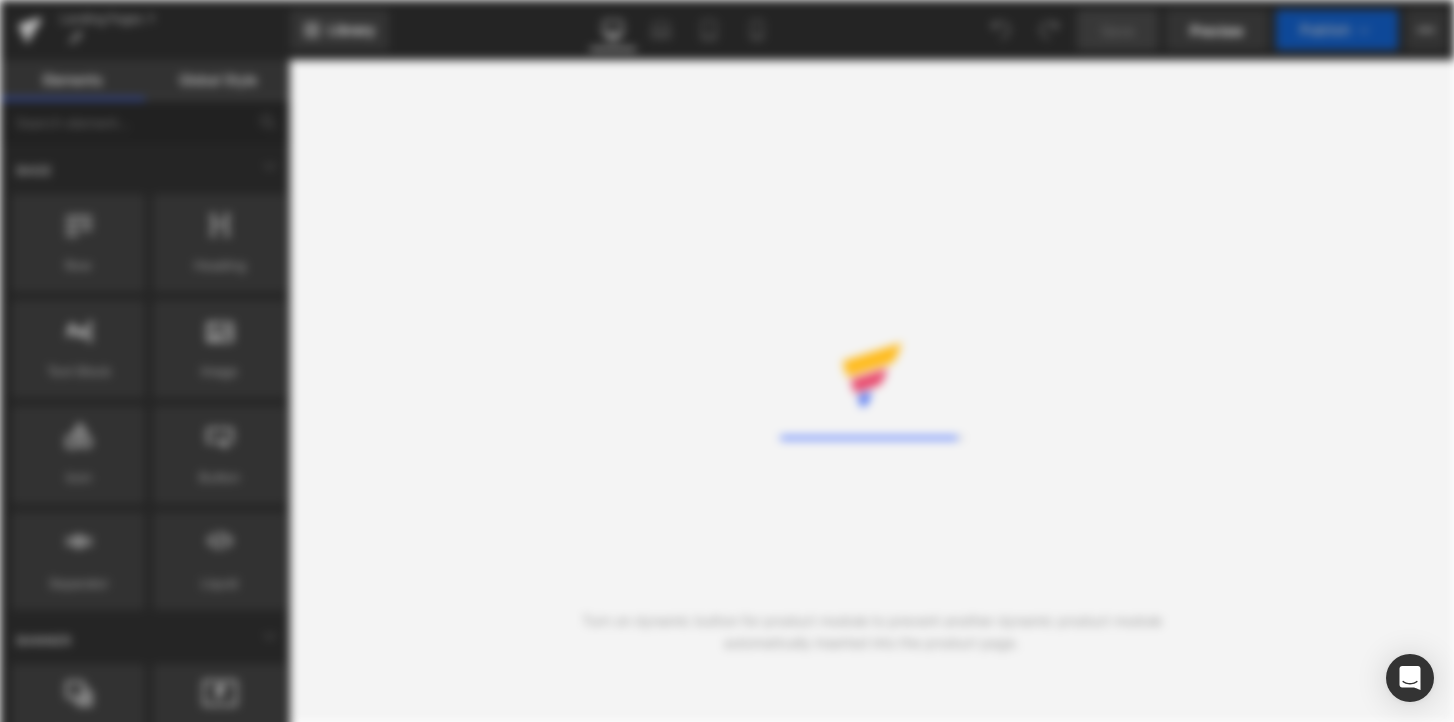 scroll, scrollTop: 0, scrollLeft: 0, axis: both 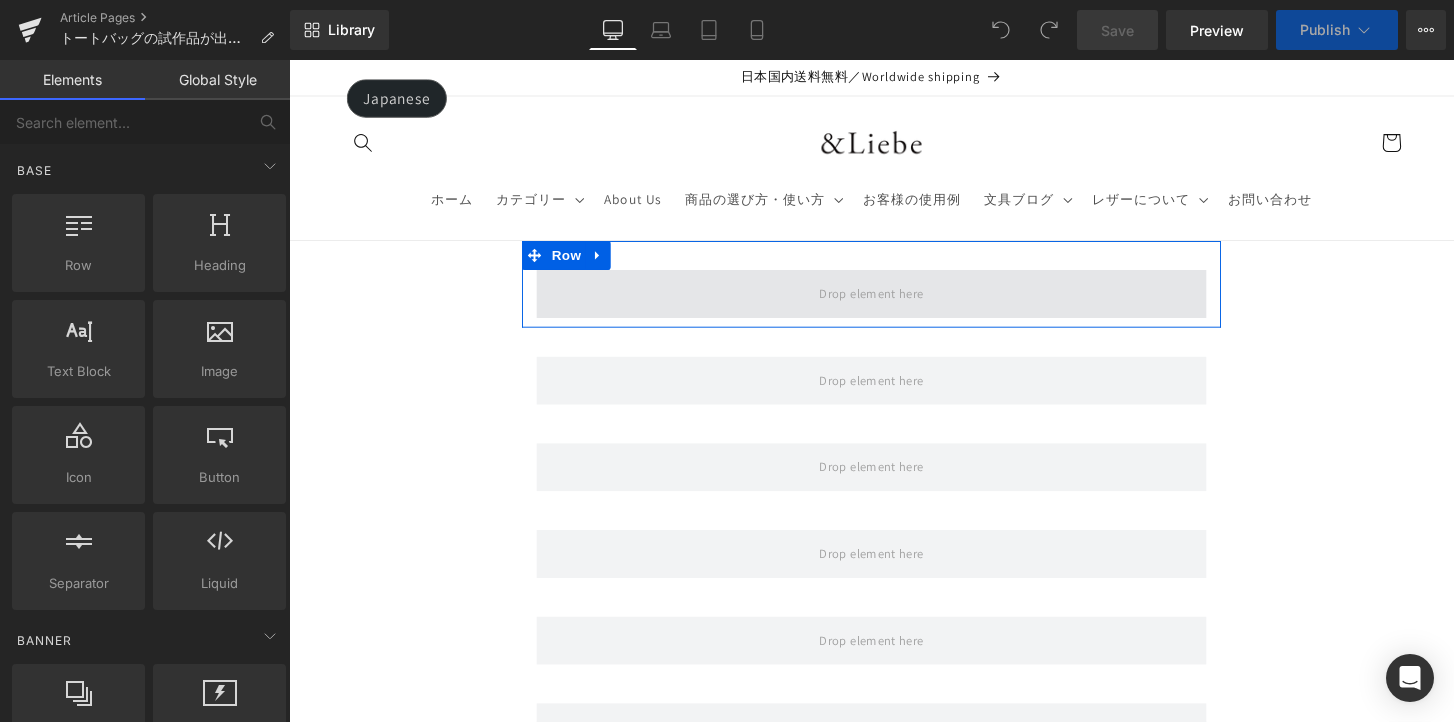 click at bounding box center [894, 303] 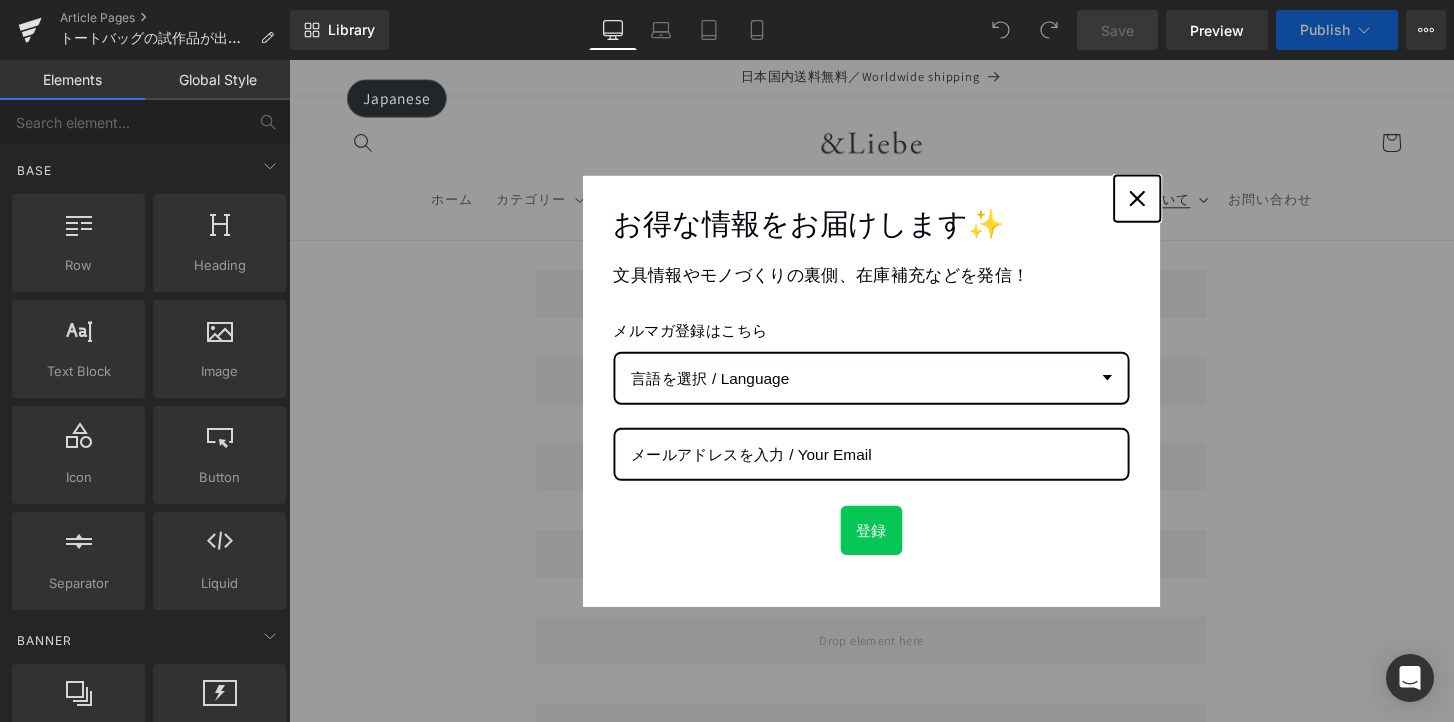click 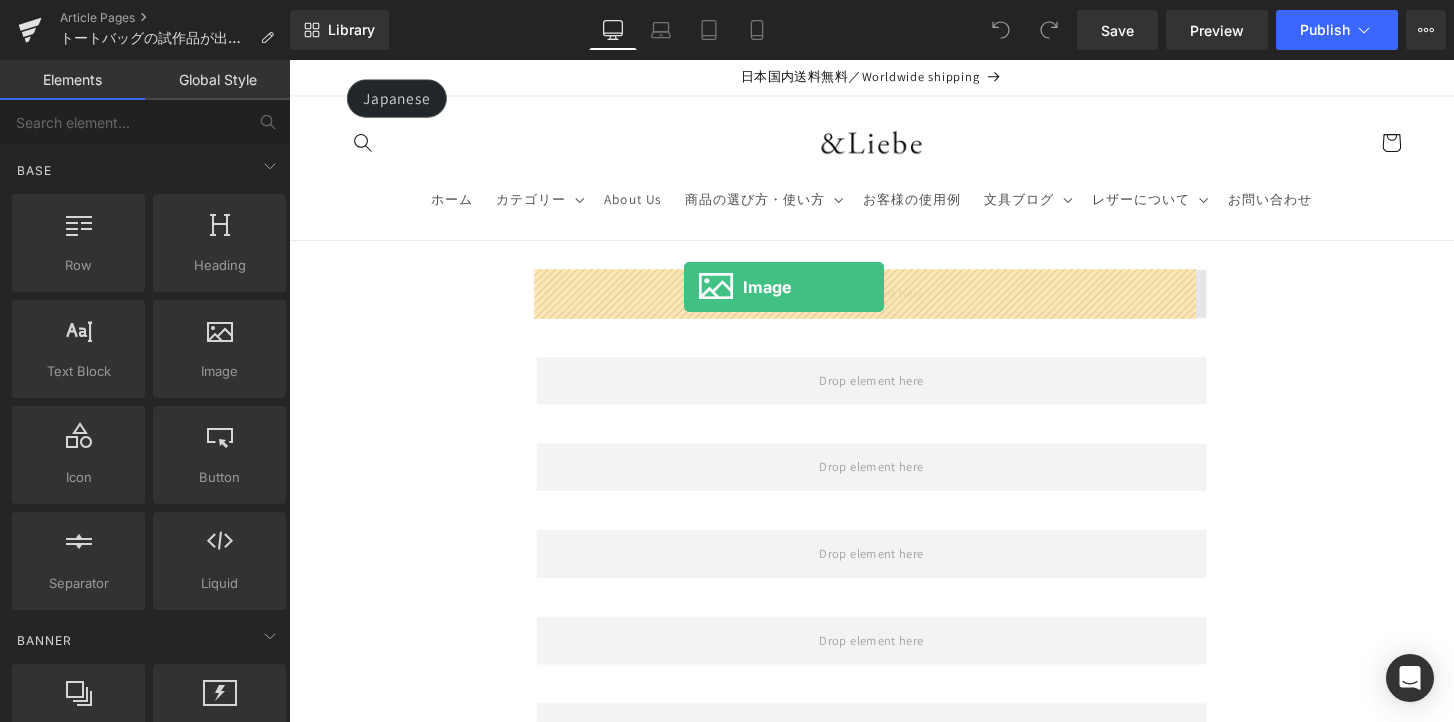 drag, startPoint x: 540, startPoint y: 416, endPoint x: 699, endPoint y: 296, distance: 199.2009 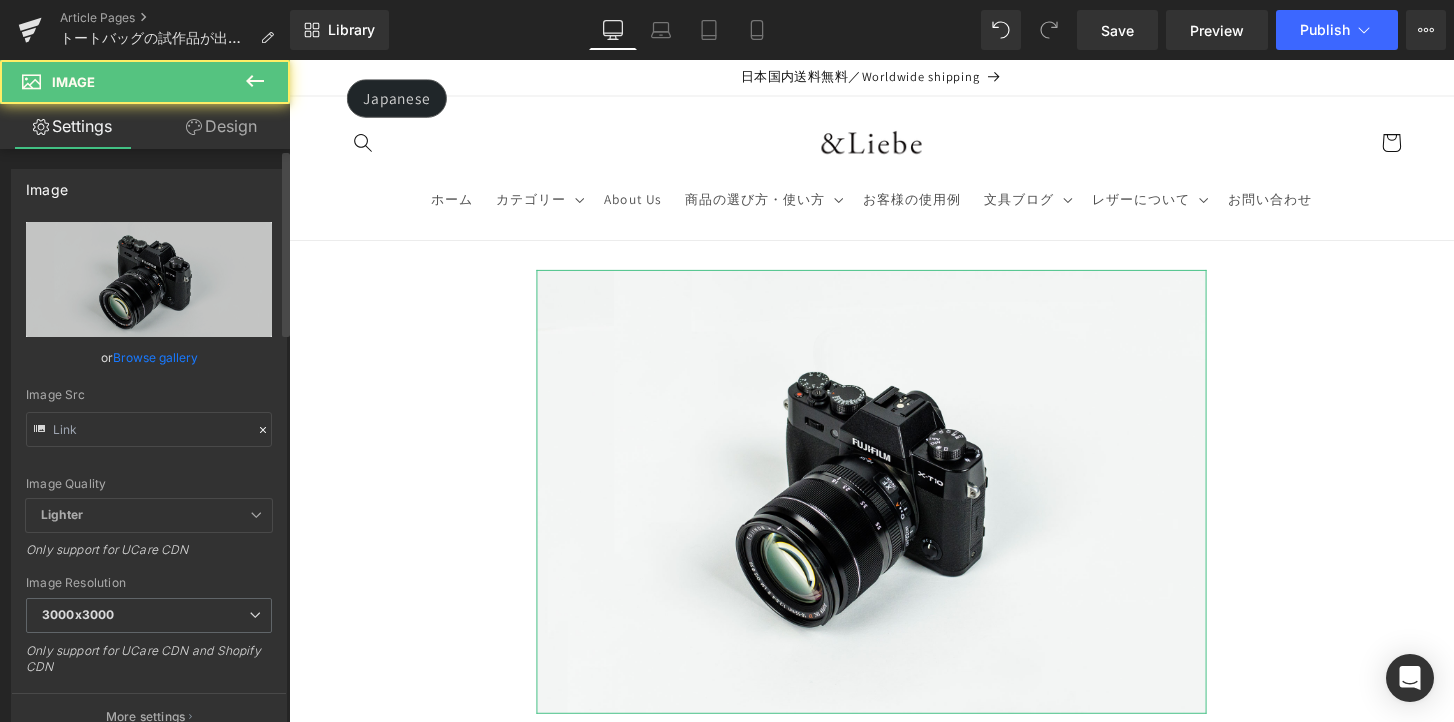 click on "Browse gallery" at bounding box center [155, 357] 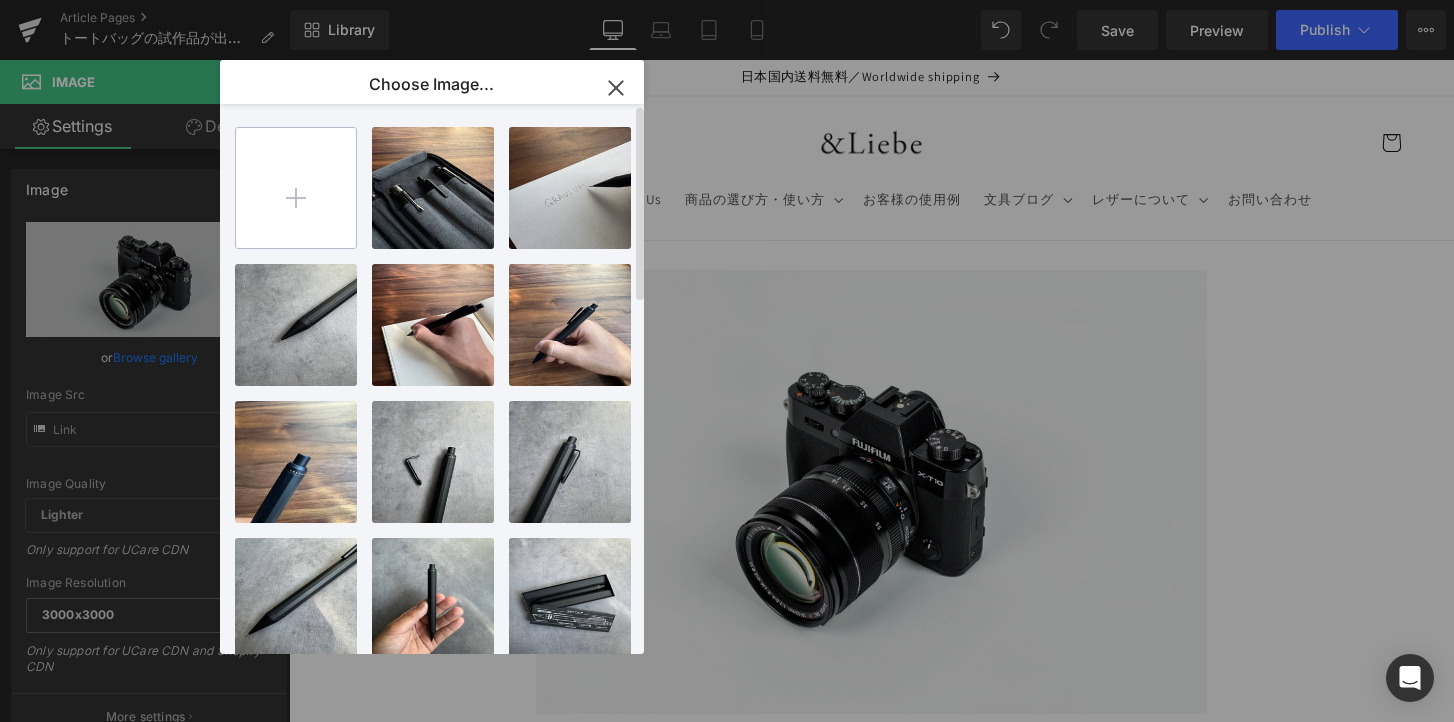 click at bounding box center (296, 188) 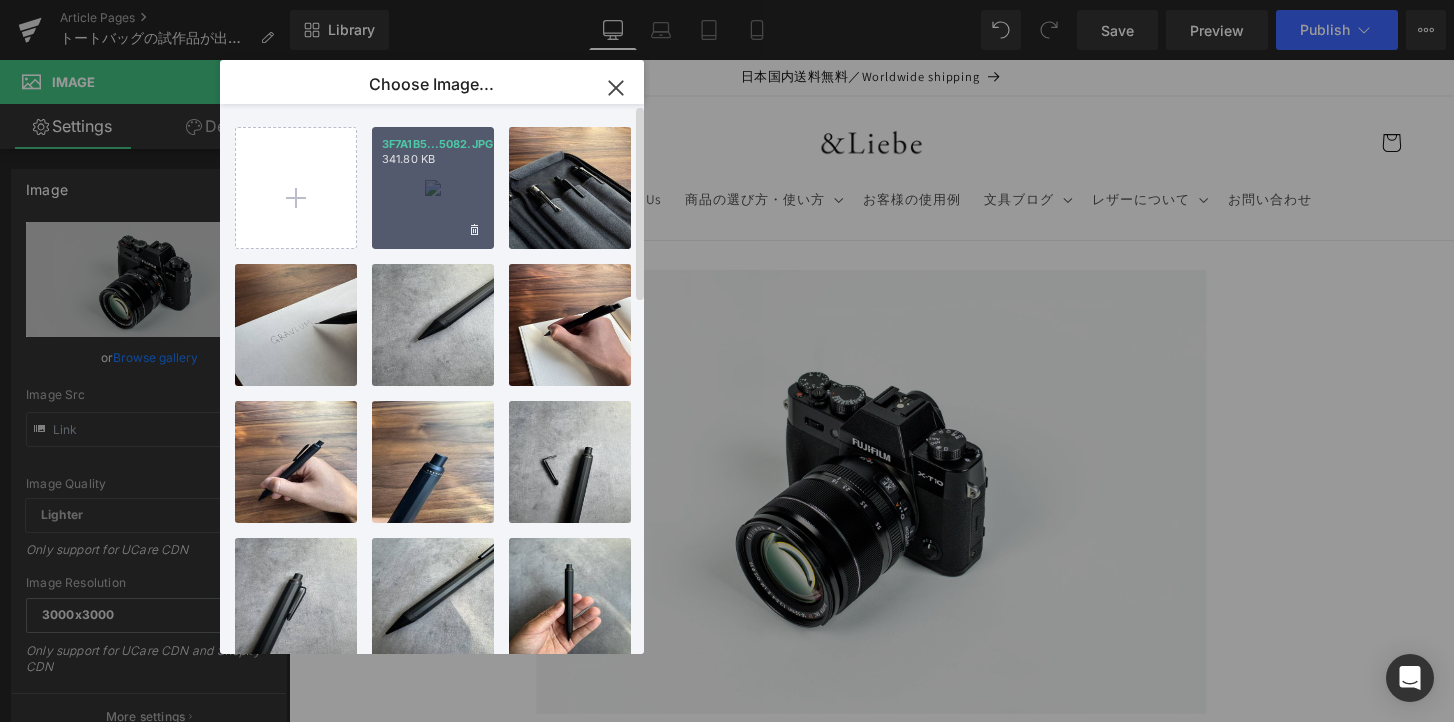 click on "3F7A1B5...5082.JPG 341.80 KB" at bounding box center (433, 188) 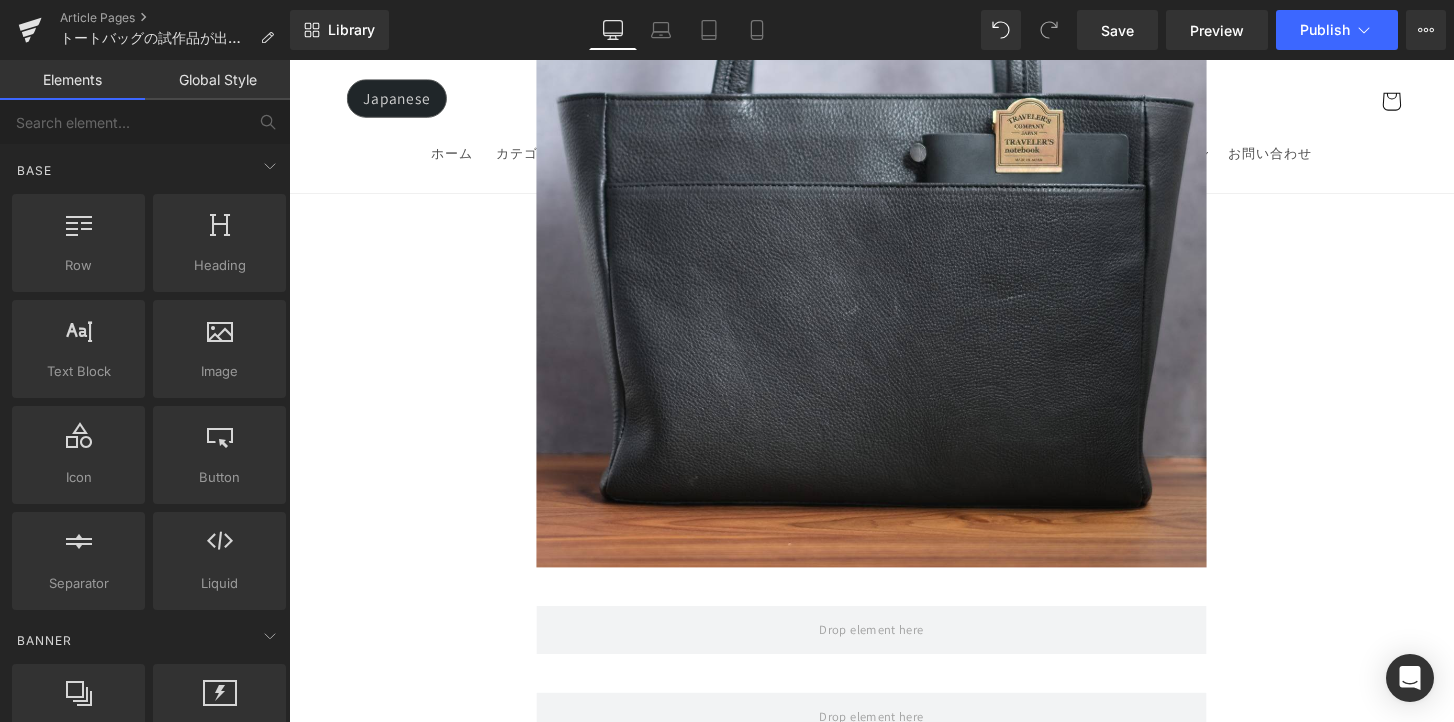 click on "Image         Row         Row         Row         Row         Row         Row         Row         Row         Row         Row         Row         Row         Row         Row         Row         Row         Row         Row         Row         Row         Row         Row         Row         Row         Row         Row         Row         Row         Row         Row         Row         Row         Row
Sale Off
(P) Image
「開くたび、ときめく」　文具ポーチ　栃木レザー
(P) Title
¥0
¥19,800.00
(P) Price
Add To Cart" at bounding box center (894, 8022) 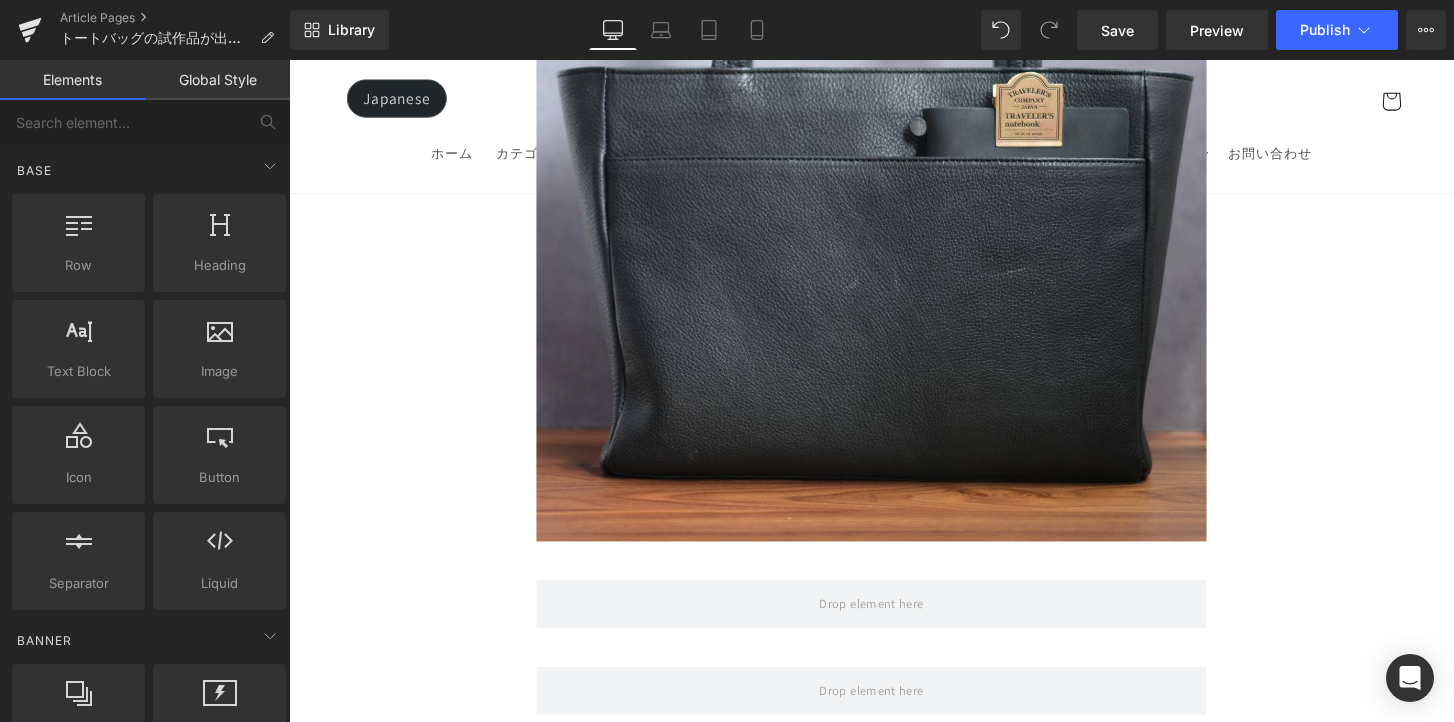 scroll, scrollTop: 684, scrollLeft: 0, axis: vertical 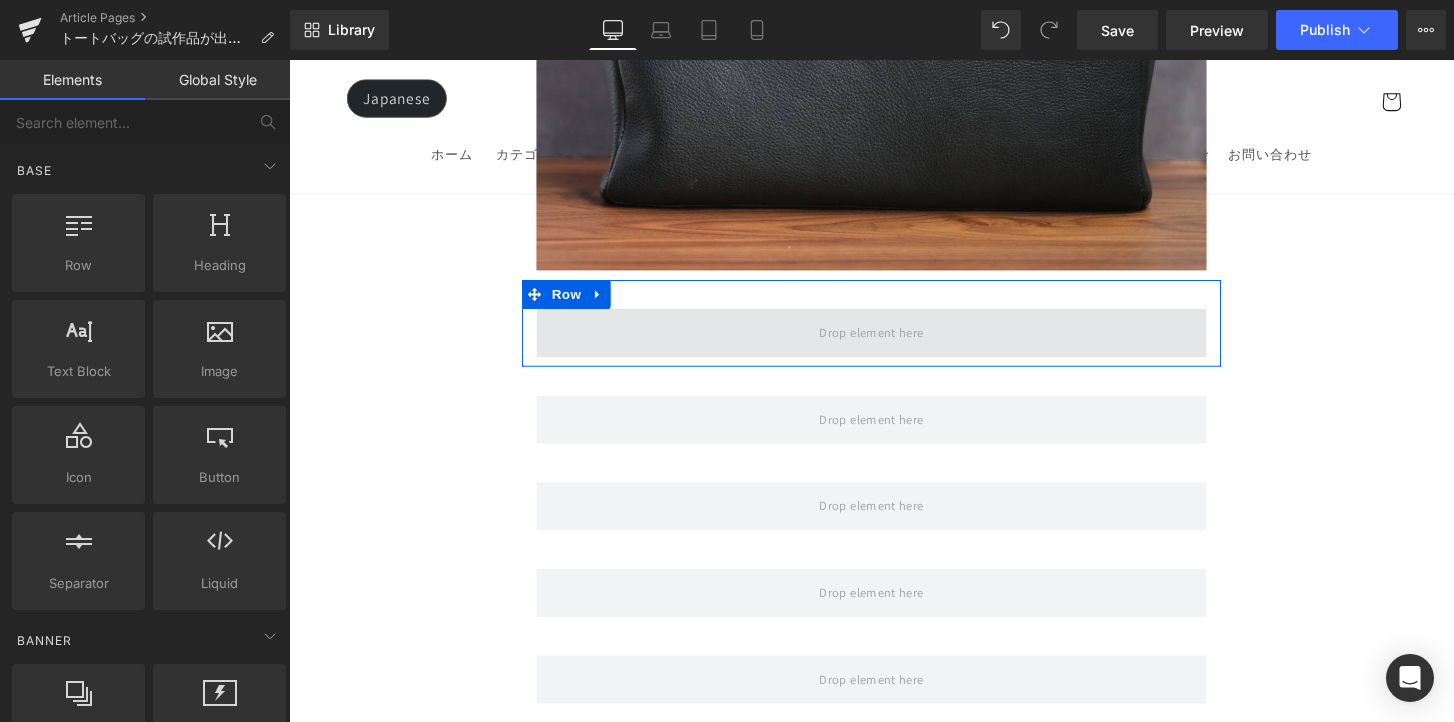 click at bounding box center [894, 344] 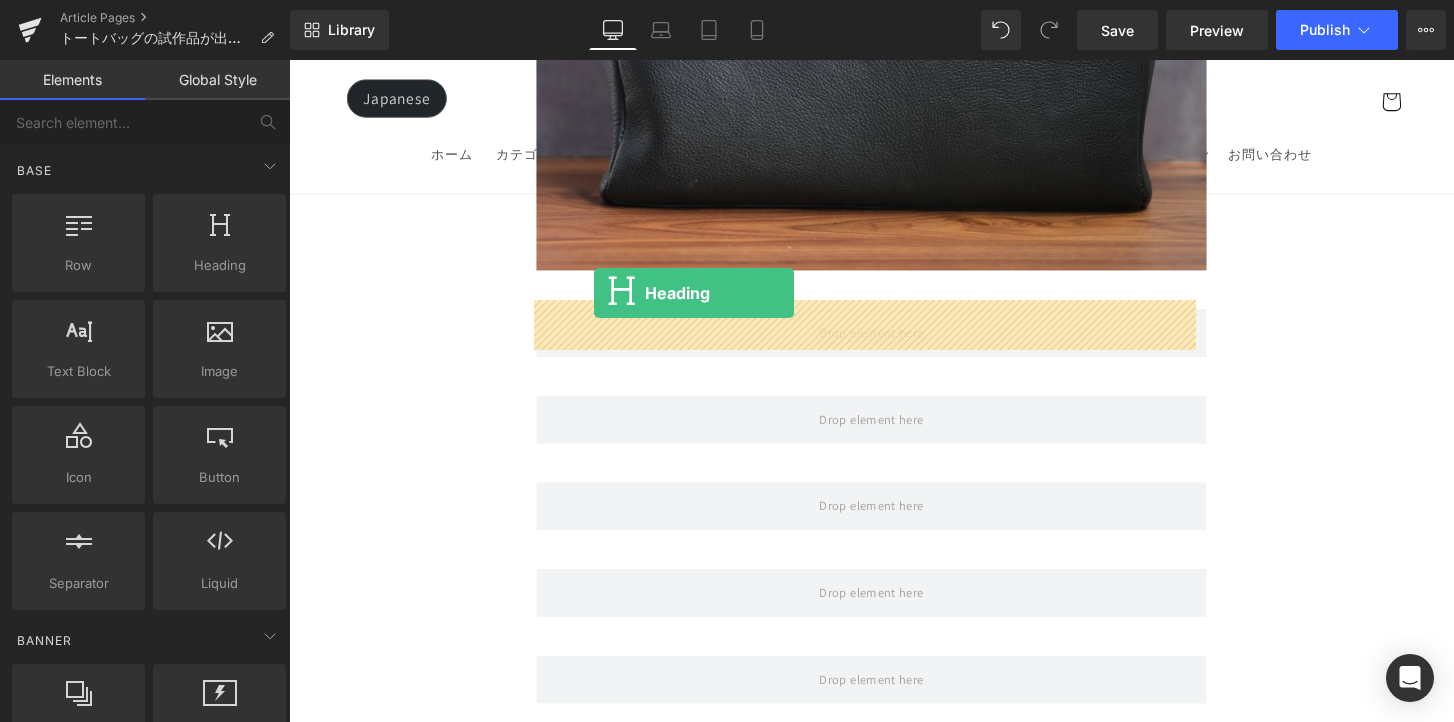 drag, startPoint x: 562, startPoint y: 333, endPoint x: 606, endPoint y: 302, distance: 53.823788 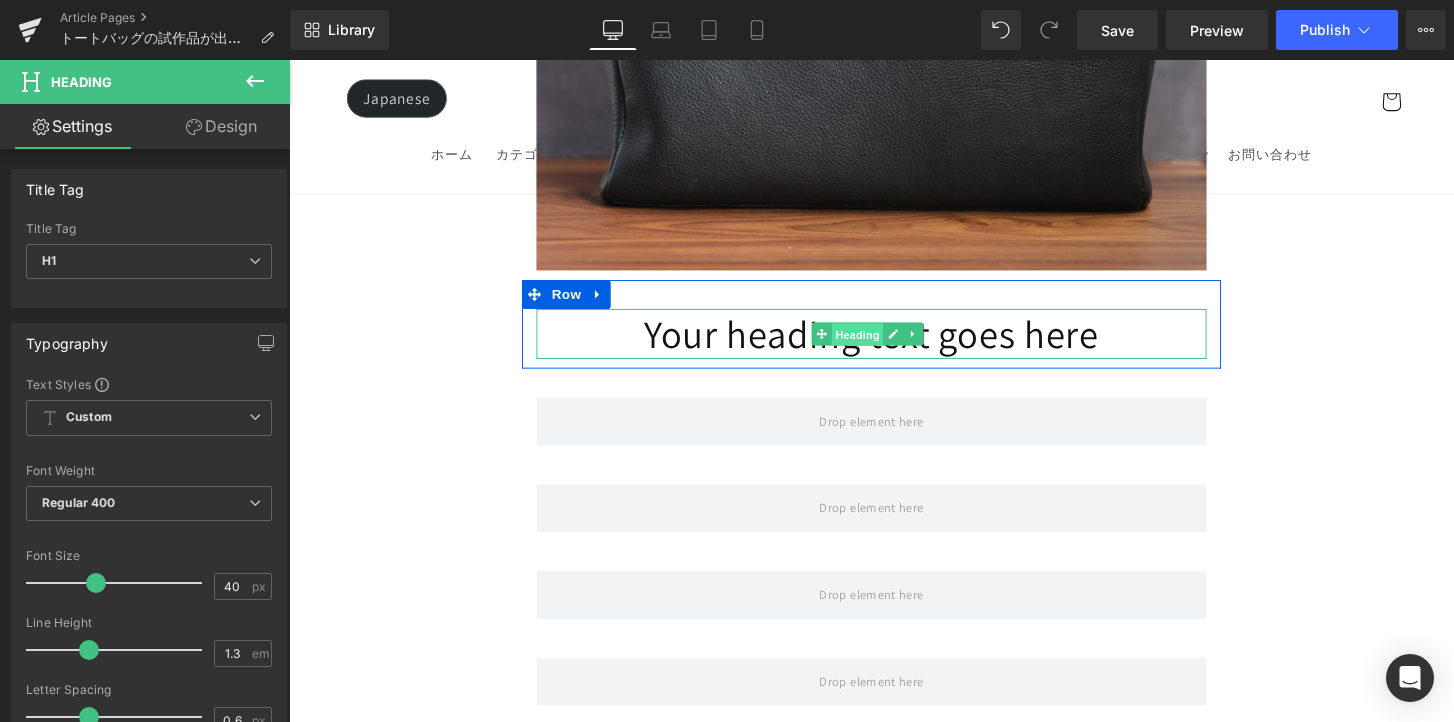 scroll, scrollTop: 736, scrollLeft: 0, axis: vertical 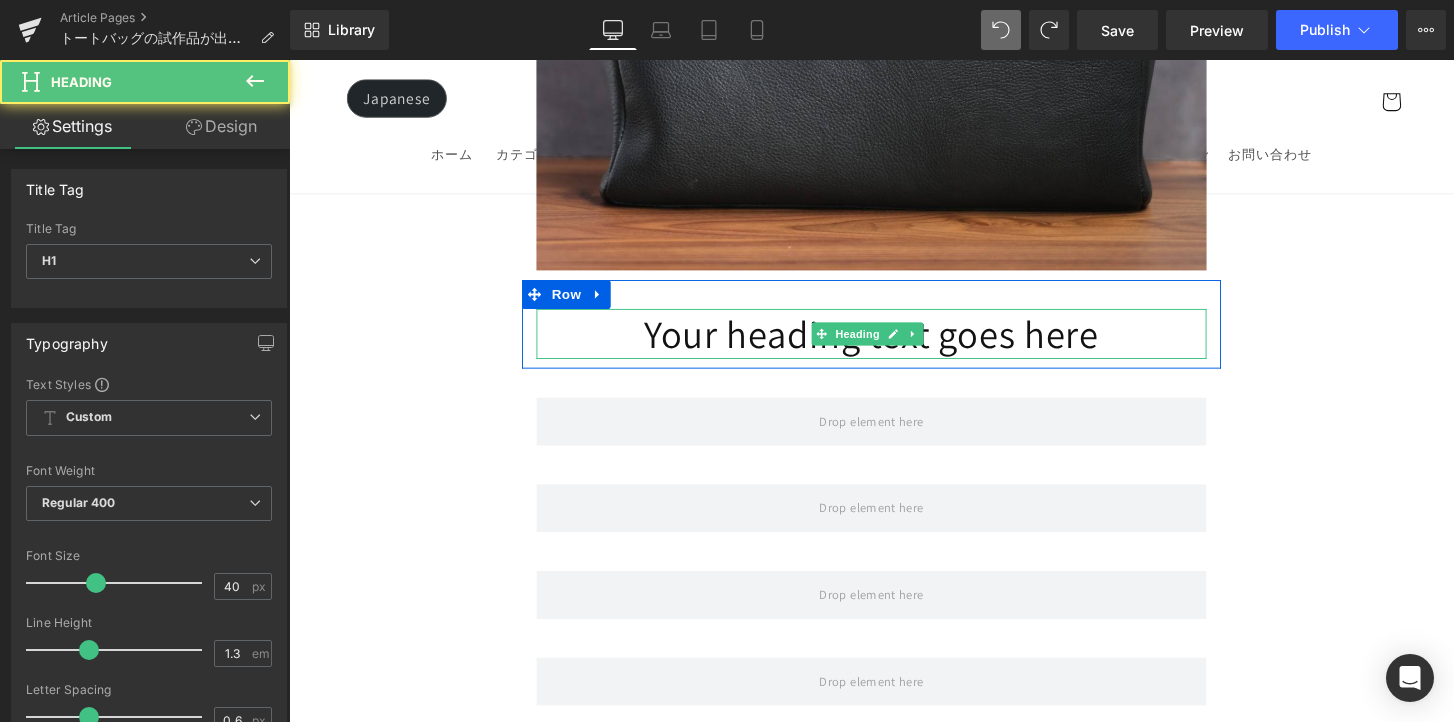 click on "Your heading text goes here" at bounding box center (894, 345) 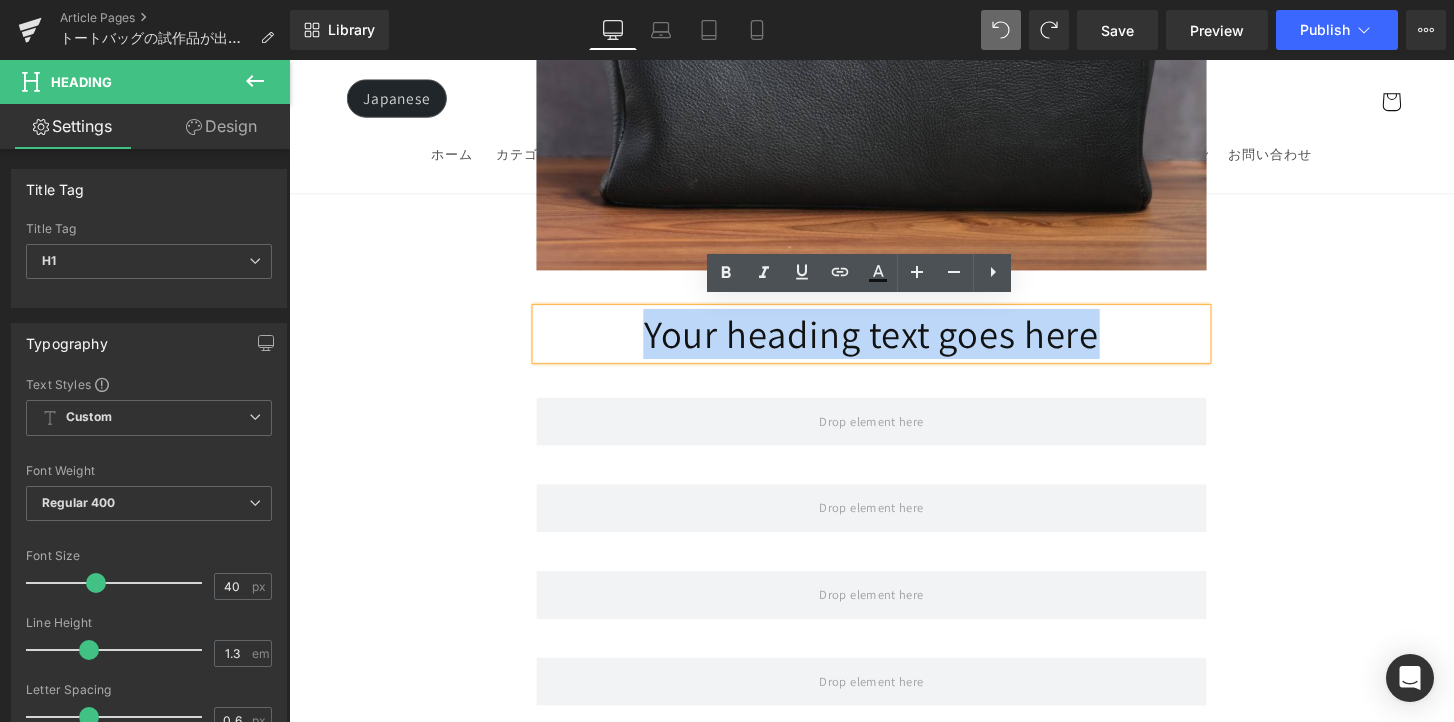 drag, startPoint x: 983, startPoint y: 332, endPoint x: 656, endPoint y: 323, distance: 327.12384 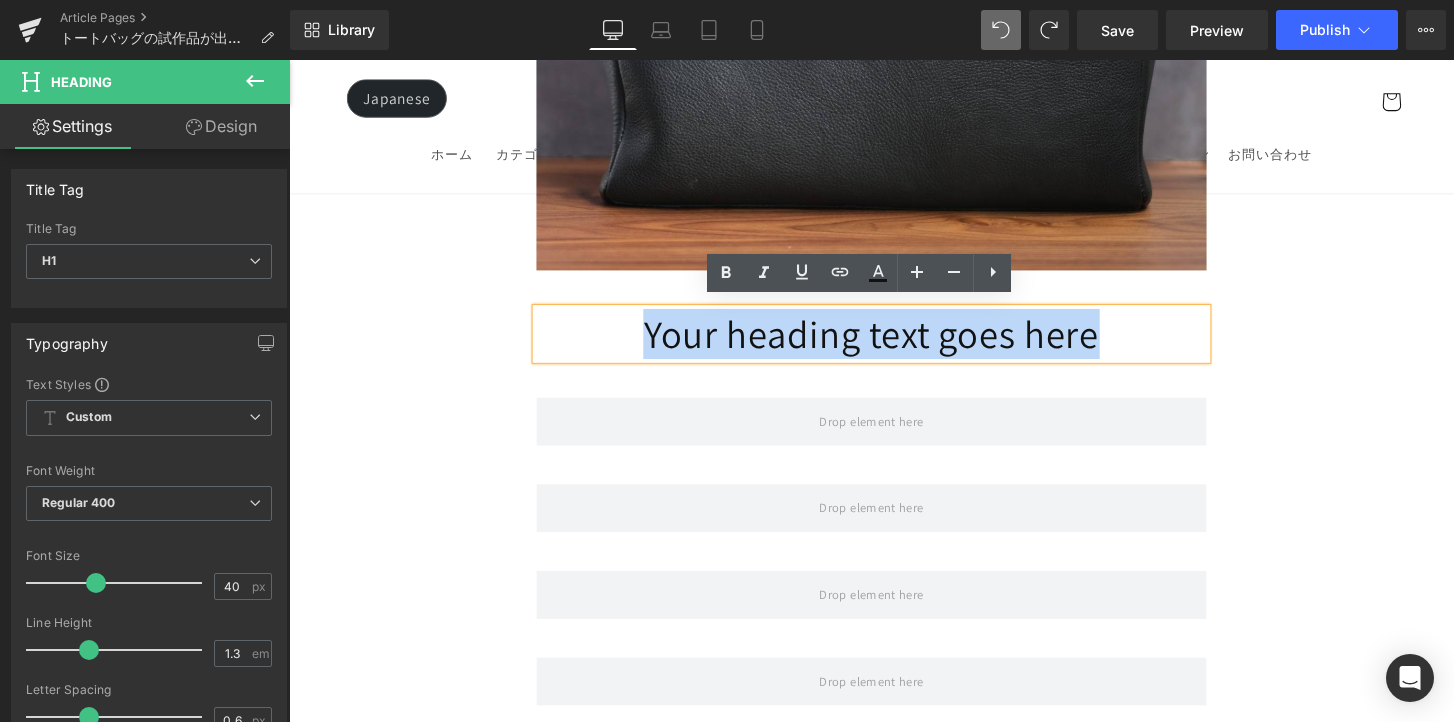 type 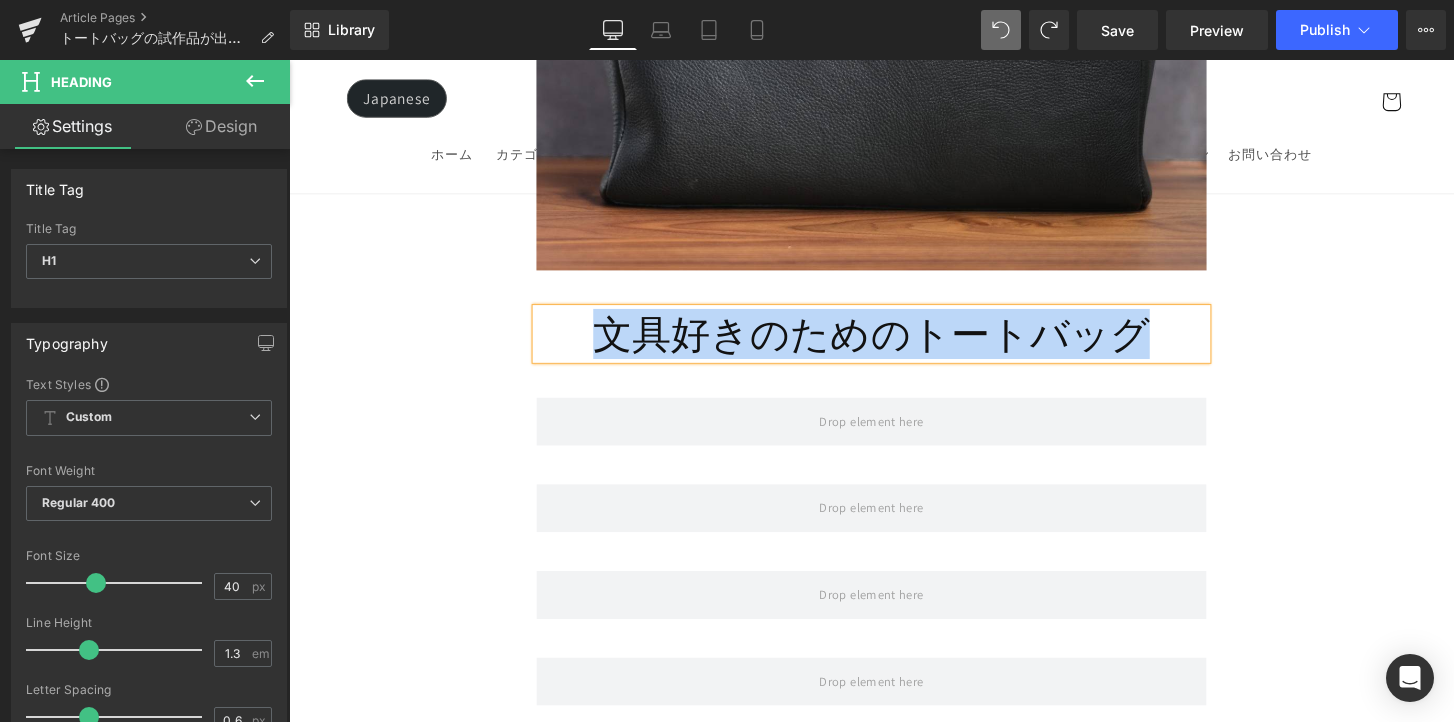 drag, startPoint x: 1190, startPoint y: 326, endPoint x: 589, endPoint y: 340, distance: 601.163 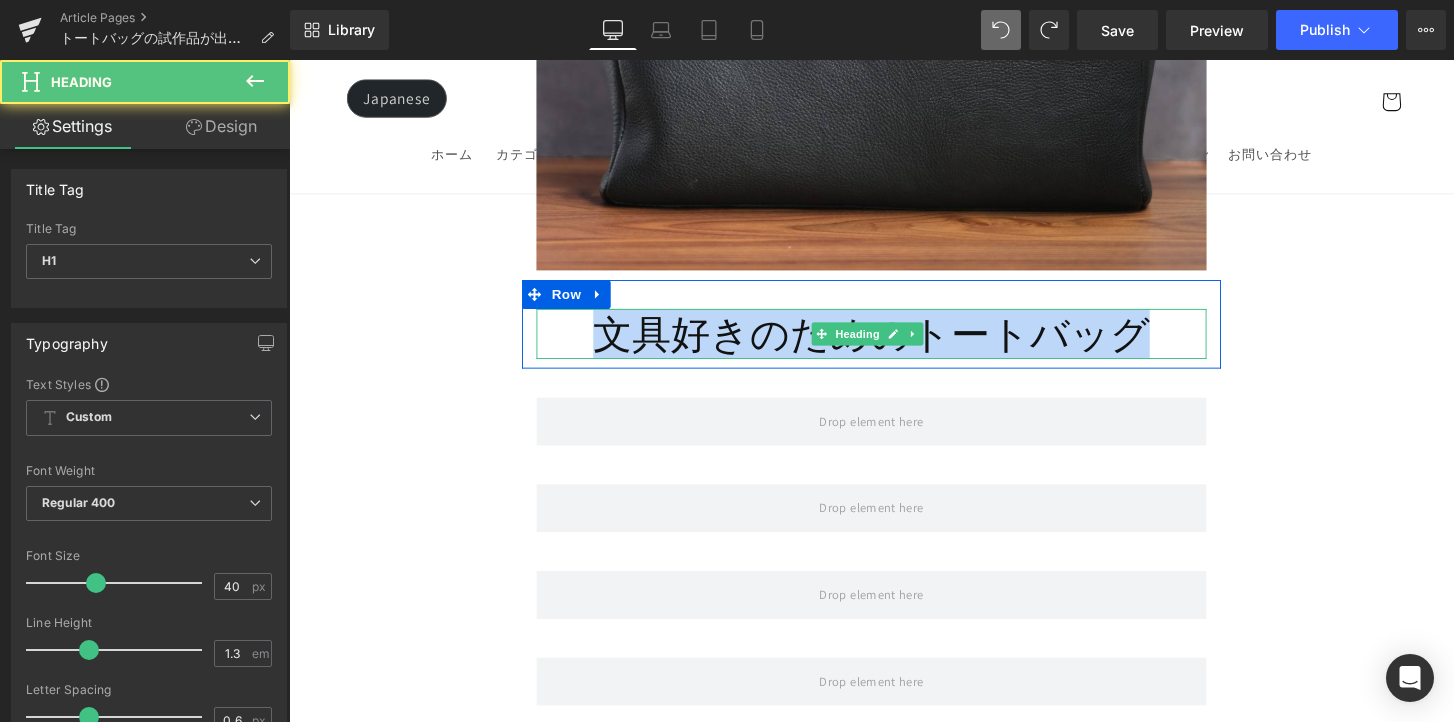 click on "文具好きのためのトートバッグ" at bounding box center (894, 345) 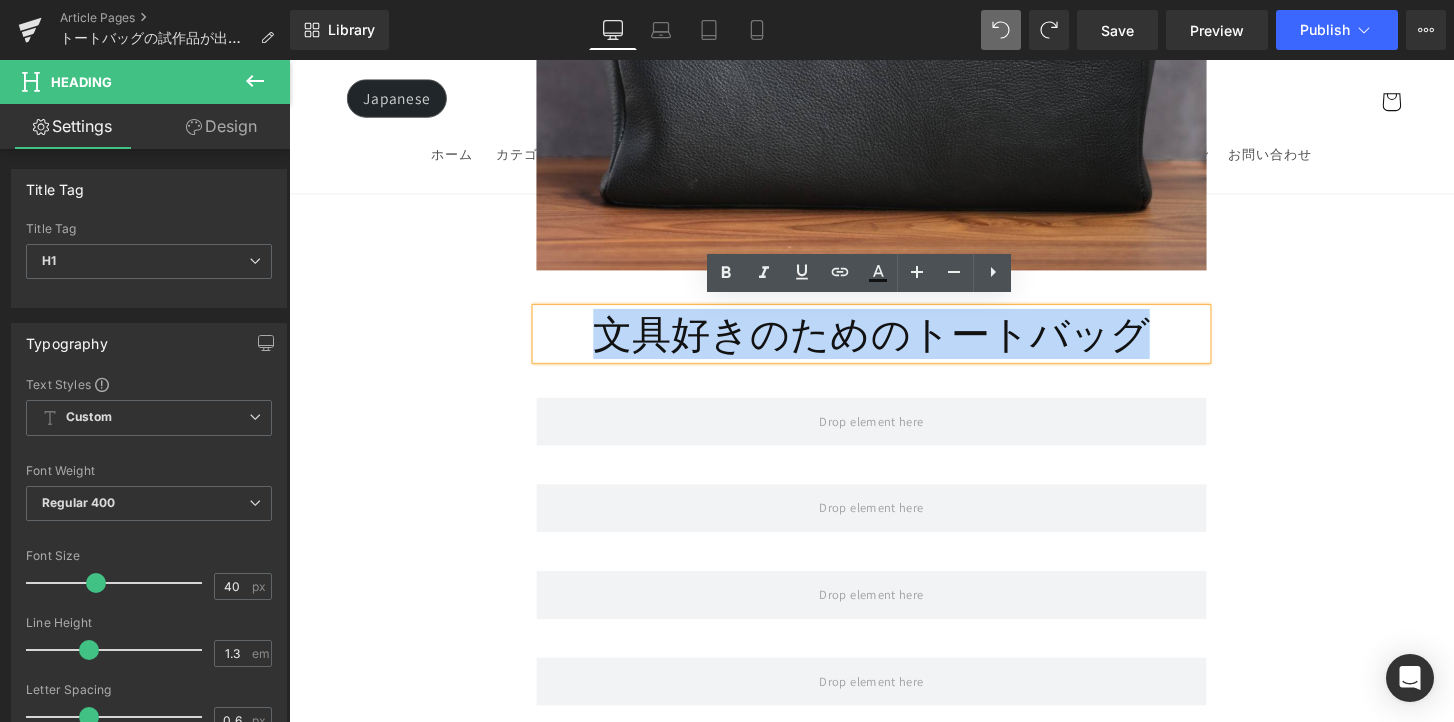drag, startPoint x: 563, startPoint y: 335, endPoint x: 1072, endPoint y: 318, distance: 509.2838 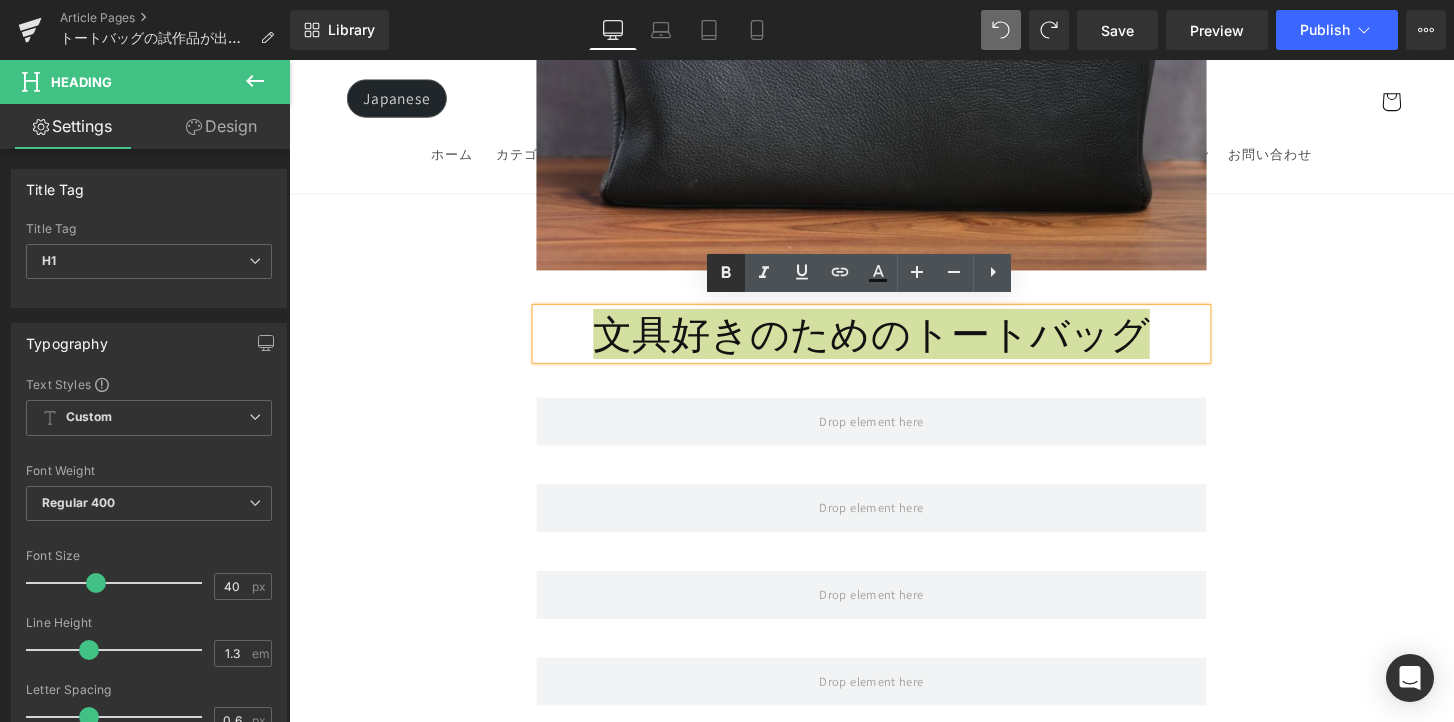 click at bounding box center [726, 273] 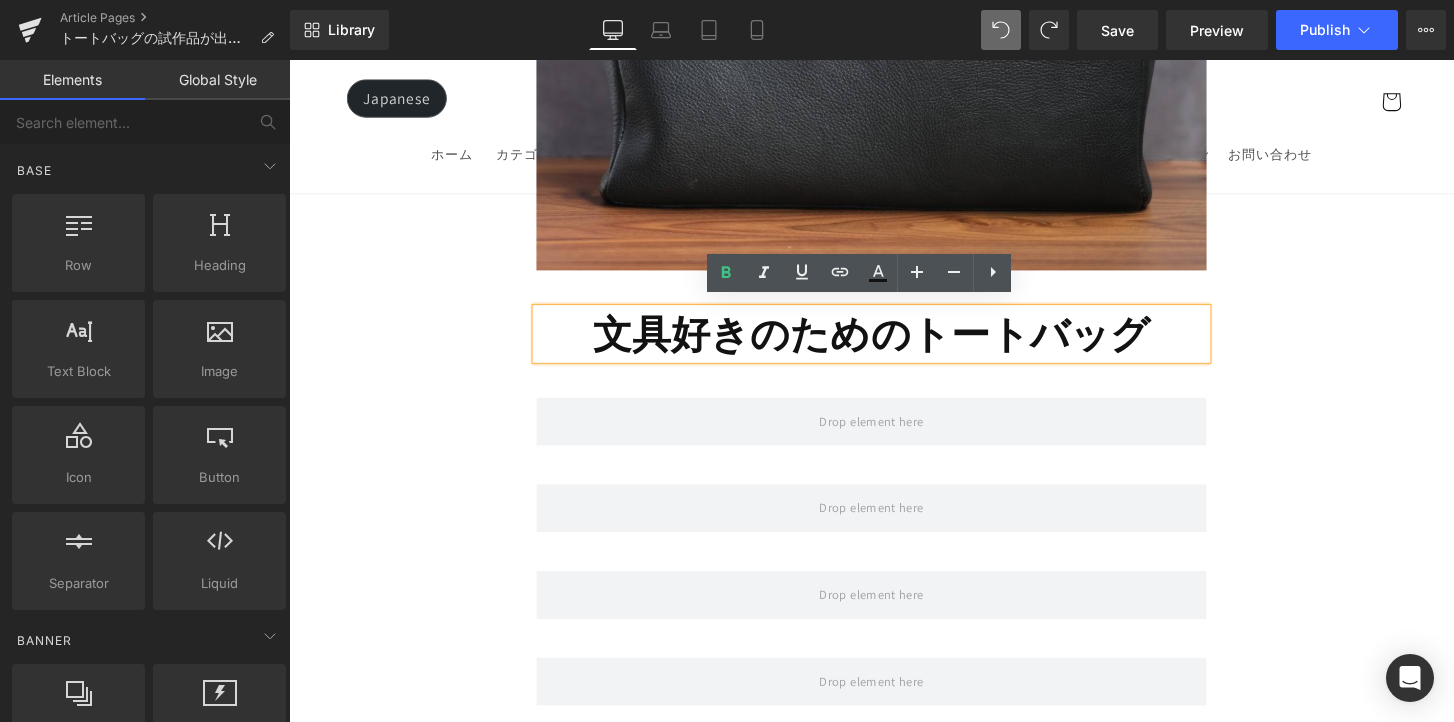 click on "Image         Row
文具好きのためのトートバッグ
Heading         Row         Row         Row         Row         Row         Row         Row         Row         Row         Row         Row         Row         Row         Row         Row         Row         Row         Row         Row         Row         Row         Row         Row         Row         Row         Row         Row         Row         Row         Row         Row         Row
Sale Off
(P) Image
「開くたび、ときめく」　文具ポーチ　栃木レザー
(P) Title
¥0" at bounding box center (894, 7715) 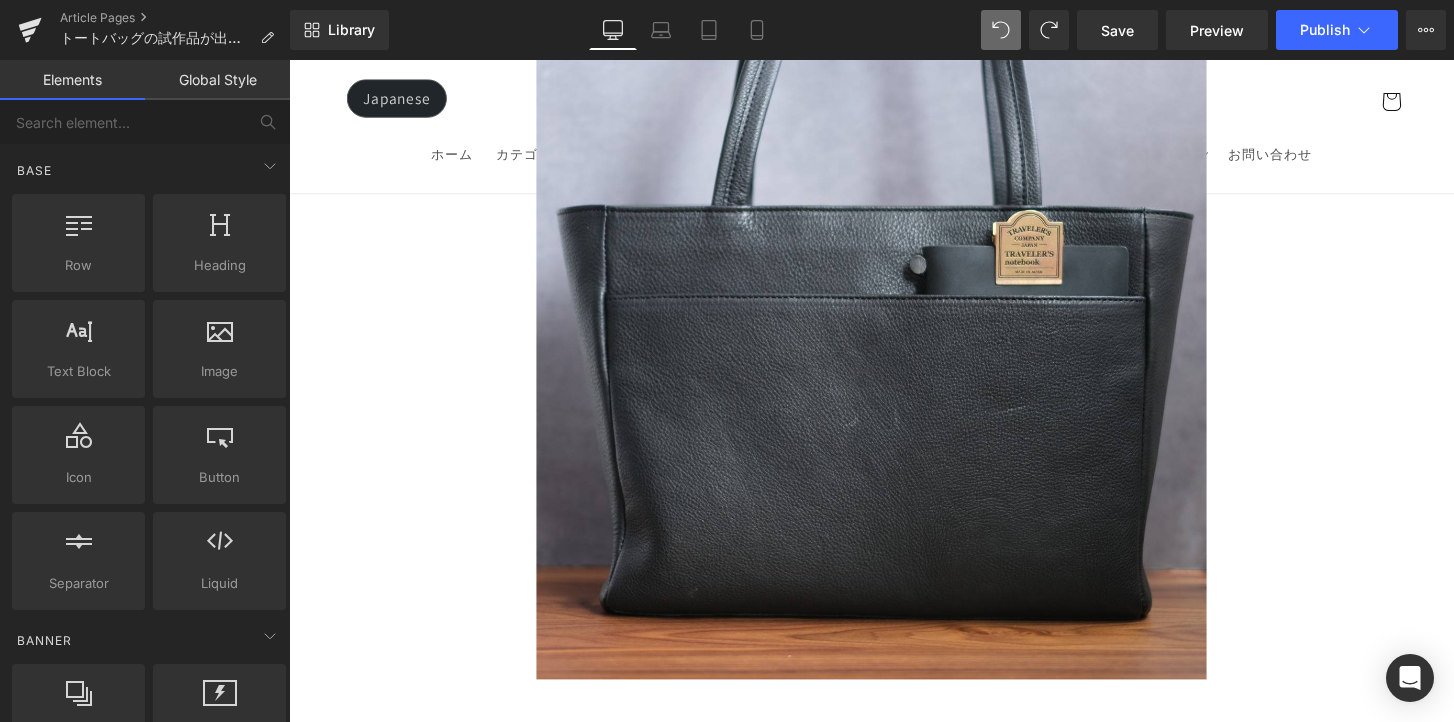 scroll, scrollTop: 341, scrollLeft: 0, axis: vertical 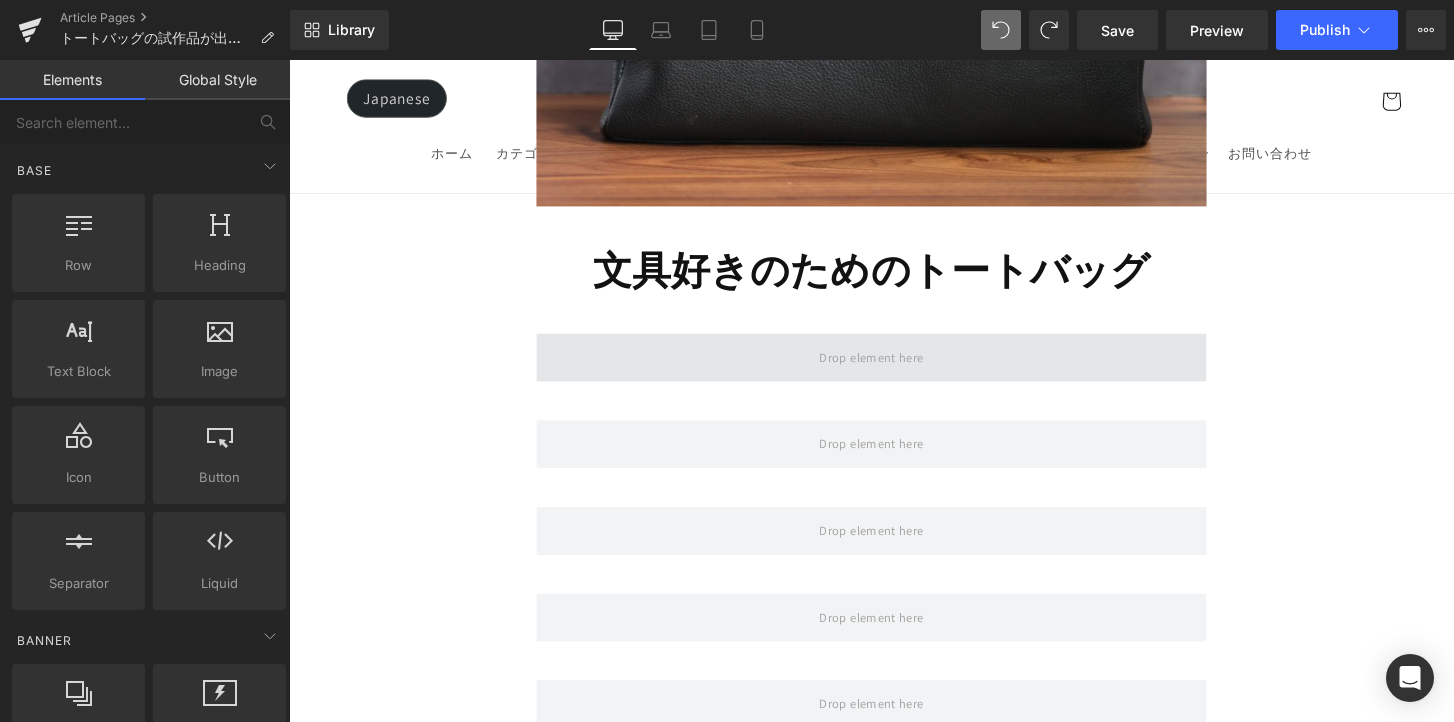 click at bounding box center (894, 369) 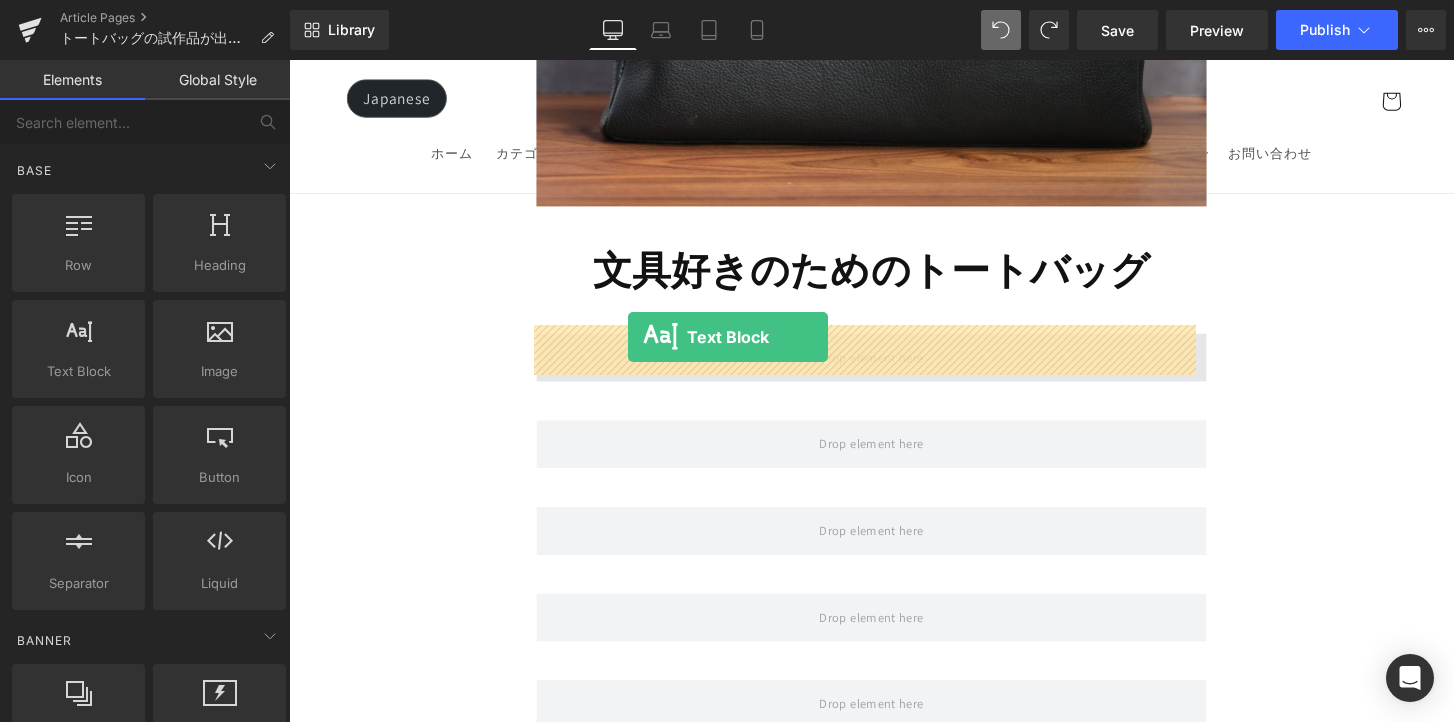 drag, startPoint x: 541, startPoint y: 408, endPoint x: 641, endPoint y: 348, distance: 116.61904 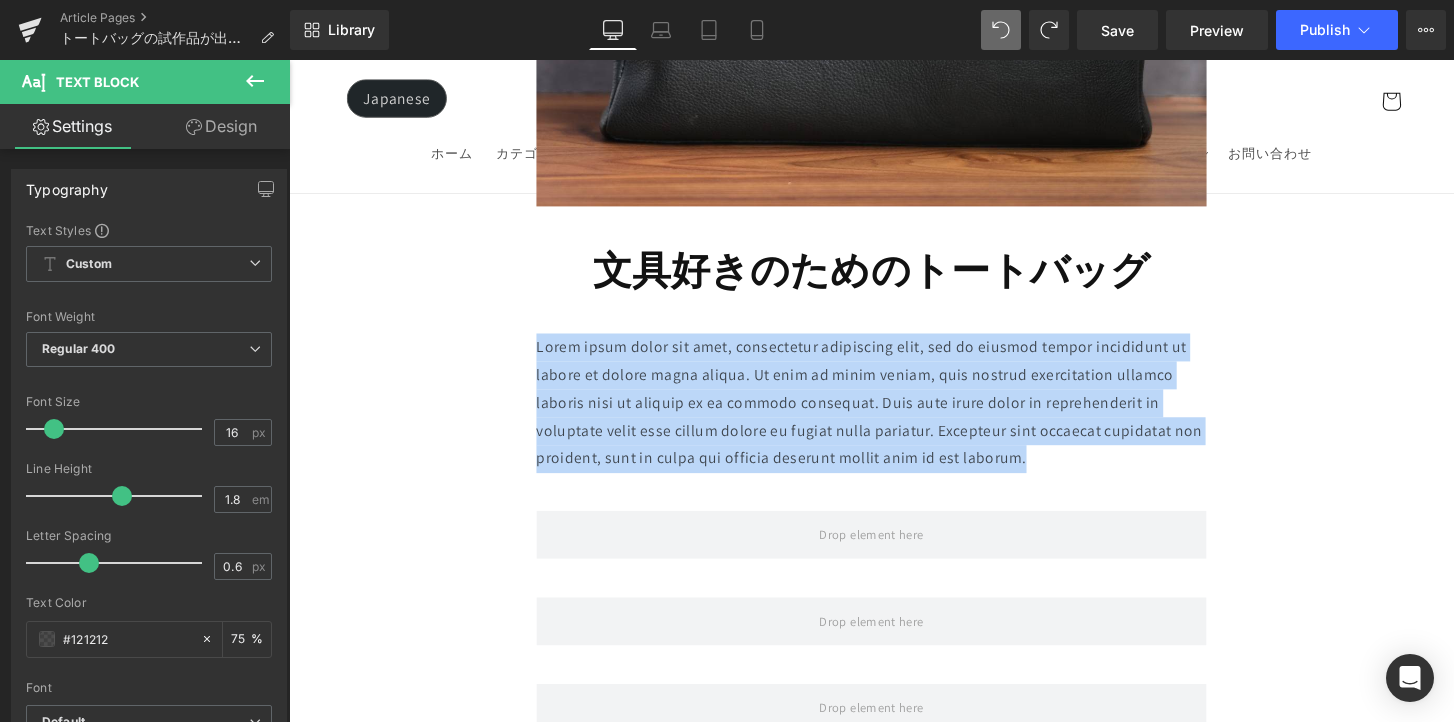 drag, startPoint x: 1066, startPoint y: 463, endPoint x: 523, endPoint y: 336, distance: 557.654 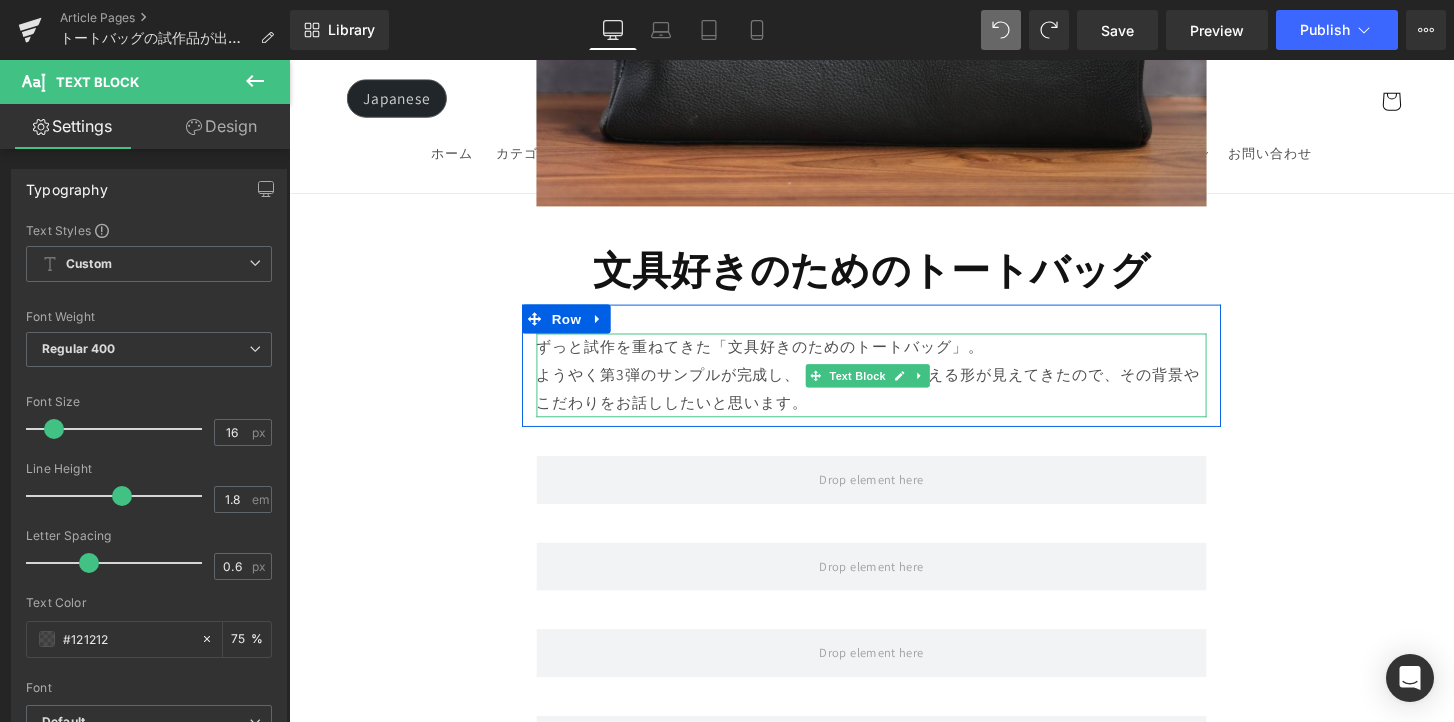 click on "ずっと試作を重ねてきた「文具好きのためのトートバッグ」。
ようやく第3弾のサンプルが完成し、「これだ！」と思える形が見えてきたので、その背景やこだわりをお話ししたいと思います。" at bounding box center (894, 387) 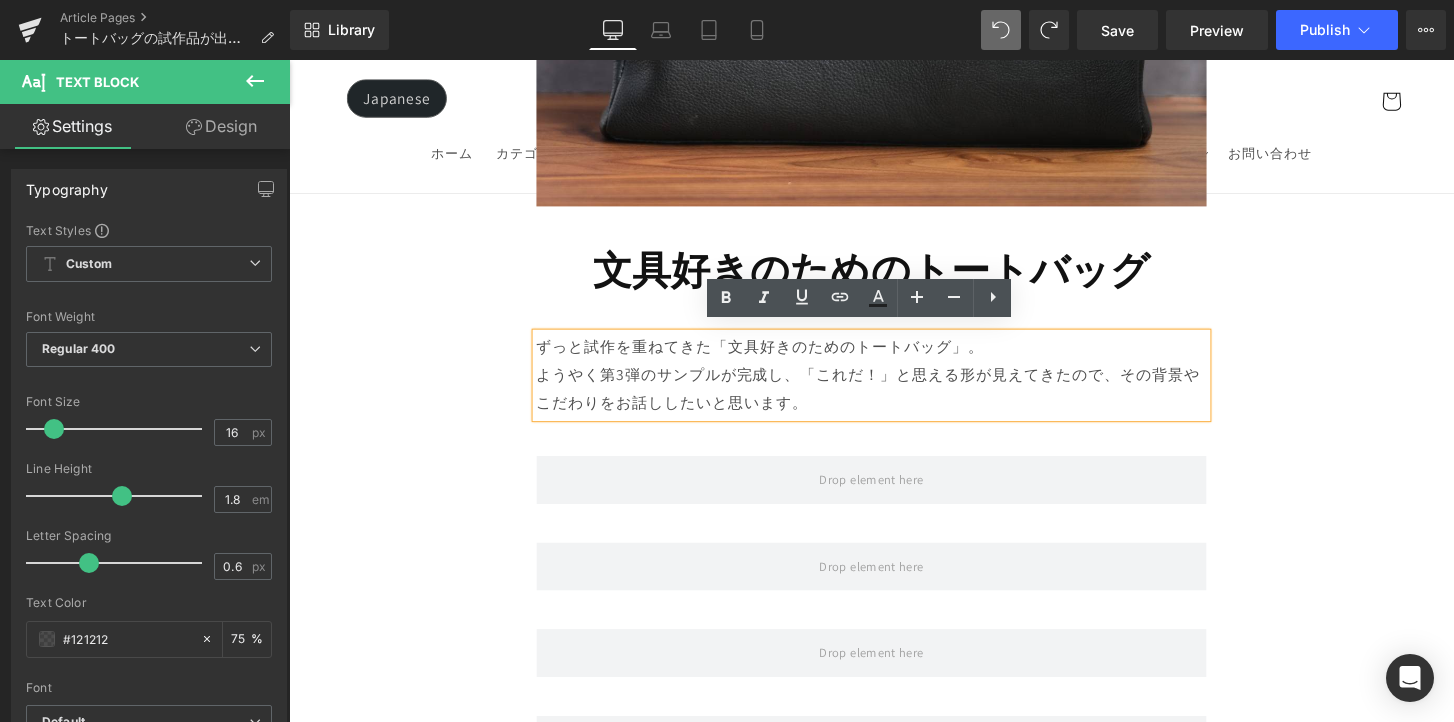 click on "Image         Row
文具好きのためのトートバッグ
Heading         Row         Row         Row         Row         Row         Row         Row         Row         Row         Row         Row         Row         Row         Row         Row         Row         Row         Row         Row         Row         Row         Row         Row         Row         Row         Row         Row         Row         Row         Row         Row         Row
Sale Off" at bounding box center [894, 7666] 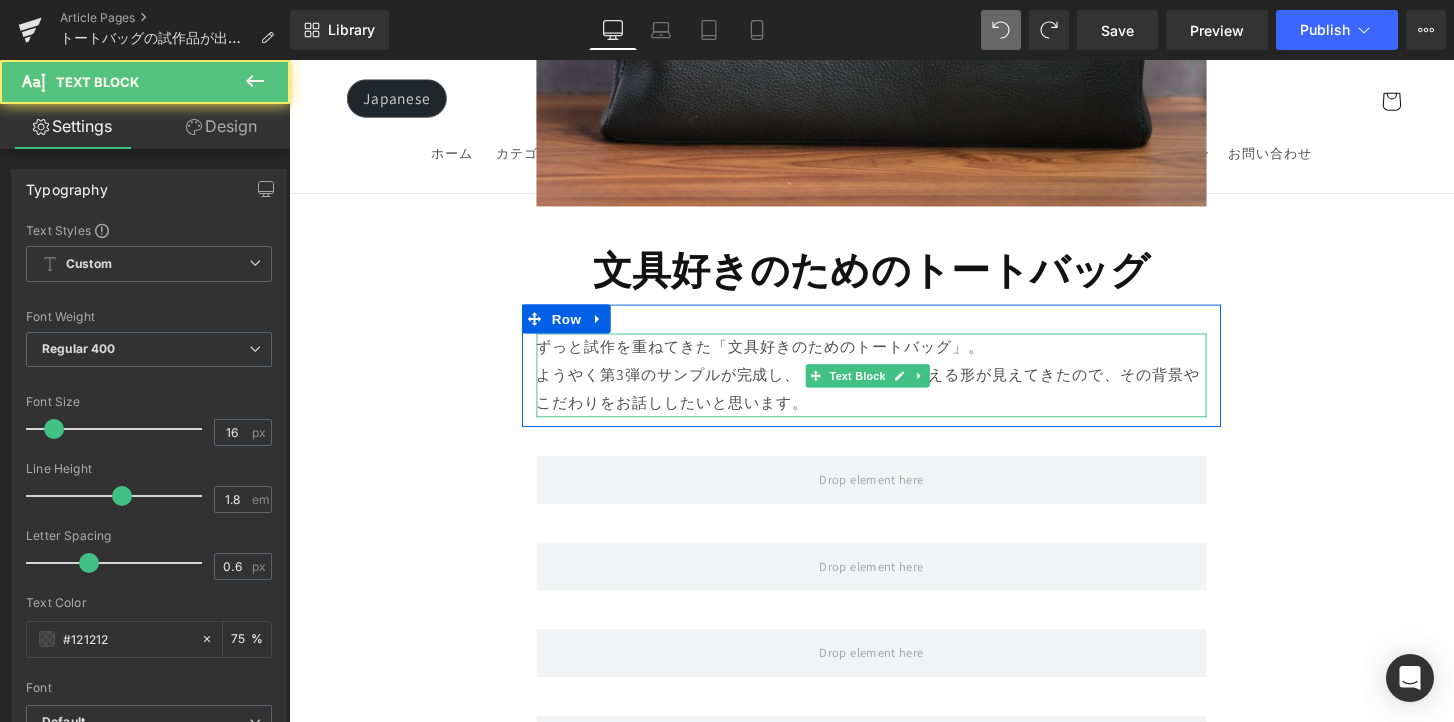 drag, startPoint x: 1121, startPoint y: 411, endPoint x: 1105, endPoint y: 415, distance: 16.492422 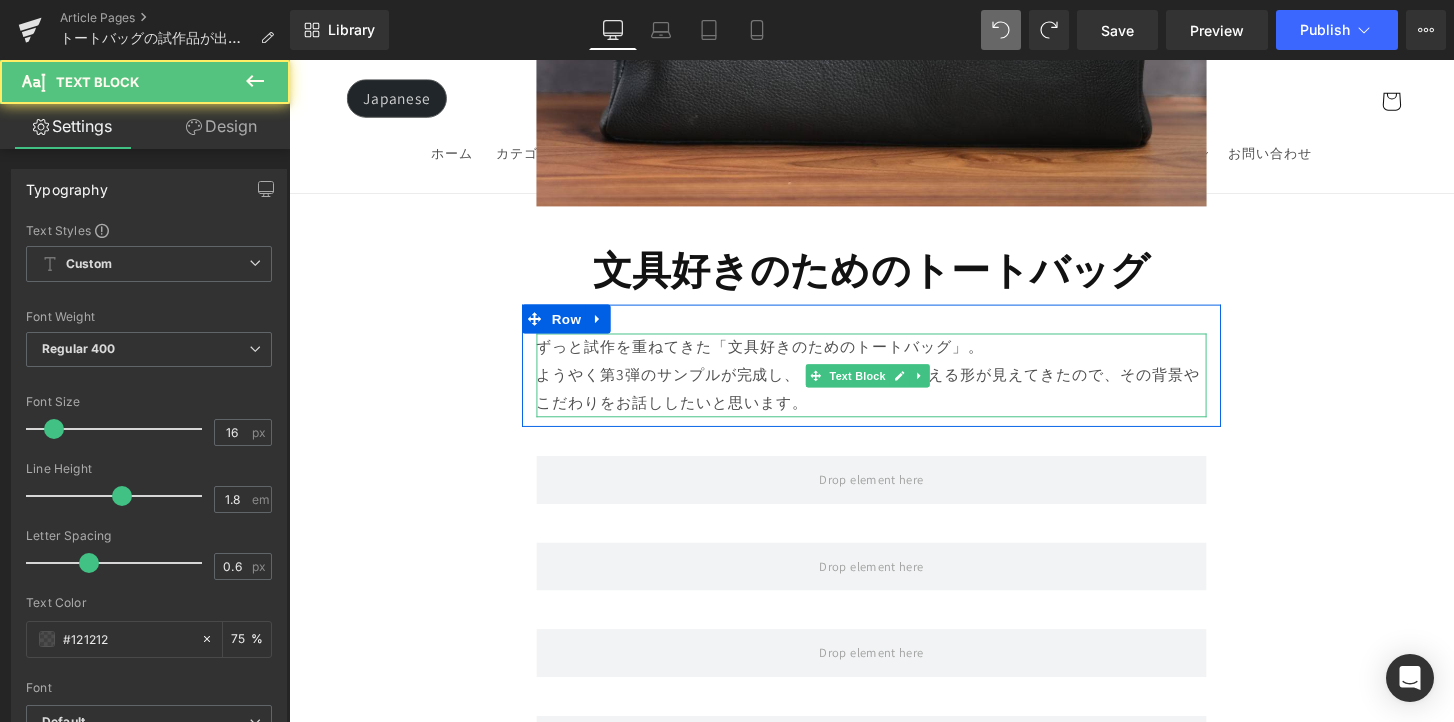 click on "ずっと試作を重ねてきた「文具好きのためのトートバッグ」。
ようやく第3弾のサンプルが完成し、「これだ！」と思える形が見えてきたので、その背景やこだわりをお話ししたいと思います。" at bounding box center [894, 387] 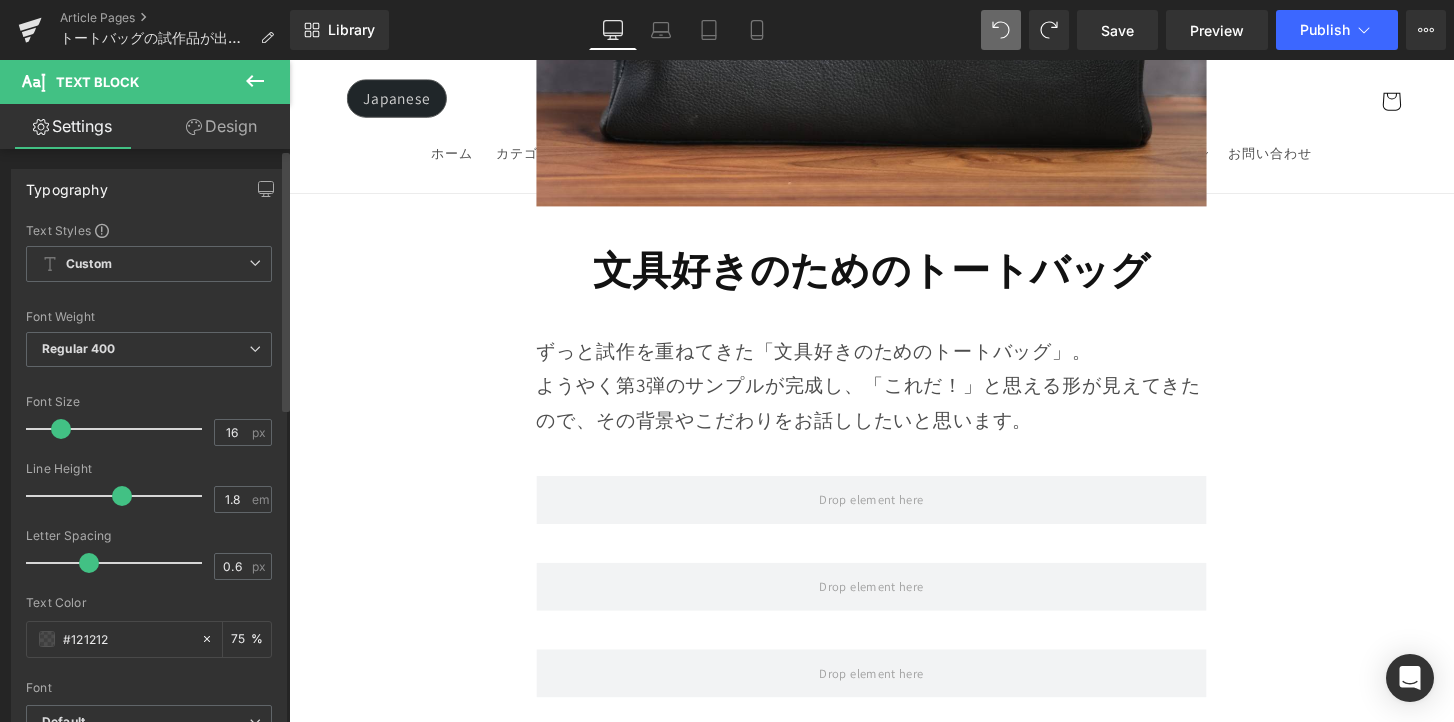 drag, startPoint x: 55, startPoint y: 437, endPoint x: 144, endPoint y: 350, distance: 124.45883 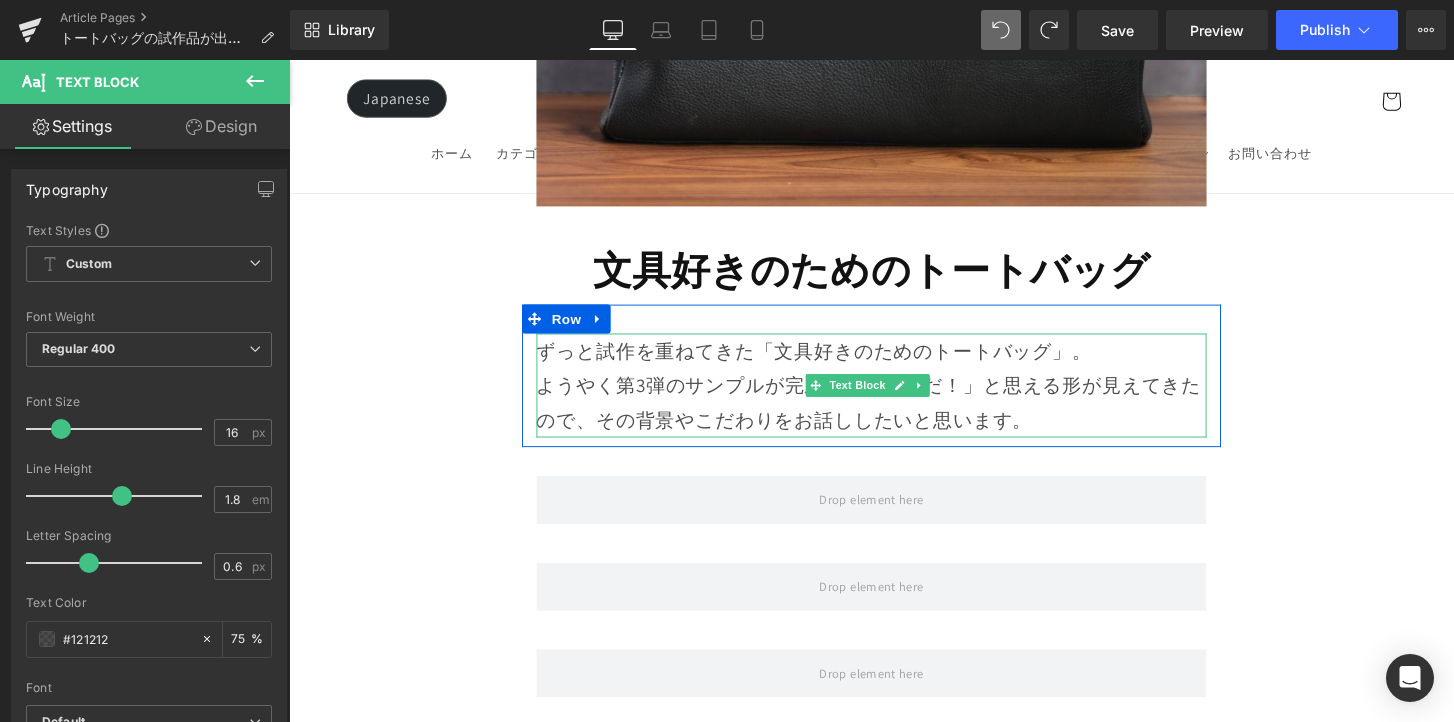 click on "ずっと試作を重ねてきた「文具好きのためのトートバッグ」。
ようやく第3弾のサンプルが完成し、「これだ！」と思える形が見えてきたので、その背景やこだわりをお話ししたいと思います。" at bounding box center [894, 398] 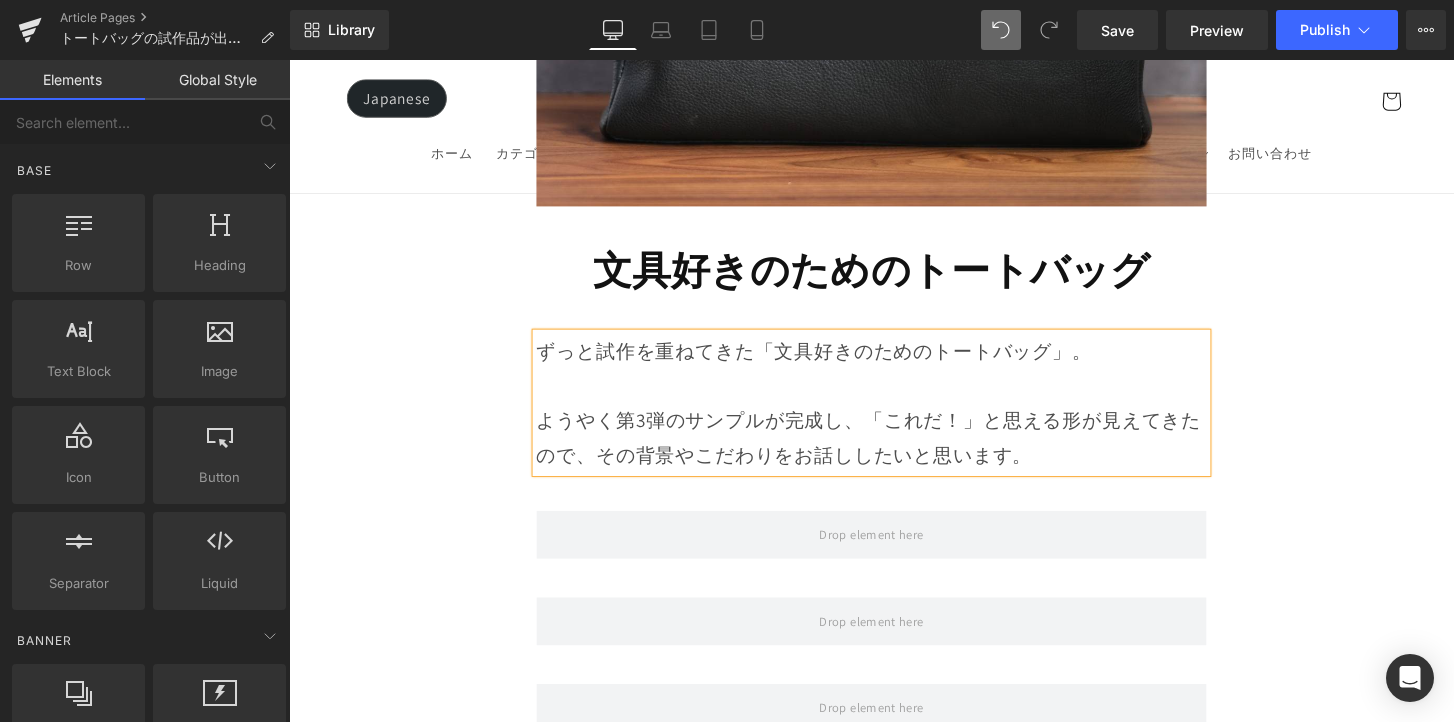 click on "Image         Row
文具好きのためのトートバッグ
Heading         Row         Row         Row         Row         Row         Row         Row         Row         Row         Row         Row         Row         Row         Row         Row         Row         Row         Row         Row         Row         Row         Row         Row         Row         Row         Row         Row         Row         Row         Row         Row         Row
Sale Off" at bounding box center [894, 7695] 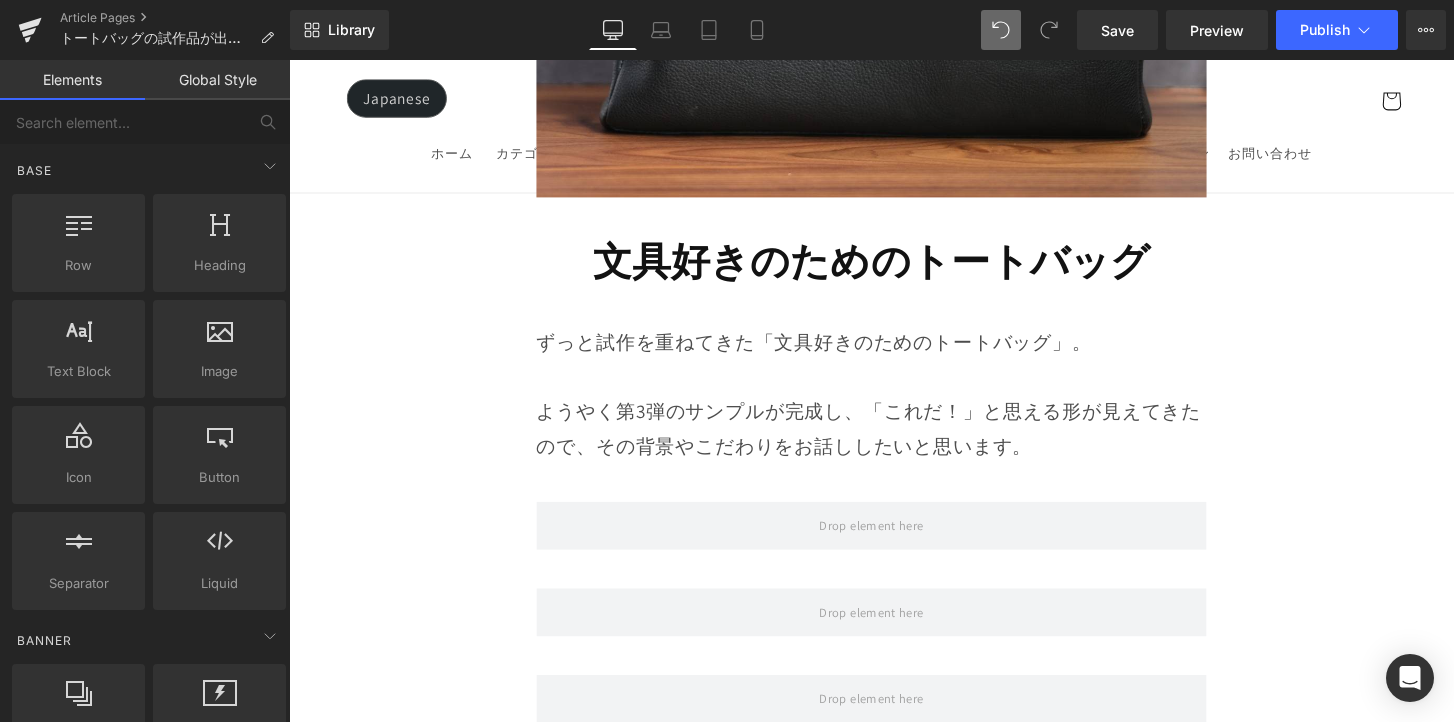 scroll, scrollTop: 948, scrollLeft: 0, axis: vertical 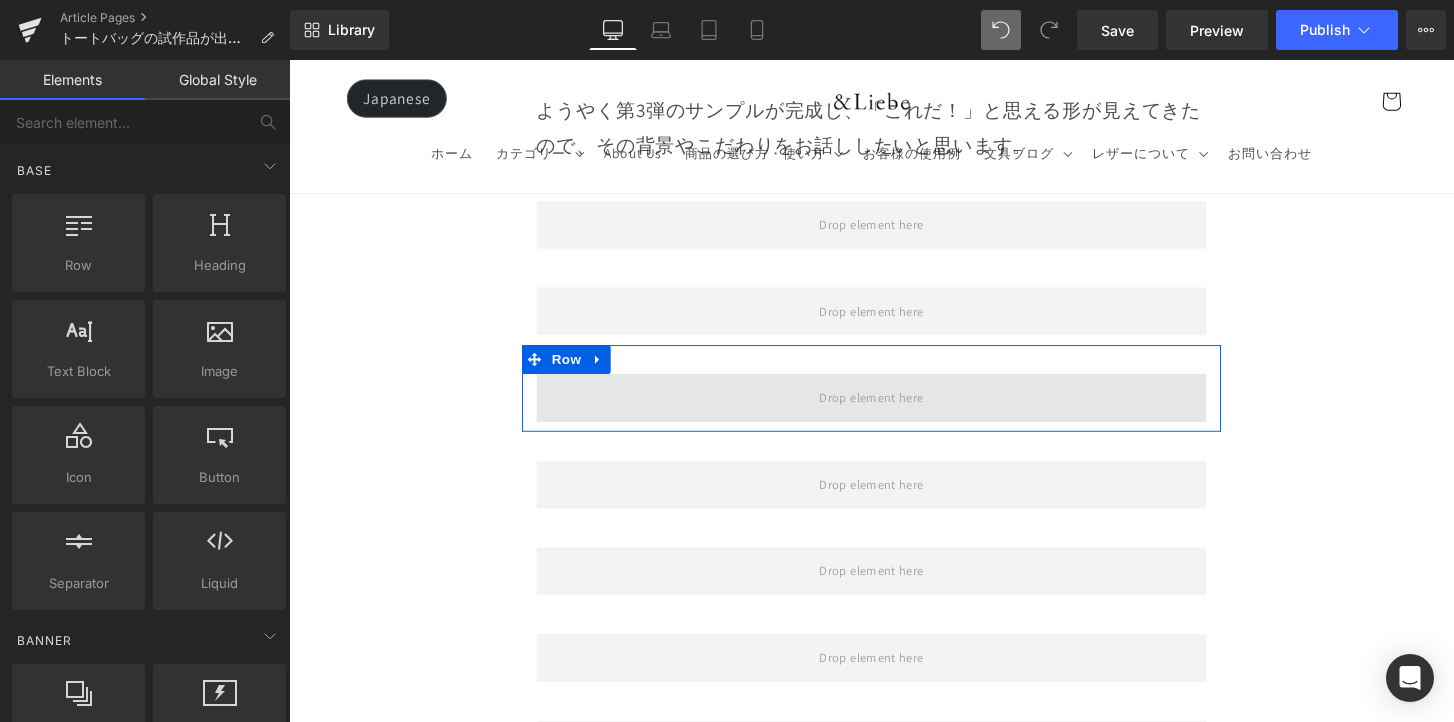 click at bounding box center (894, 411) 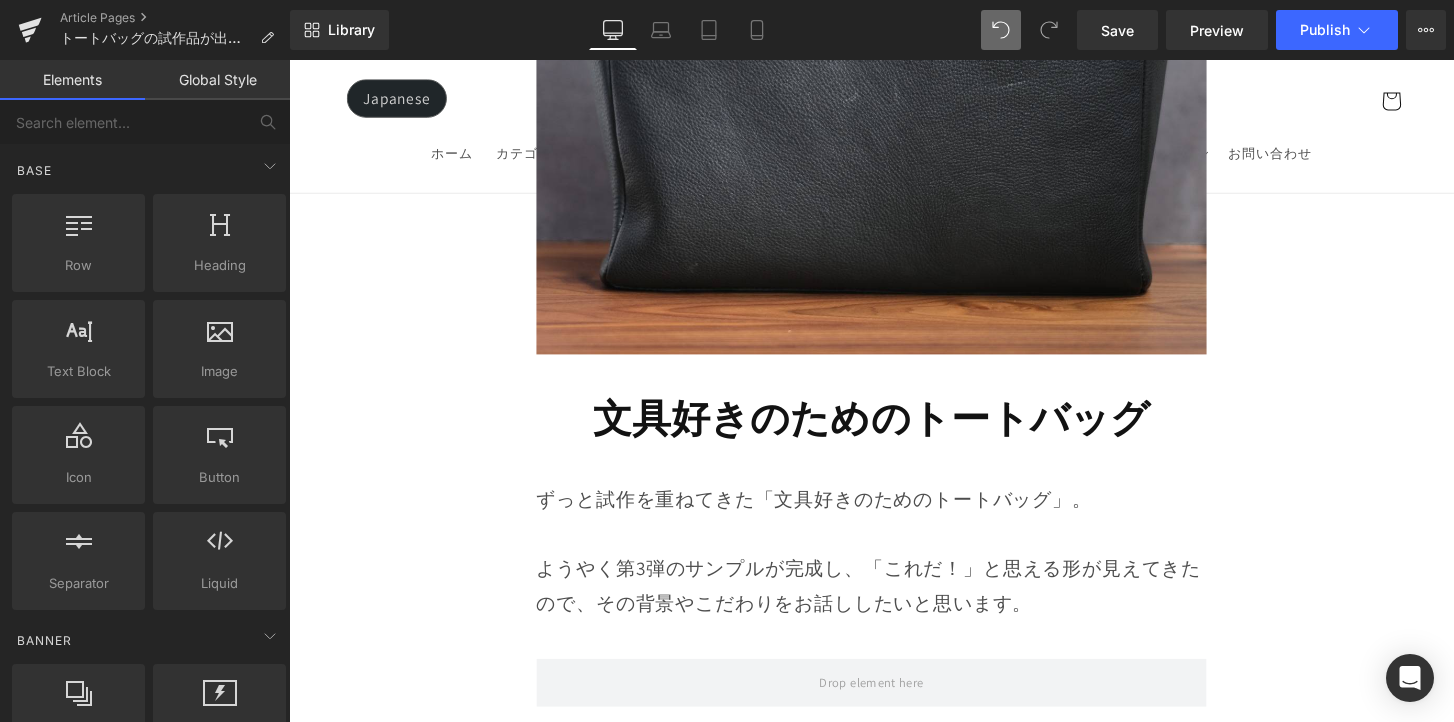 scroll, scrollTop: 601, scrollLeft: 0, axis: vertical 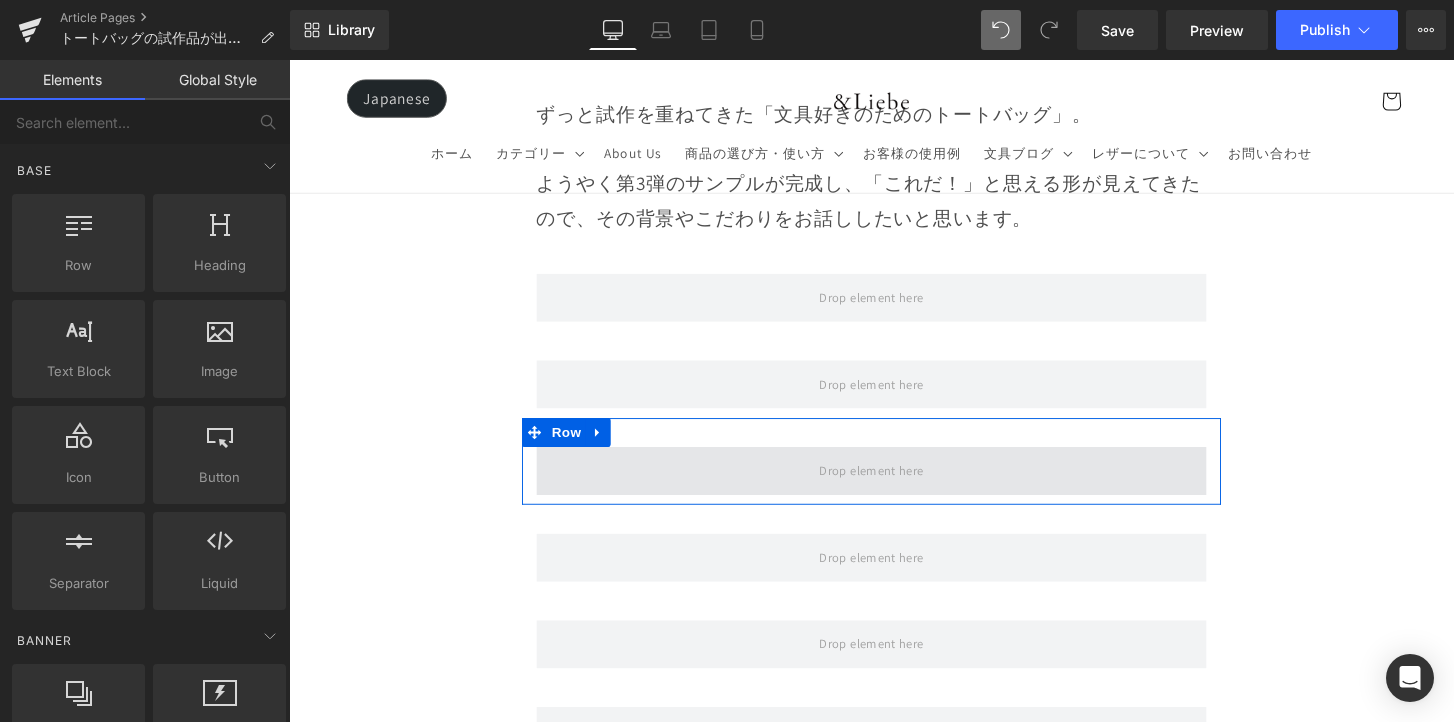 click at bounding box center [894, 487] 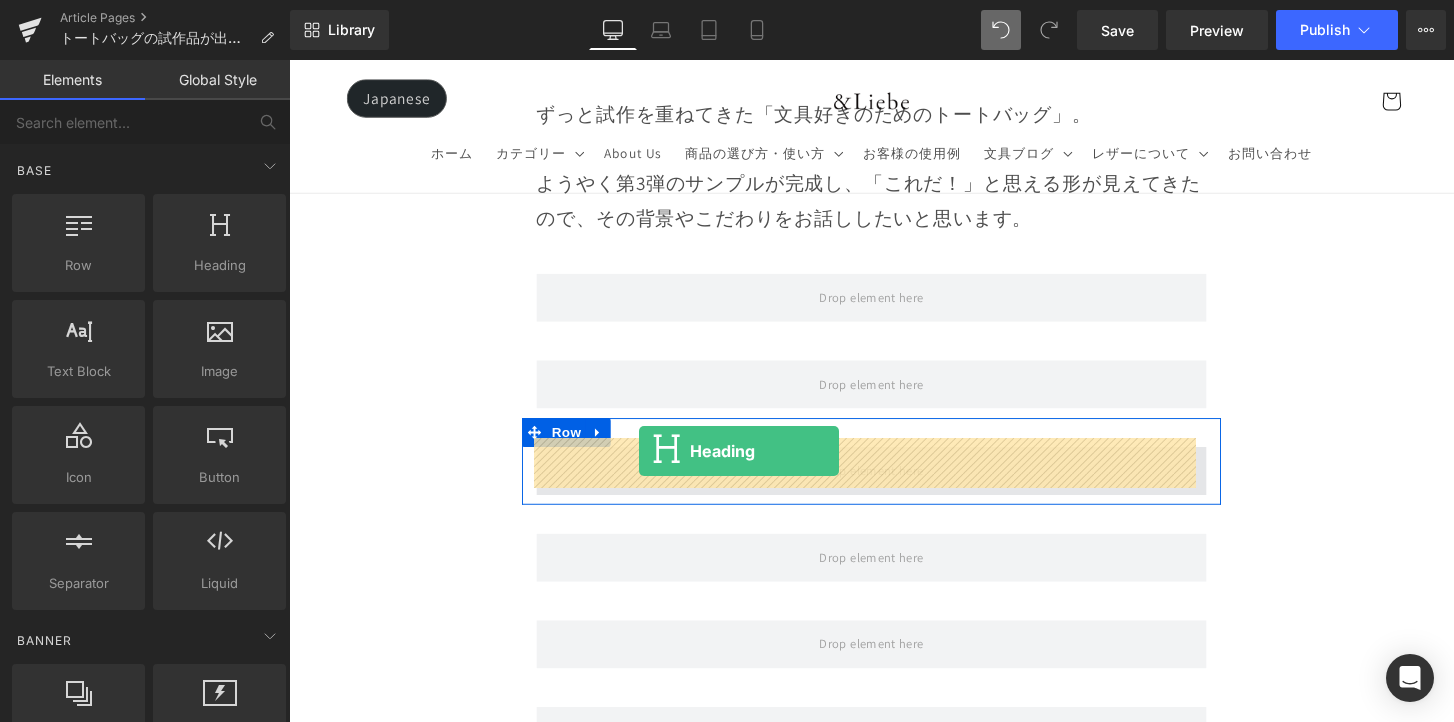 drag, startPoint x: 517, startPoint y: 320, endPoint x: 651, endPoint y: 467, distance: 198.90953 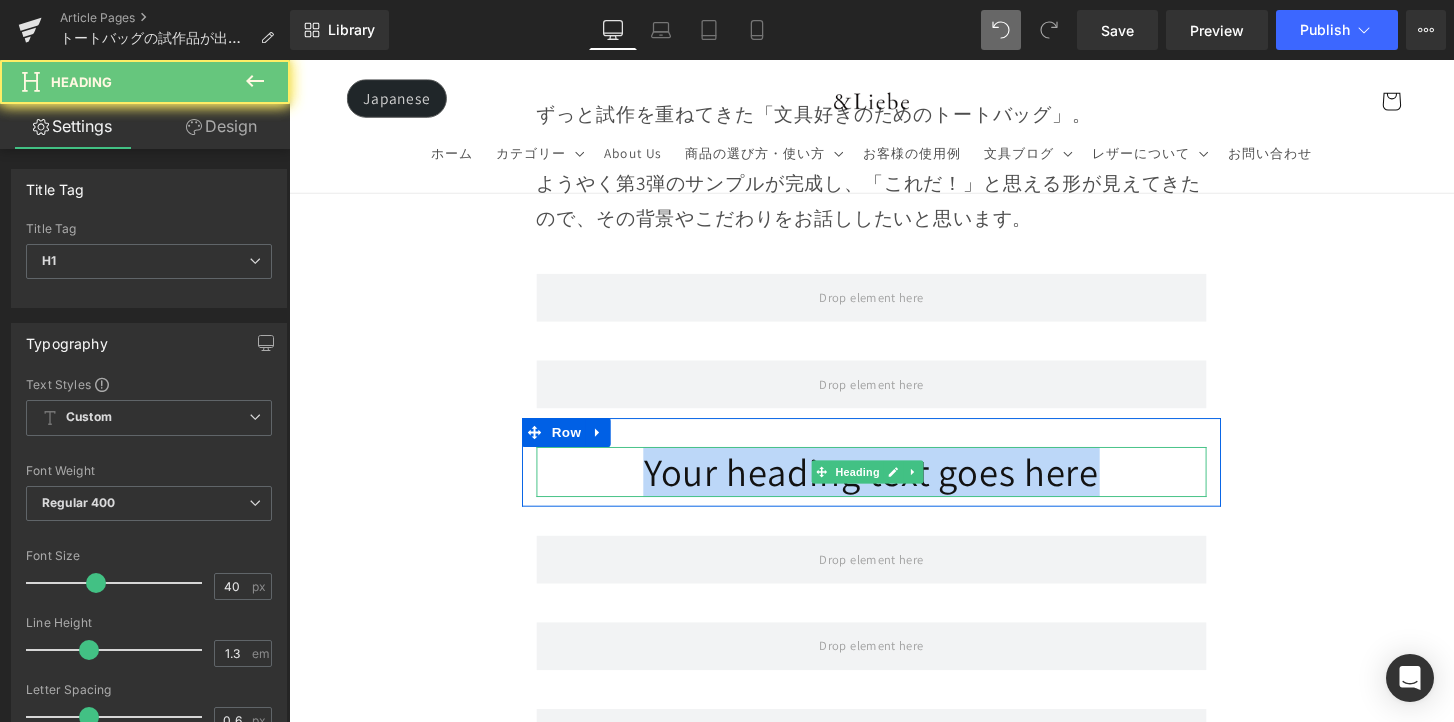 drag, startPoint x: 614, startPoint y: 470, endPoint x: 1158, endPoint y: 492, distance: 544.44464 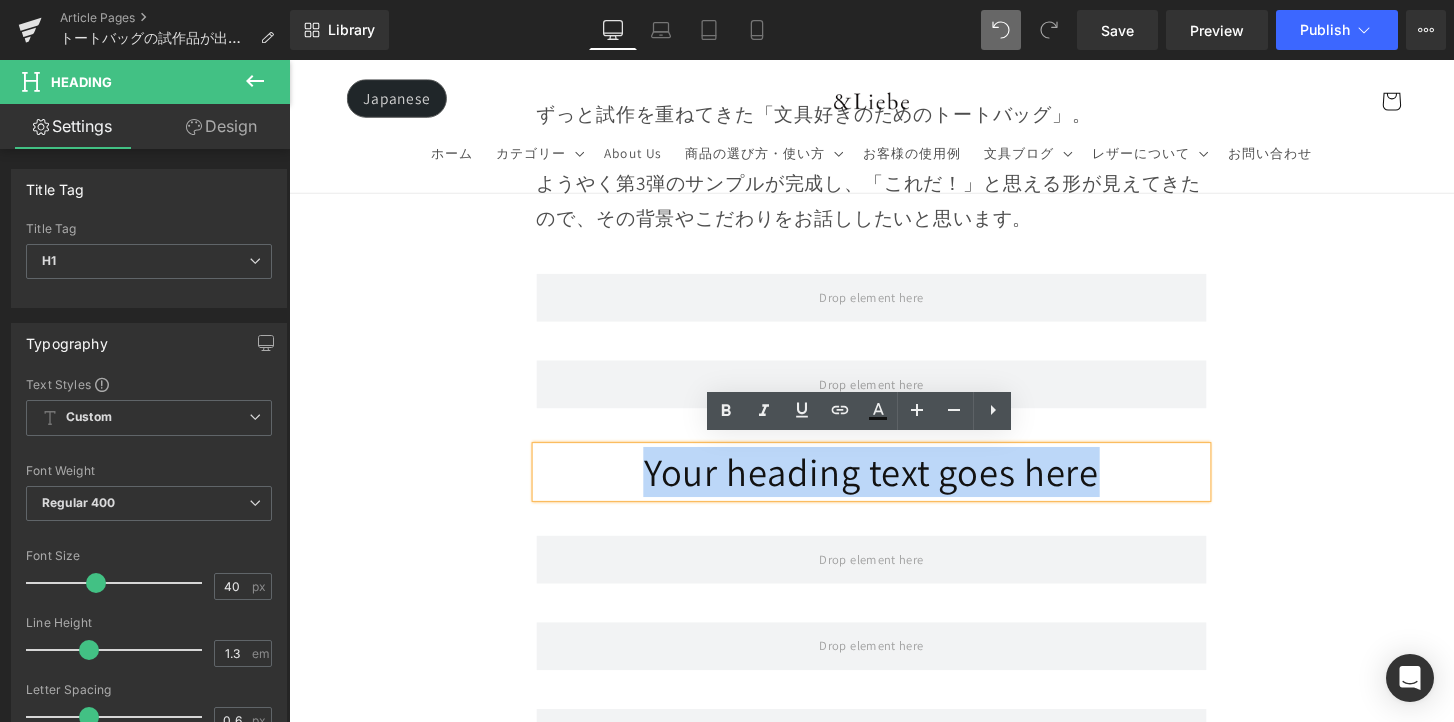 type 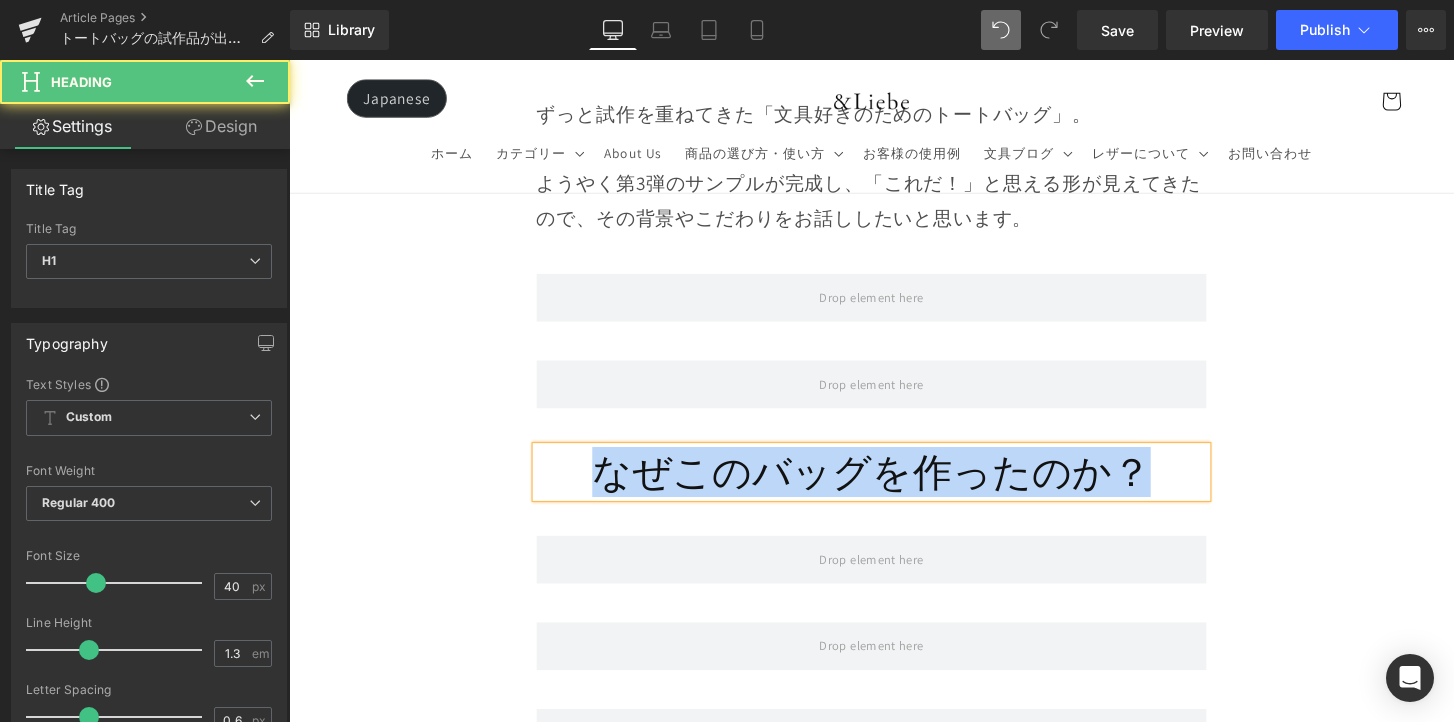 drag, startPoint x: 1203, startPoint y: 479, endPoint x: 549, endPoint y: 491, distance: 654.1101 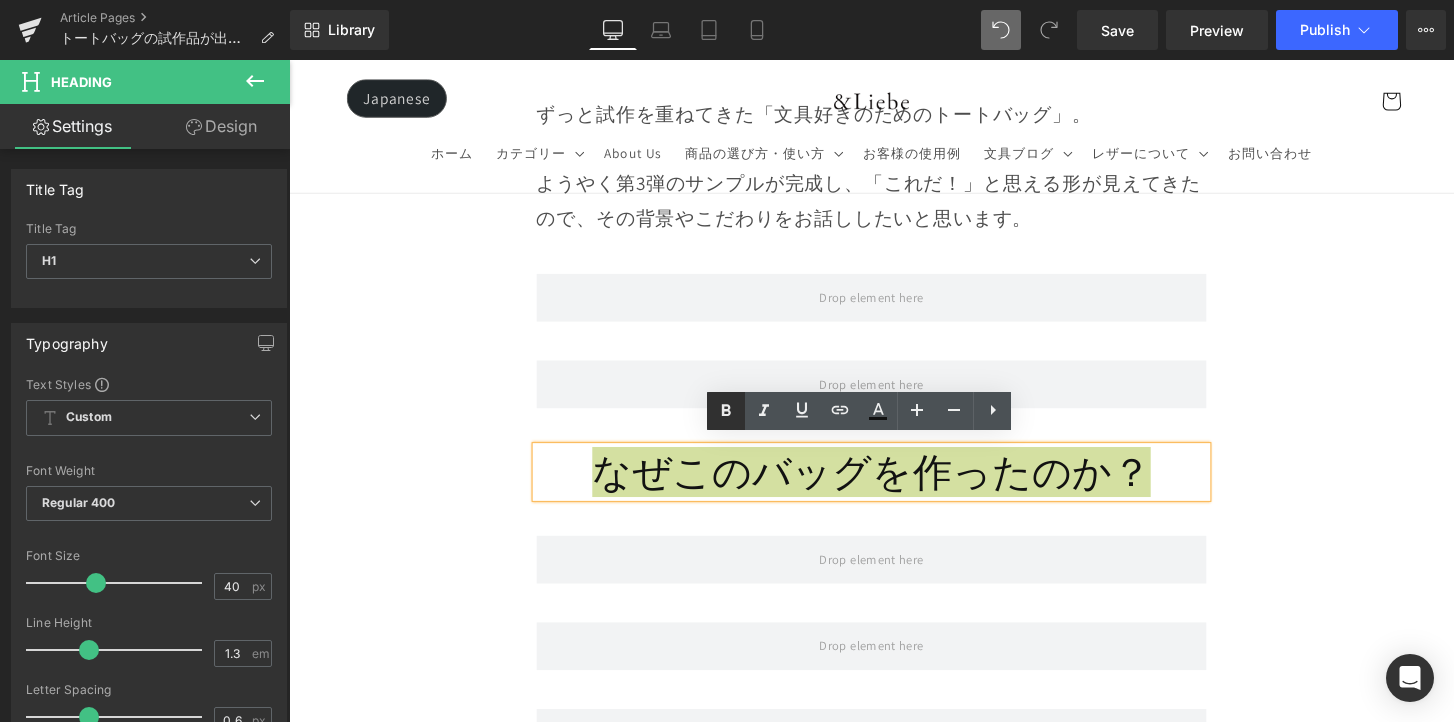 click 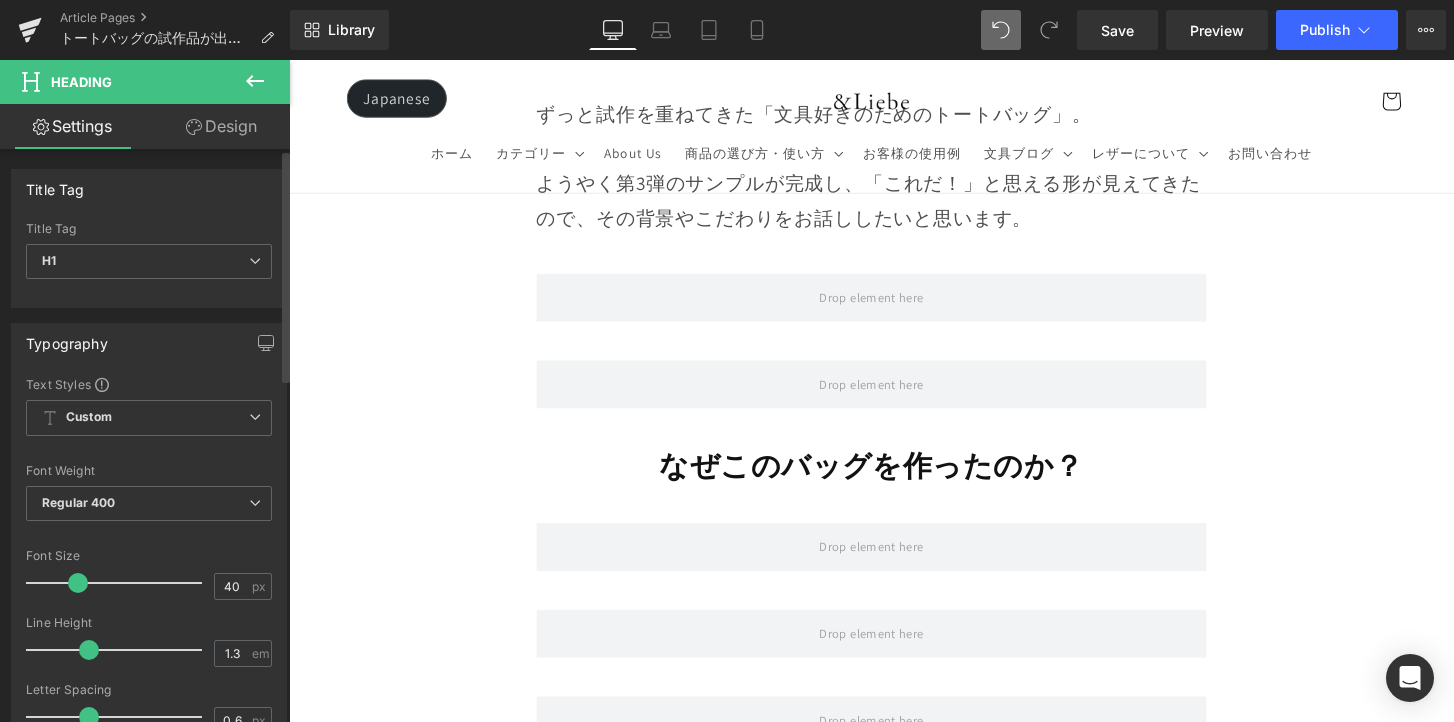 drag, startPoint x: 86, startPoint y: 576, endPoint x: 72, endPoint y: 582, distance: 15.231546 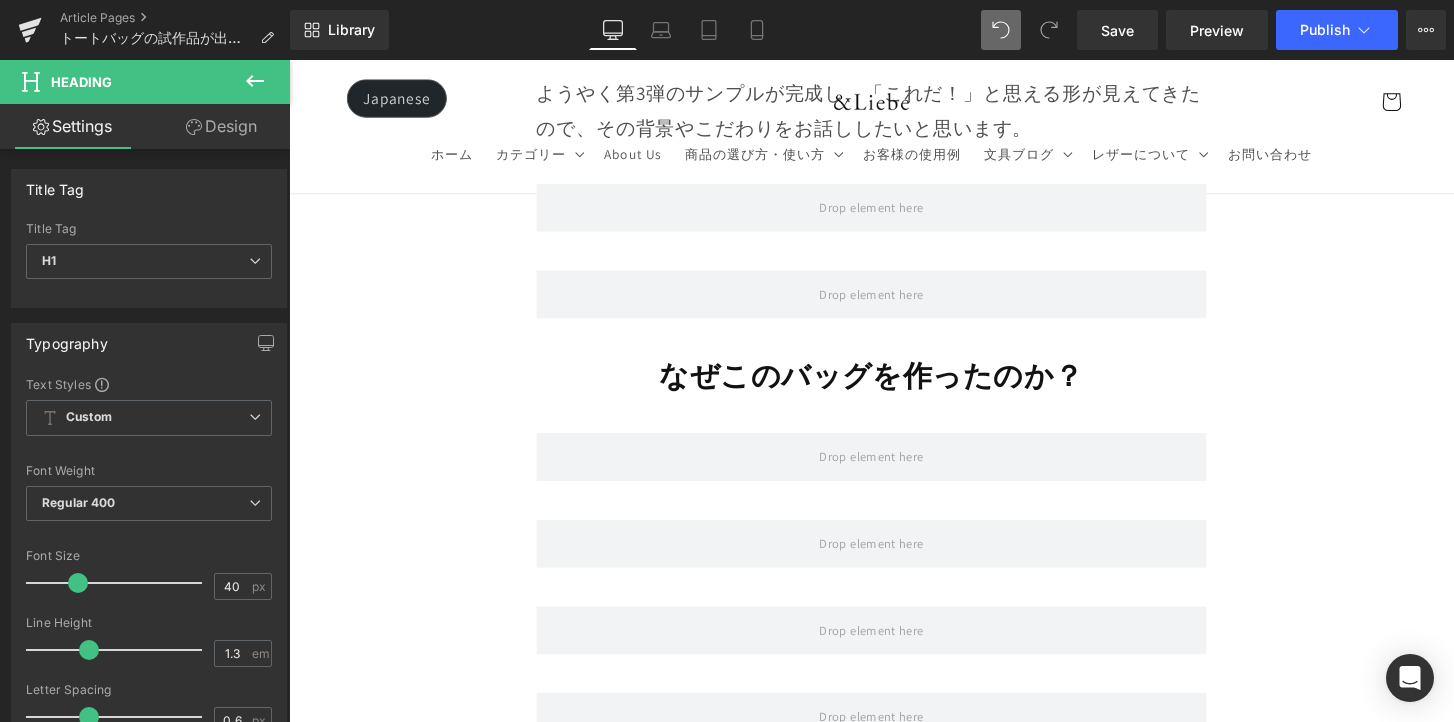 scroll, scrollTop: 1177, scrollLeft: 0, axis: vertical 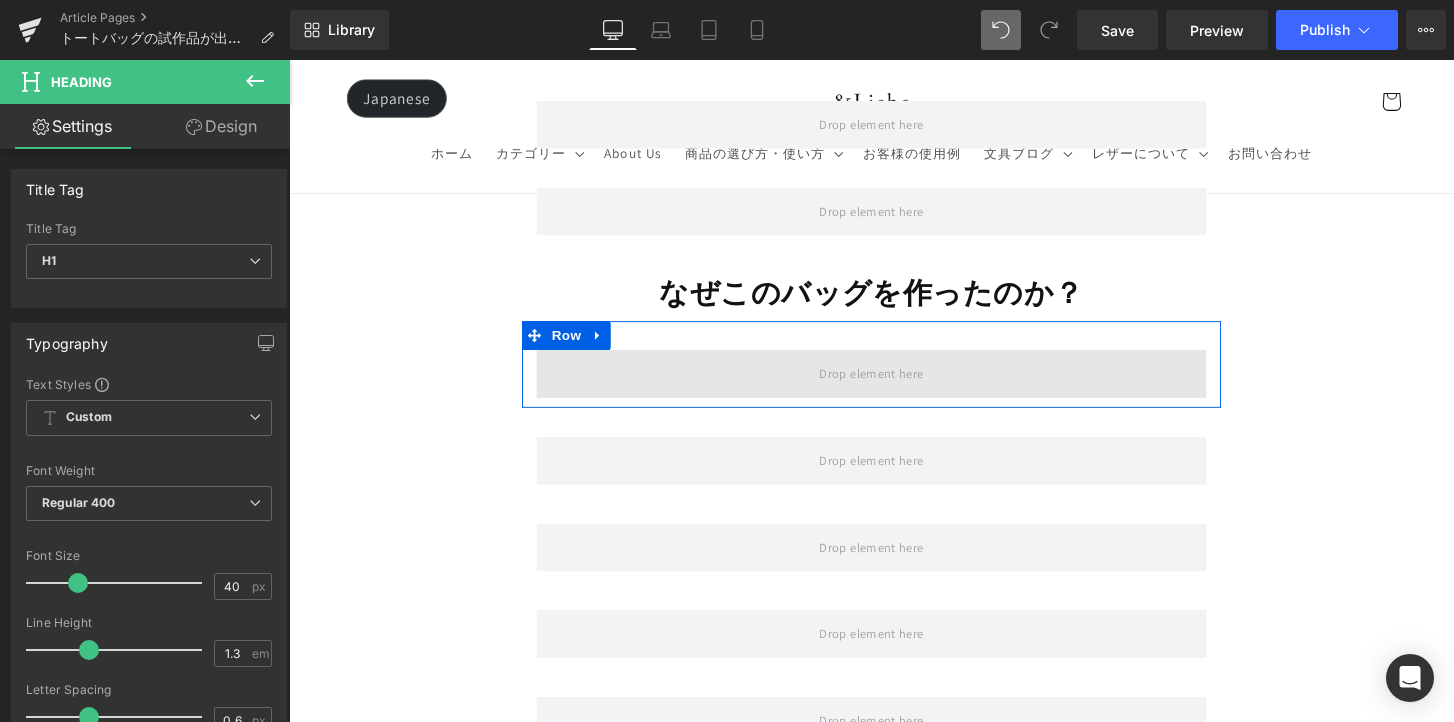click at bounding box center (894, 386) 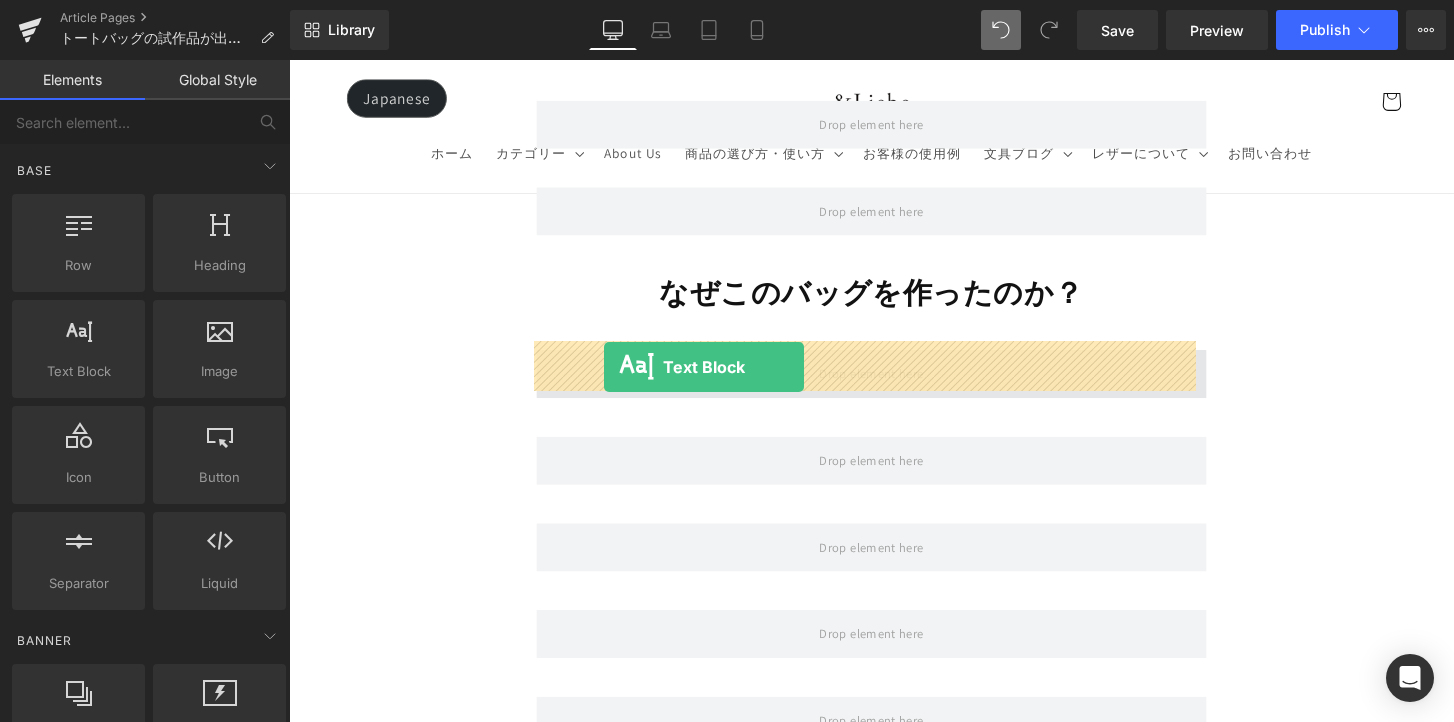 drag, startPoint x: 514, startPoint y: 441, endPoint x: 616, endPoint y: 378, distance: 119.88744 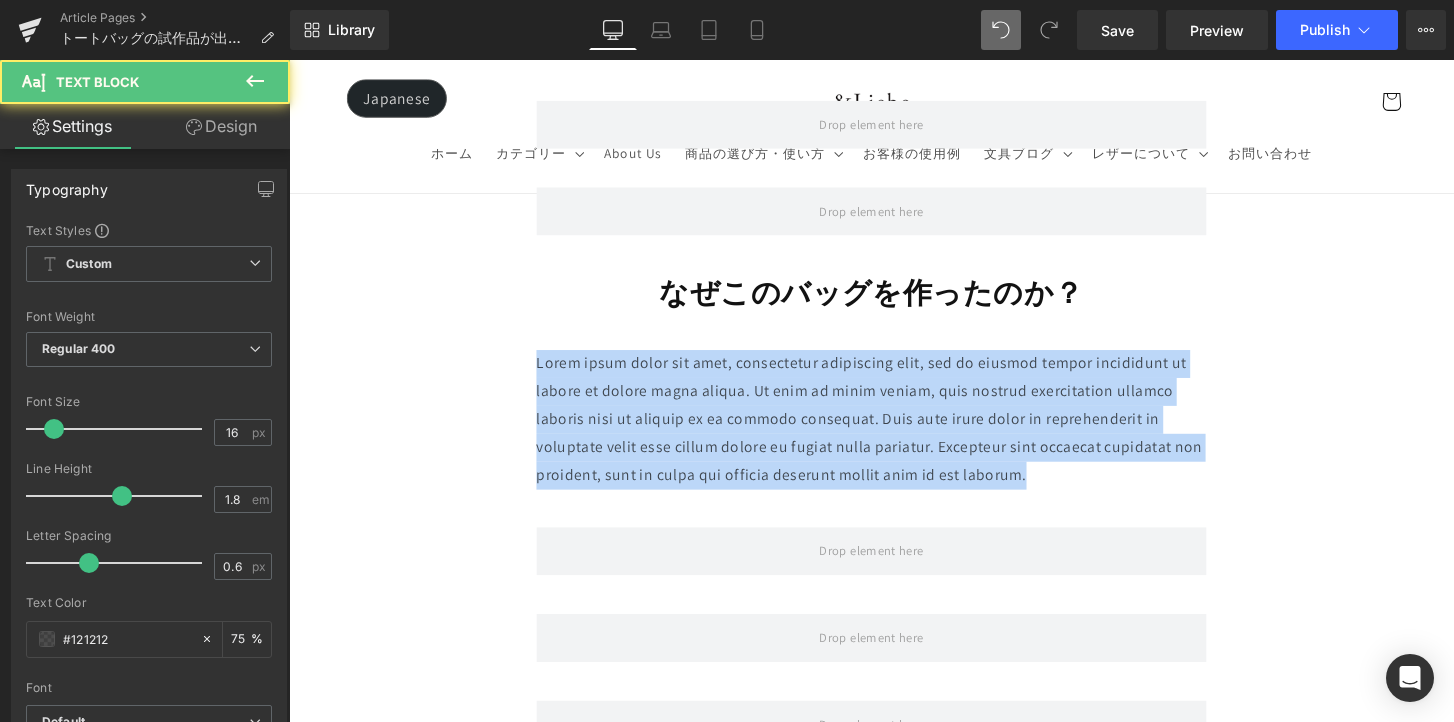 drag, startPoint x: 1036, startPoint y: 482, endPoint x: 397, endPoint y: 371, distance: 648.5692 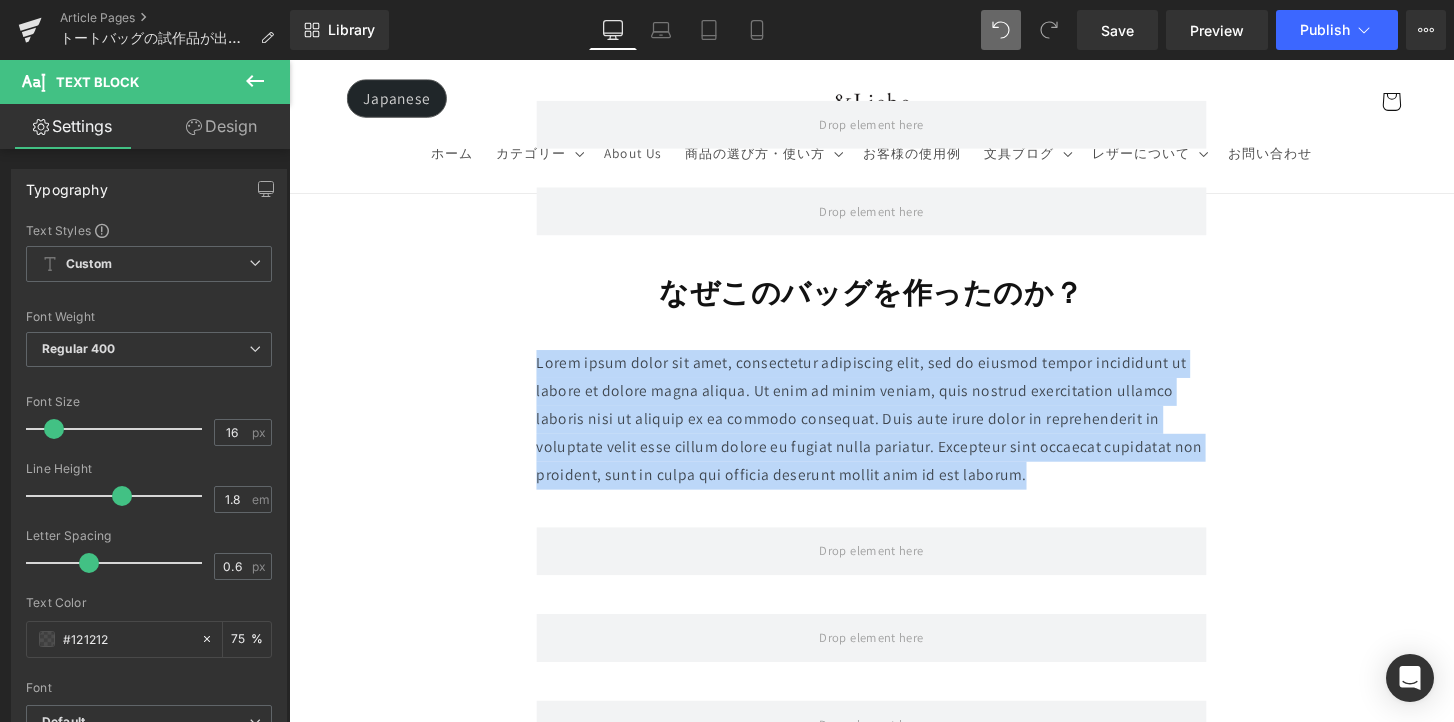 type 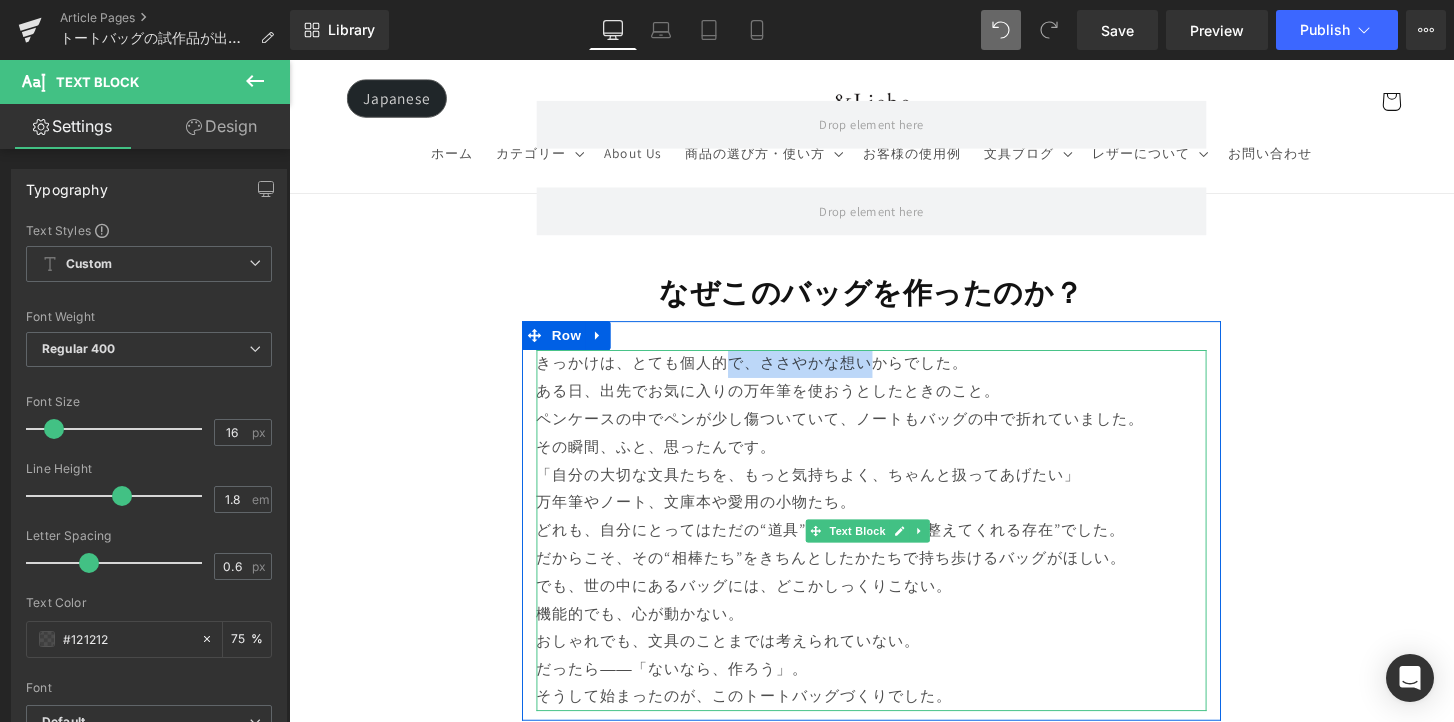 drag, startPoint x: 747, startPoint y: 372, endPoint x: 885, endPoint y: 374, distance: 138.0145 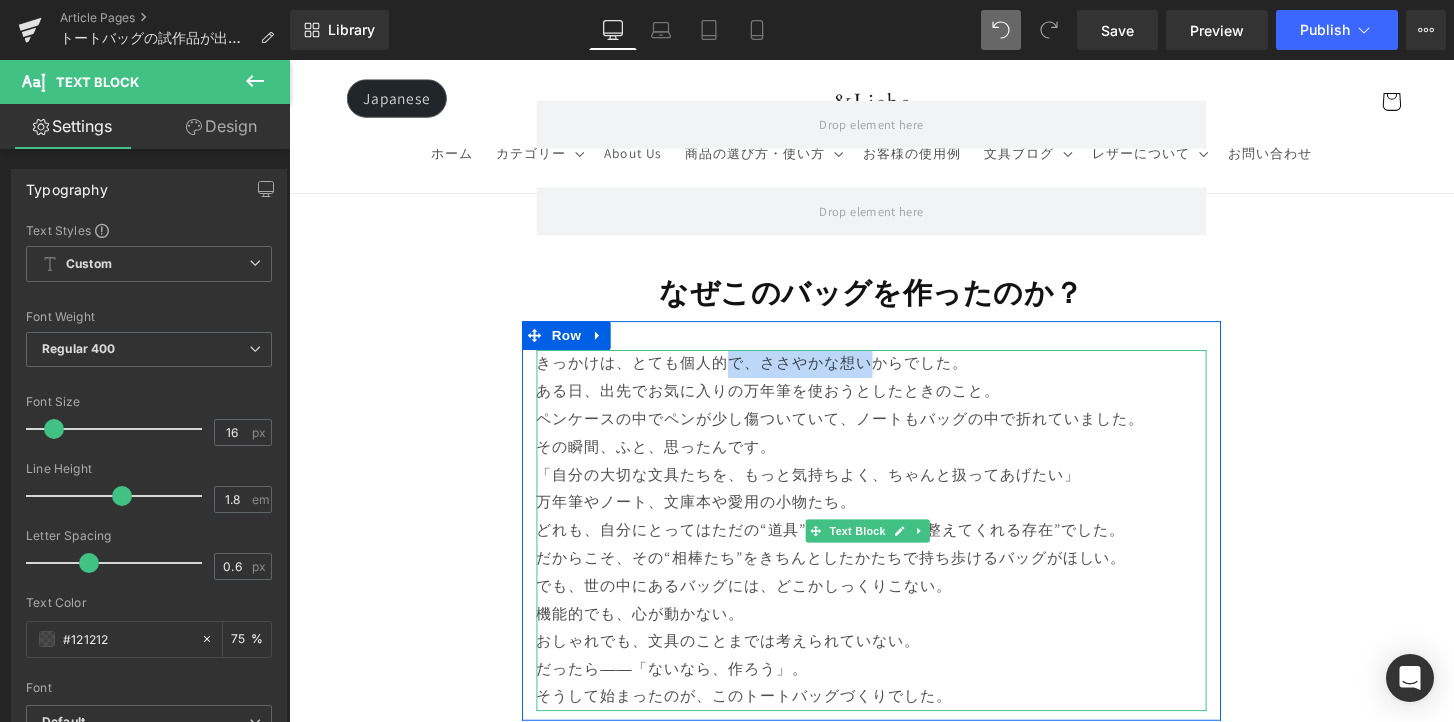 click on "きっかけは、とても個人的で、ささやかな想いからでした。" at bounding box center (894, 375) 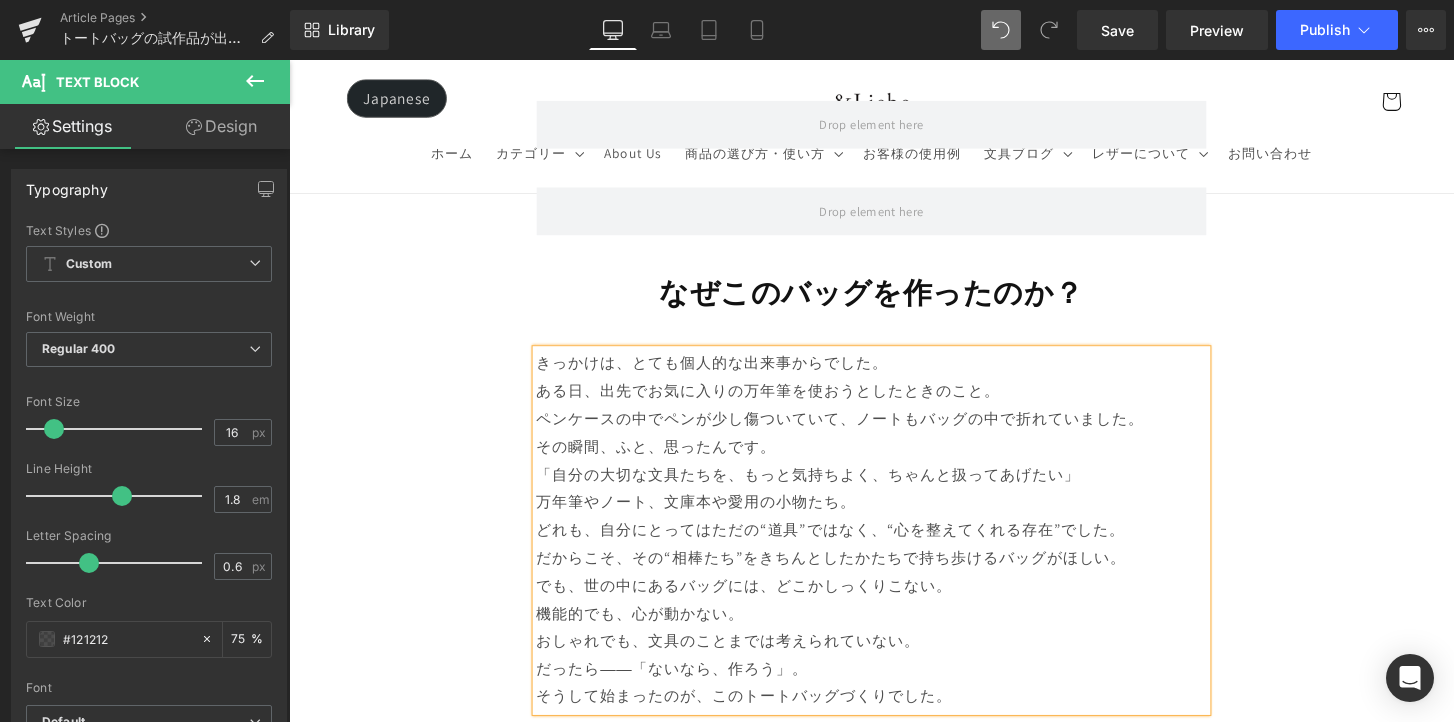 click on "Image         Row
文具好きのためのトートバッグ
Heading         Row
ずっと試作を重ねてきた「文具好きのためのトートバッグ」。
ようやく第3弾のサンプルが完成し、「これだ！」と思える形が見えてきたので、その背景やこだわりをお話ししたいと思います。
Text Block         Row         Row         Row
なぜこのバッグを作ったのか？
Heading         Row
きっかけは、とても個人的な出来事からでした。 ある日、出先でお気に入りの万年筆を使おうとしたときのこと。
ペンケースの中でペンが少し傷ついていて、ノートもバッグの中で折れていました。
その瞬間、ふと、思ったんです。 「自分の大切な文具たちを、もっと気持ちよく、ちゃんと扱ってあげたい」
Text Block         Row" at bounding box center (894, 7425) 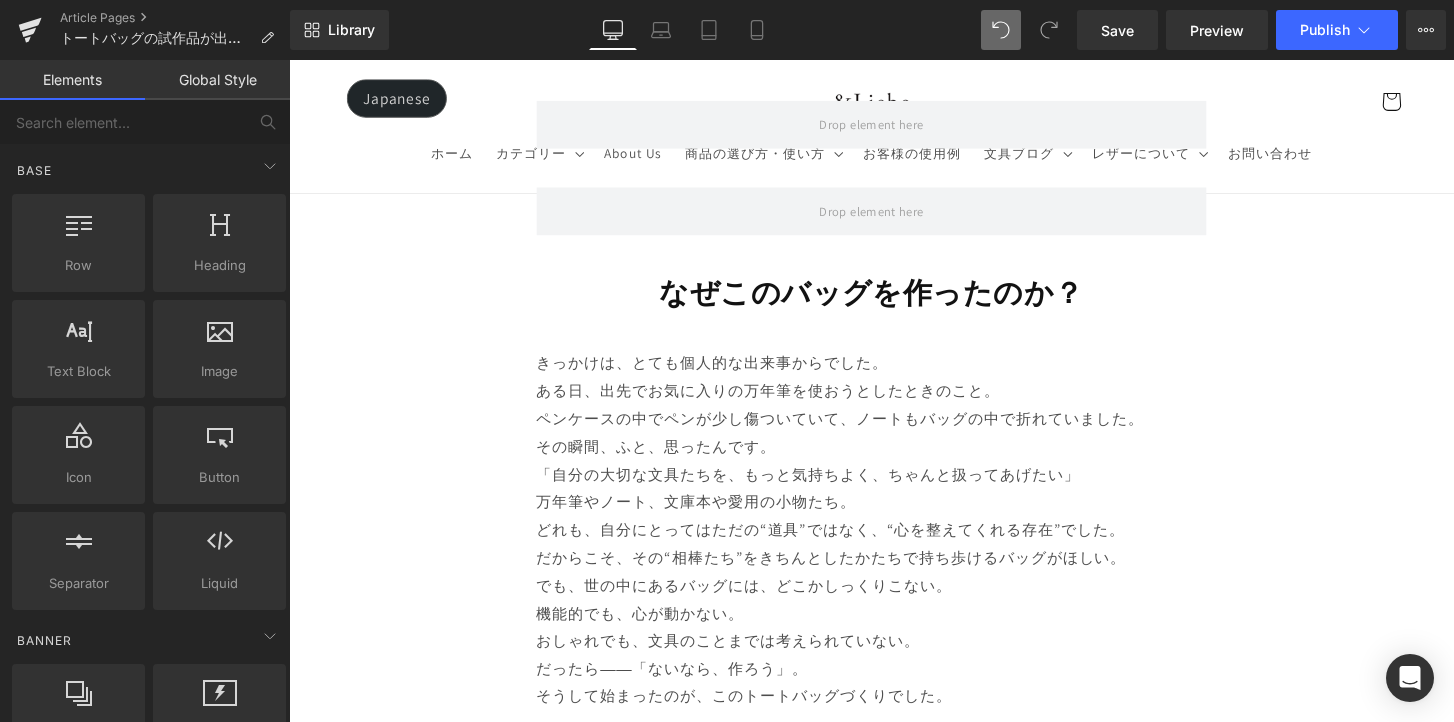 click on "「自分の大切な文具たちを、もっと気持ちよく、ちゃんと扱ってあげたい」" at bounding box center (894, 491) 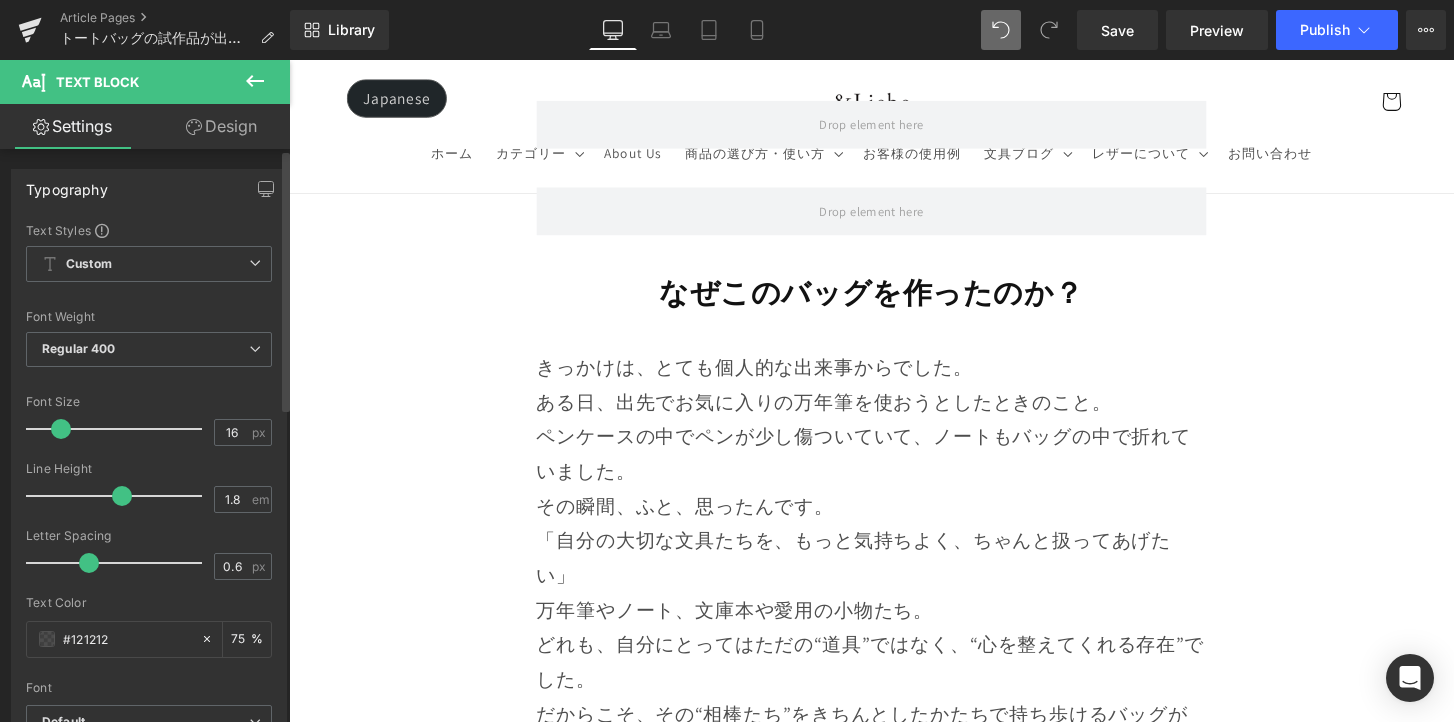 drag, startPoint x: 50, startPoint y: 430, endPoint x: 192, endPoint y: 326, distance: 176.01137 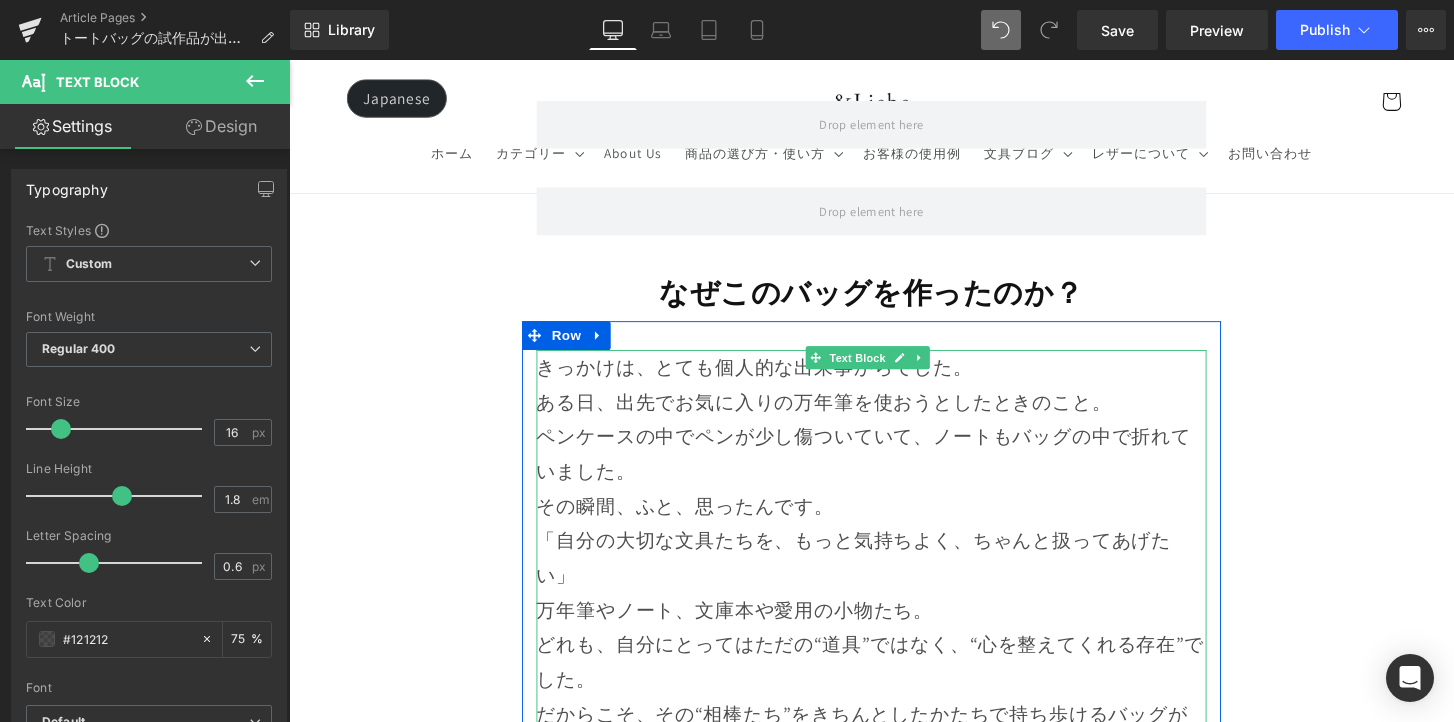 click on "きっかけは、とても個人的な出来事からでした。" at bounding box center [894, 379] 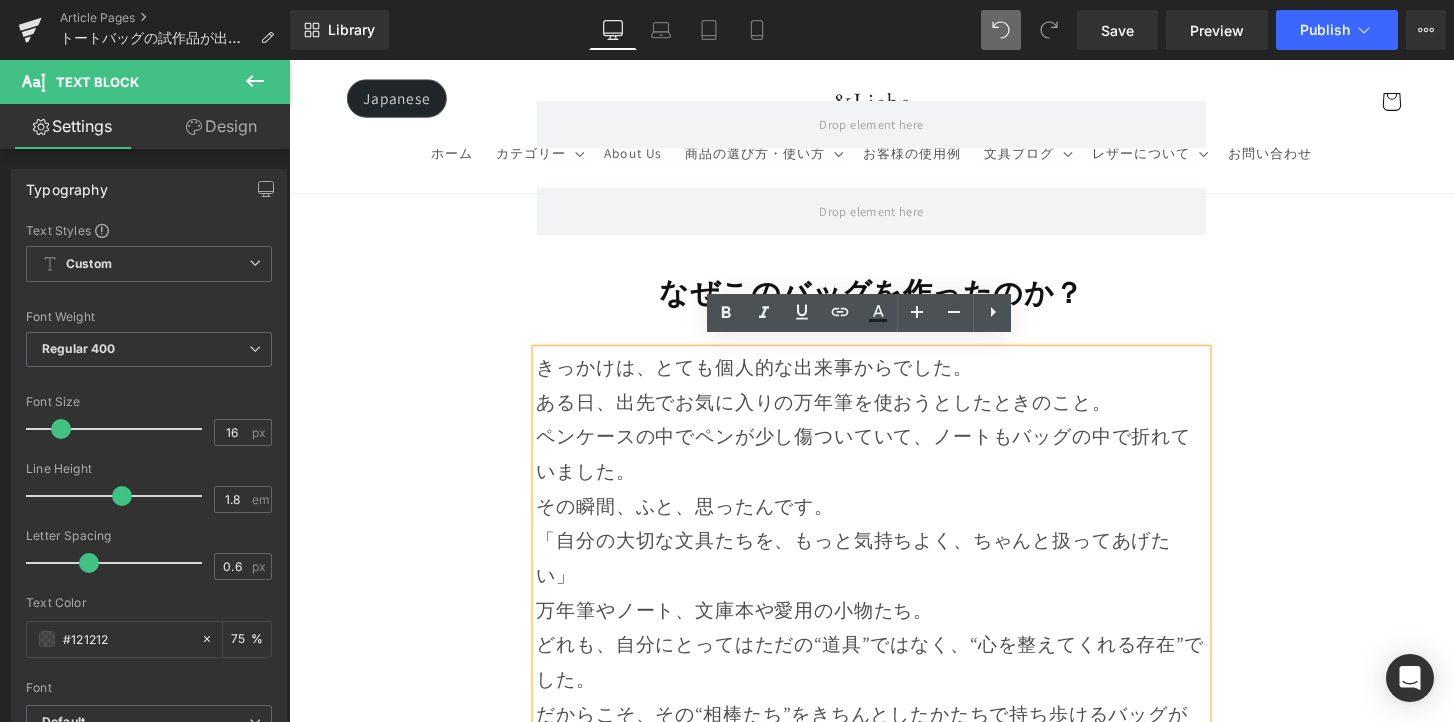 scroll, scrollTop: 1186, scrollLeft: 0, axis: vertical 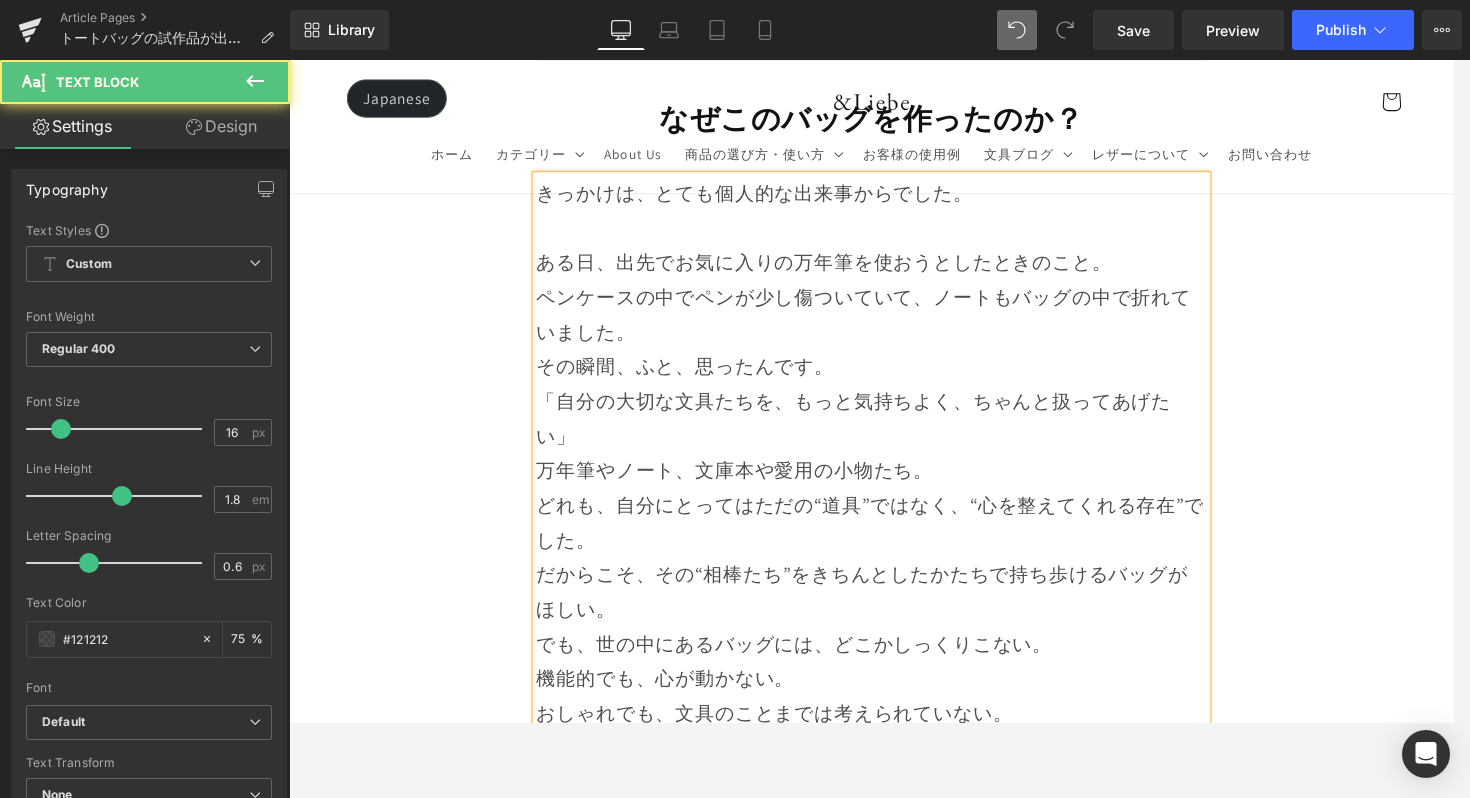 click on "万年筆やノート、文庫本や愛用の小物たち。
どれも、自分にとってはただの“道具”ではなく、“心を整えてくれる存在”でした。
だからこそ、その“相棒たち”をきちんとしたかたちで持ち歩けるバッグがほしい。
でも、世の中にあるバッグには、どこかしっくりこない。" at bounding box center [894, 577] 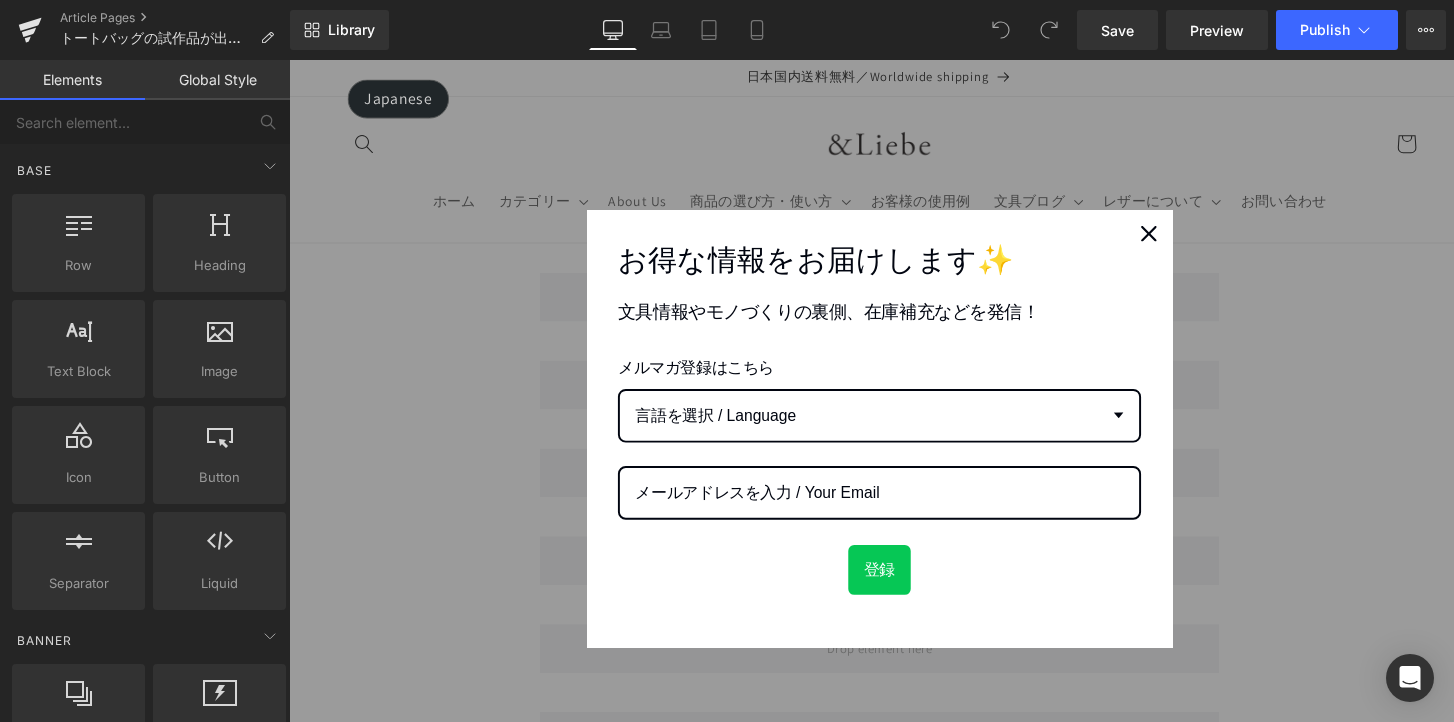 scroll, scrollTop: 0, scrollLeft: 0, axis: both 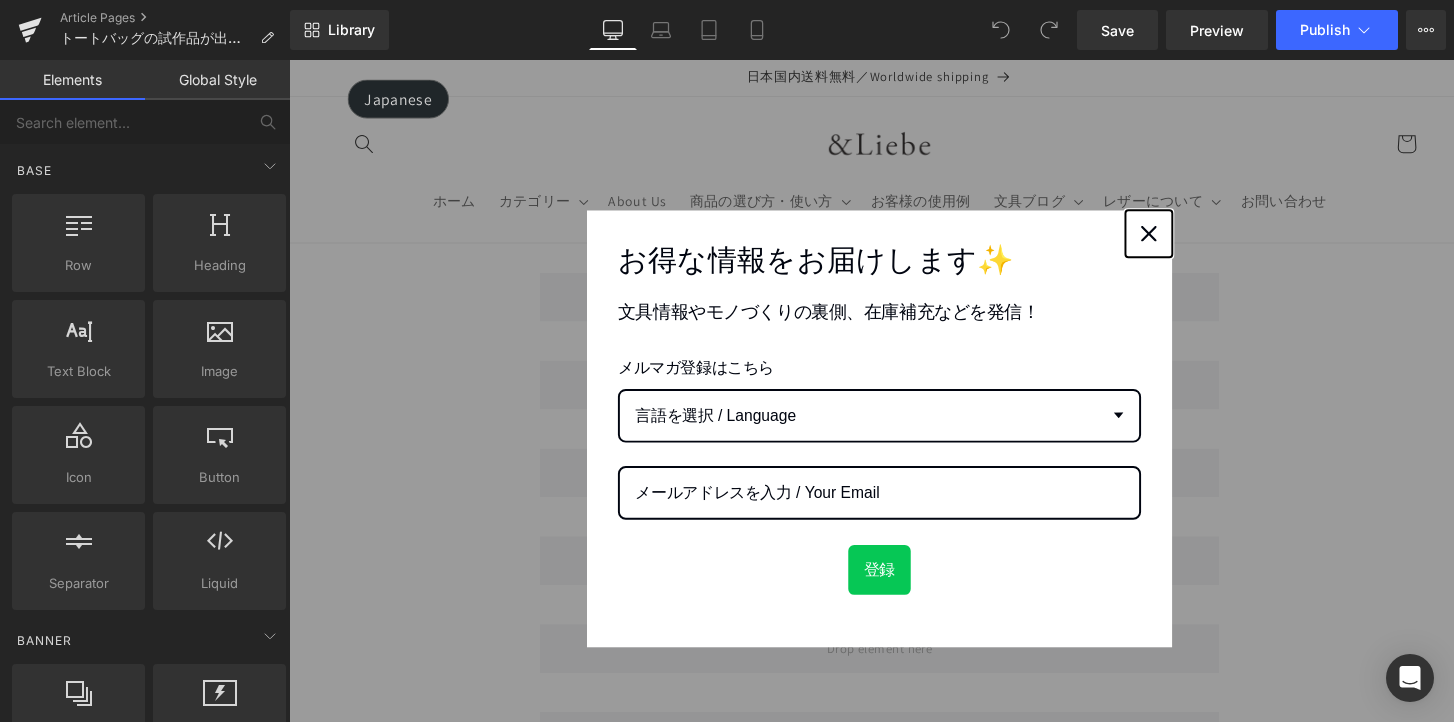 click at bounding box center [1170, 238] 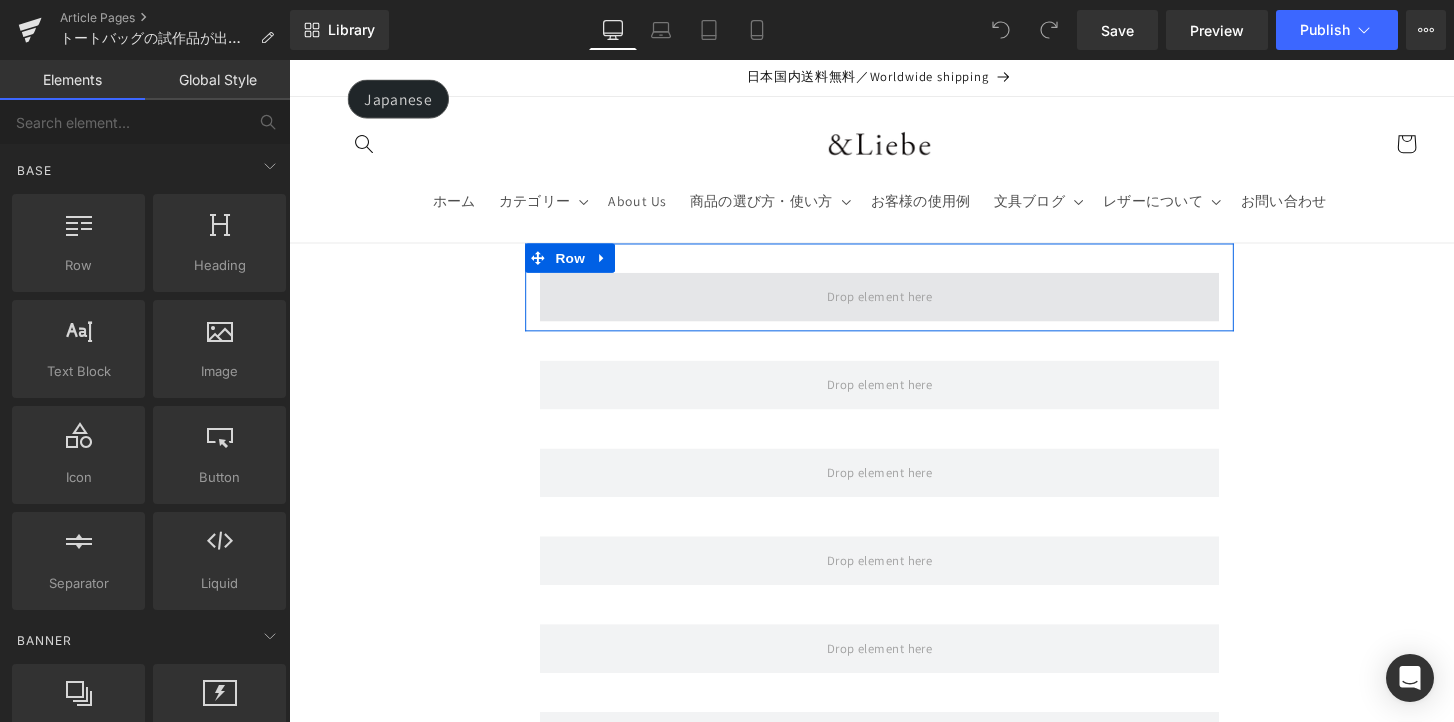 click at bounding box center (894, 303) 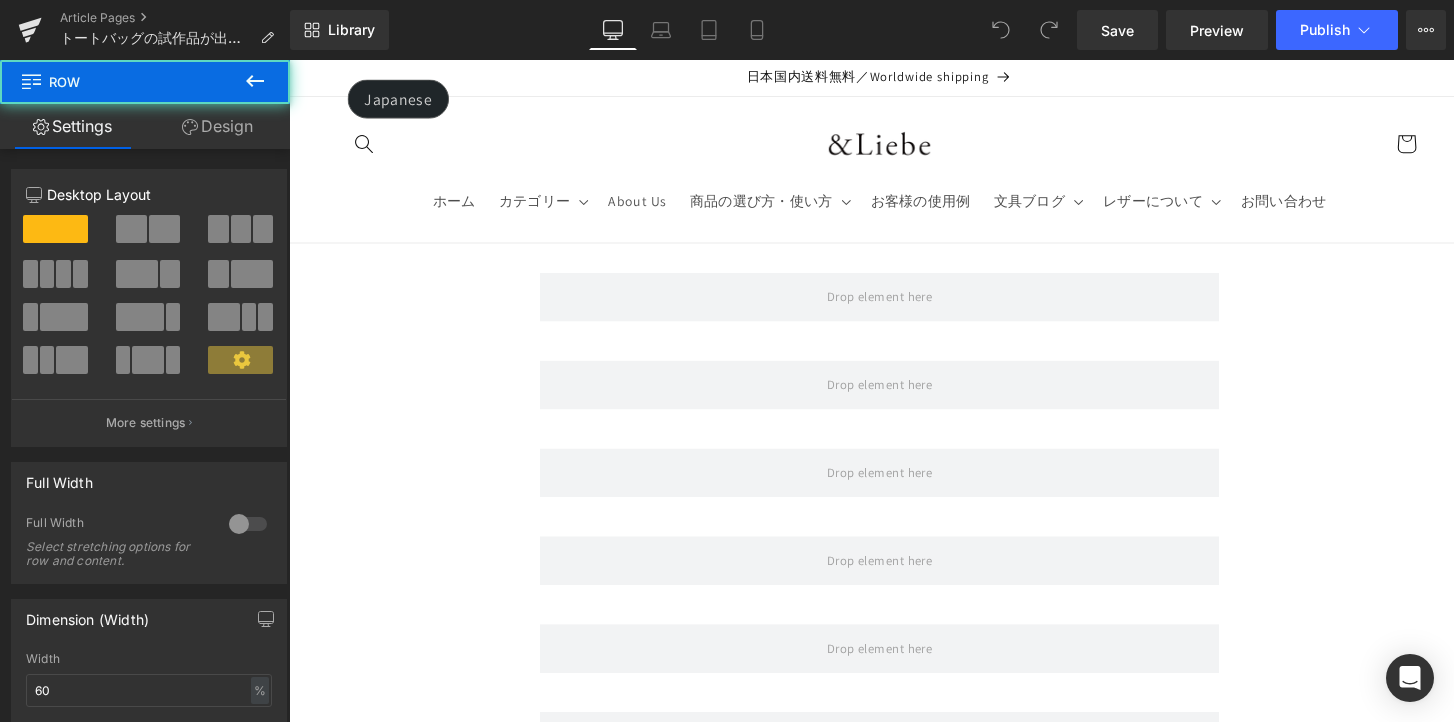 click at bounding box center (255, 82) 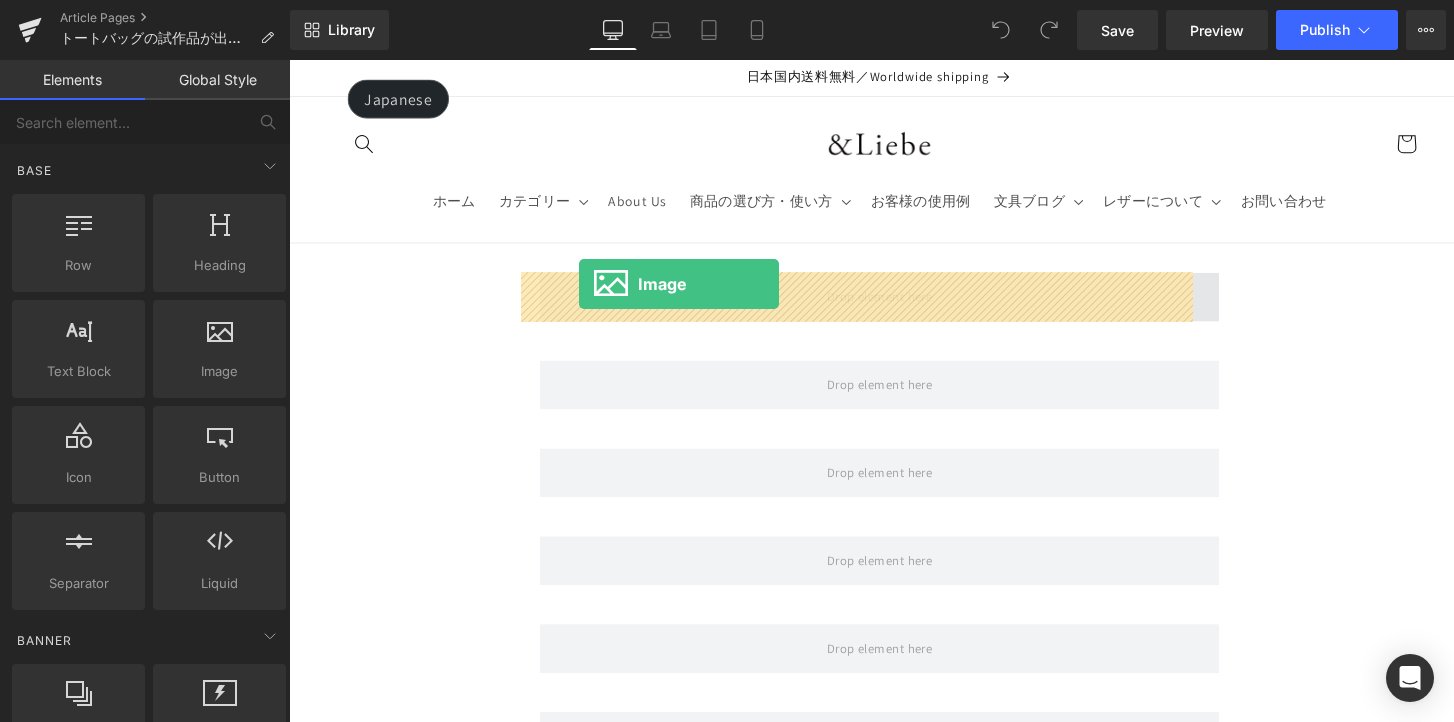 drag, startPoint x: 488, startPoint y: 277, endPoint x: 586, endPoint y: 289, distance: 98.731964 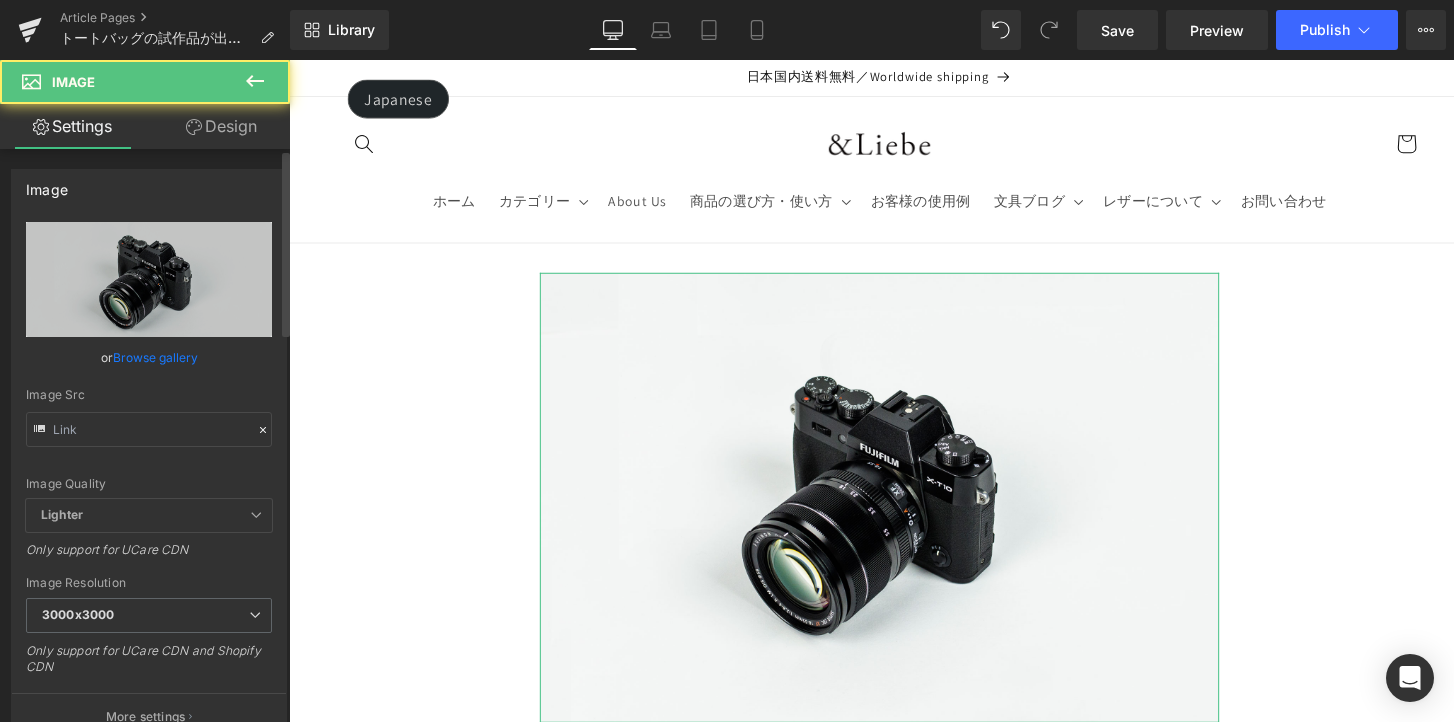 click on "Browse gallery" at bounding box center [155, 357] 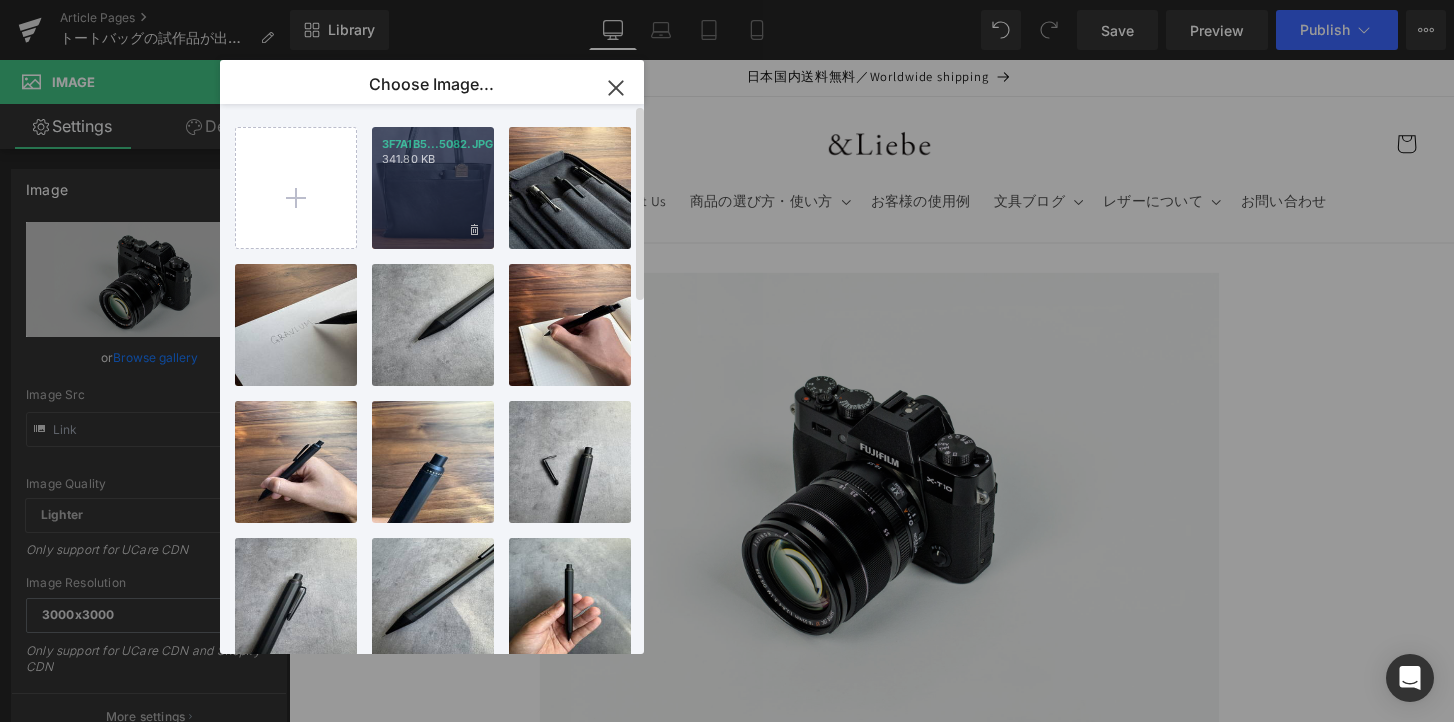 click on "3F7A1B5...5082.JPG 341.80 KB" at bounding box center (433, 188) 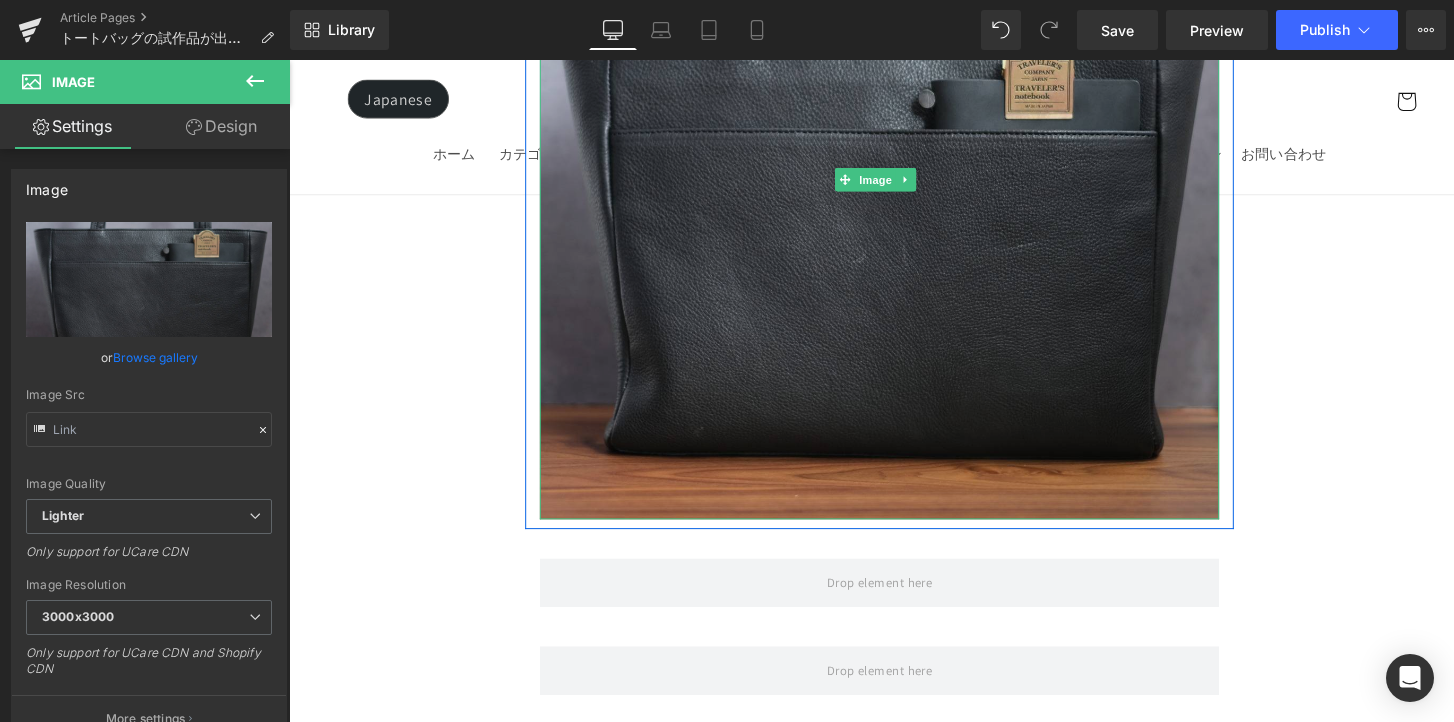 scroll, scrollTop: 444, scrollLeft: 0, axis: vertical 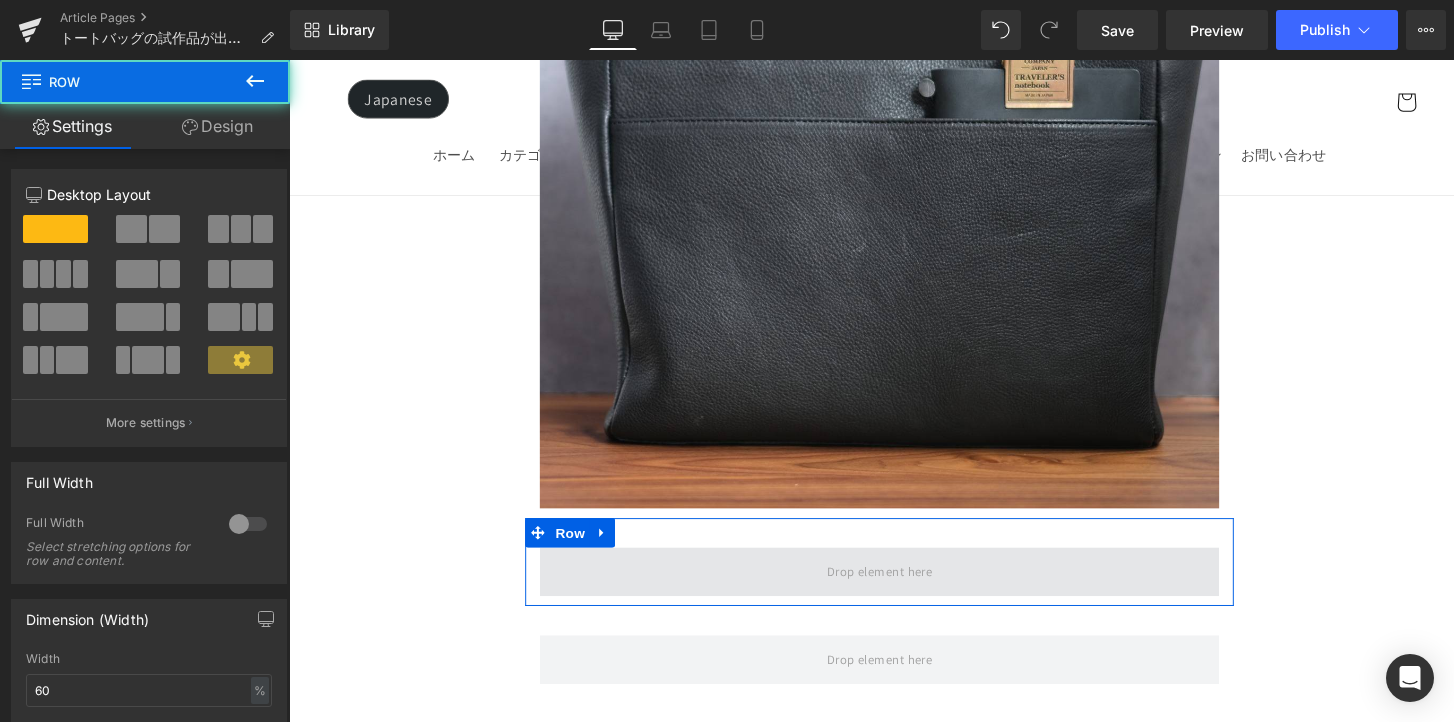 click at bounding box center (894, 584) 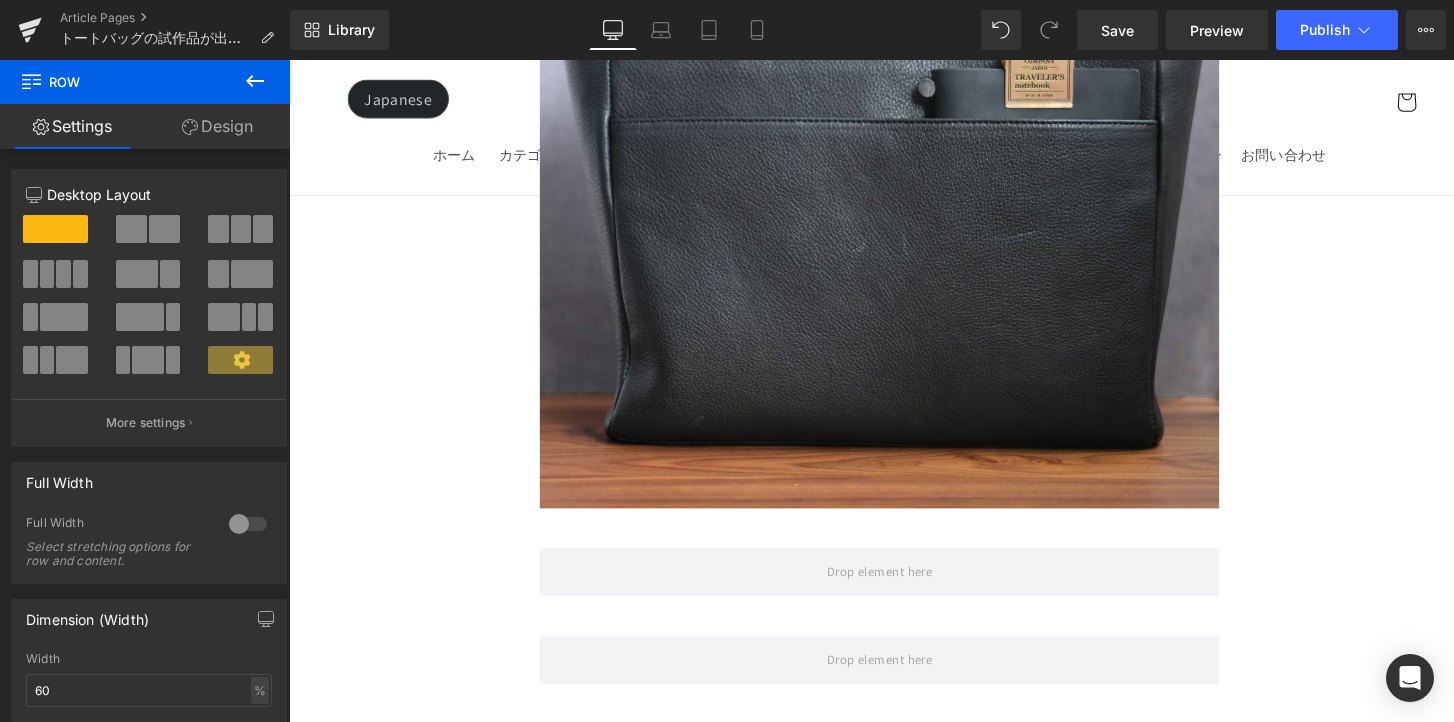 click at bounding box center (255, 82) 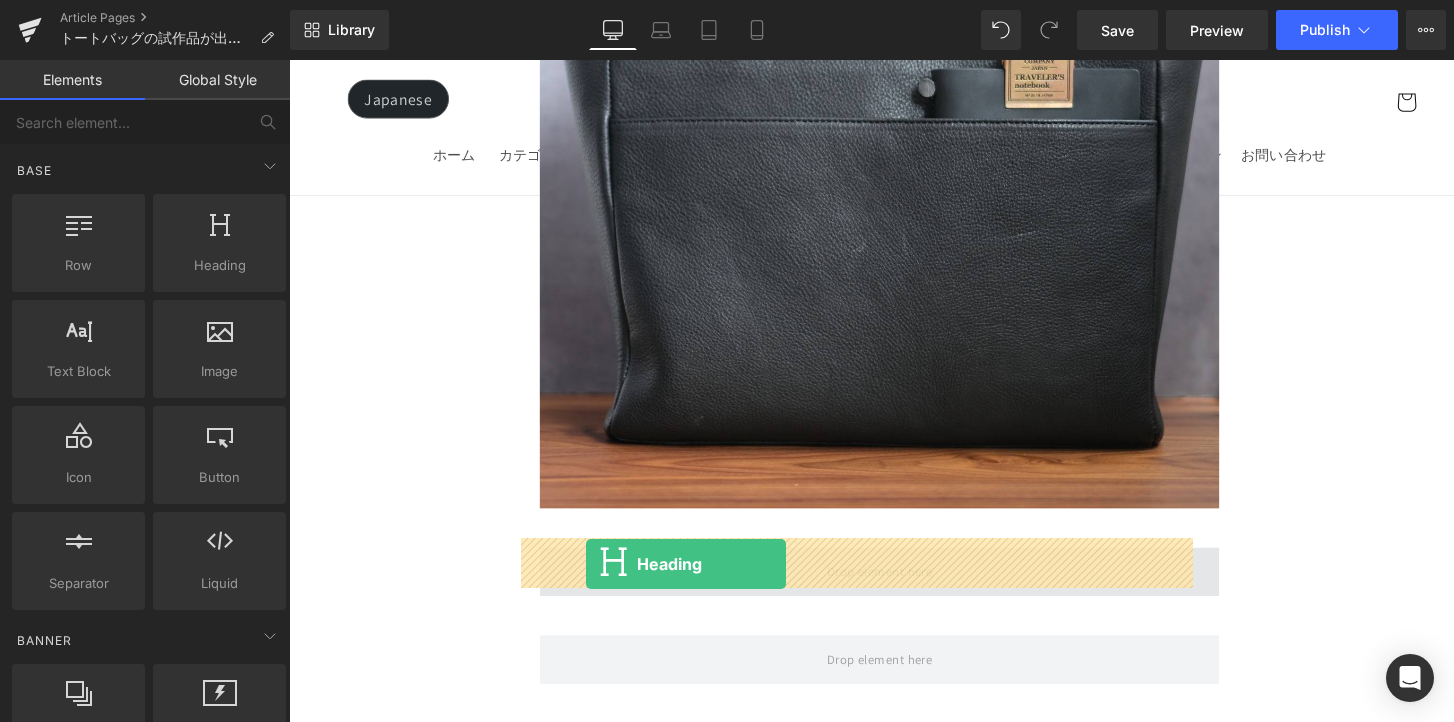 drag, startPoint x: 530, startPoint y: 346, endPoint x: 593, endPoint y: 576, distance: 238.47221 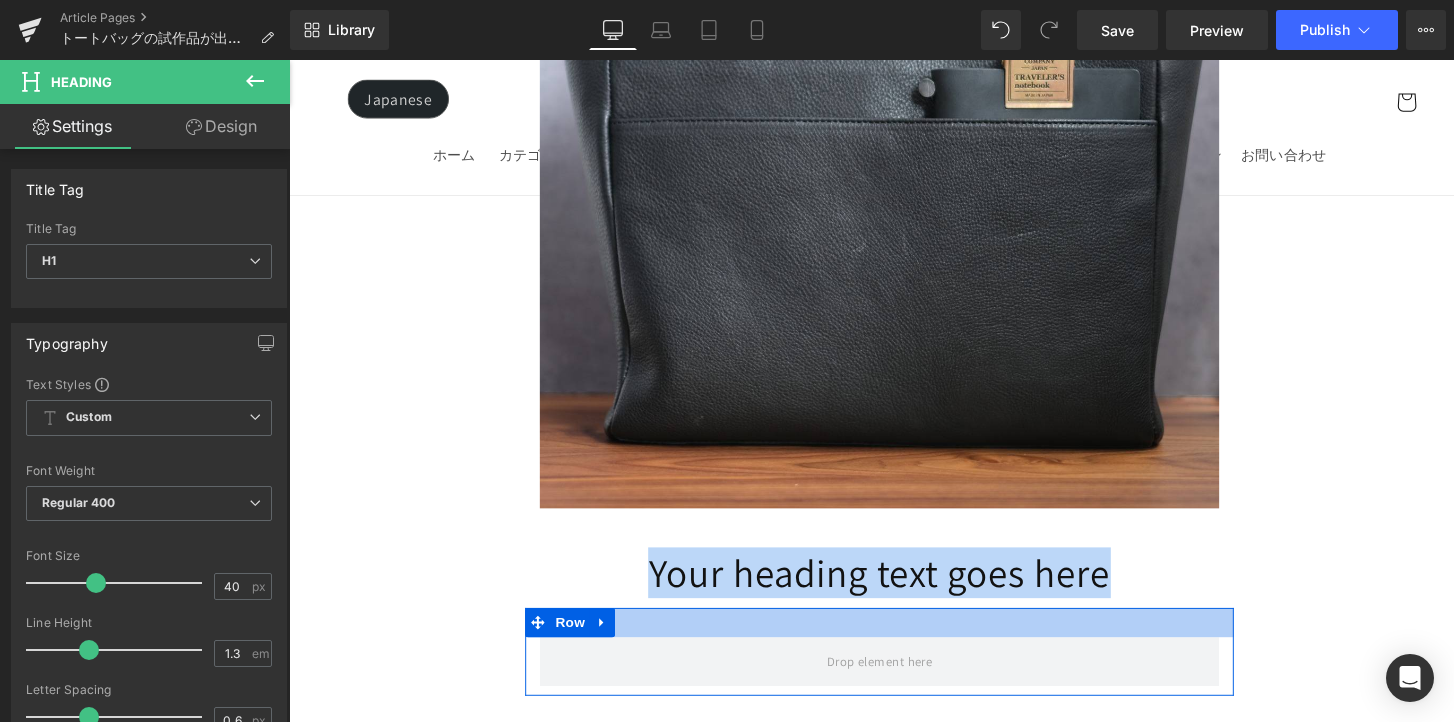 drag, startPoint x: 888, startPoint y: 587, endPoint x: 1141, endPoint y: 613, distance: 254.33246 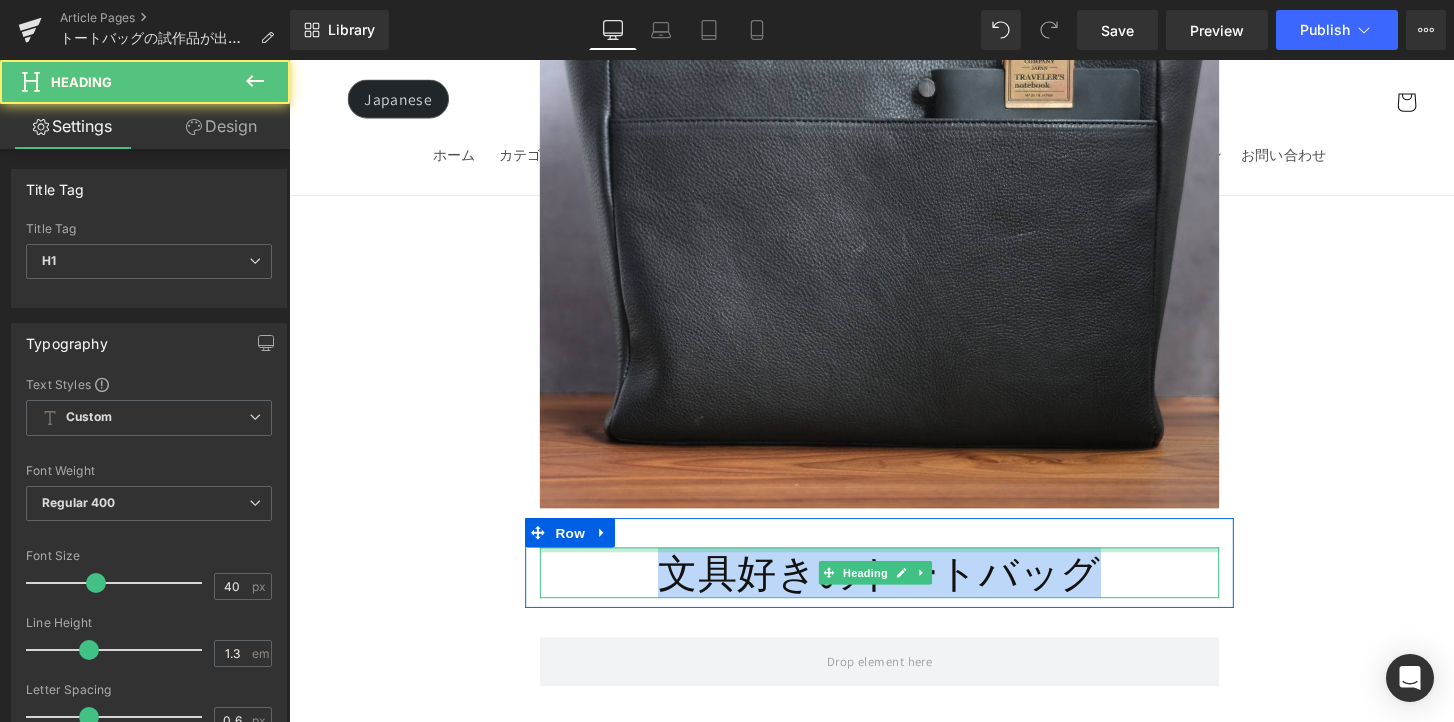 drag, startPoint x: 992, startPoint y: 567, endPoint x: 639, endPoint y: 553, distance: 353.2775 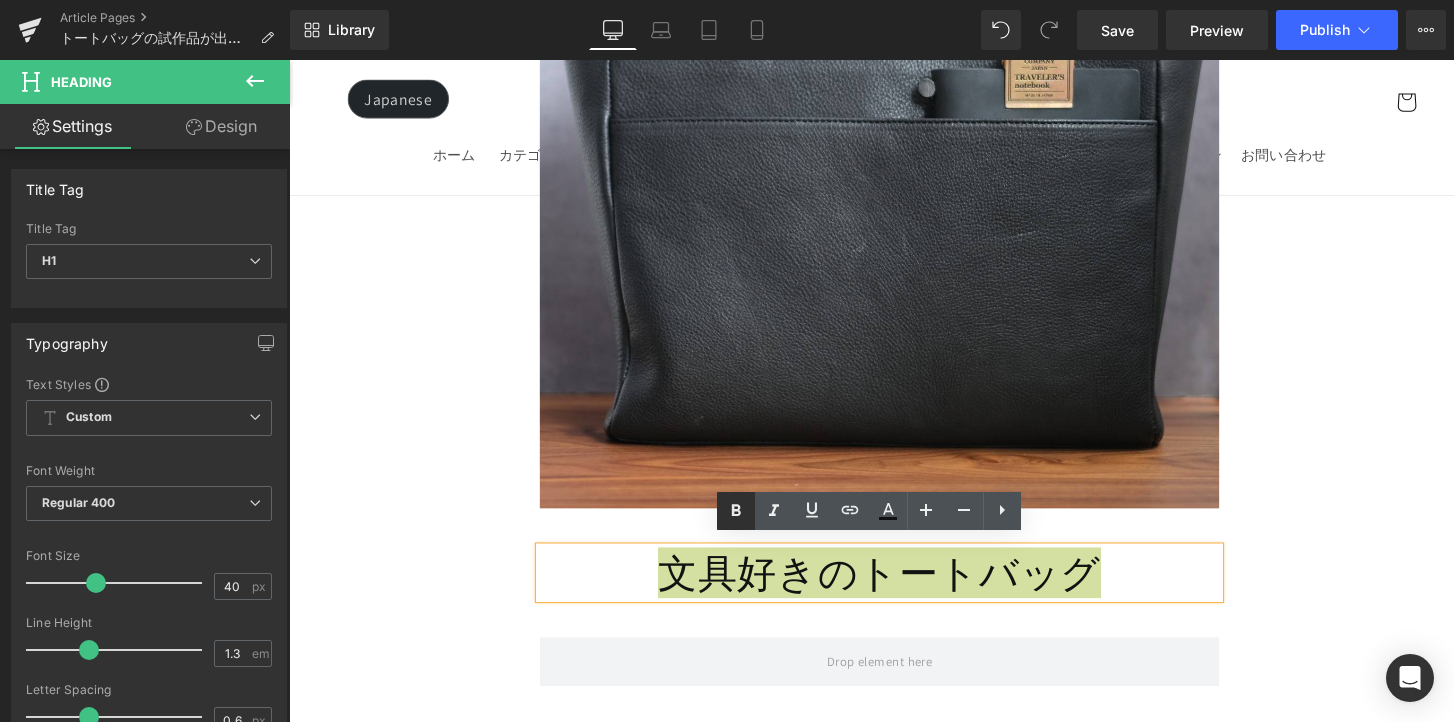 click at bounding box center [736, 511] 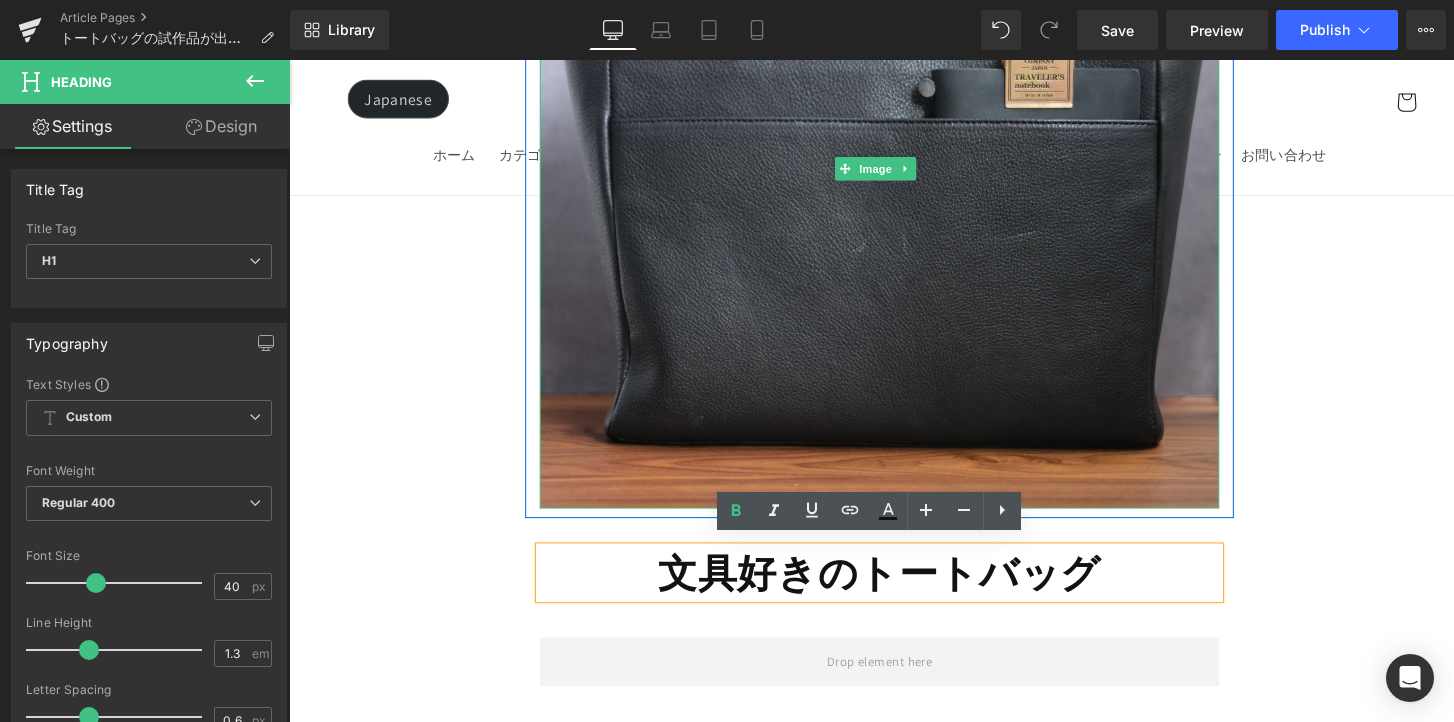 scroll, scrollTop: 833, scrollLeft: 0, axis: vertical 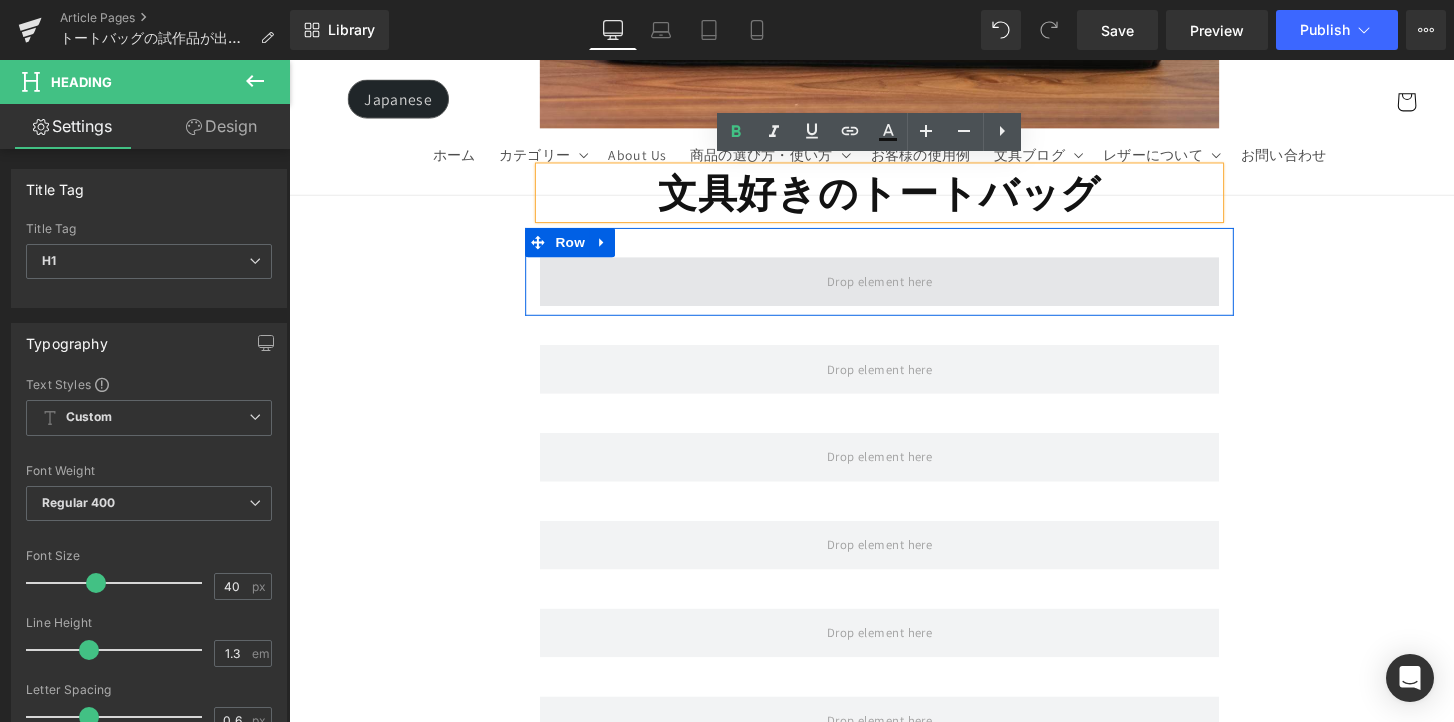 click at bounding box center (894, 287) 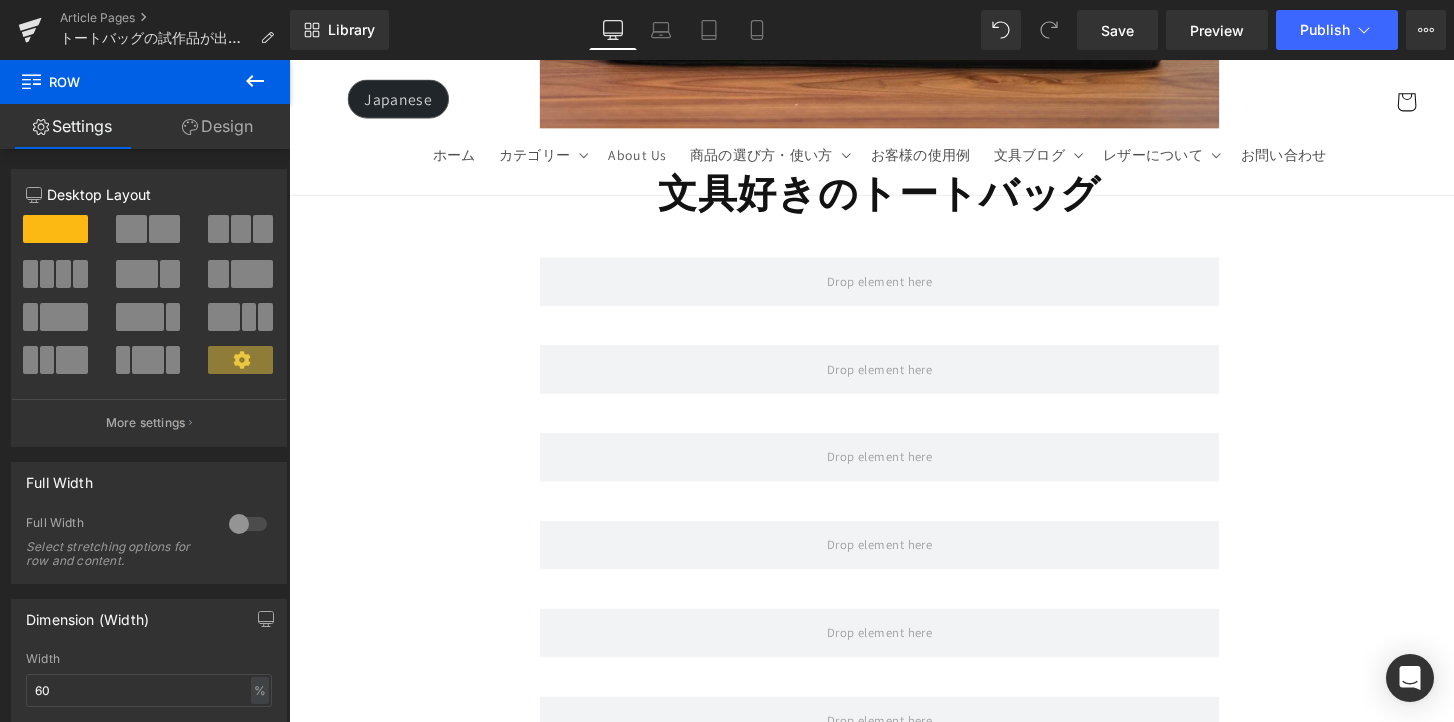 click at bounding box center (255, 82) 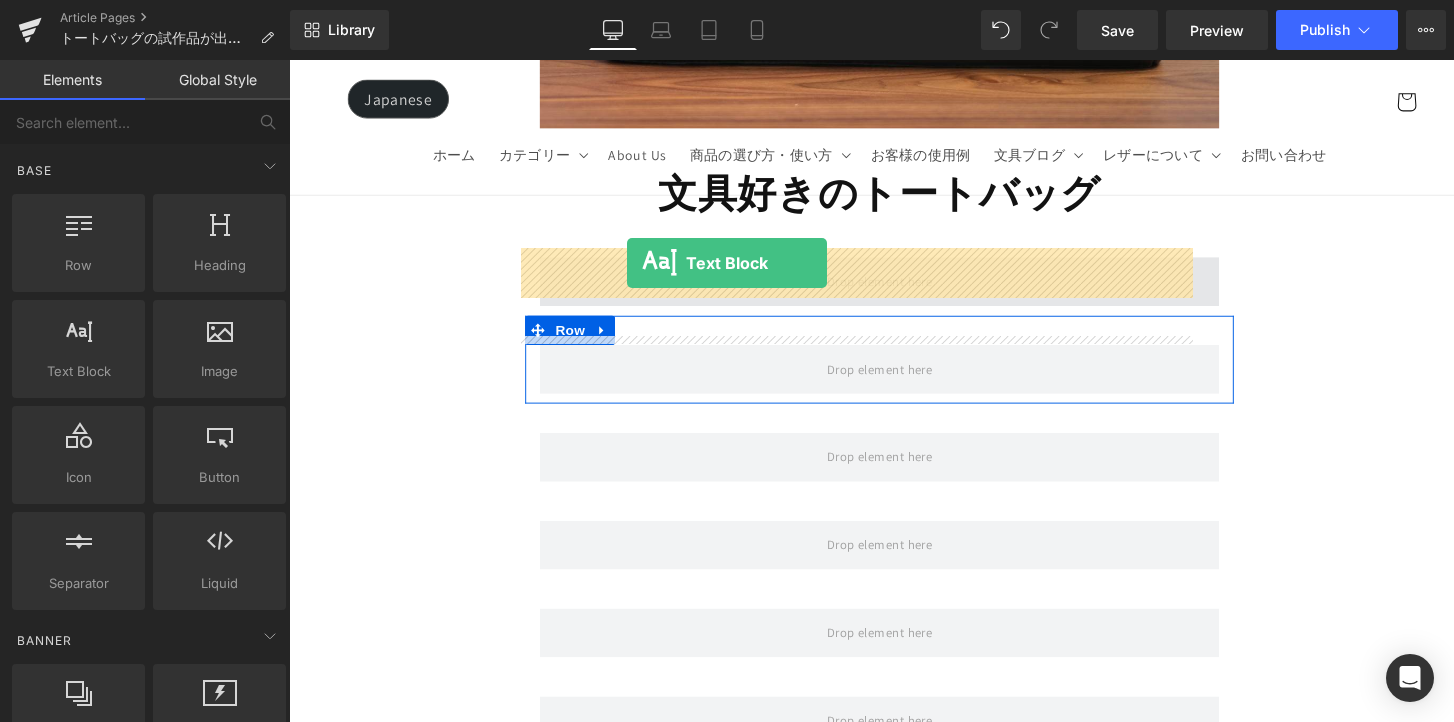 drag, startPoint x: 496, startPoint y: 425, endPoint x: 630, endPoint y: 268, distance: 206.40979 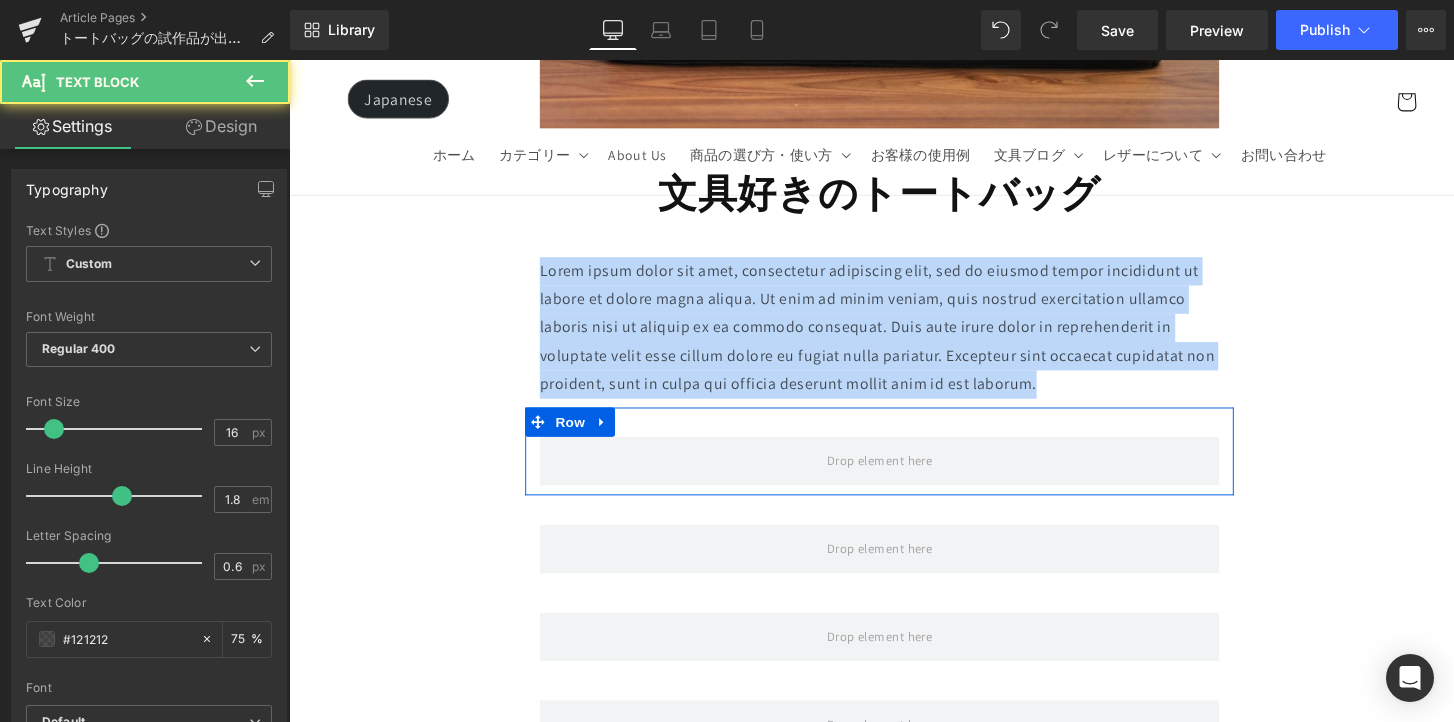 drag, startPoint x: 1072, startPoint y: 381, endPoint x: 456, endPoint y: 251, distance: 629.5681 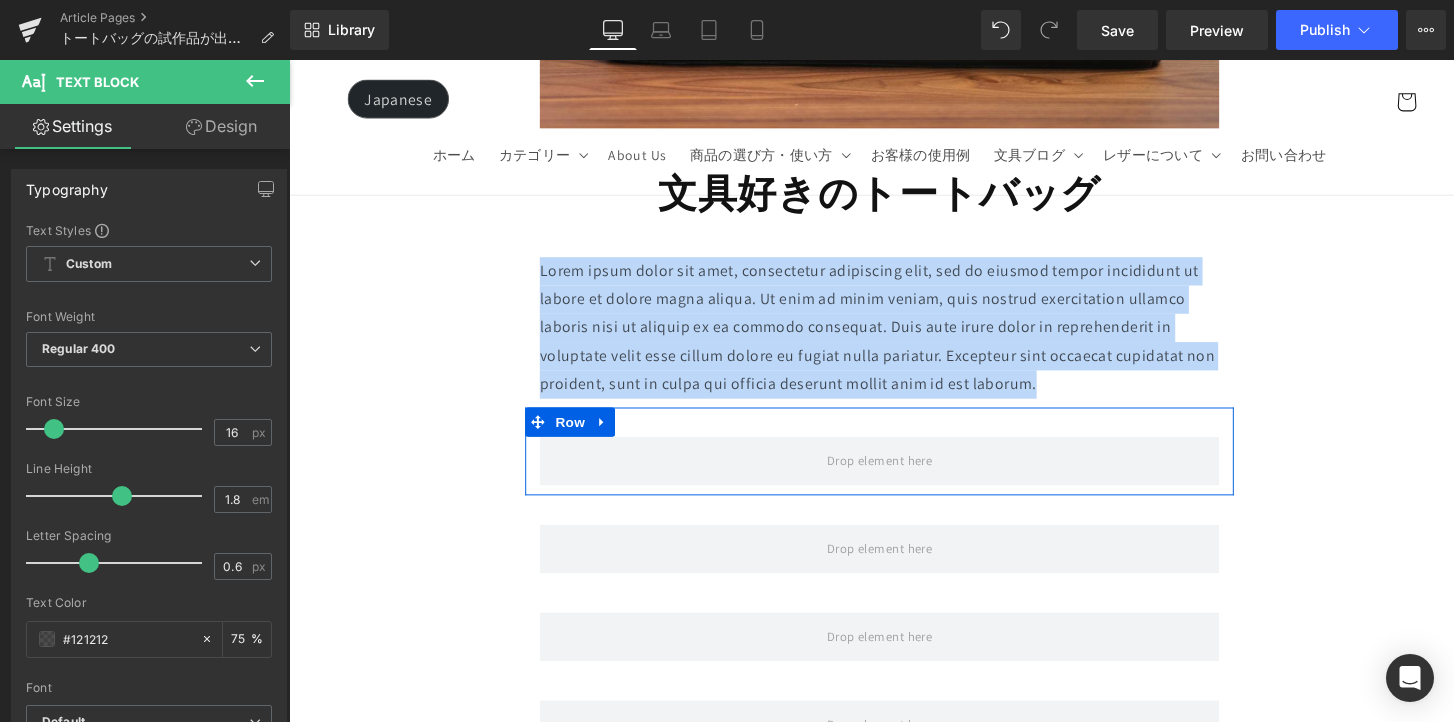 type 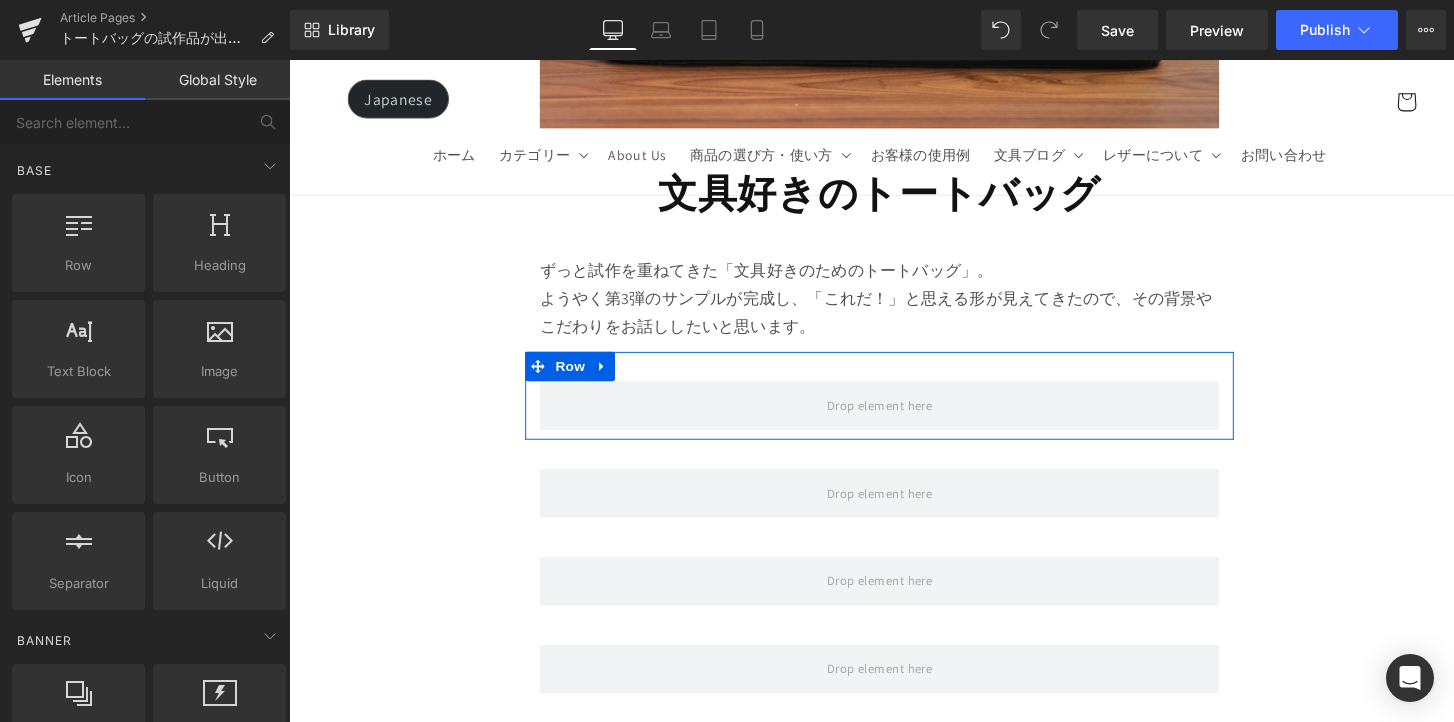 click on "Image         Row
文具好きのトートバッグ
Heading         Row
ずっと試作を重ねてきた「文具好きのためのトートバッグ」。
ようやく第3弾のサンプルが完成し、「これだ！」と思える形が見えてきたので、その背景やこだわりをお話ししたいと思います。
Text Block         Row         Row         Row         Row         Row         Row         Row         Row         Row         Row         Row         Row         Row         Row         Row         Row         Row         Row         Row         Row         Row         Row         Row         Row         Row         Row         Row         Row         Row         Row         Row" at bounding box center [894, 7584] 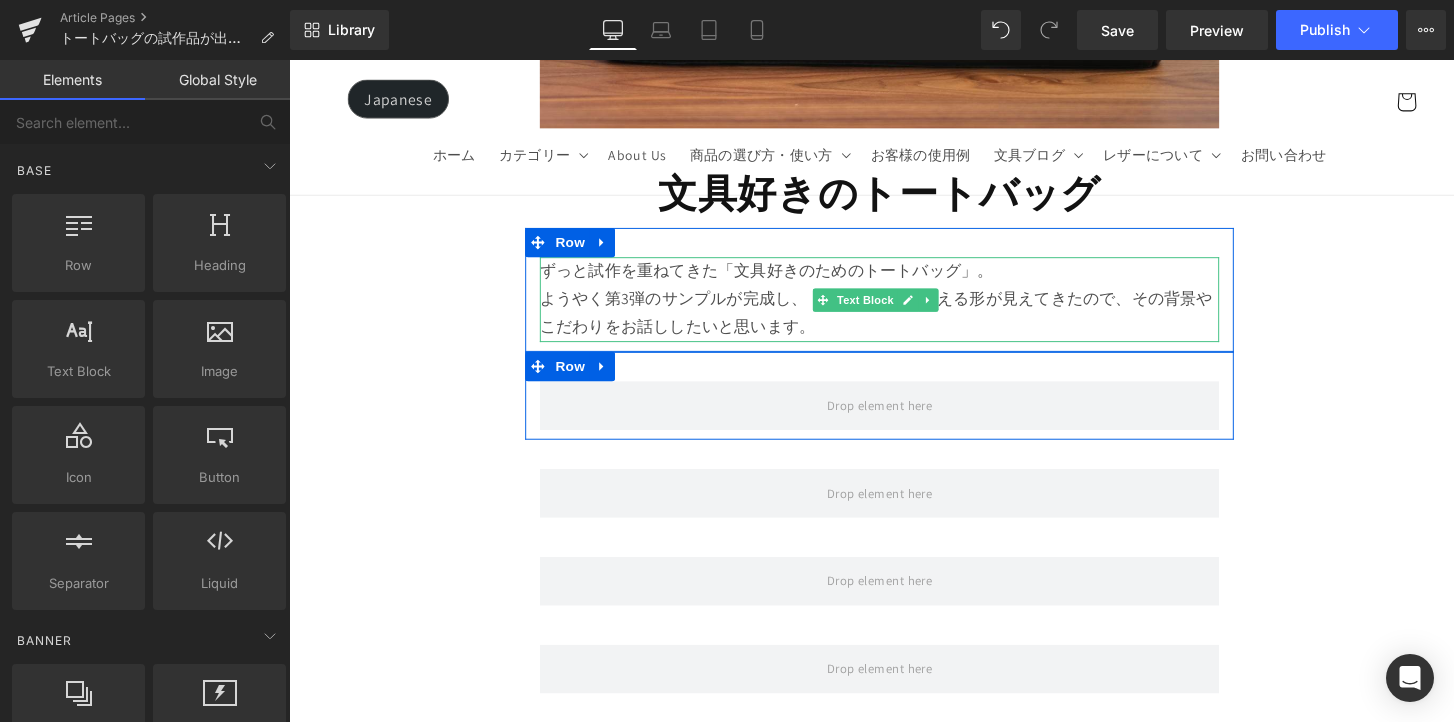 click on "ずっと試作を重ねてきた「文具好きのためのトートバッグ」。
ようやく第3弾のサンプルが完成し、「これだ！」と思える形が見えてきたので、その背景やこだわりをお話ししたいと思います。" at bounding box center [894, 305] 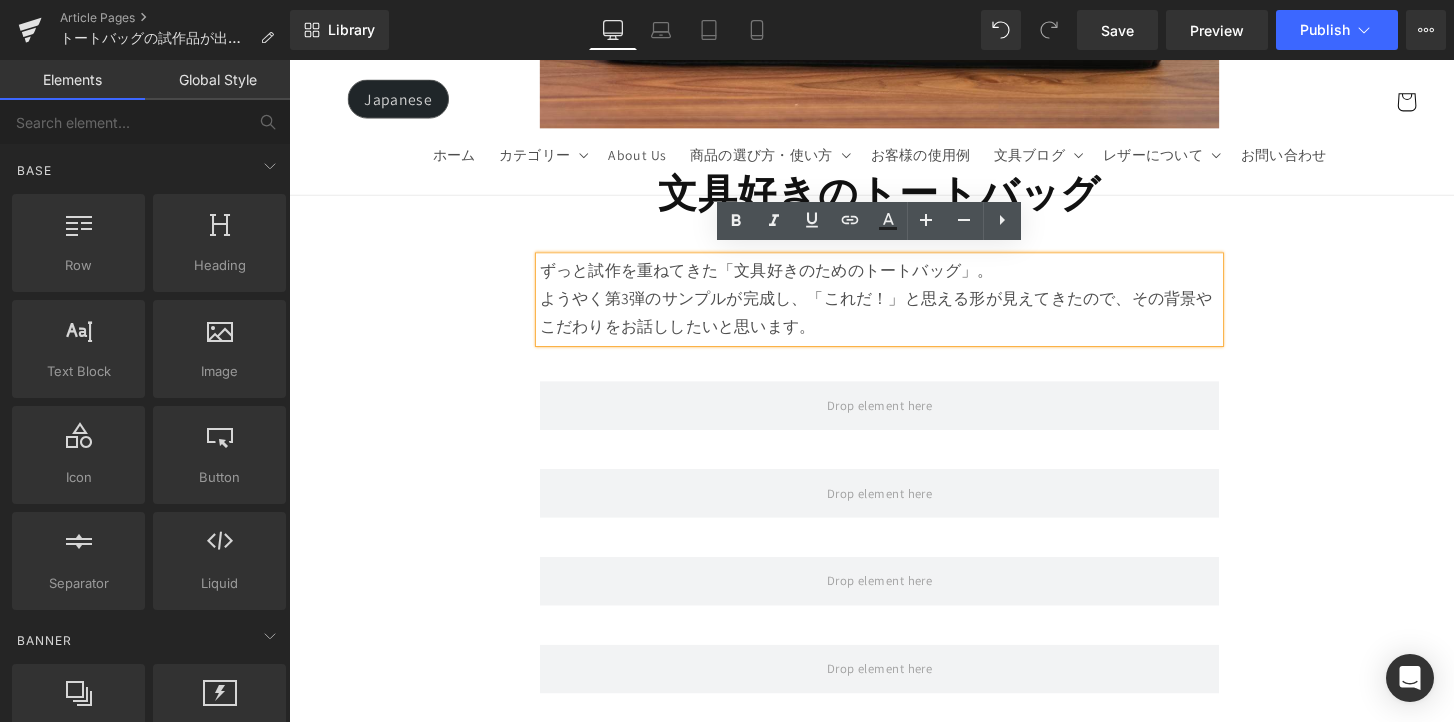 click on "Image         Row
文具好きのトートバッグ
Heading         Row
ずっと試作を重ねてきた「文具好きのためのトートバッグ」。
ようやく第3弾のサンプルが完成し、「これだ！」と思える形が見えてきたので、その背景やこだわりをお話ししたいと思います。
Text Block         Row         Row         Row         Row         Row         Row         Row         Row         Row         Row         Row         Row         Row         Row         Row         Row         Row         Row         Row         Row         Row         Row         Row         Row         Row         Row         Row         Row         Row         Row         Row" at bounding box center [894, 7584] 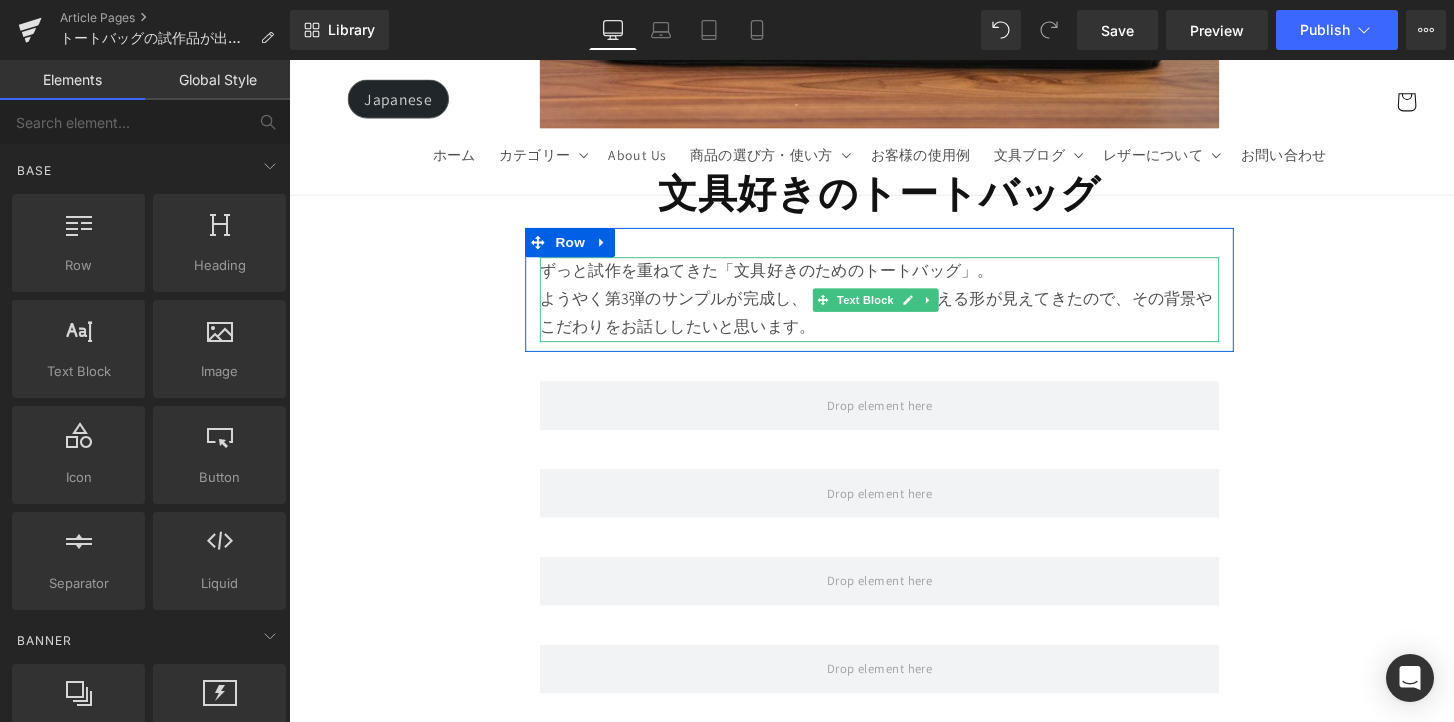 click on "ずっと試作を重ねてきた「文具好きのためのトートバッグ」。
ようやく第3弾のサンプルが完成し、「これだ！」と思える形が見えてきたので、その背景やこだわりをお話ししたいと思います。" at bounding box center (894, 305) 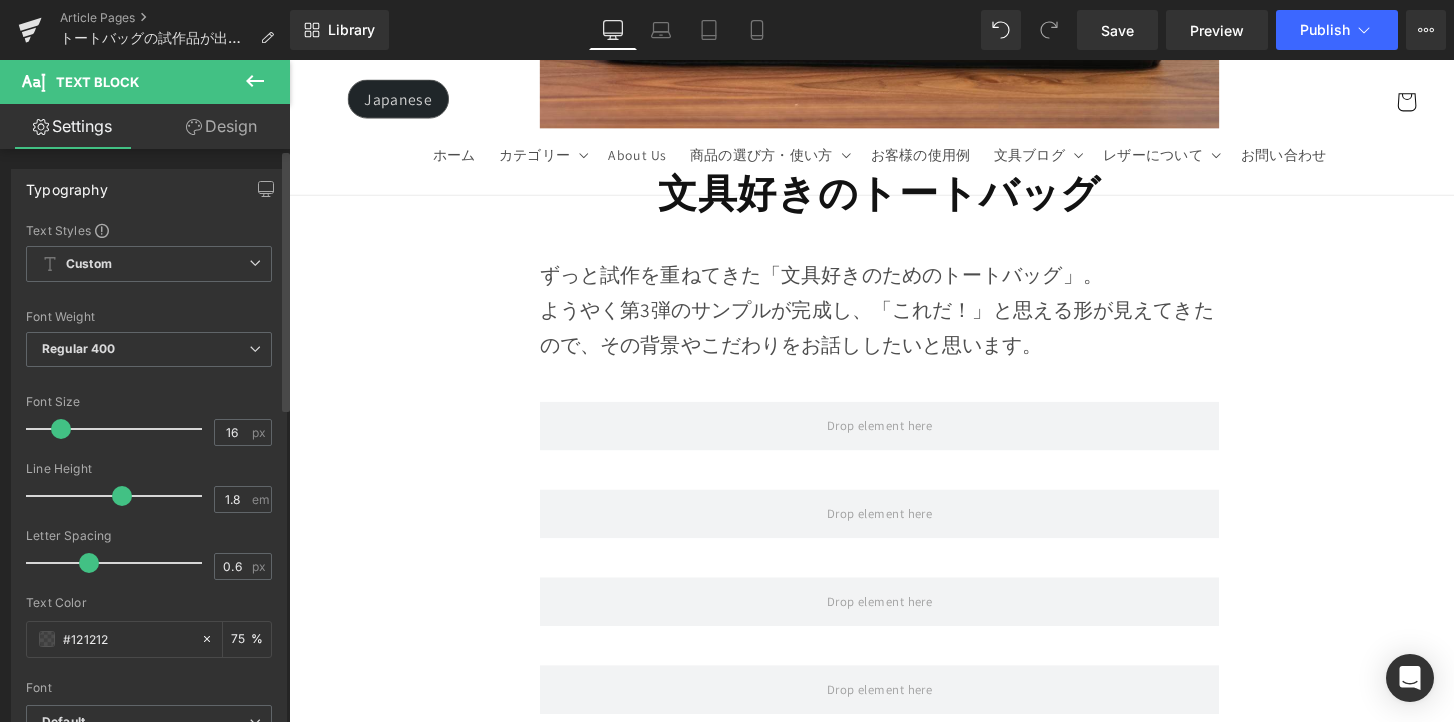 click at bounding box center (61, 429) 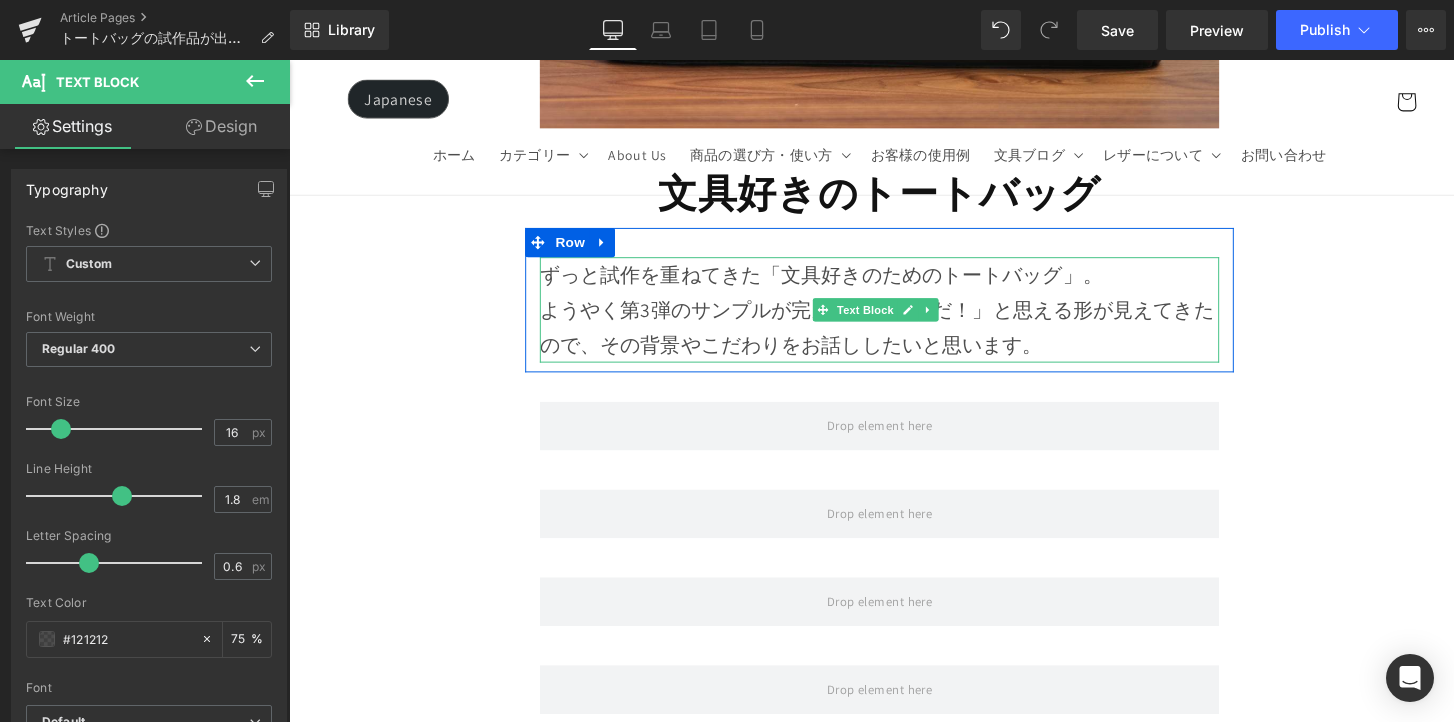 click on "ずっと試作を重ねてきた「文具好きのためのトートバッグ」。
ようやく第3弾のサンプルが完成し、「これだ！」と思える形が見えてきたので、その背景やこだわりをお話ししたいと思います。" at bounding box center [894, 316] 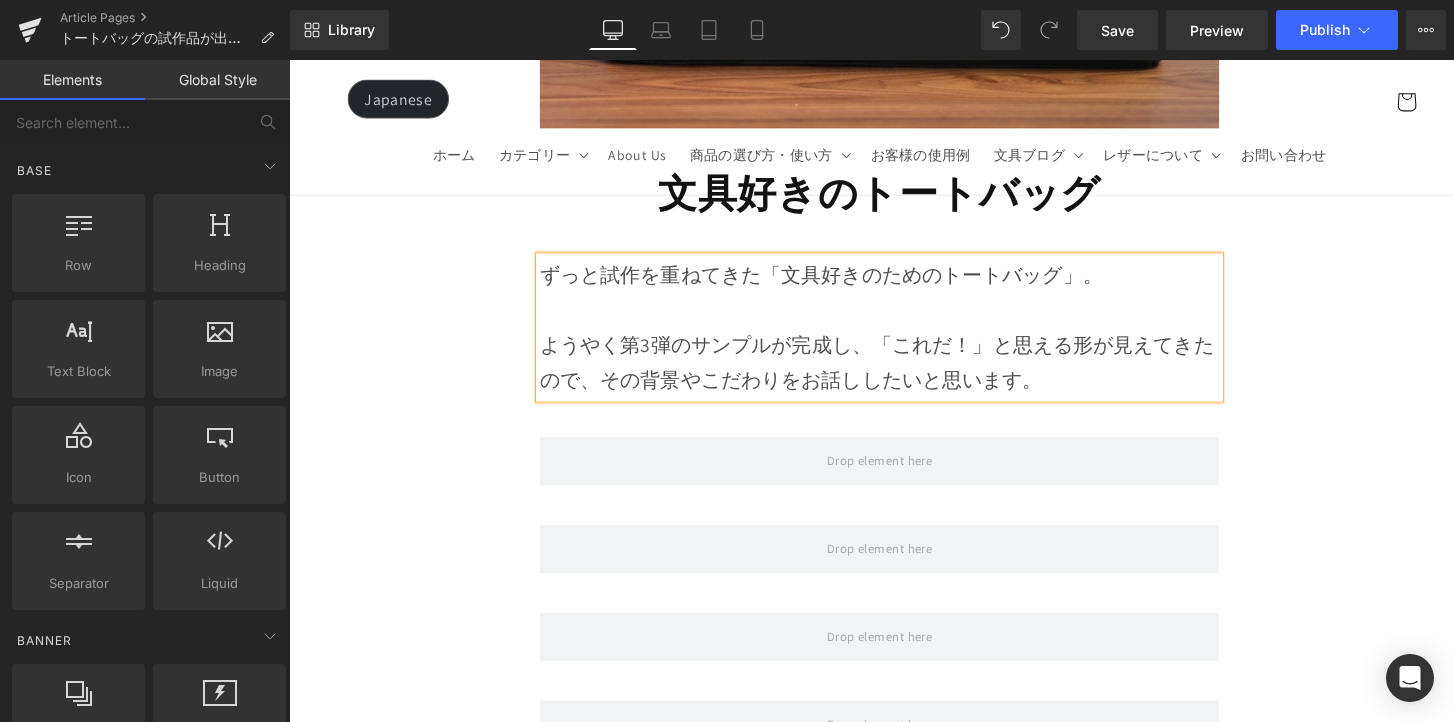click on "Image         Row
文具好きのトートバッグ
Heading         Row
ずっと試作を重ねてきた「文具好きのためのトートバッグ」。
ようやく第3弾のサンプルが完成し、「これだ！」と思える形が見えてきたので、その背景やこだわりをお話ししたいと思います。
Text Block         Row         Row         Row         Row         Row         Row         Row         Row         Row         Row         Row         Row         Row         Row         Row         Row         Row         Row         Row         Row         Row         Row         Row         Row         Row         Row         Row         Row         Row         Row         Row" at bounding box center (894, 7613) 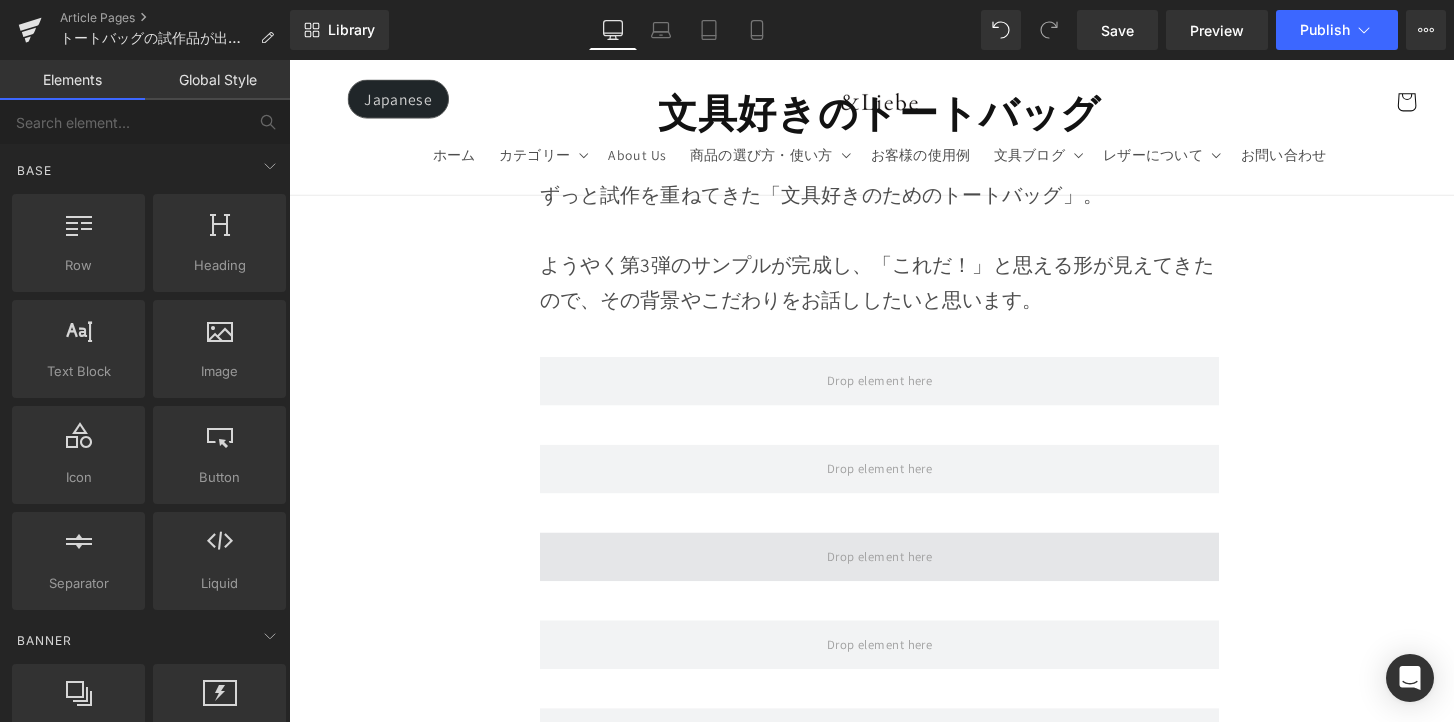 scroll, scrollTop: 915, scrollLeft: 0, axis: vertical 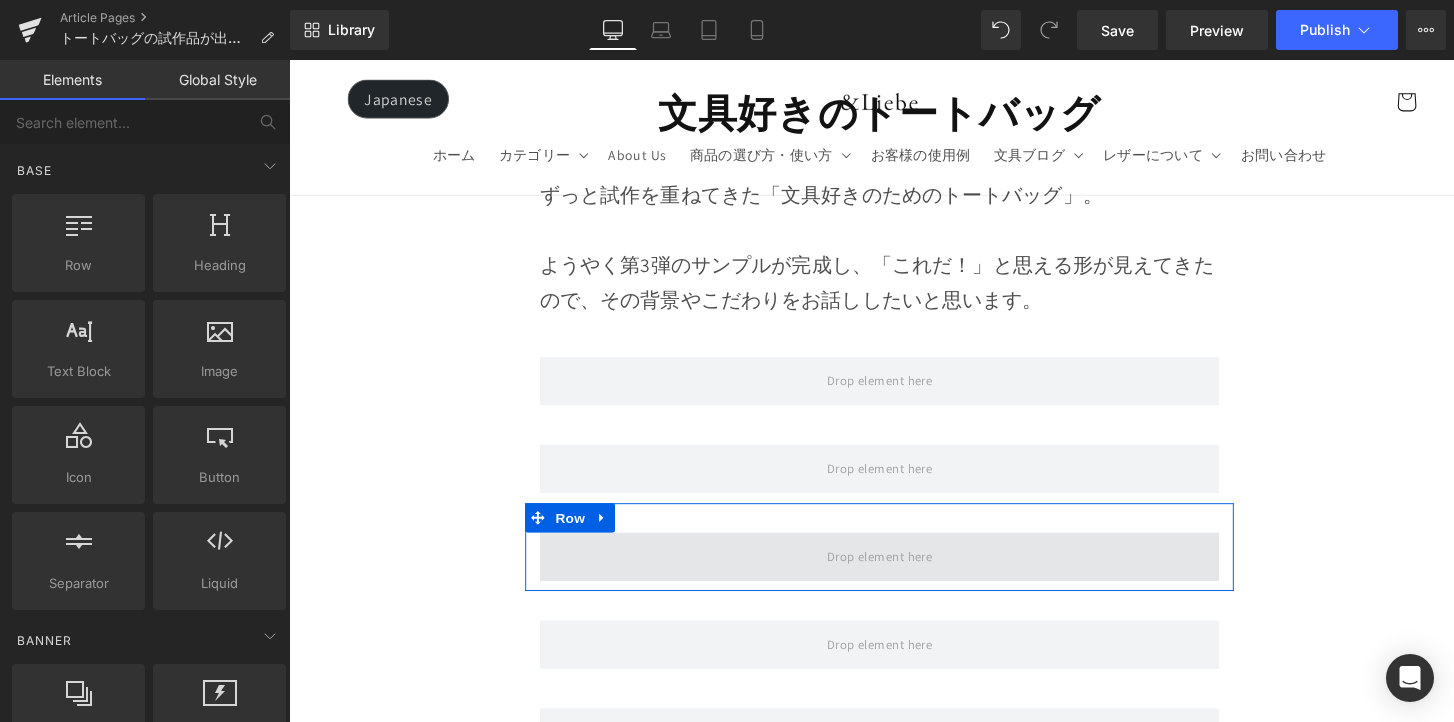 click at bounding box center [894, 569] 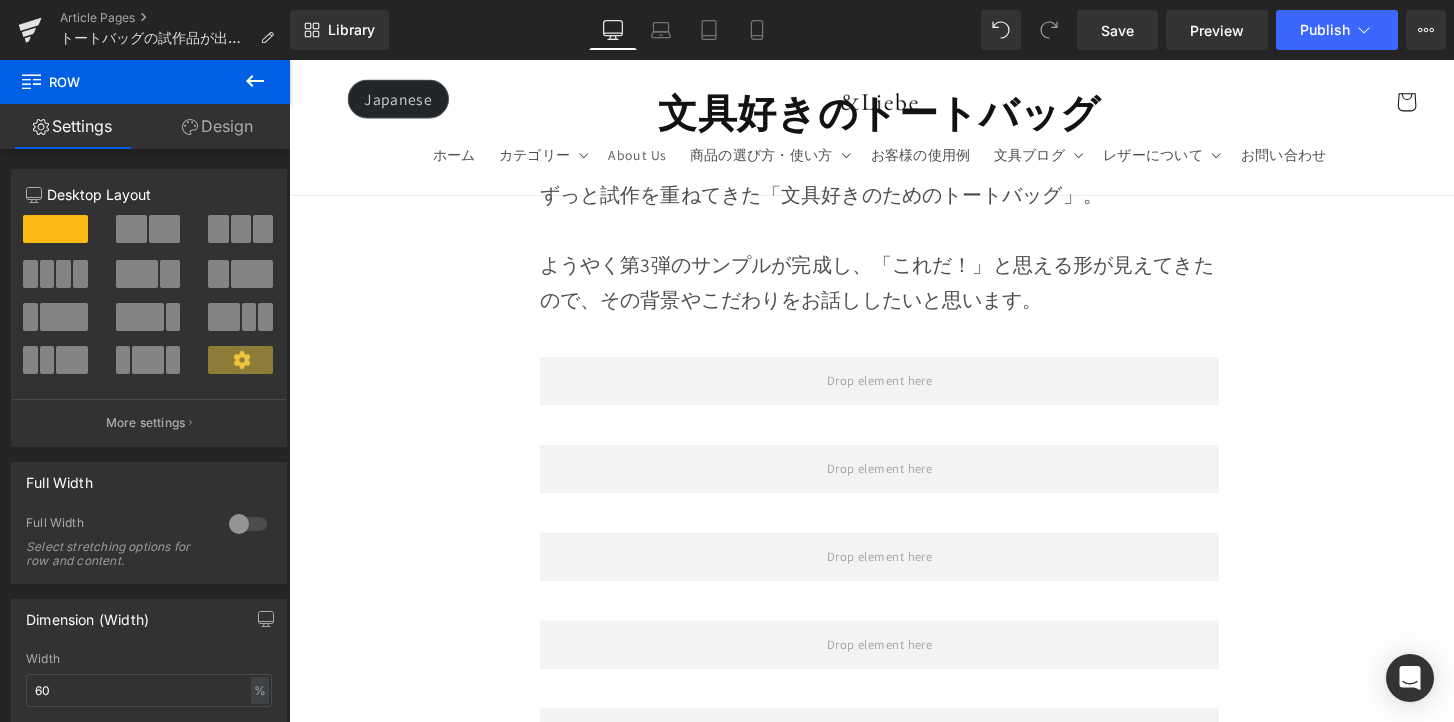 drag, startPoint x: 252, startPoint y: 94, endPoint x: 278, endPoint y: 111, distance: 31.06445 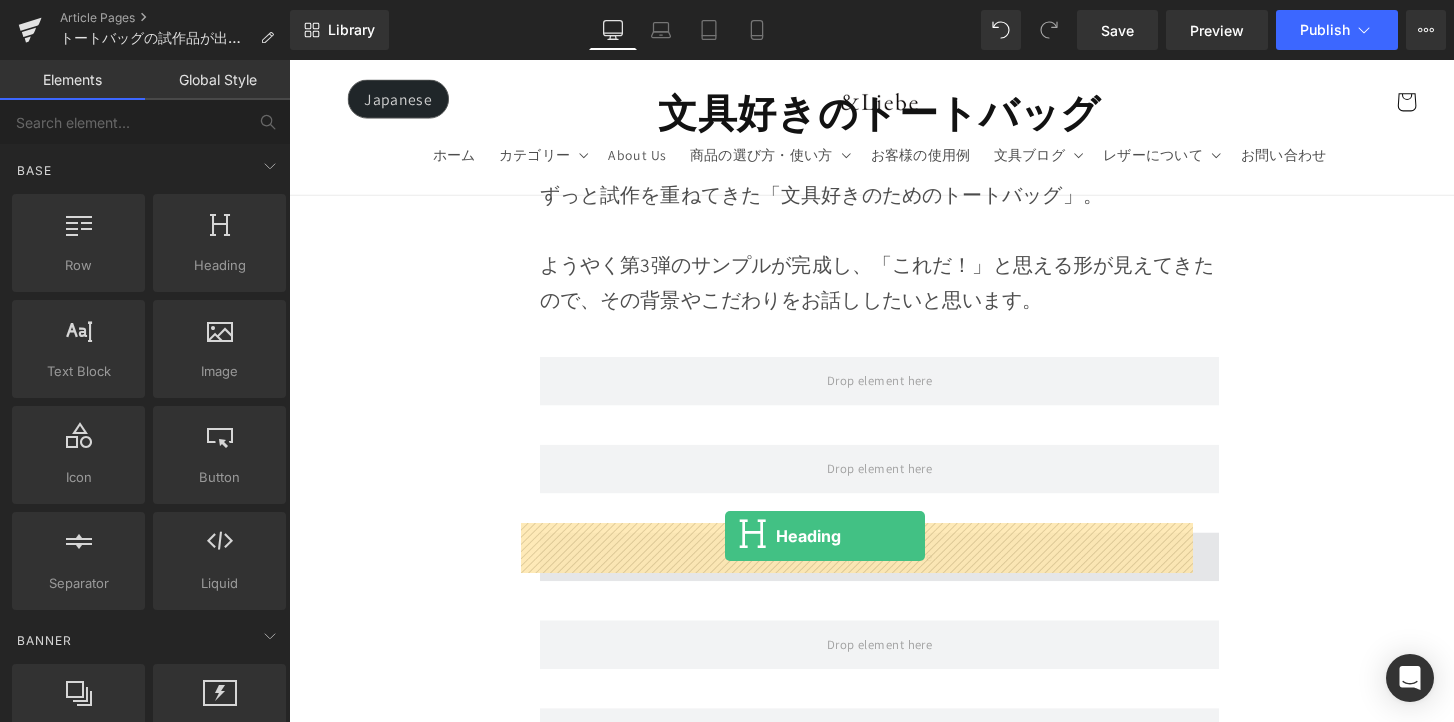 drag, startPoint x: 497, startPoint y: 345, endPoint x: 736, endPoint y: 547, distance: 312.92972 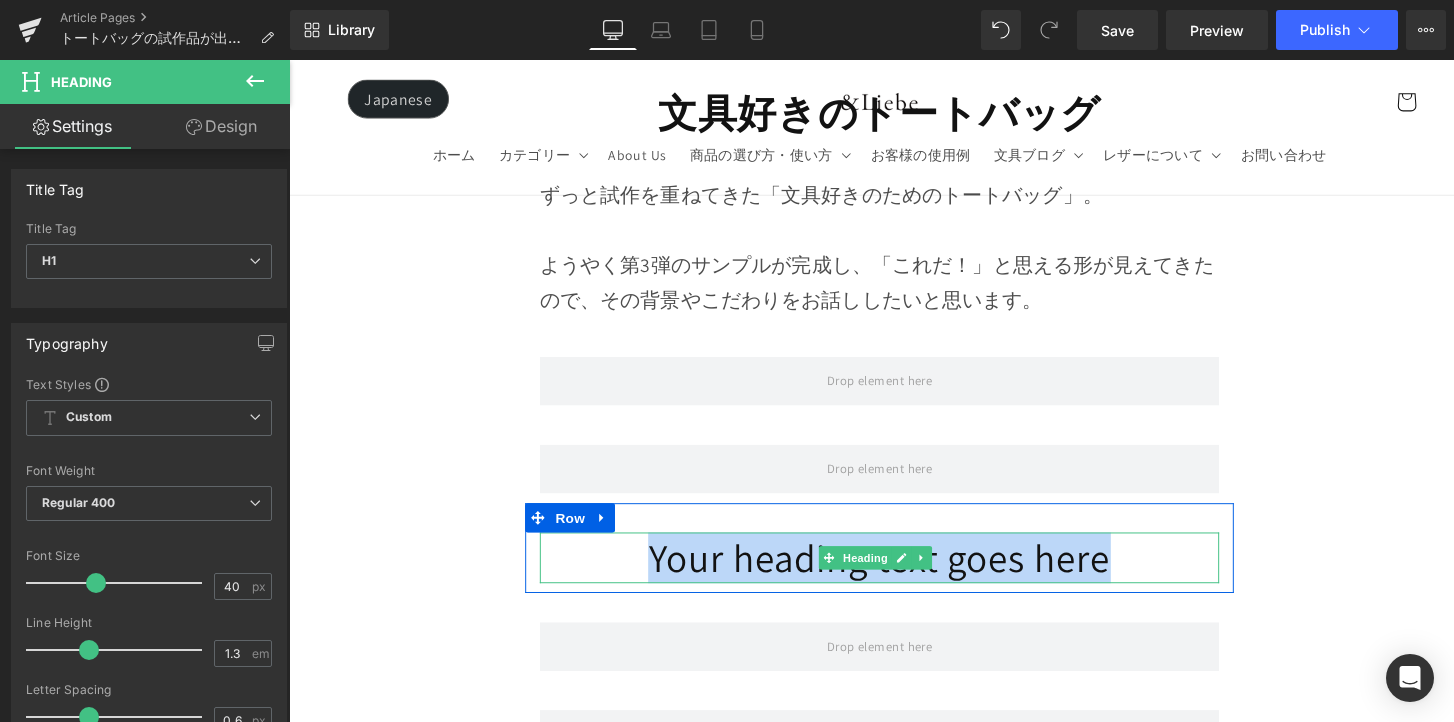 drag, startPoint x: 643, startPoint y: 563, endPoint x: 1188, endPoint y: 568, distance: 545.02295 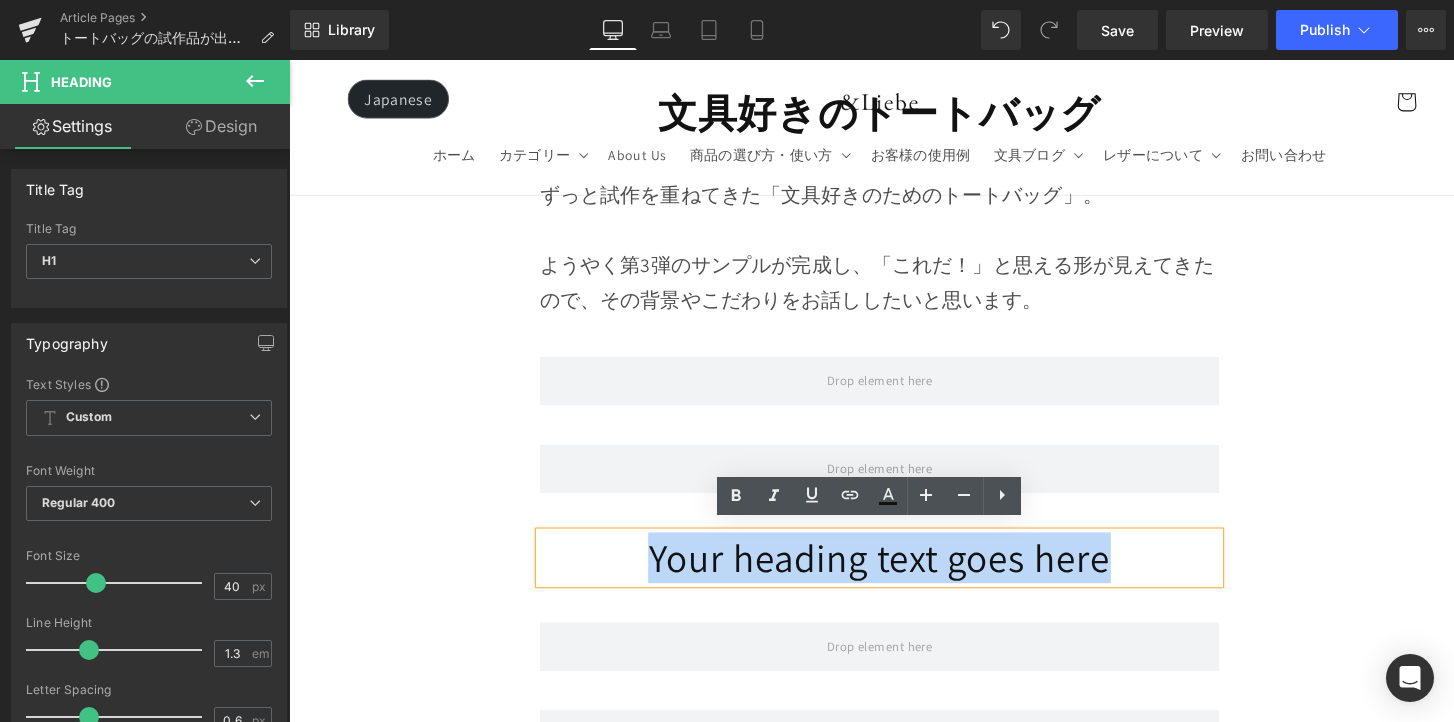 type 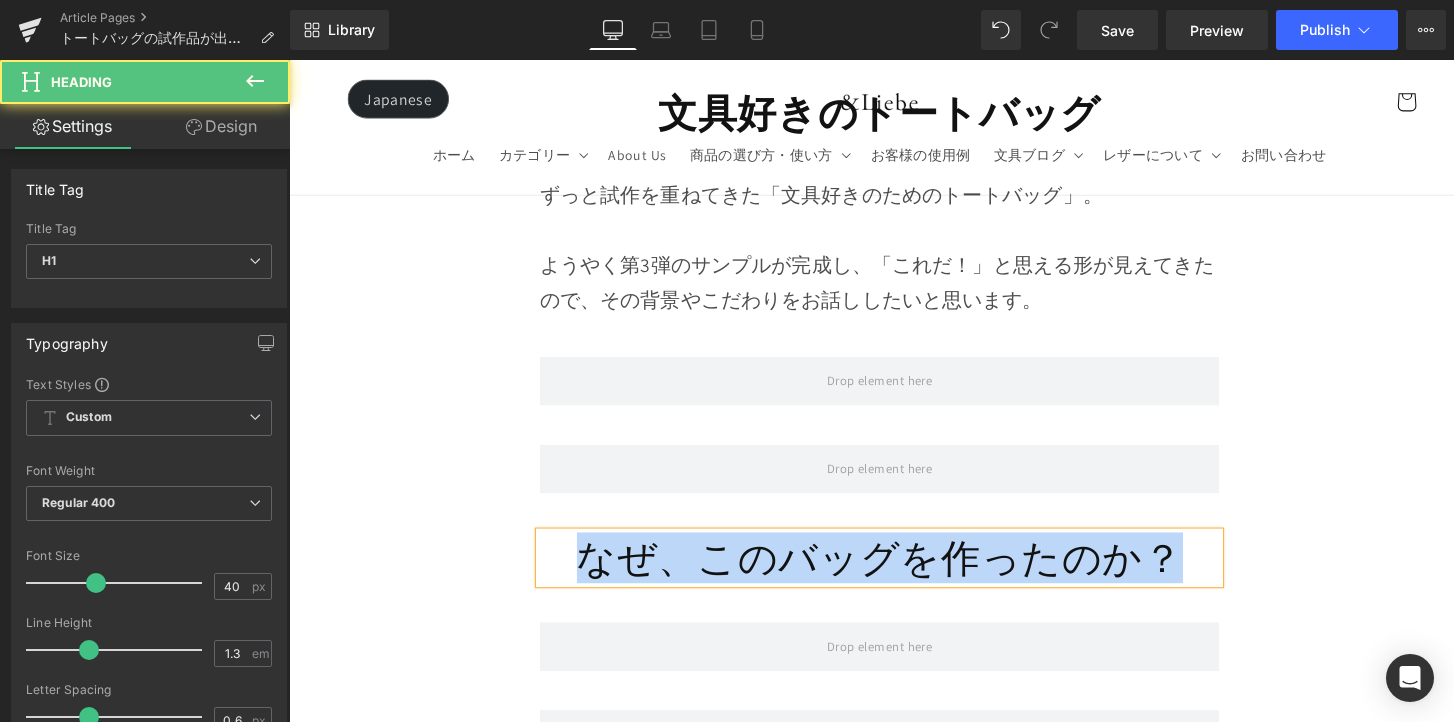 drag, startPoint x: 1196, startPoint y: 570, endPoint x: 516, endPoint y: 566, distance: 680.0118 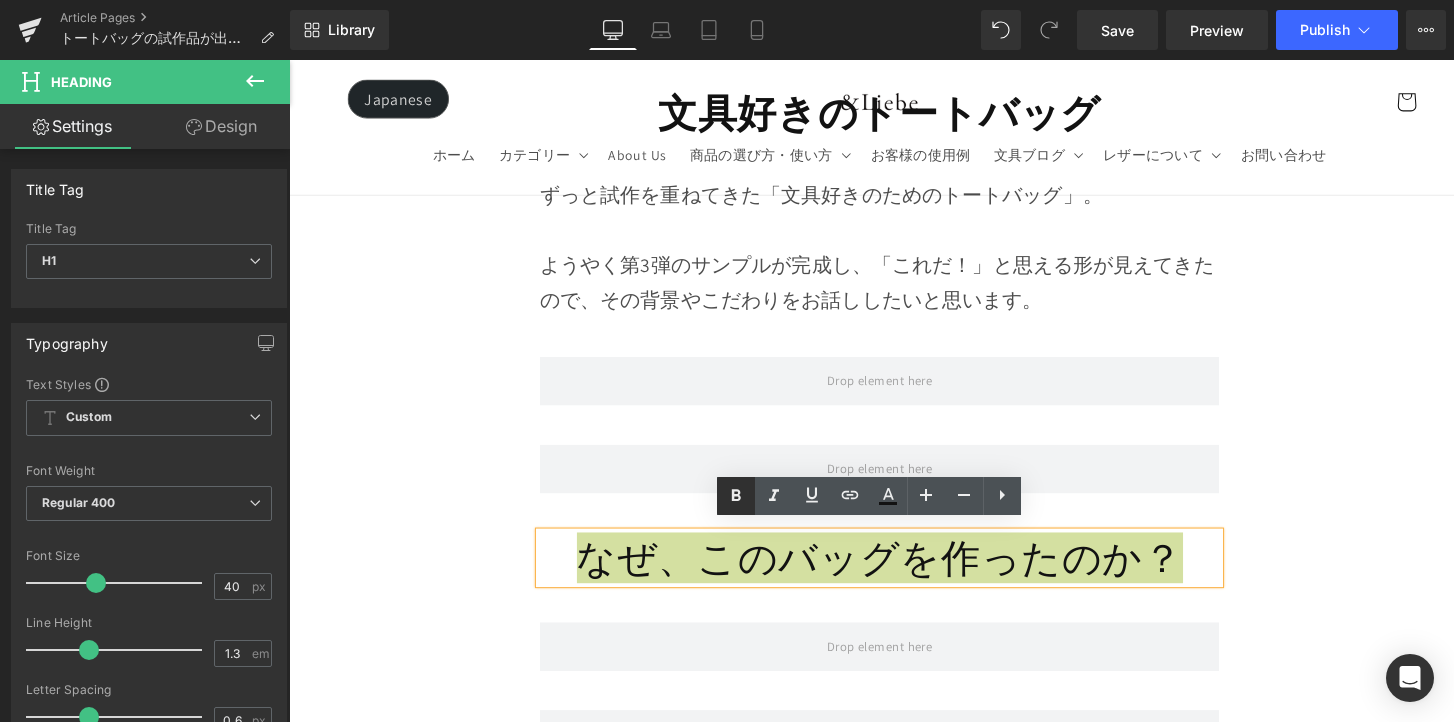 click at bounding box center [736, 496] 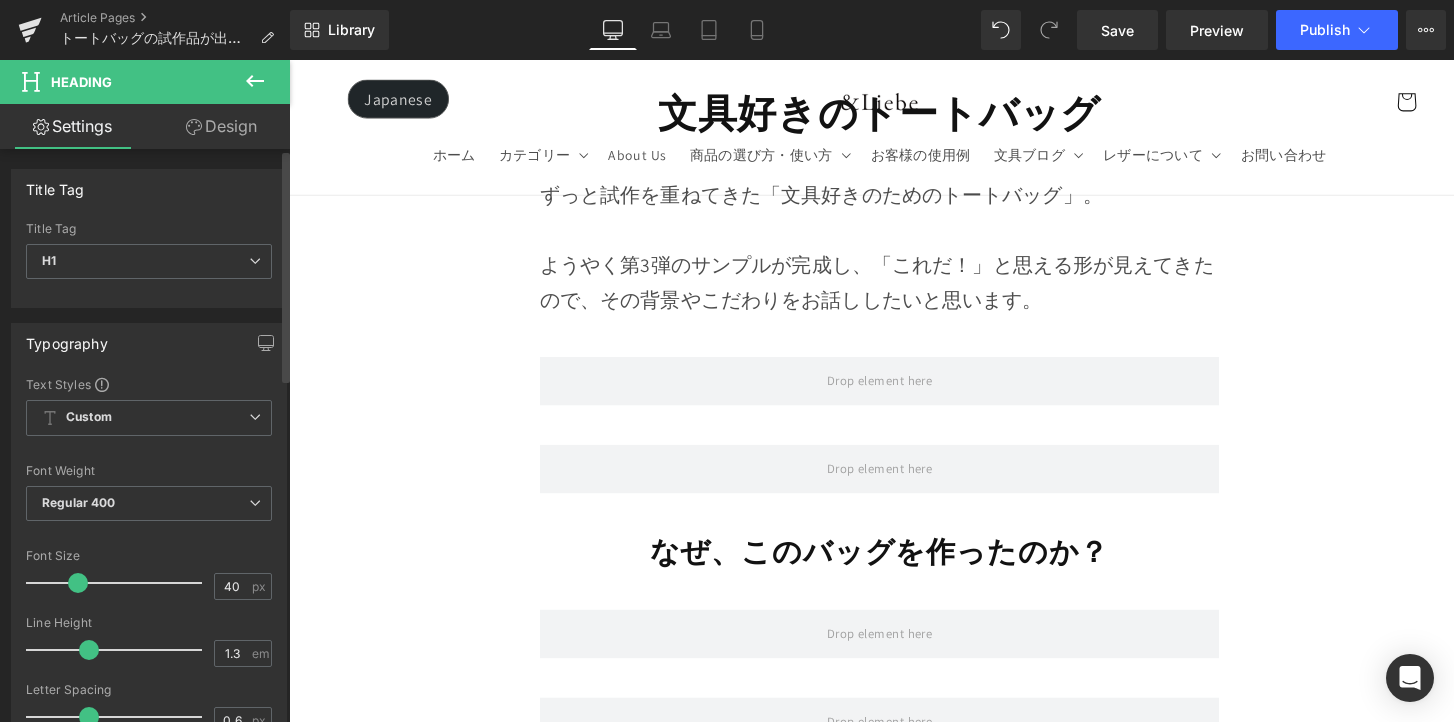 drag, startPoint x: 91, startPoint y: 579, endPoint x: 77, endPoint y: 584, distance: 14.866069 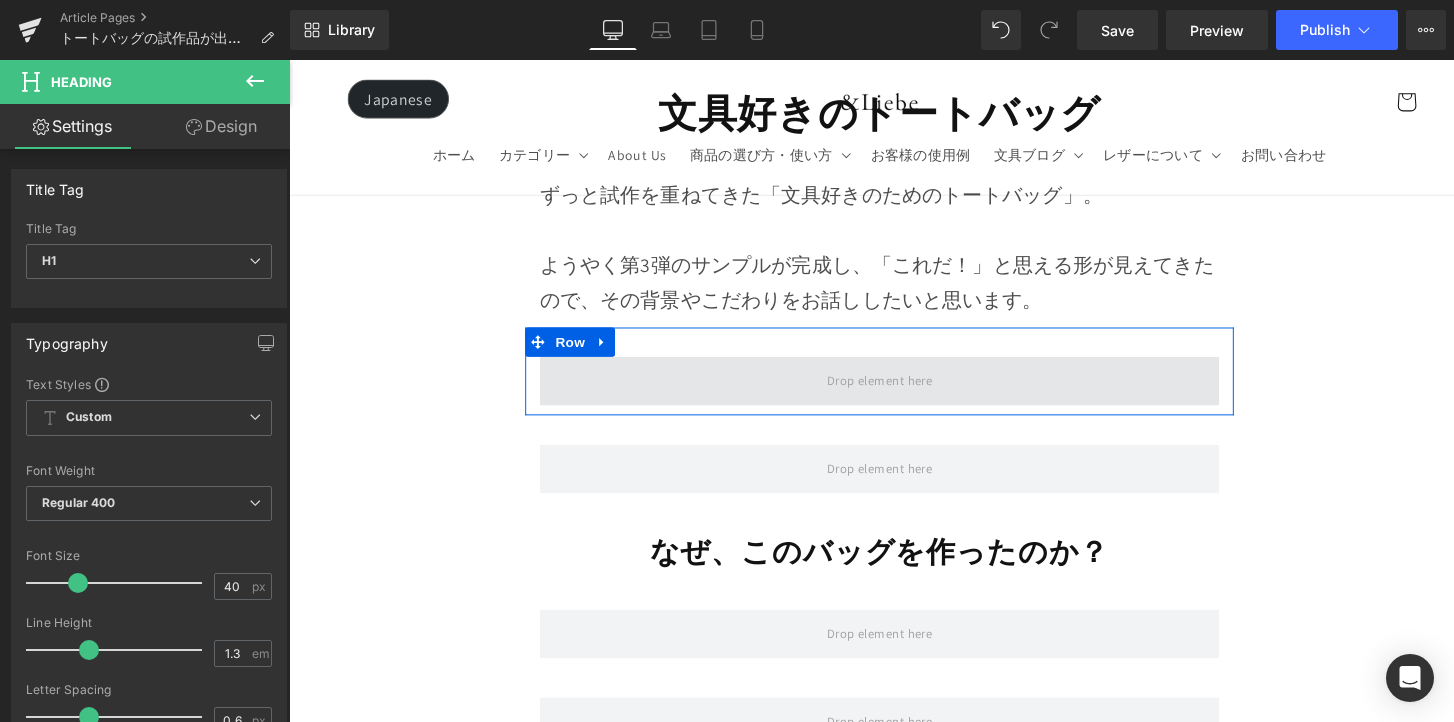 scroll, scrollTop: 1298, scrollLeft: 0, axis: vertical 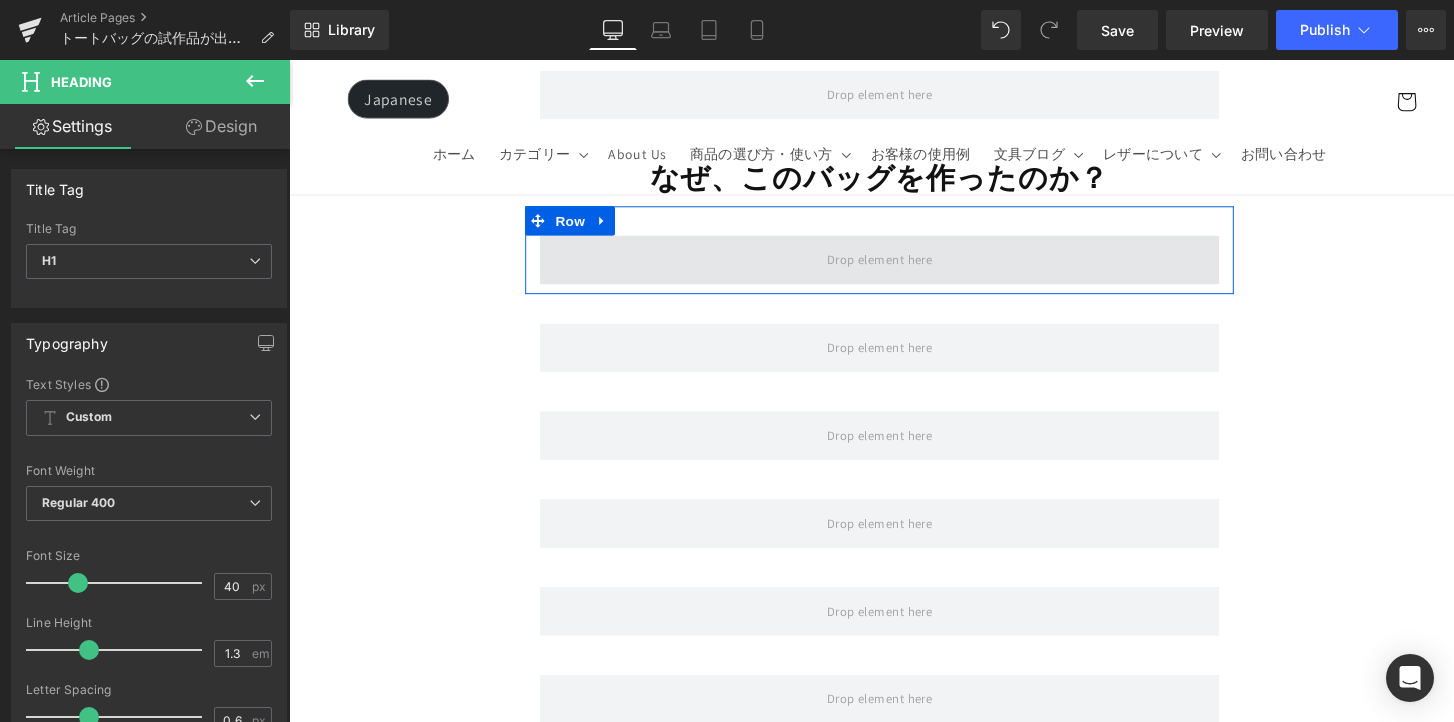 click at bounding box center [894, 265] 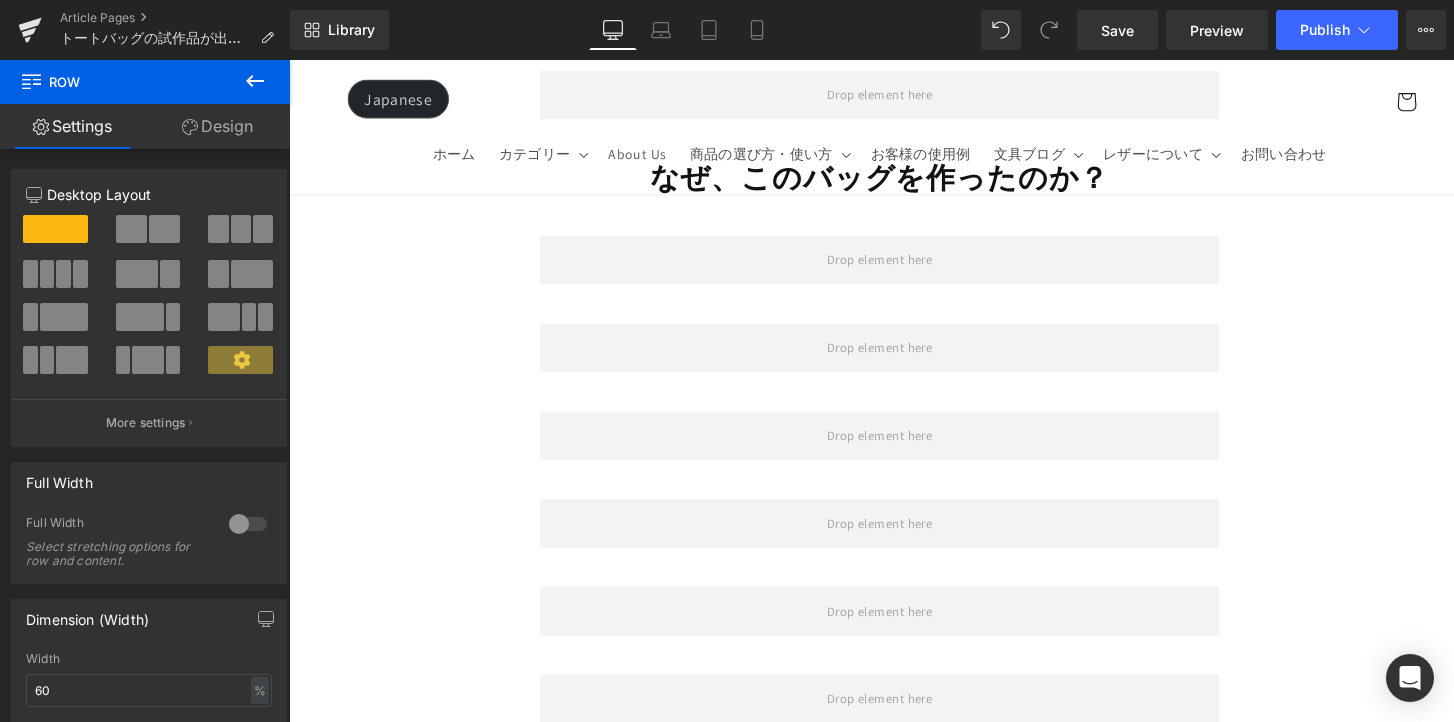 click at bounding box center [255, 82] 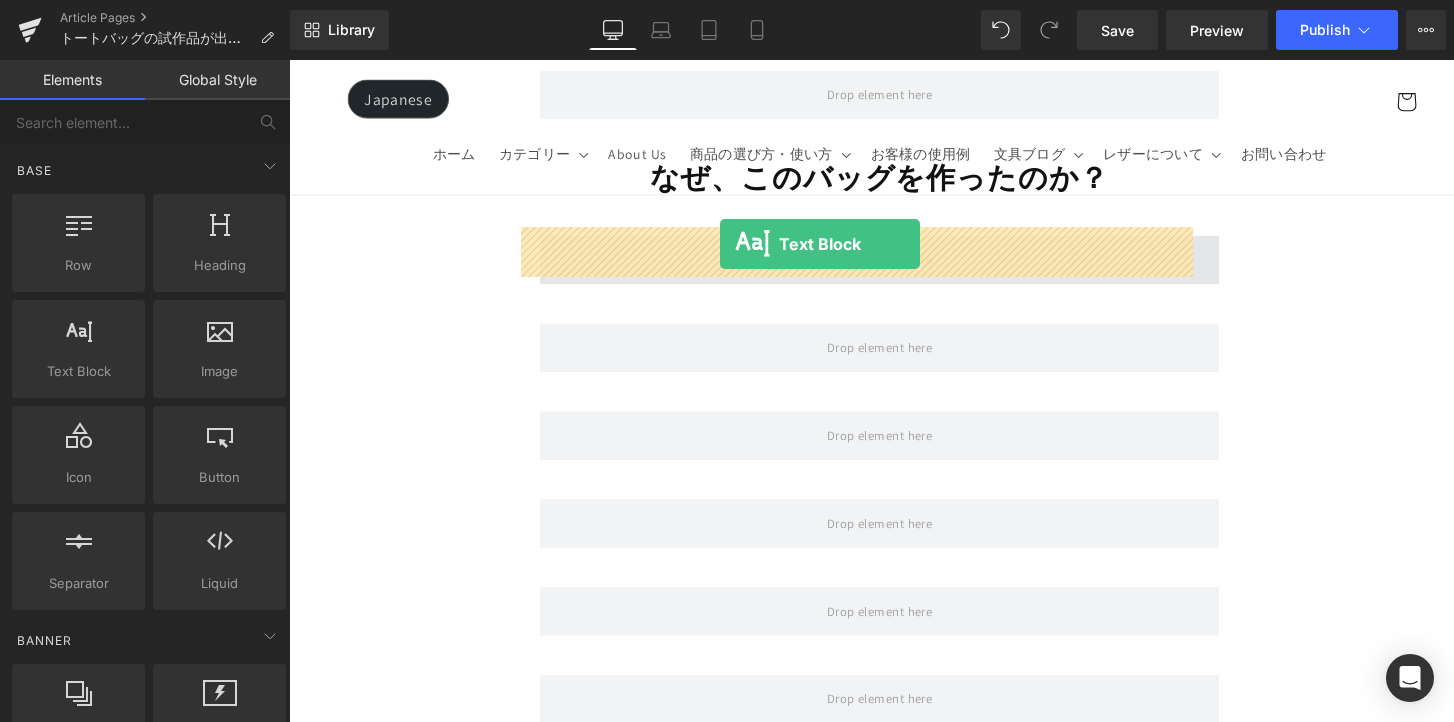 drag, startPoint x: 407, startPoint y: 408, endPoint x: 731, endPoint y: 249, distance: 360.91135 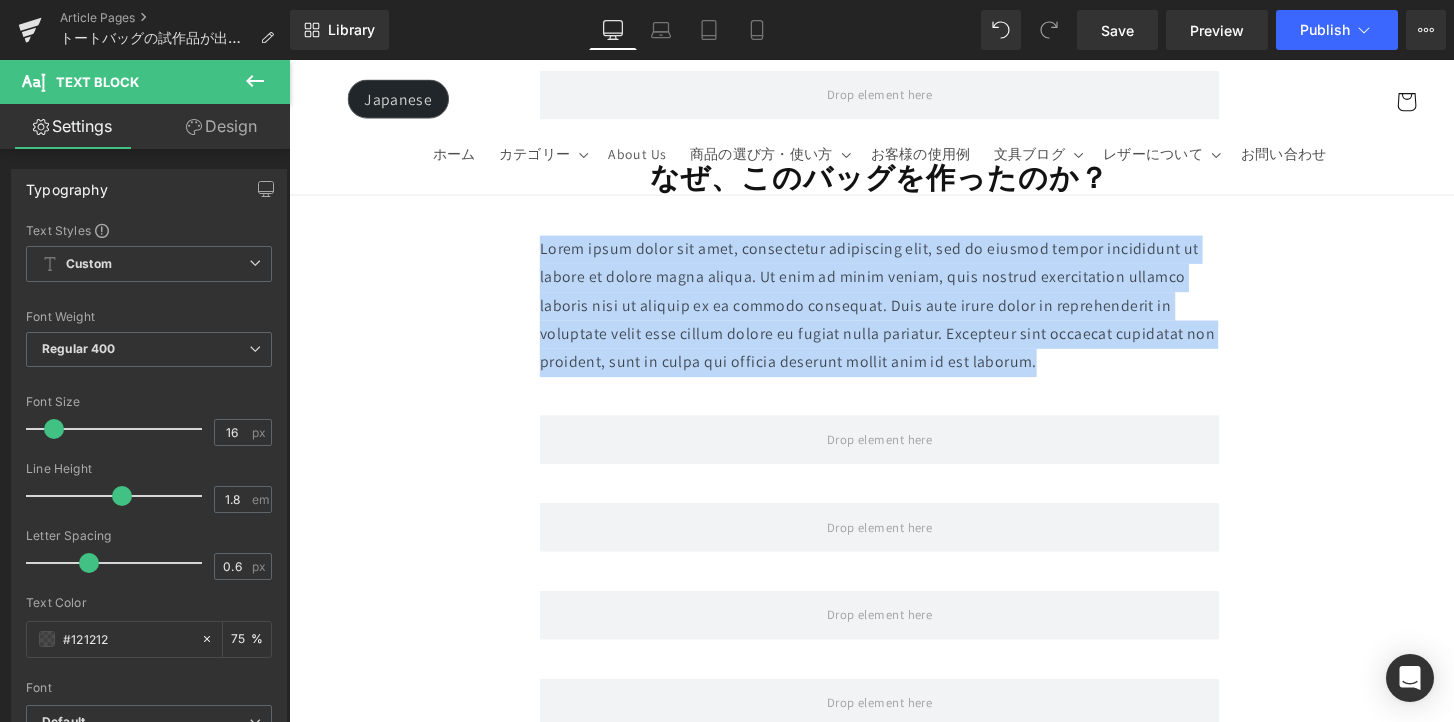 drag, startPoint x: 1051, startPoint y: 359, endPoint x: 498, endPoint y: 240, distance: 565.65894 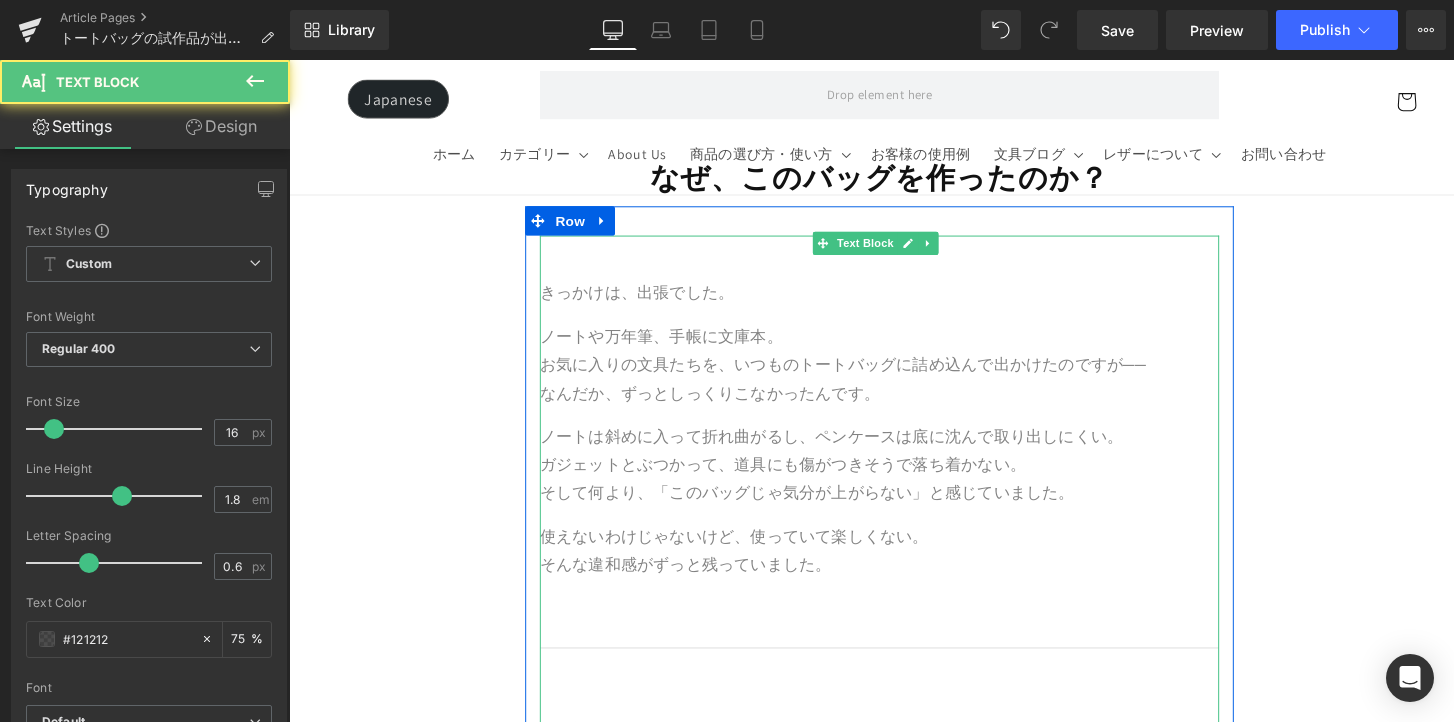 click on "ノートや万年筆、手帳に文庫本。
お気に入りの文具たちを、いつものトートバッグに詰め込んで出かけたのですが──
なんだか、ずっとしっくりこなかったんです。" at bounding box center [894, 373] 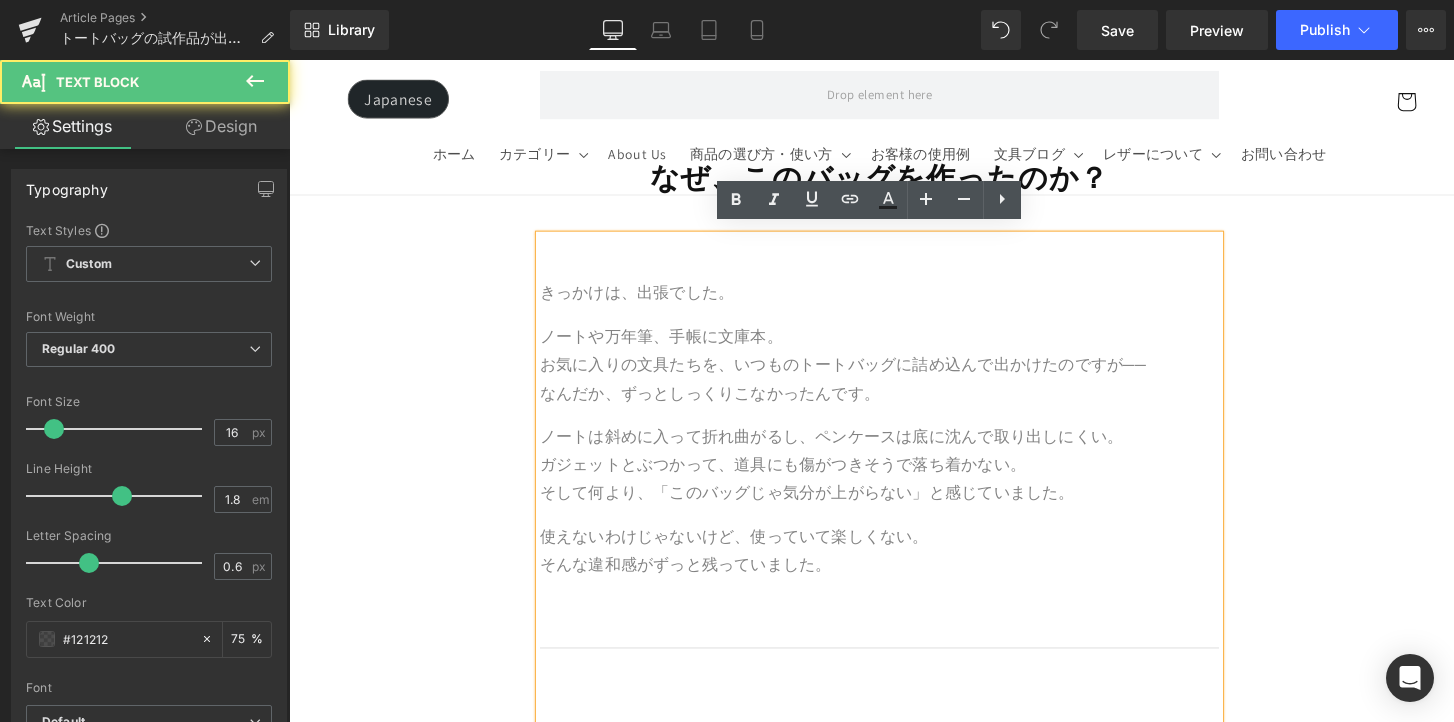 click on "きっかけは、出張でした。" at bounding box center (894, 299) 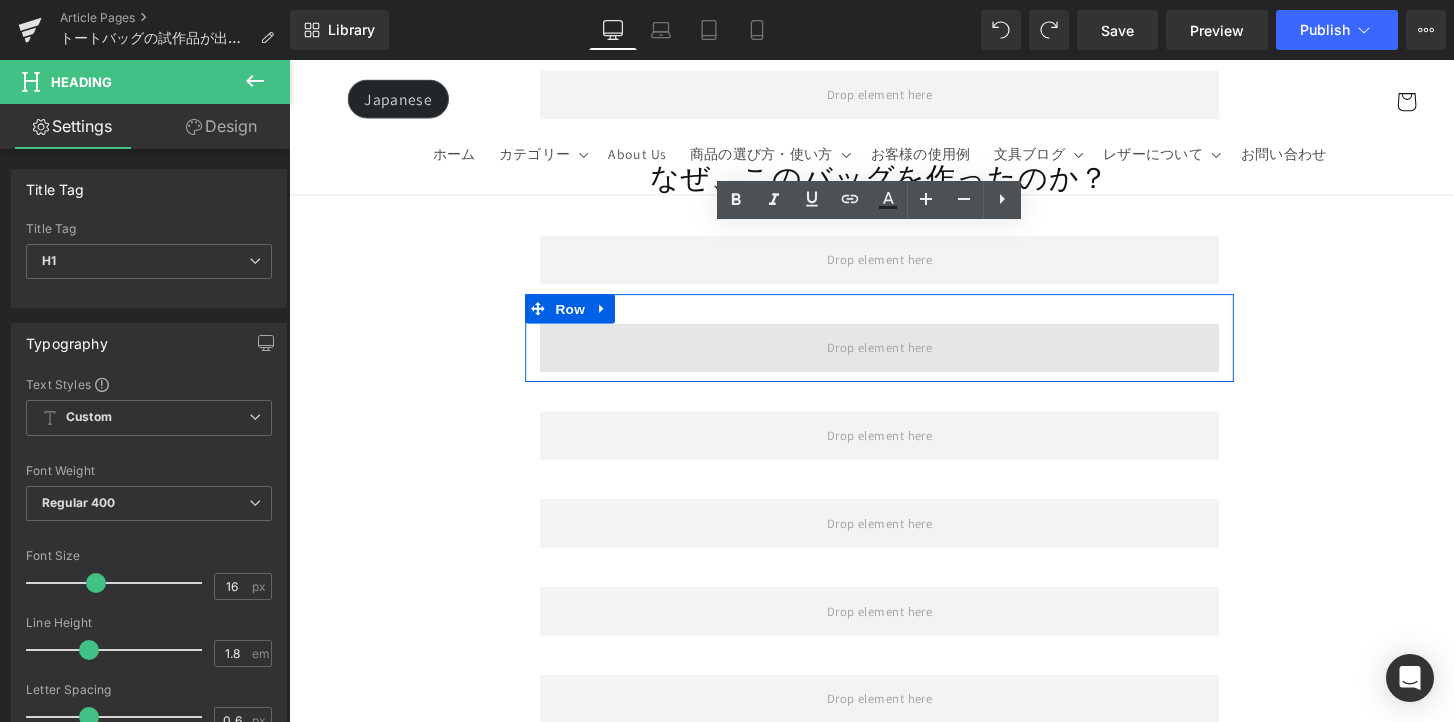 scroll, scrollTop: 936, scrollLeft: 0, axis: vertical 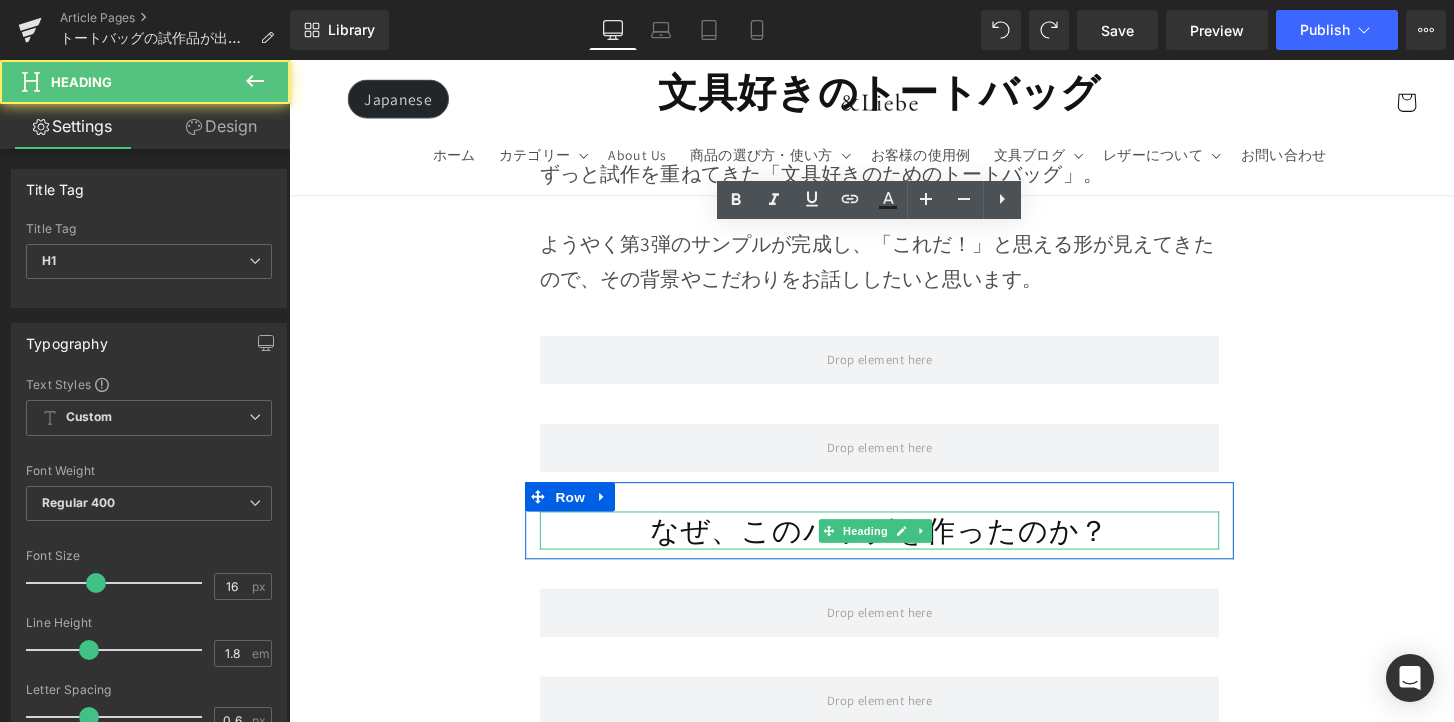 click on "なぜ、このバッグを作ったのか？" at bounding box center [894, 542] 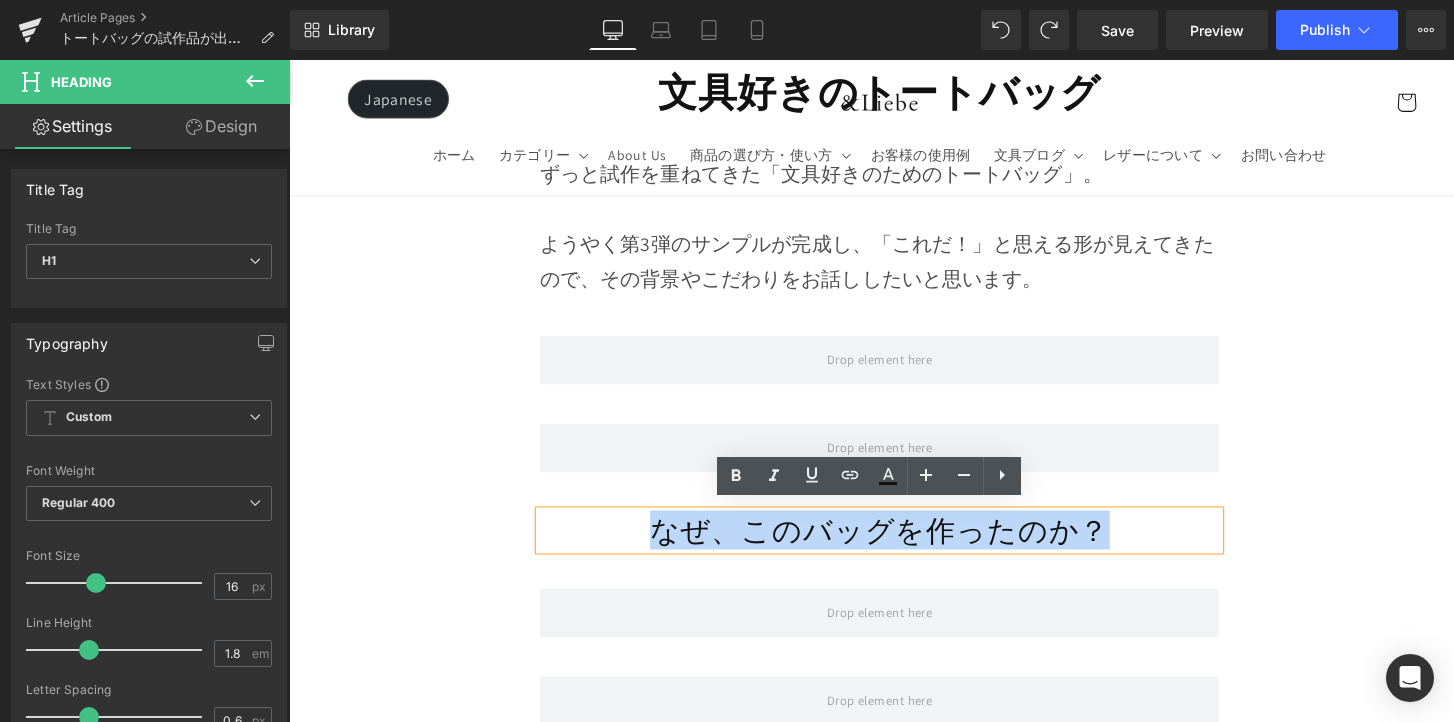 drag, startPoint x: 1136, startPoint y: 533, endPoint x: 625, endPoint y: 521, distance: 511.14087 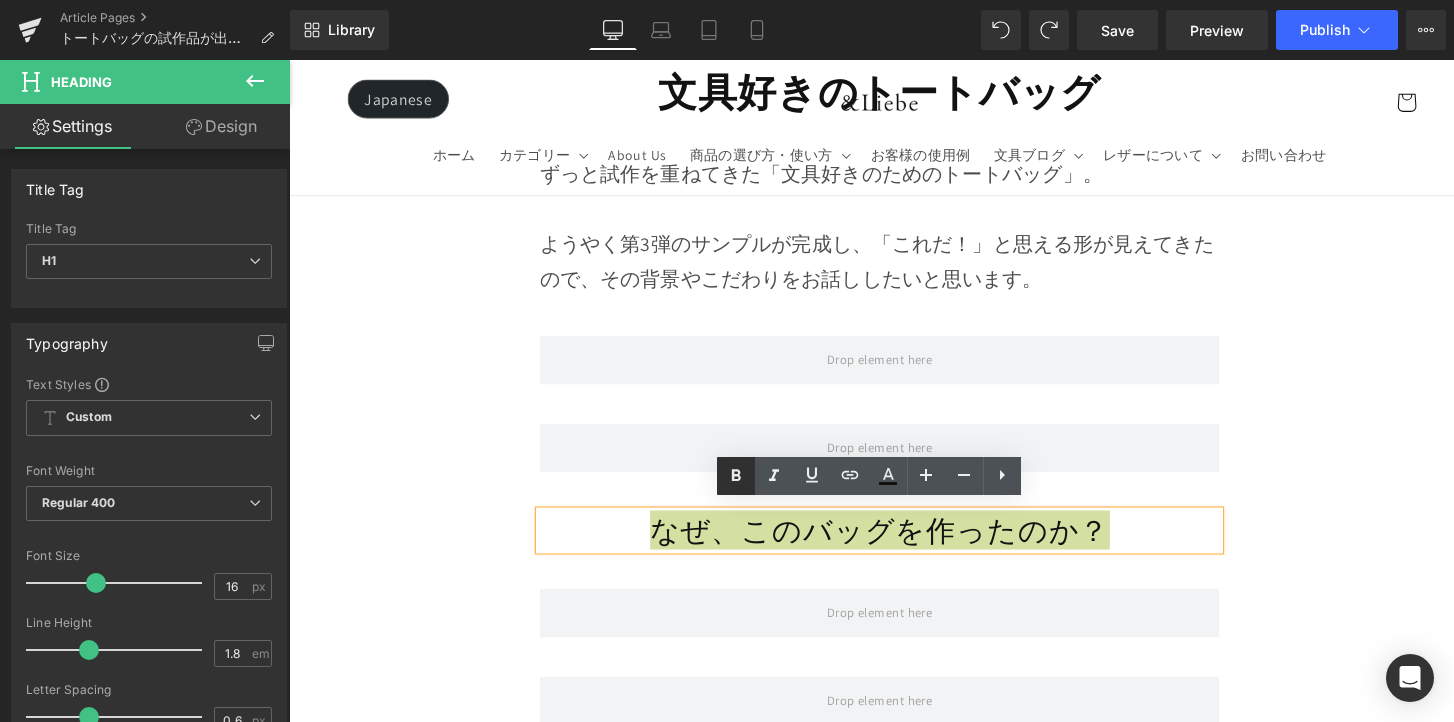 click 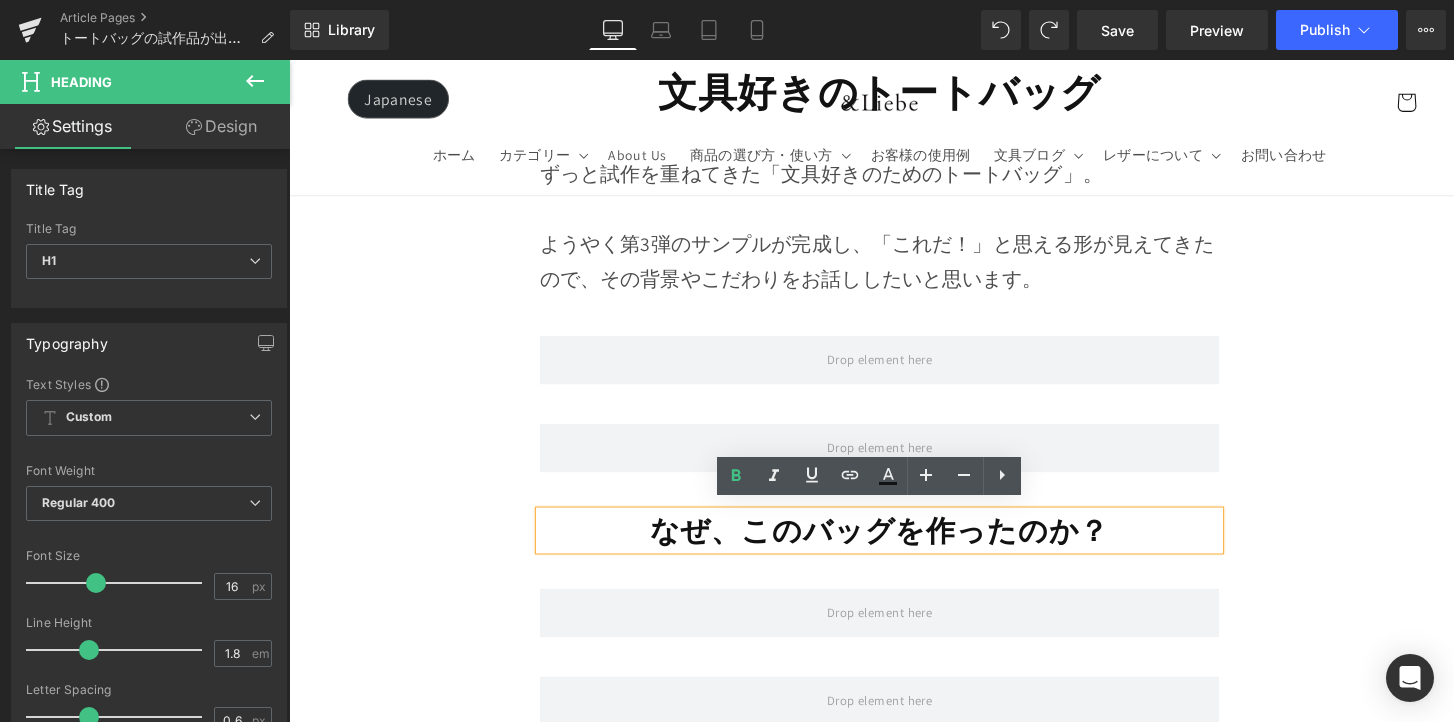 click on "なぜ、このバッグを作ったのか？
Heading         Row" at bounding box center (894, 532) 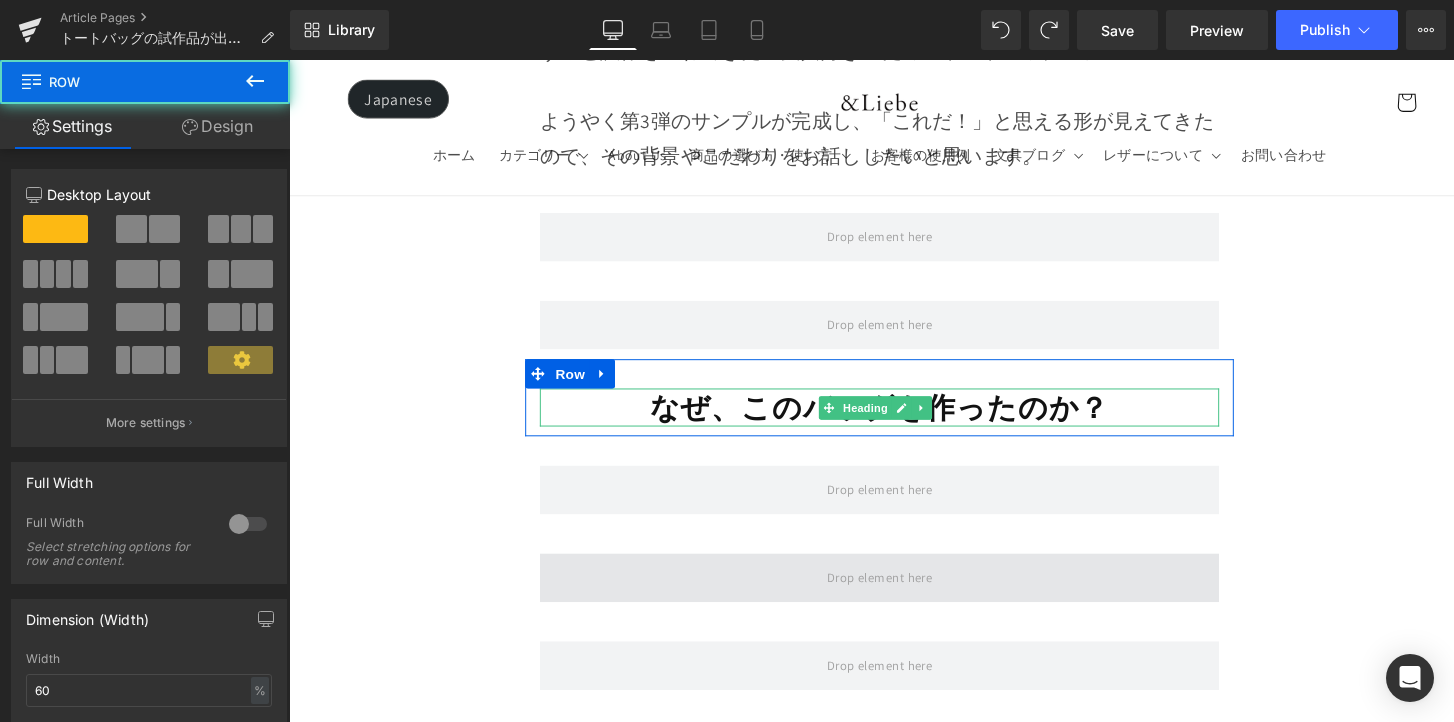 scroll, scrollTop: 1108, scrollLeft: 0, axis: vertical 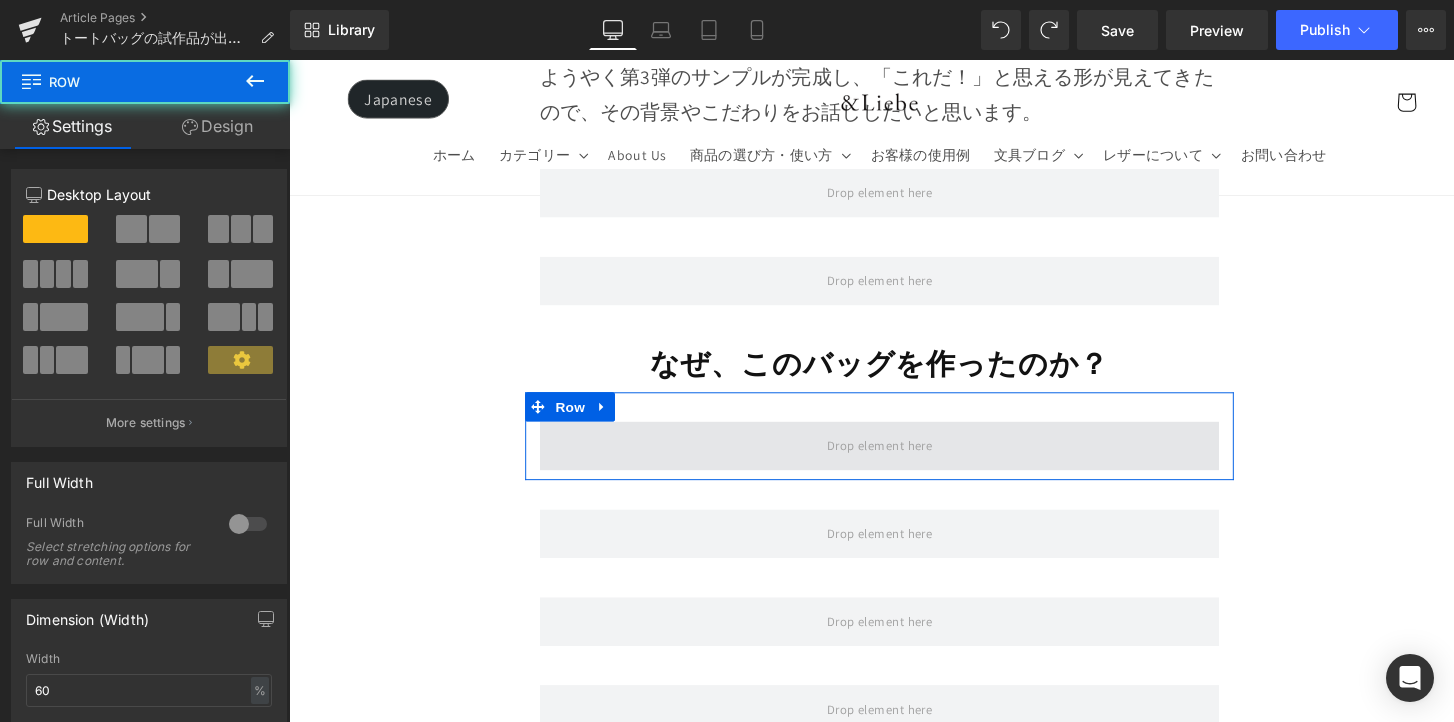 click at bounding box center [894, 455] 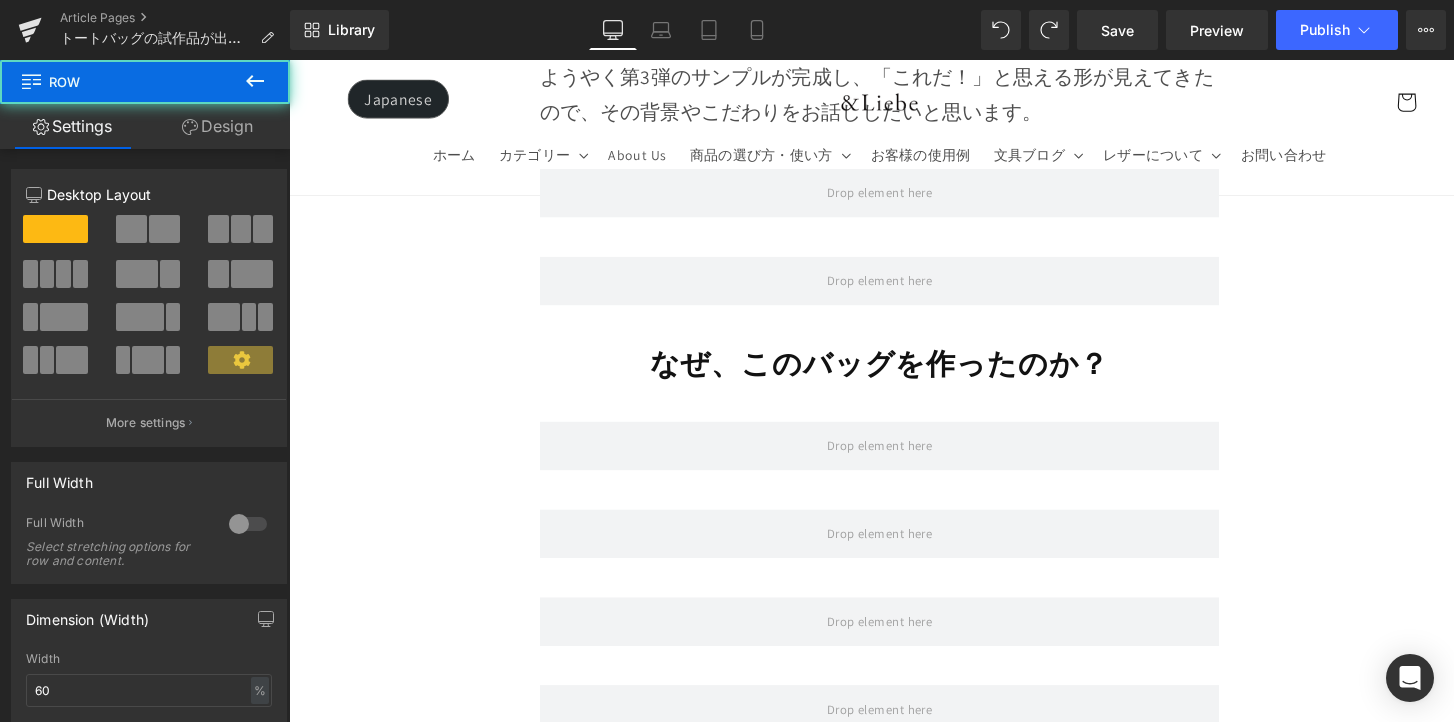 drag, startPoint x: 273, startPoint y: 89, endPoint x: 280, endPoint y: 99, distance: 12.206555 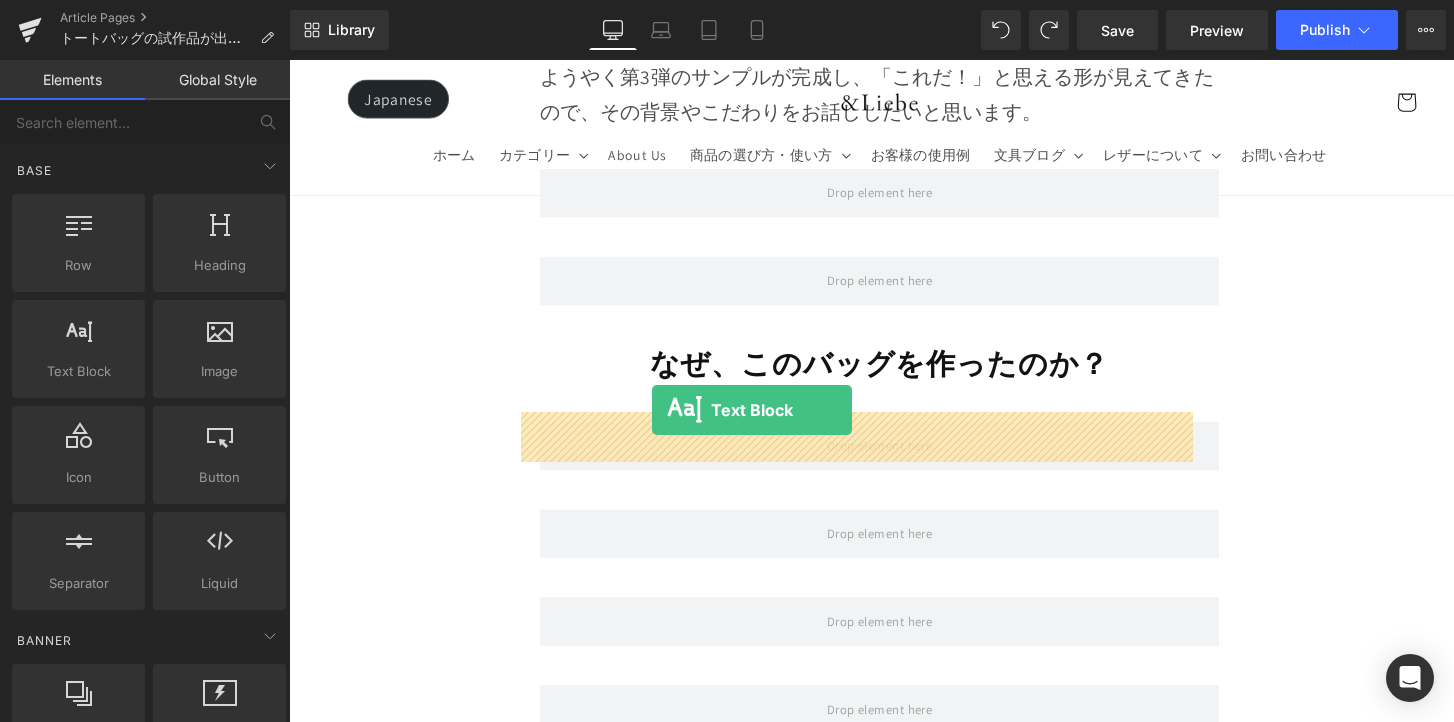 drag, startPoint x: 417, startPoint y: 399, endPoint x: 660, endPoint y: 419, distance: 243.82166 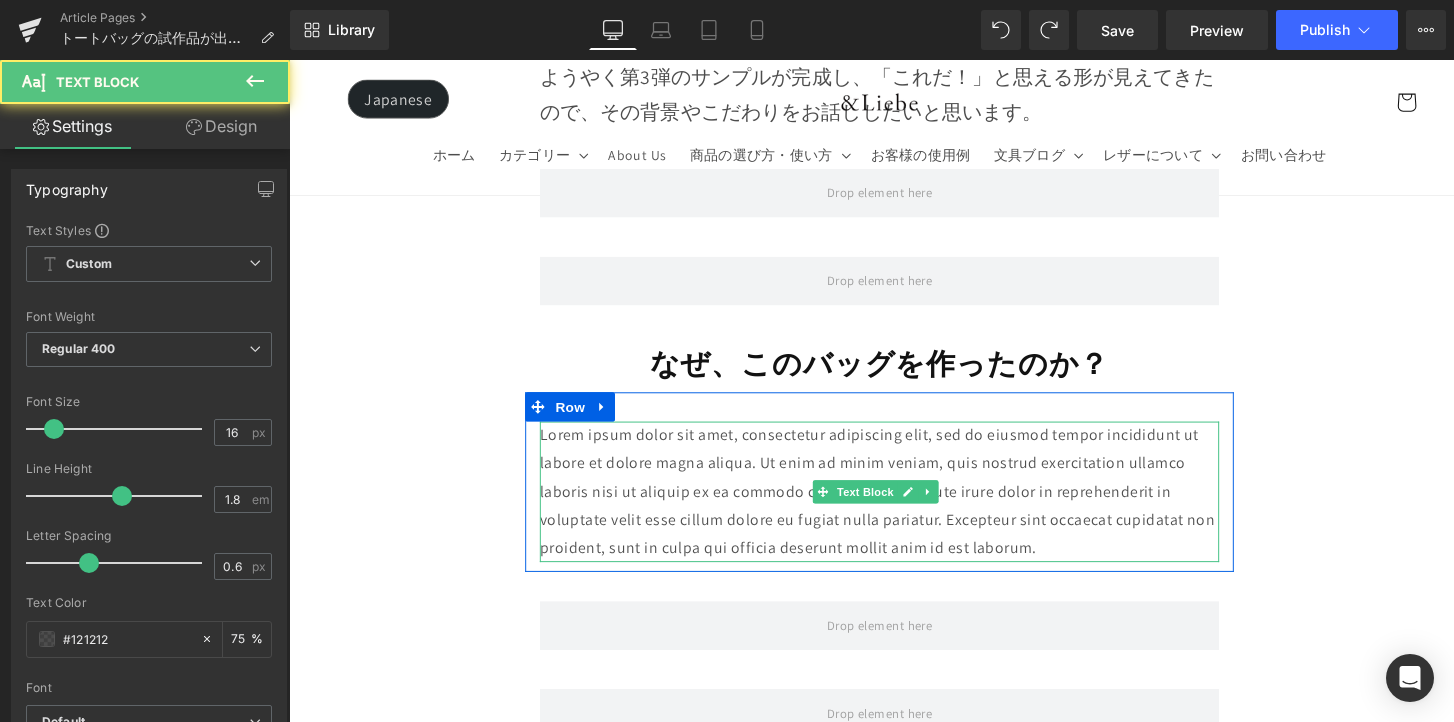 click on "Lorem ipsum dolor sit amet, consectetur adipiscing elit, sed do eiusmod tempor incididunt ut labore et dolore magna aliqua. Ut enim ad minim veniam, quis nostrud exercitation ullamco laboris nisi ut aliquip ex ea commodo consequat. Duis aute irure dolor in reprehenderit in voluptate velit esse cillum dolore eu fugiat nulla pariatur. Excepteur sint occaecat cupidatat non proident, sunt in culpa qui officia deserunt mollit anim id est laborum." at bounding box center [894, 502] 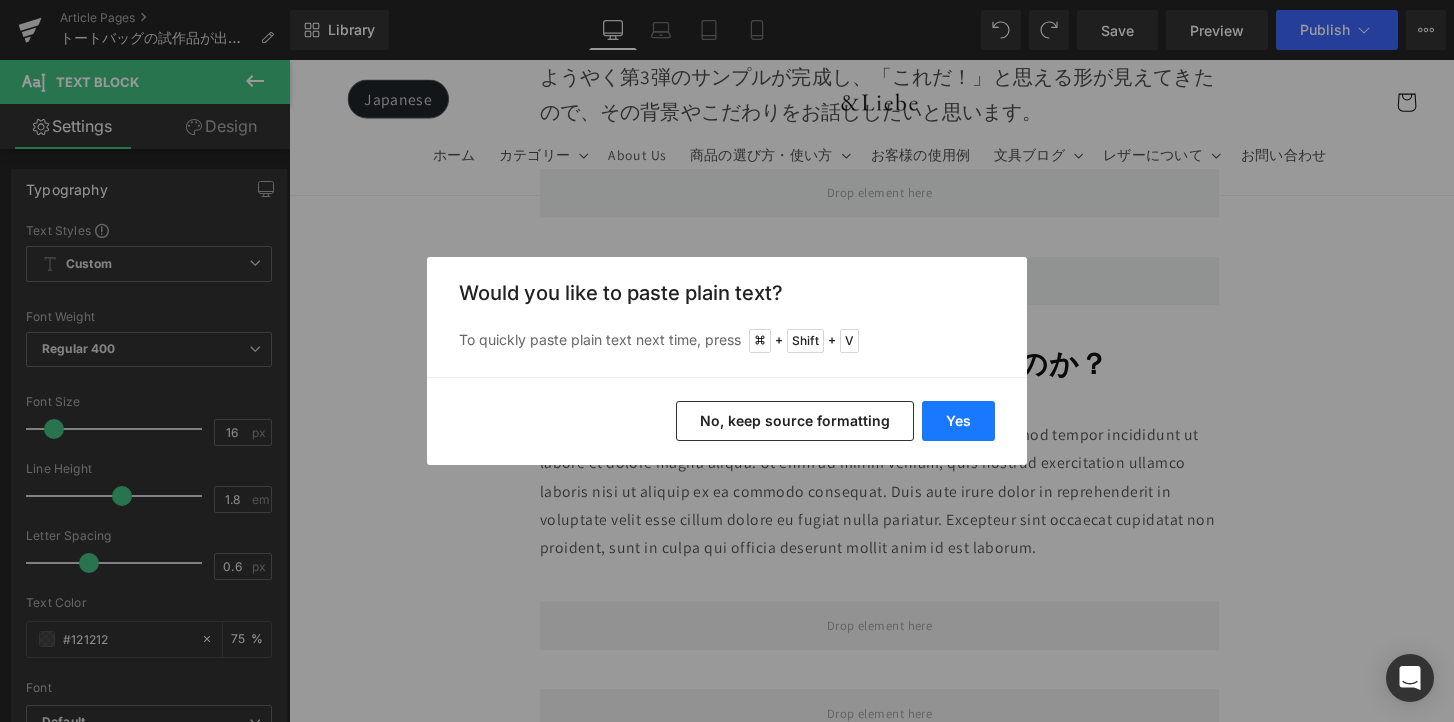 click on "Yes" at bounding box center (958, 421) 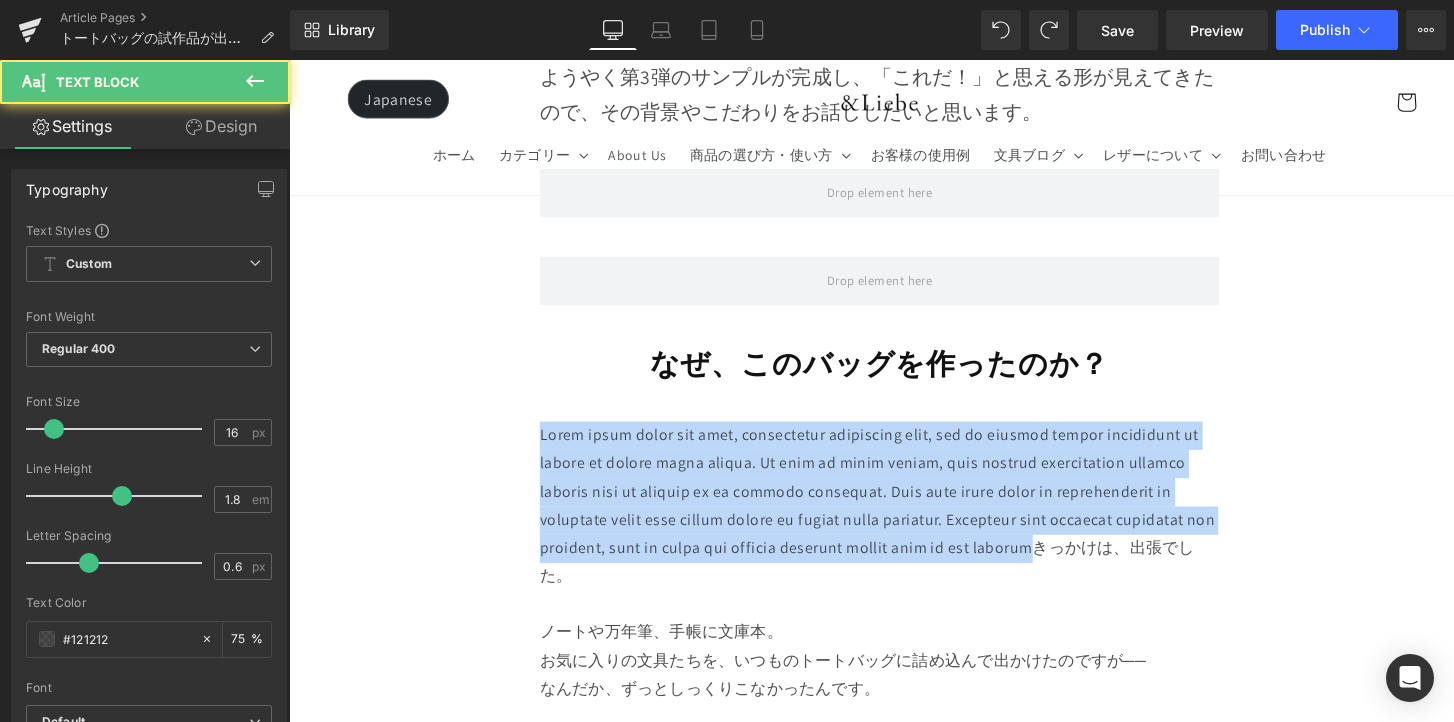 drag, startPoint x: 1040, startPoint y: 548, endPoint x: 451, endPoint y: 417, distance: 603.3921 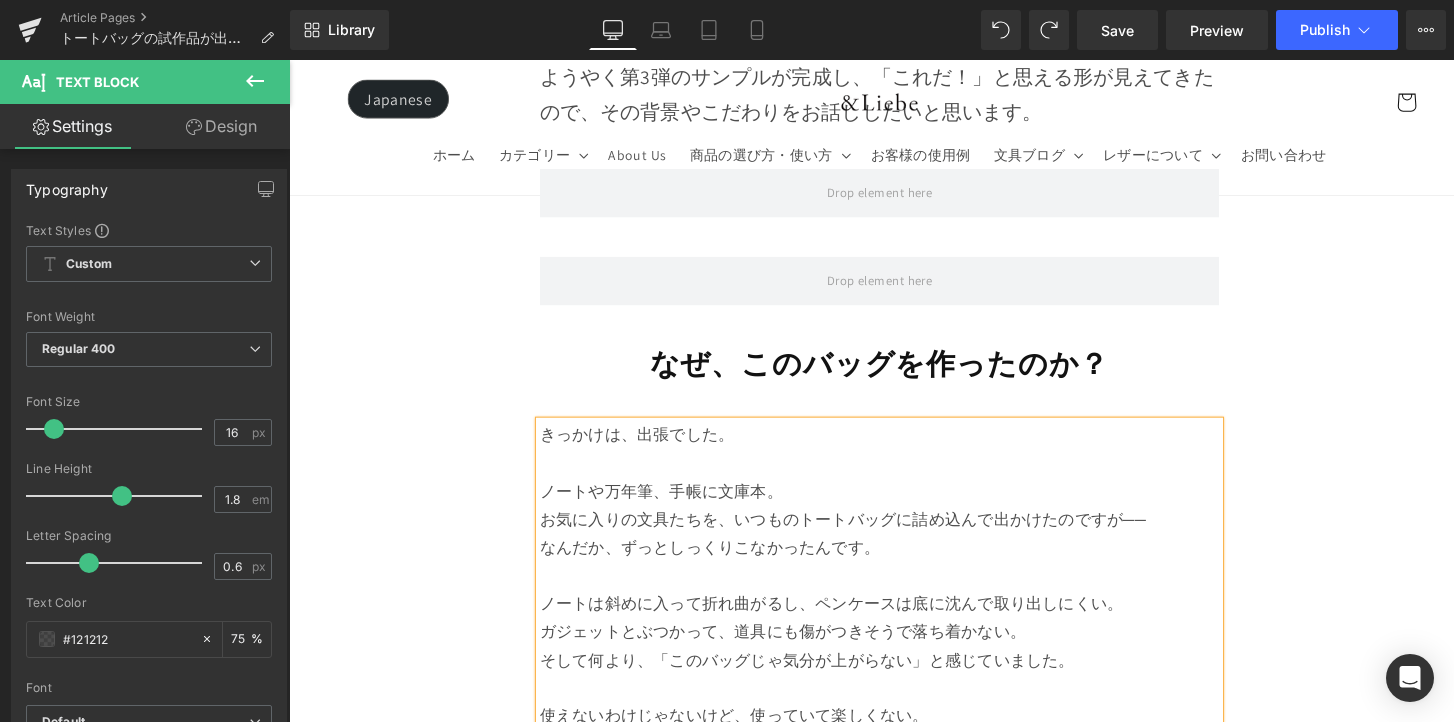 click on "きっかけは、出張でした。" at bounding box center (894, 444) 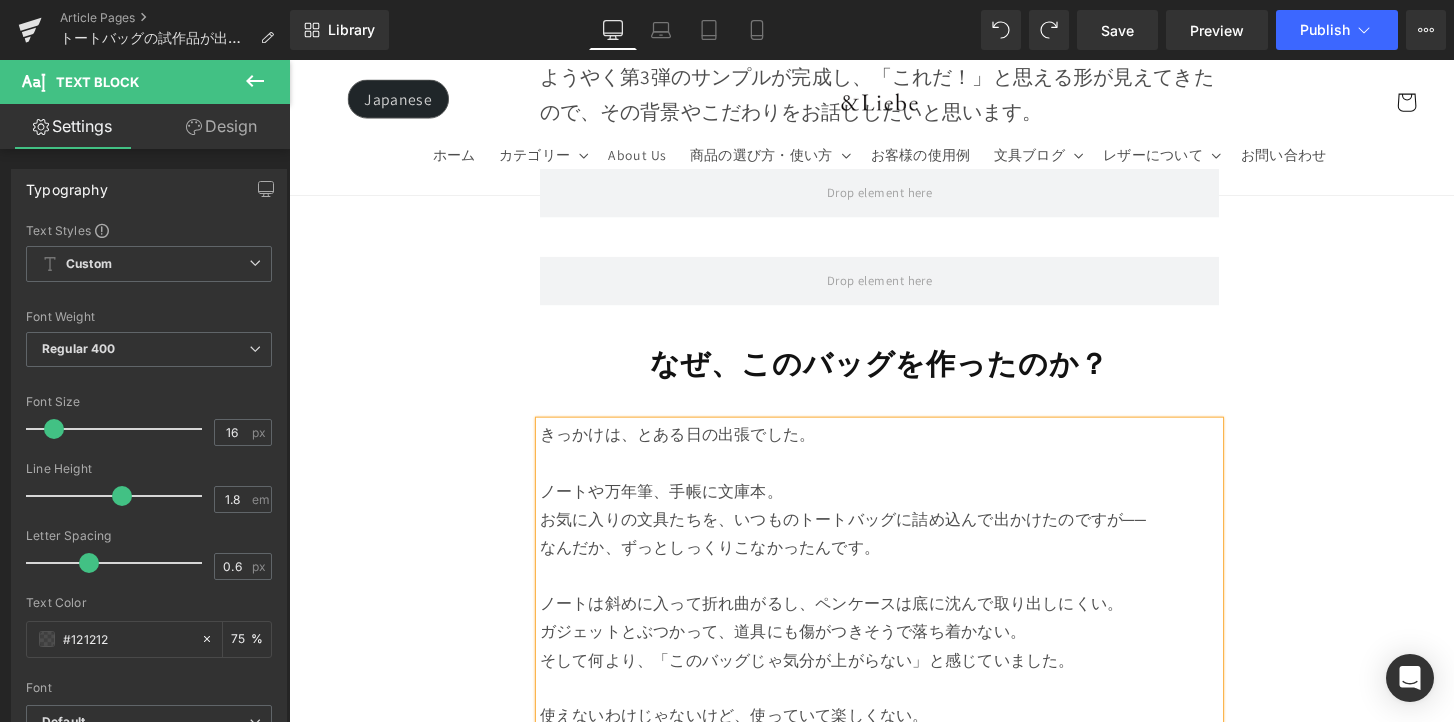 click on "Image         Row
文具好きのトートバッグ
Heading         Row
ずっと試作を重ねてきた「文具好きのためのトートバッグ」。
ようやく第3弾のサンプルが完成し、「これだ！」と思える形が見えてきたので、その背景やこだわりをお話ししたいと思います。
Text Block         Row         Row         Row
なぜ、このバッグを作ったのか？
Heading         Row
きっかけは、とある日の出張でした。 ノートや万年筆、手帳に文庫本。 お気に入りの文具たちを、いつものトートバッグに詰め込んで出かけたのですが── なんだか、ずっとしっくりこなかったんです。 ノートは斜めに入って折れ曲がるし、ペンケースは底に沈んで取り出しにくい。 使えないわけじゃないけど、使っていて楽しくない。 ." at bounding box center (894, 8214) 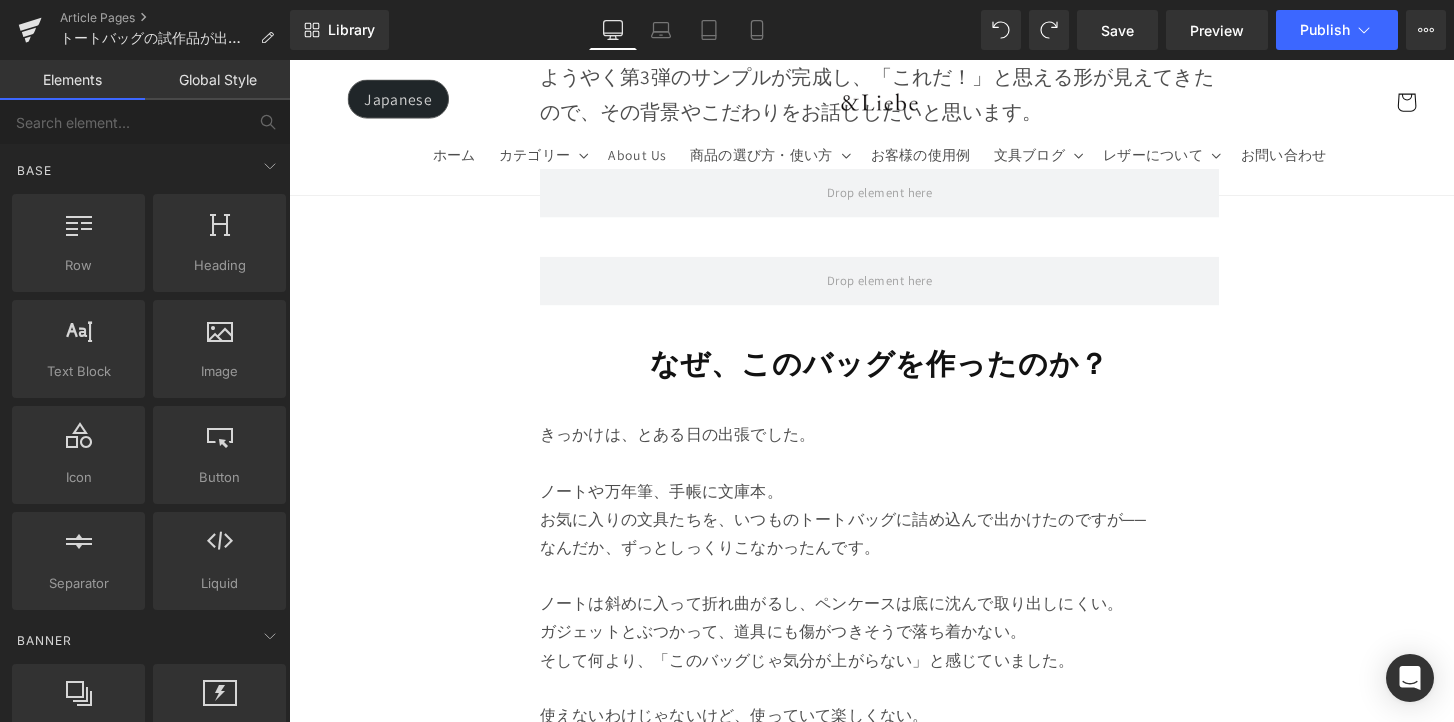 click on "なんだか、ずっとしっくりこなかったんです。" at bounding box center [894, 560] 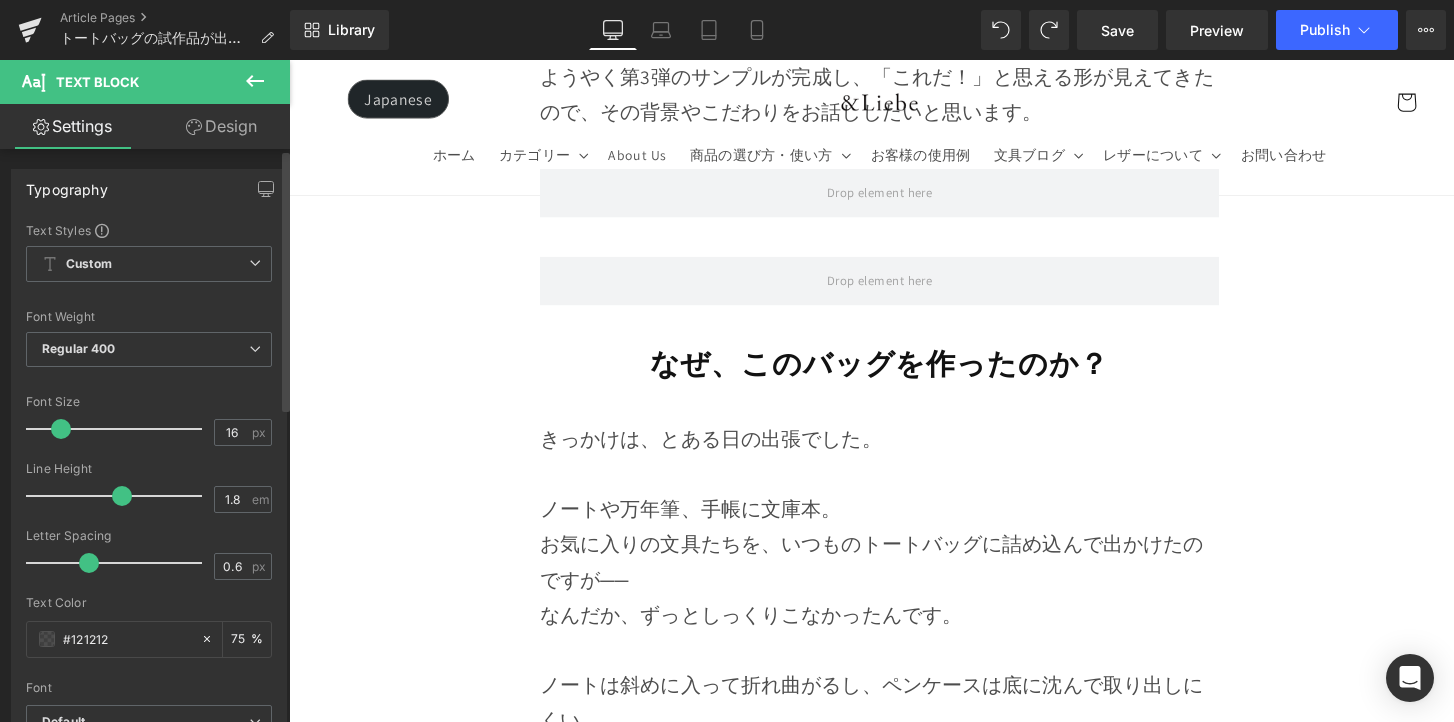 click at bounding box center (61, 429) 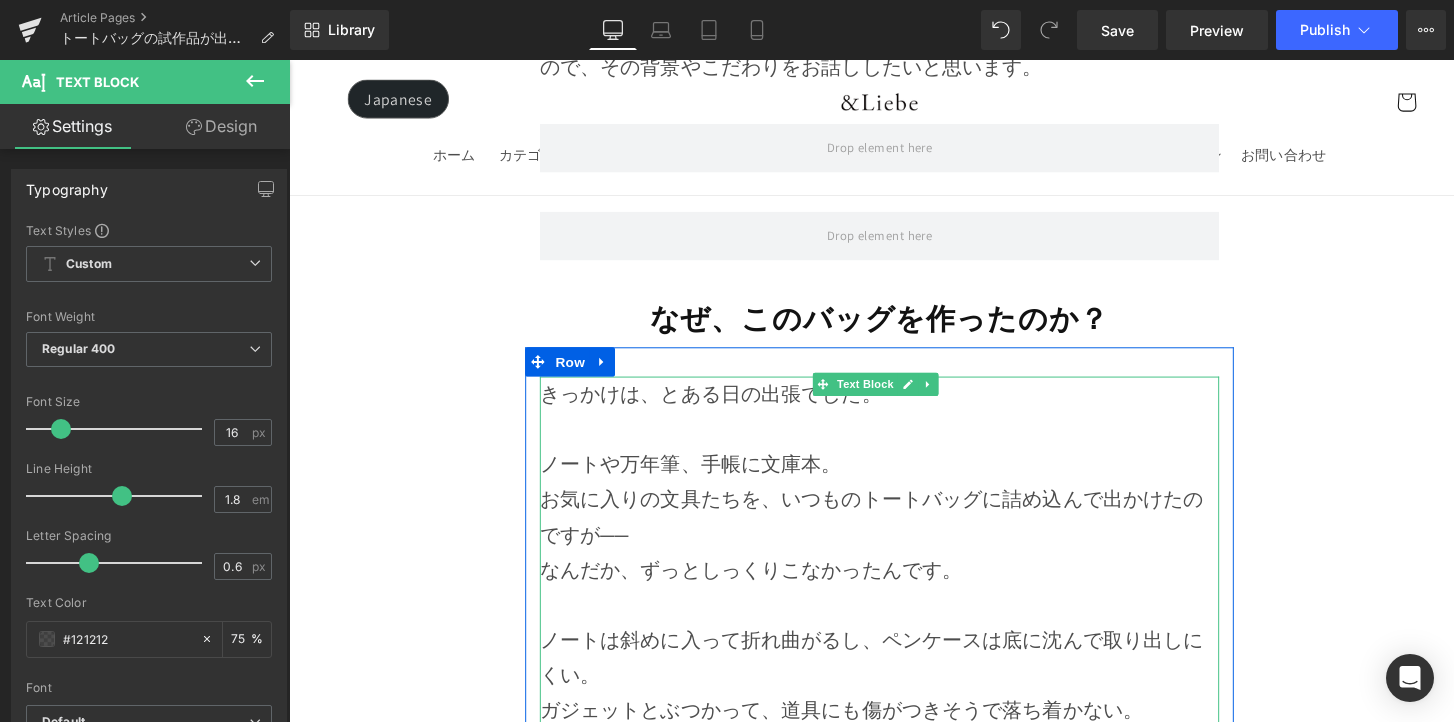 scroll, scrollTop: 1168, scrollLeft: 0, axis: vertical 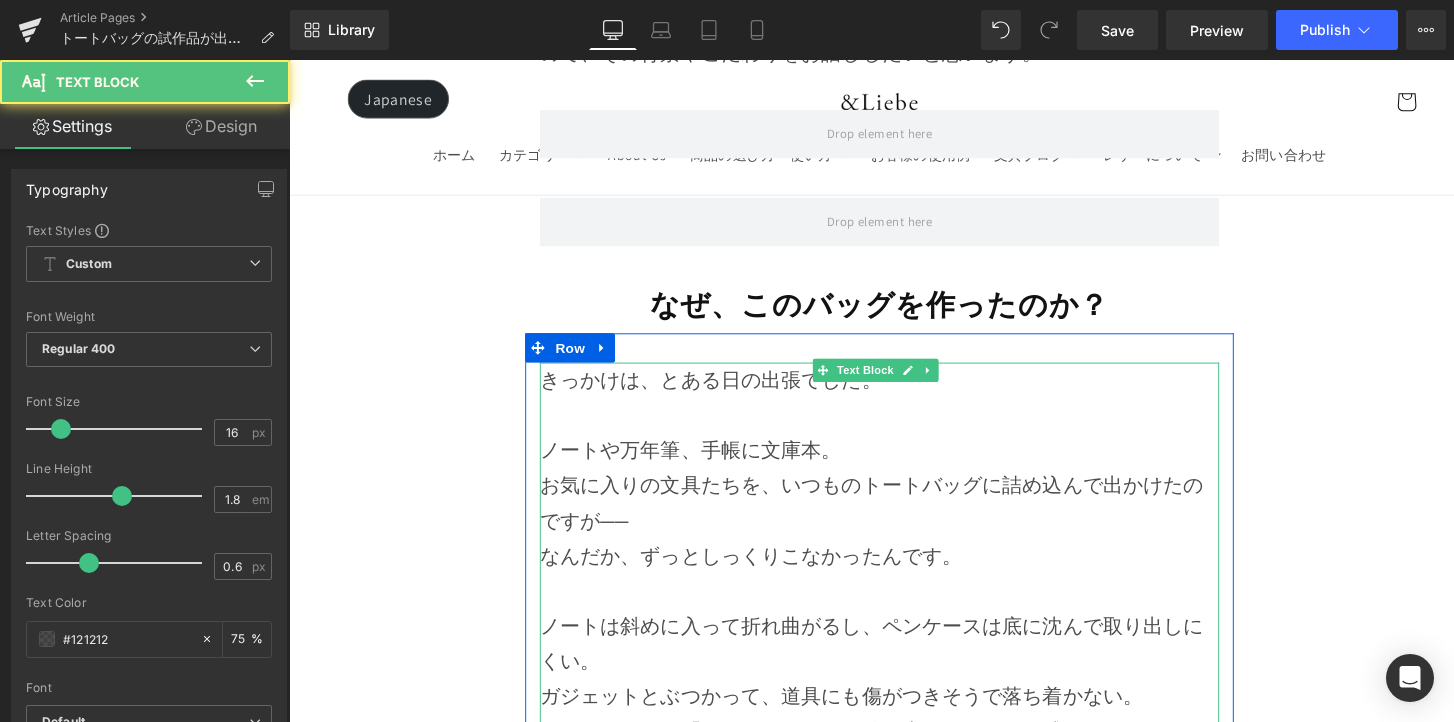 click on "ノートや万年筆、手帳に文庫本。" at bounding box center (894, 460) 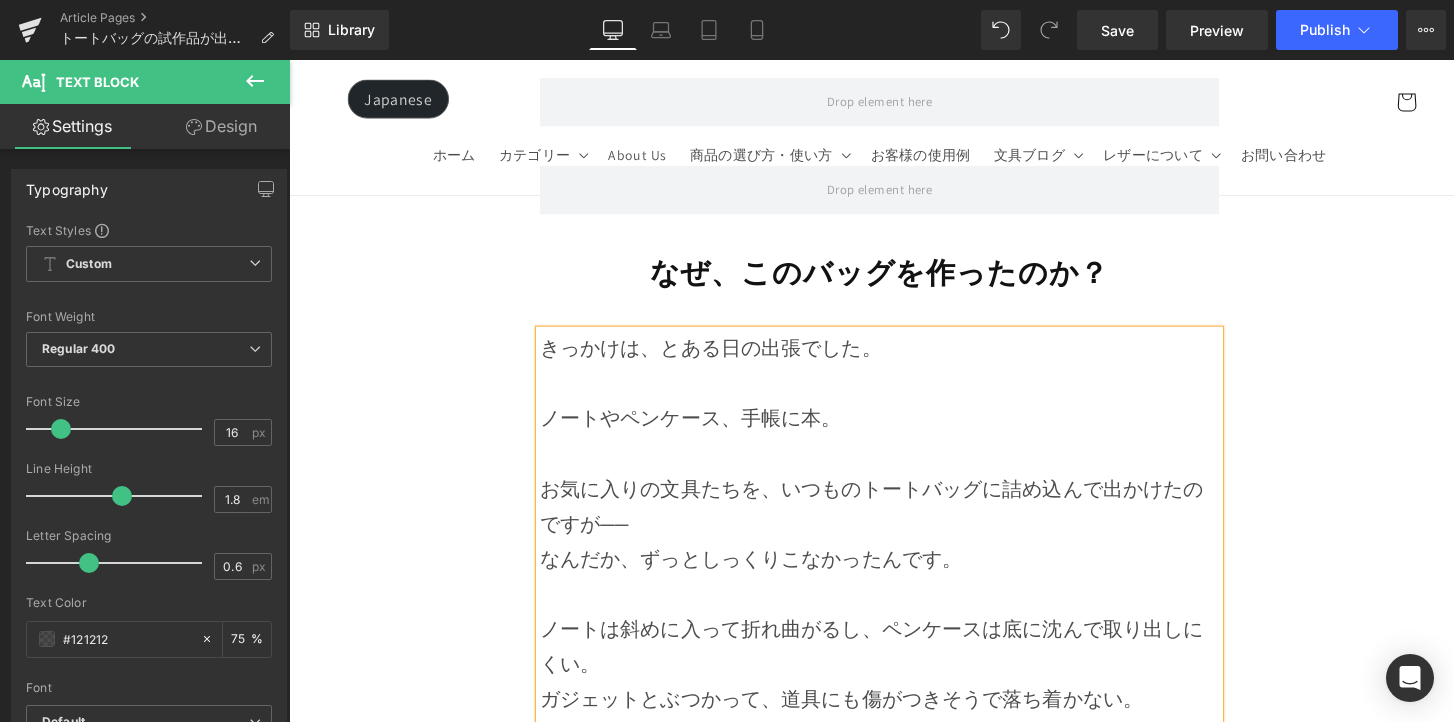scroll, scrollTop: 1237, scrollLeft: 0, axis: vertical 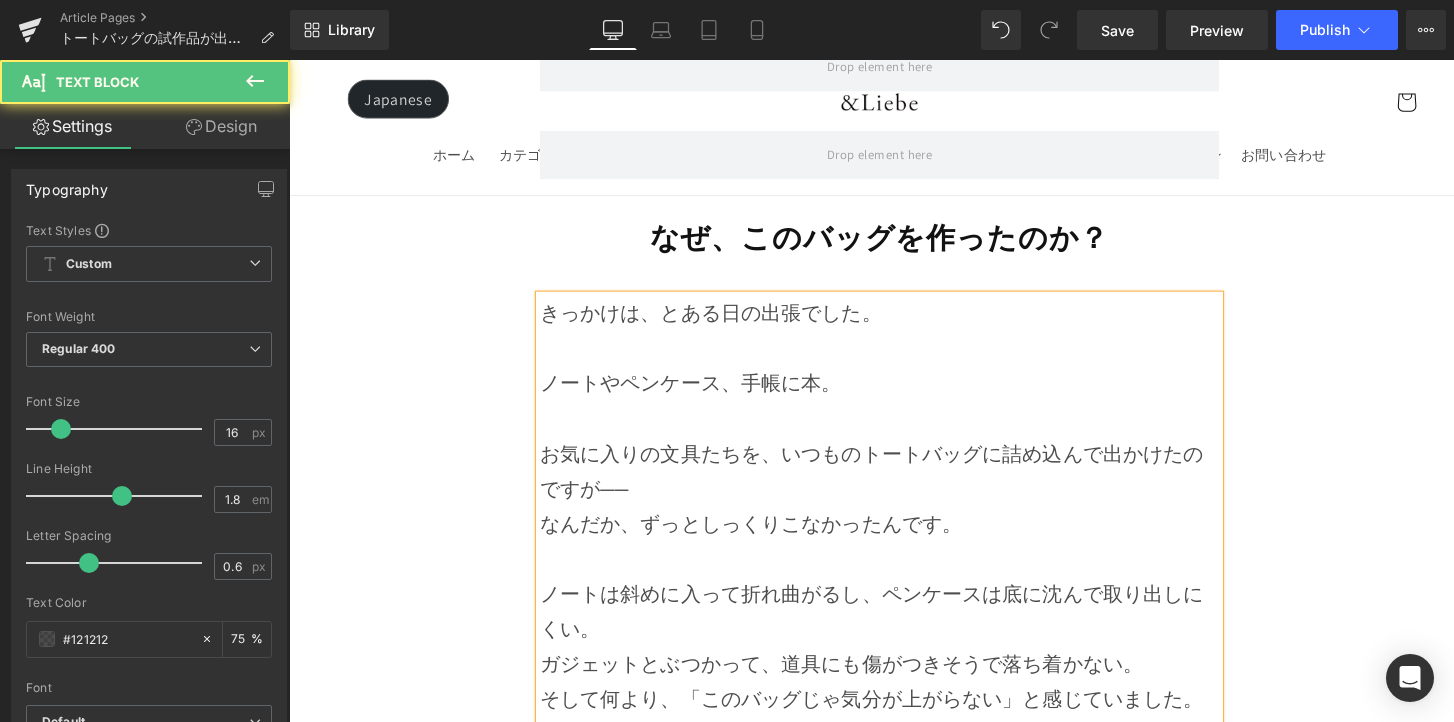 click on "お気に入りの文具たちを、いつものトートバッグに詰め込んで出かけたのですが──" at bounding box center [894, 481] 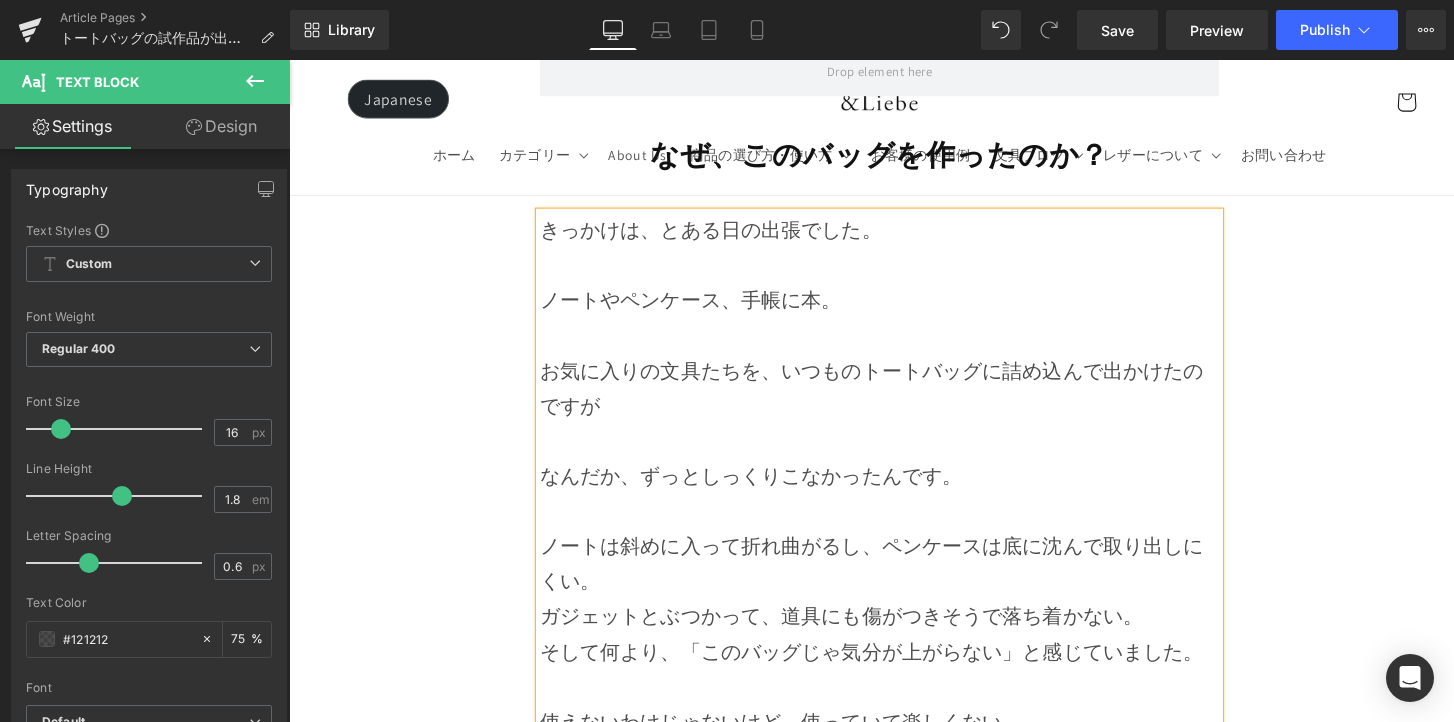scroll, scrollTop: 1409, scrollLeft: 0, axis: vertical 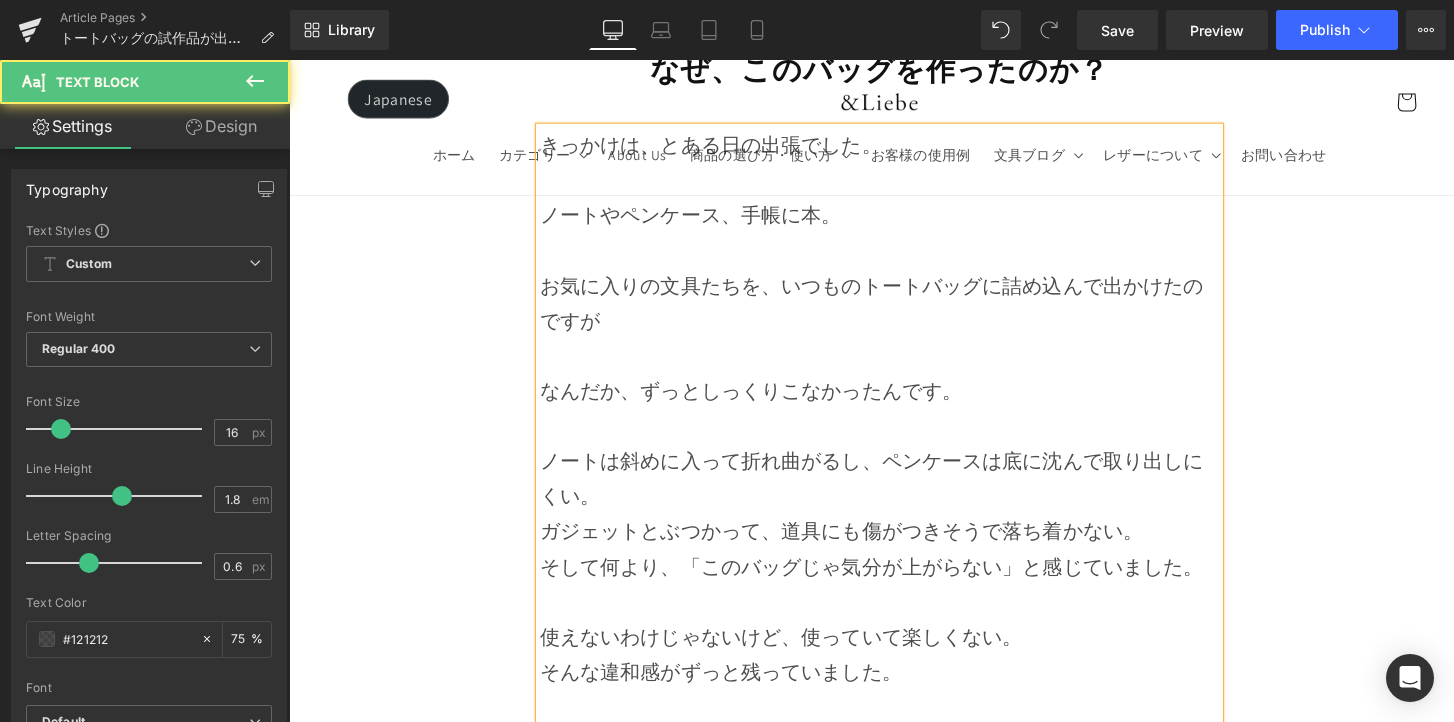click on "ノートは斜めに入って折れ曲がるし、ペンケースは底に沈んで取り出しにくい。" at bounding box center (894, 489) 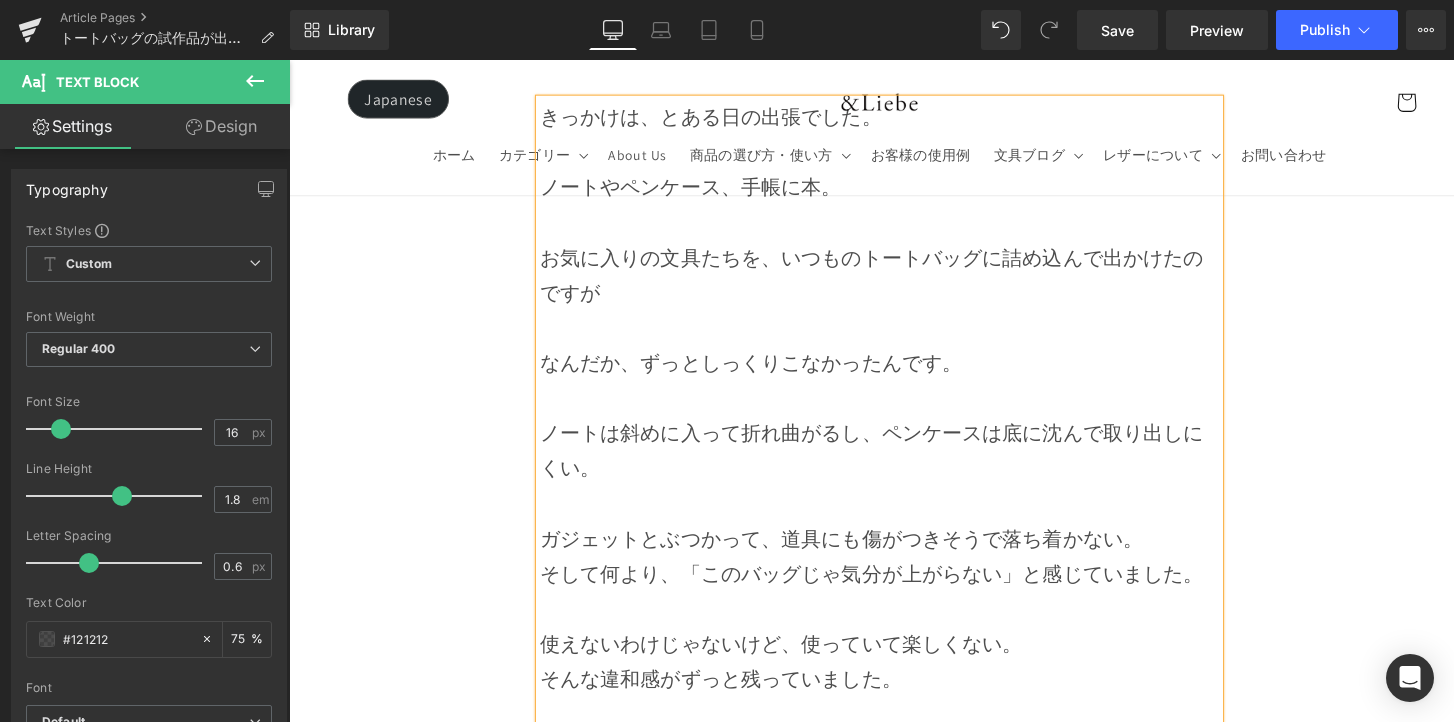 scroll, scrollTop: 1472, scrollLeft: 0, axis: vertical 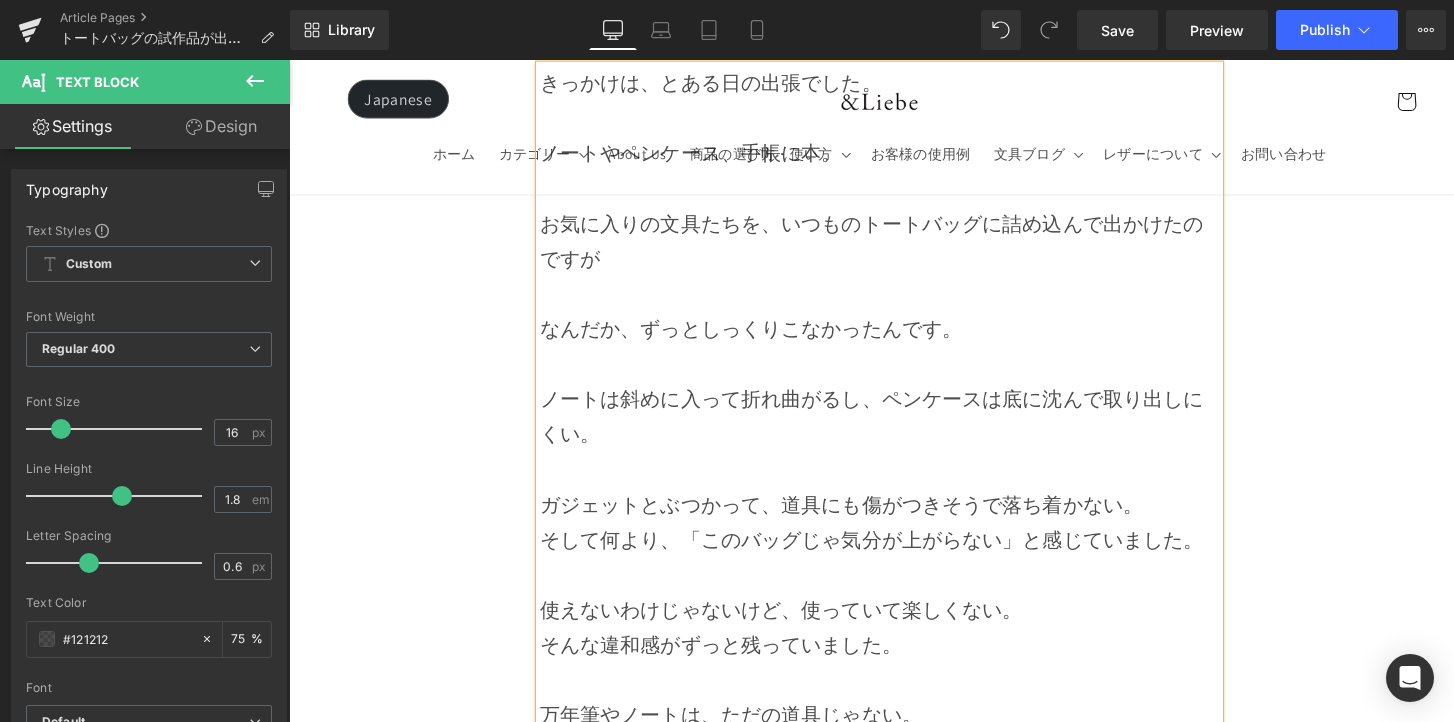 click on "ガジェットとぶつかって、道具にも傷がつきそうで落ち着かない。" at bounding box center (894, 516) 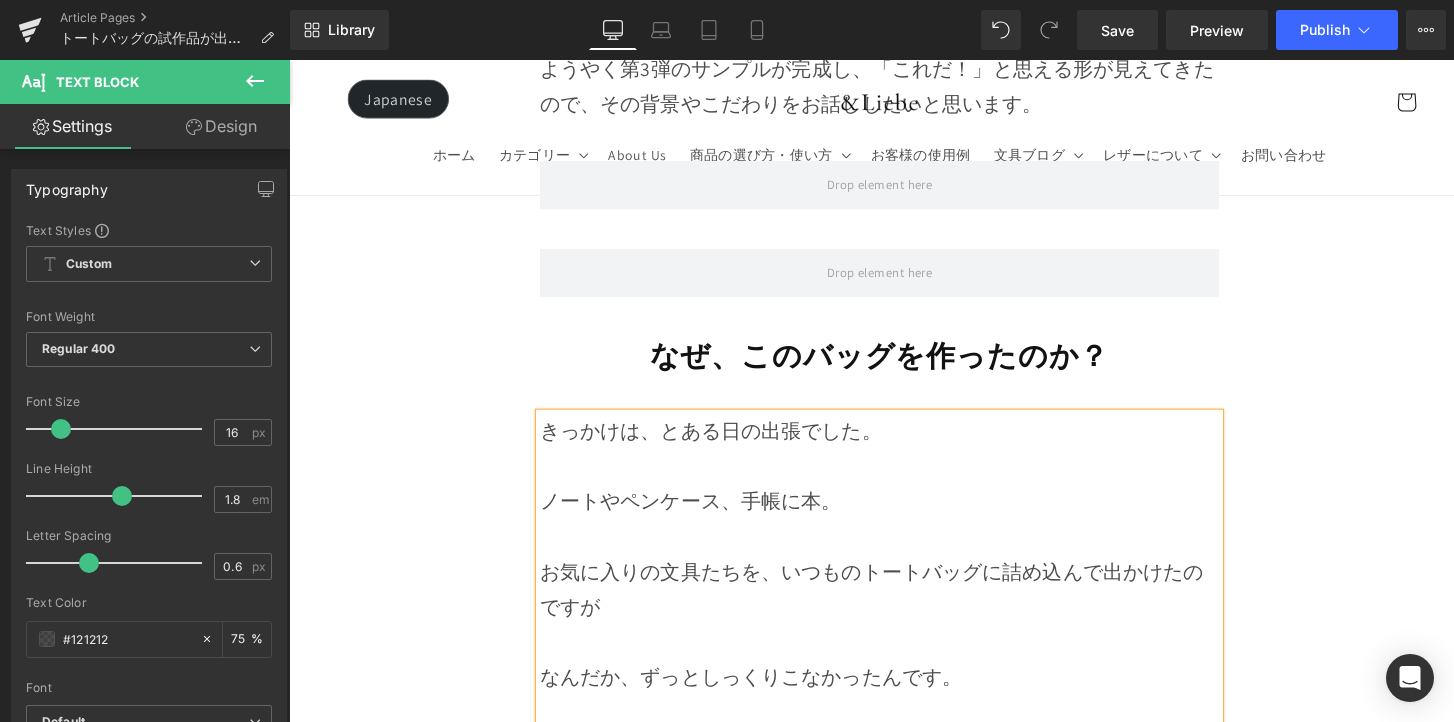 scroll, scrollTop: 1089, scrollLeft: 0, axis: vertical 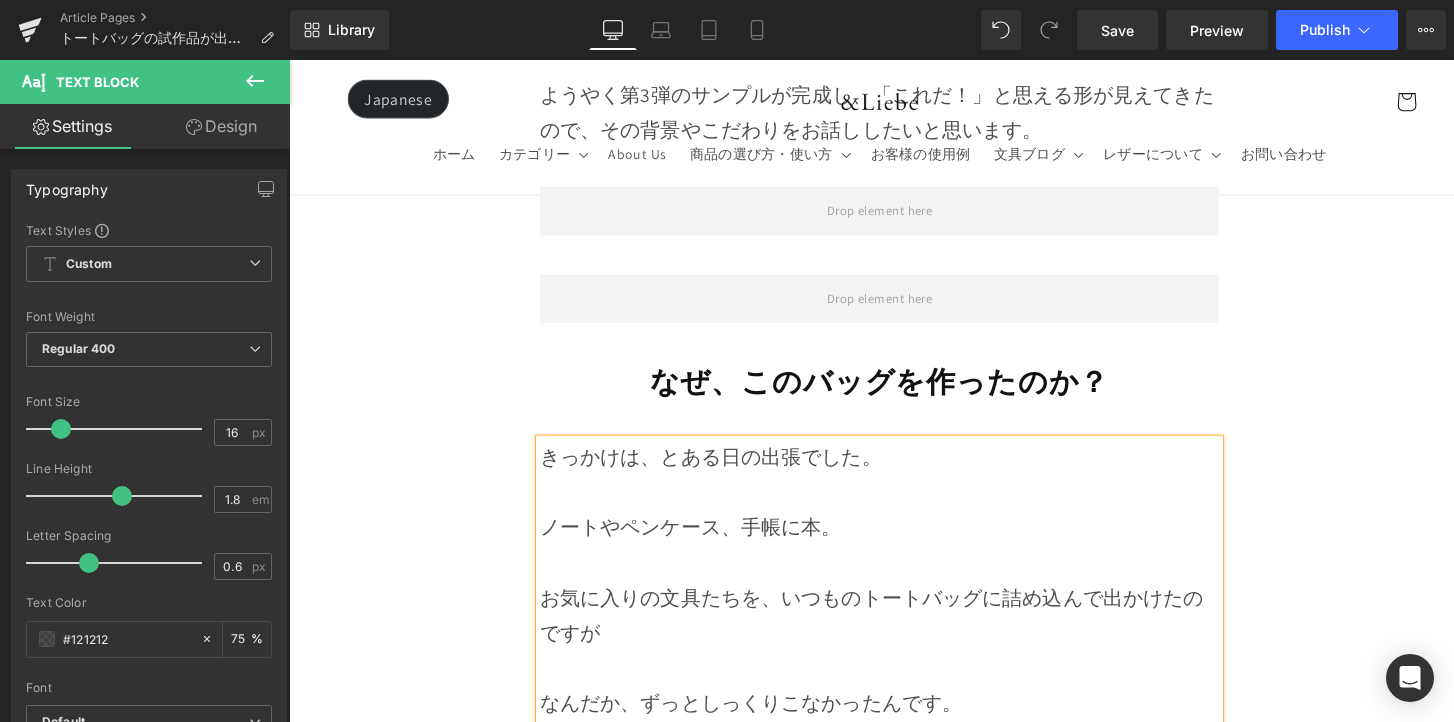 click on "Image         Row
文具好きのトートバッグ
Heading         Row
ずっと試作を重ねてきた「文具好きのためのトートバッグ」。
ようやく第3弾のサンプルが完成し、「これだ！」と思える形が見えてきたので、その背景やこだわりをお話ししたいと思います。
Text Block         Row         Row         Row
なぜ、このバッグを作ったのか？
Heading         Row
きっかけは、とある日の出張でした。 ノートやペンケース、手帳に本。 お気に入りの文具たちを、いつものトートバッグに詰め込んで出かけたのですが なんだか、ずっとしっくりこなかったんです。 ノートは斜めに入って折れ曲がるし、ペンケースは底に沈んで取り出しにくい。 使えないわけじゃないけど、使っていて楽しくない。 ." at bounding box center (894, 8676) 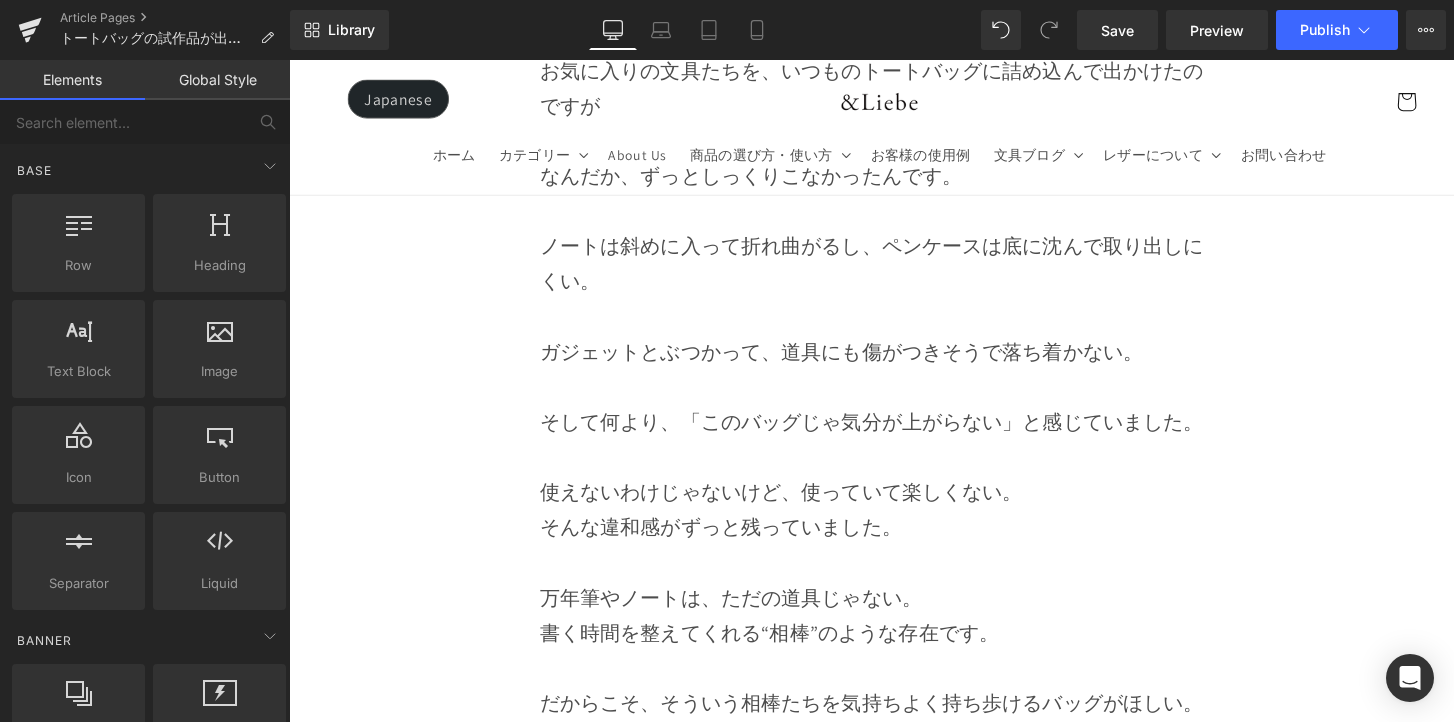 scroll, scrollTop: 1630, scrollLeft: 0, axis: vertical 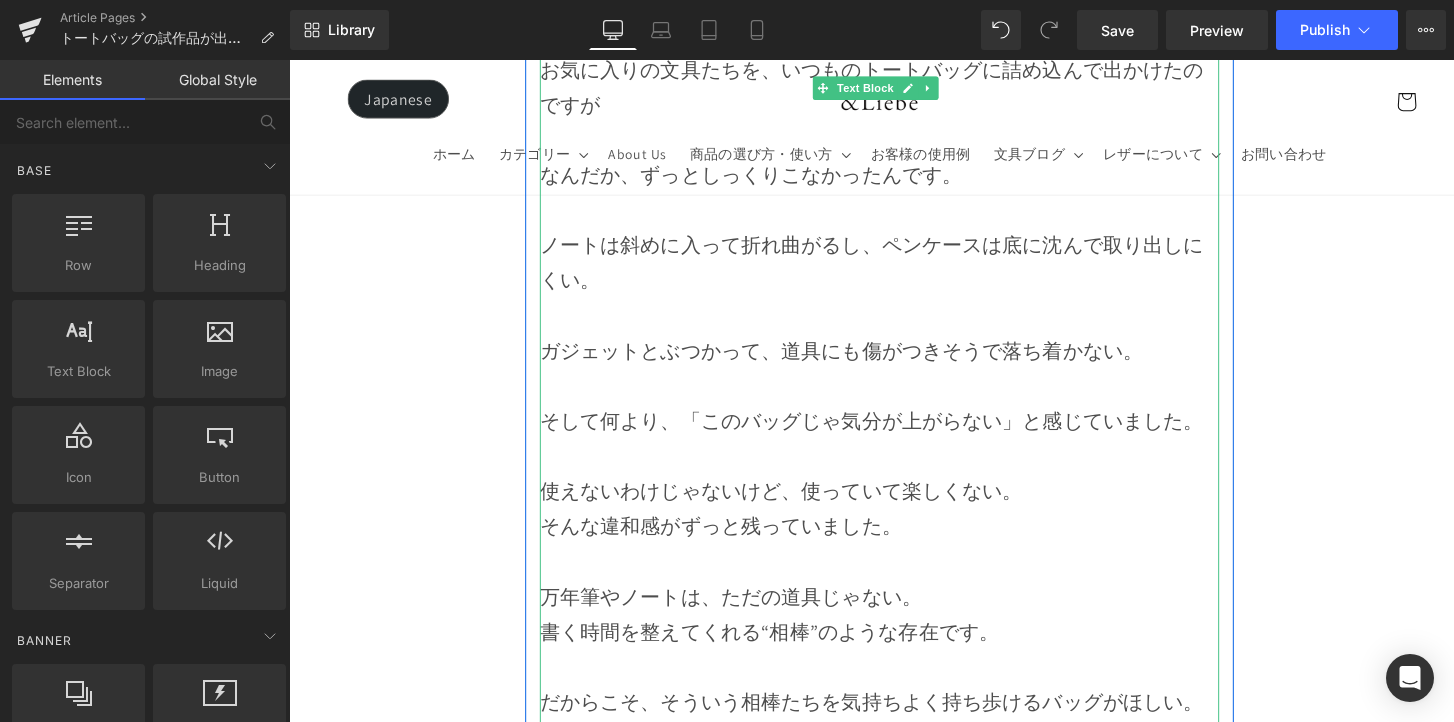 click on "ガジェットとぶつかって、道具にも傷がつきそうで落ち着かない。" at bounding box center (894, 358) 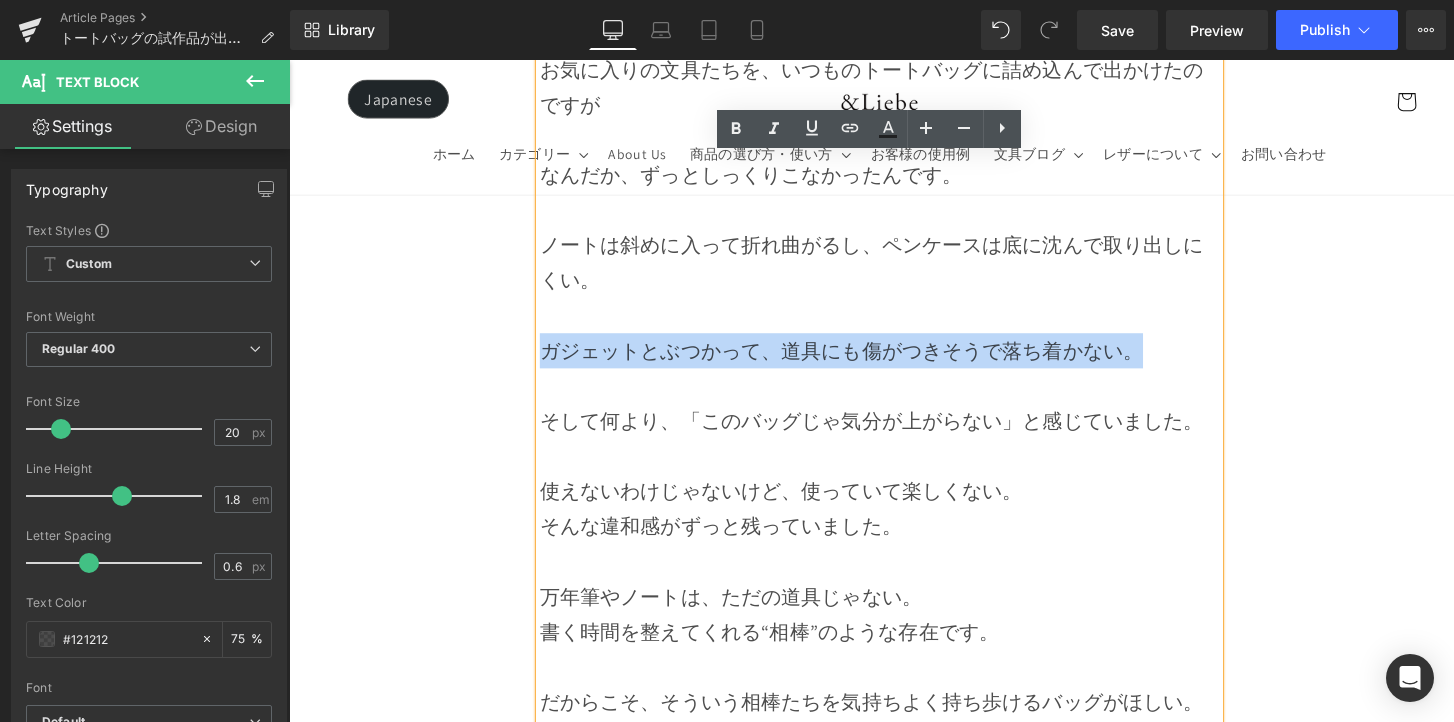 drag, startPoint x: 1176, startPoint y: 353, endPoint x: 547, endPoint y: 330, distance: 629.42035 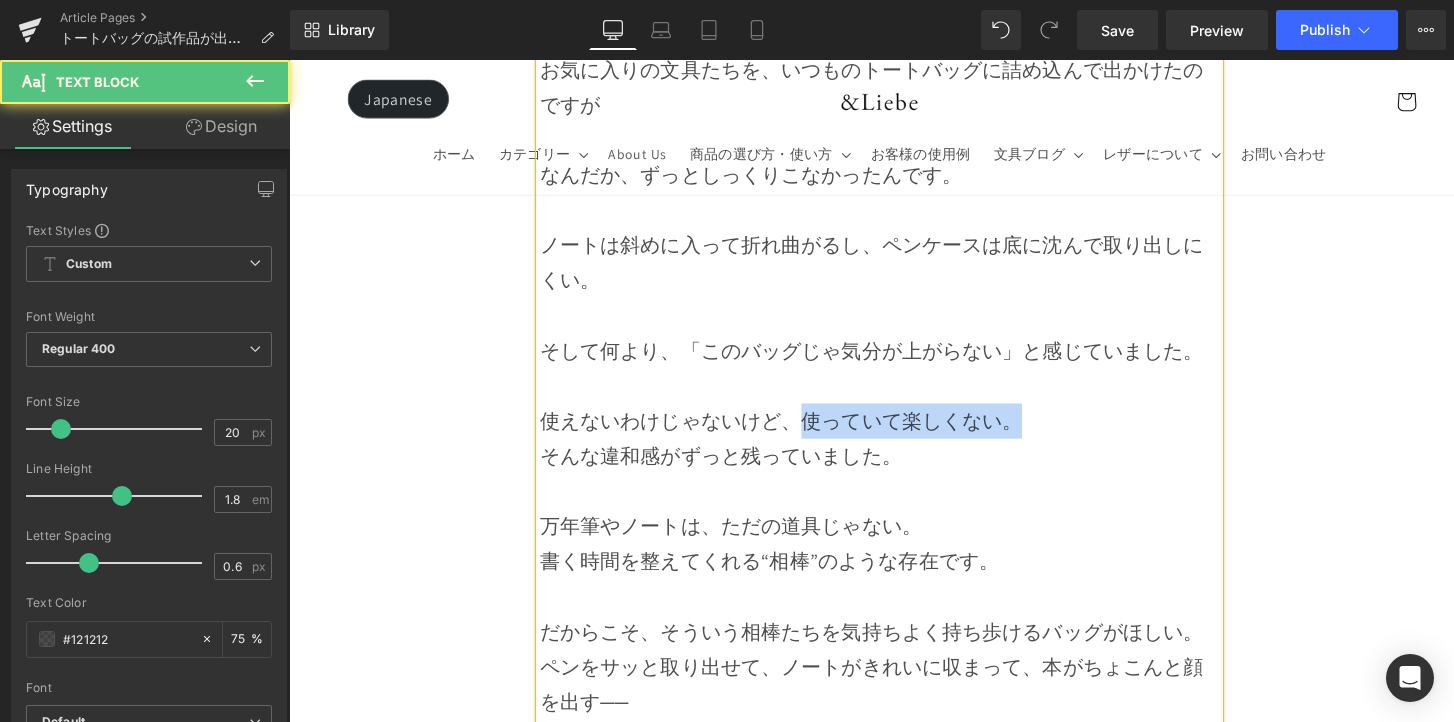 drag, startPoint x: 802, startPoint y: 416, endPoint x: 1066, endPoint y: 433, distance: 264.54678 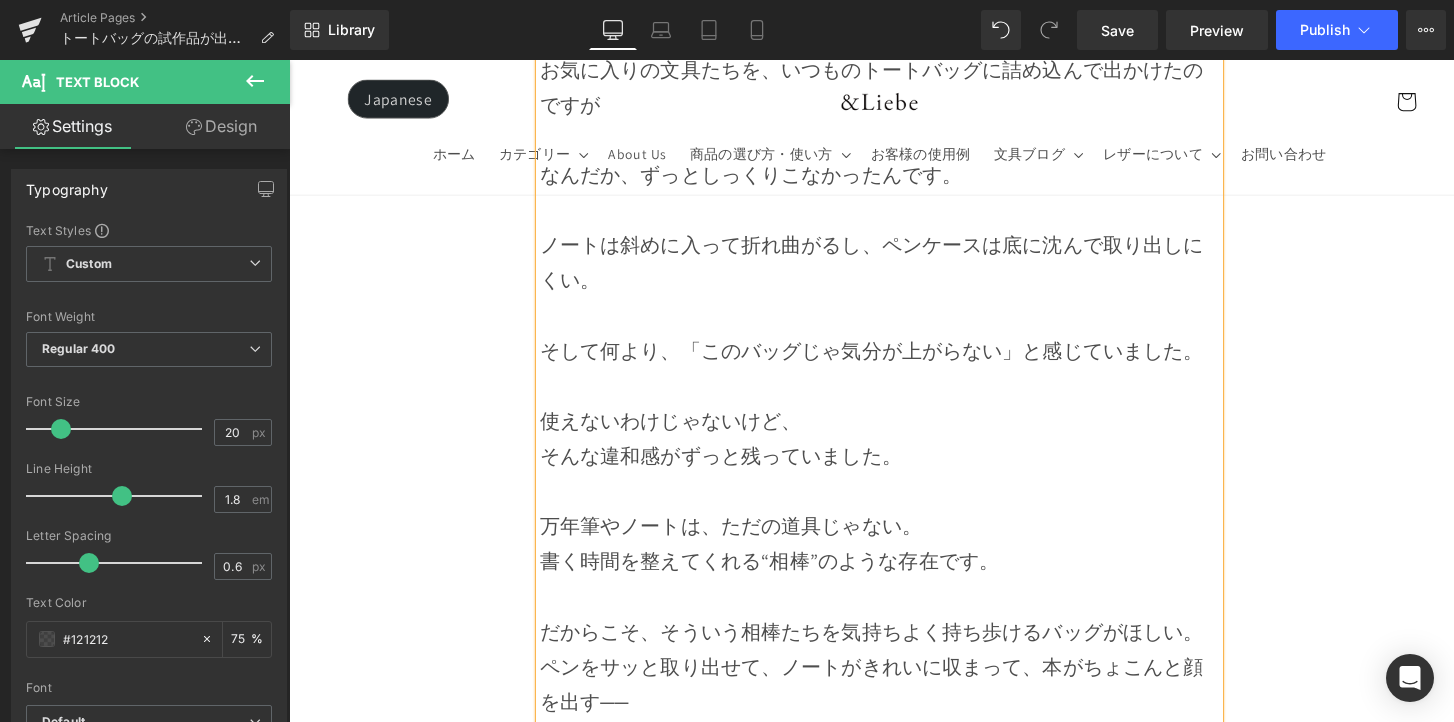 click on "そんな違和感がずっと残っていました。" at bounding box center [894, 466] 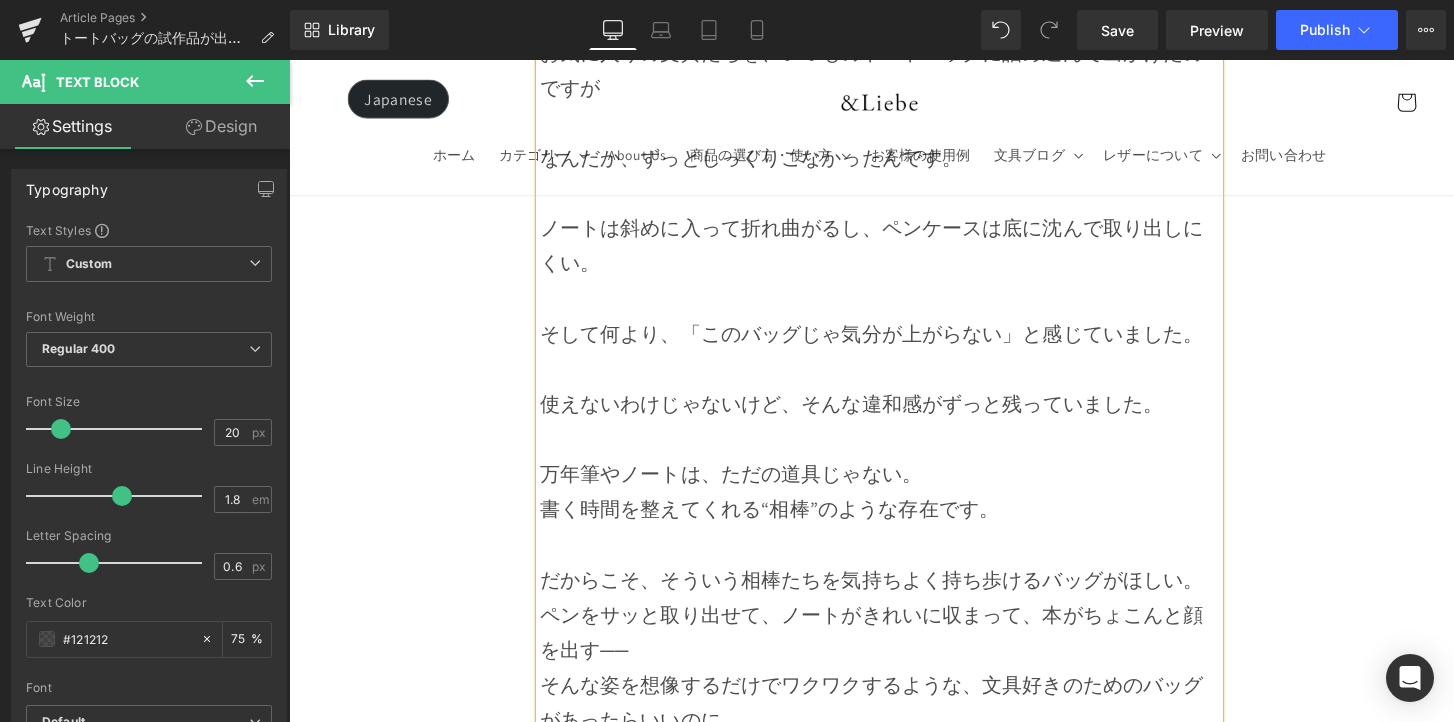 scroll, scrollTop: 1648, scrollLeft: 0, axis: vertical 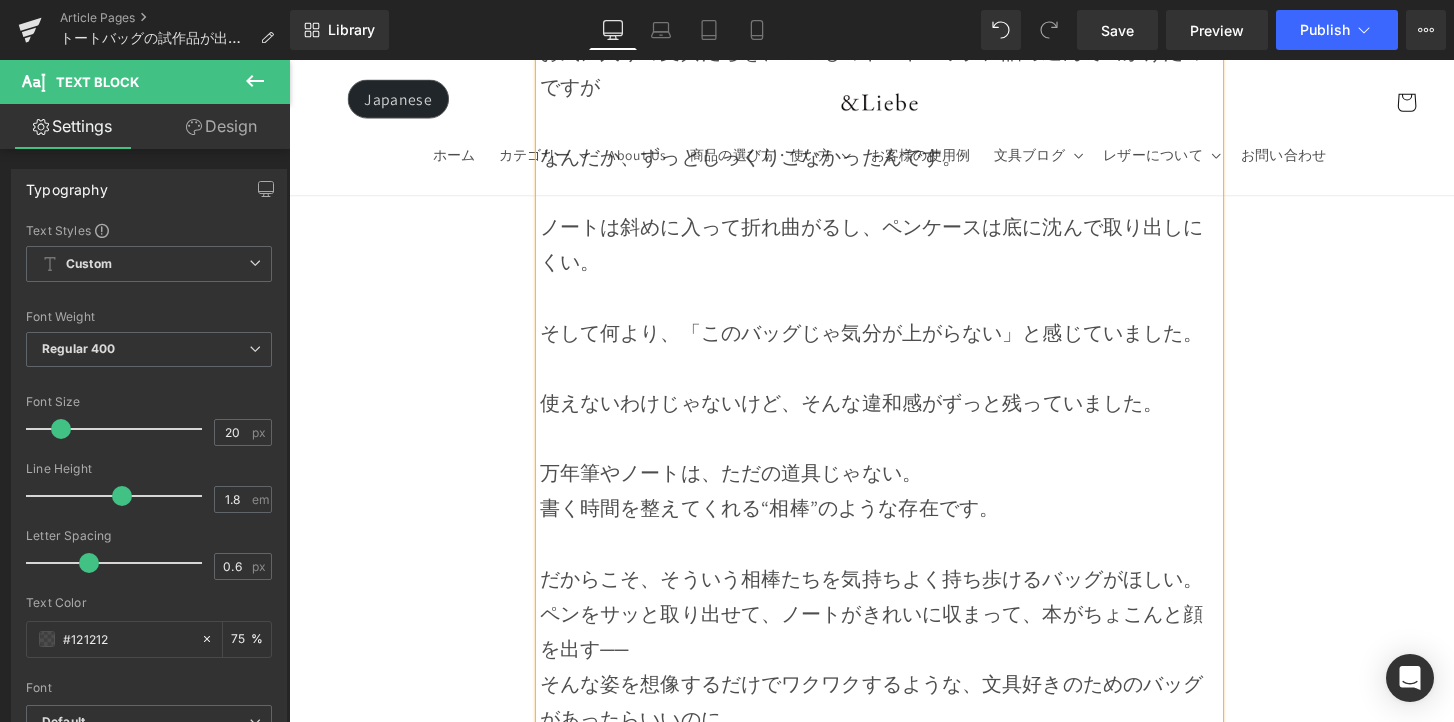 click on "使えないわけじゃないけど、 そんな違和感がずっと残っていました。" at bounding box center (894, 412) 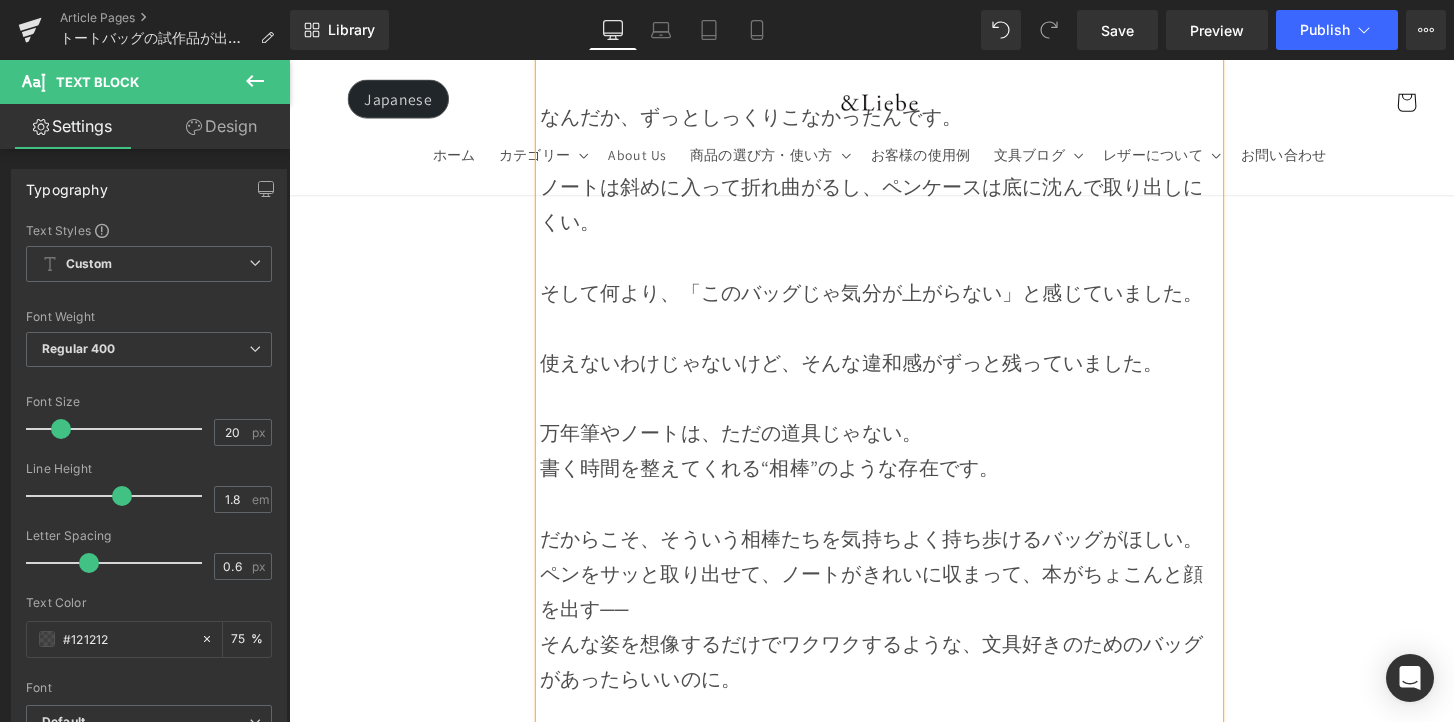 scroll, scrollTop: 1694, scrollLeft: 0, axis: vertical 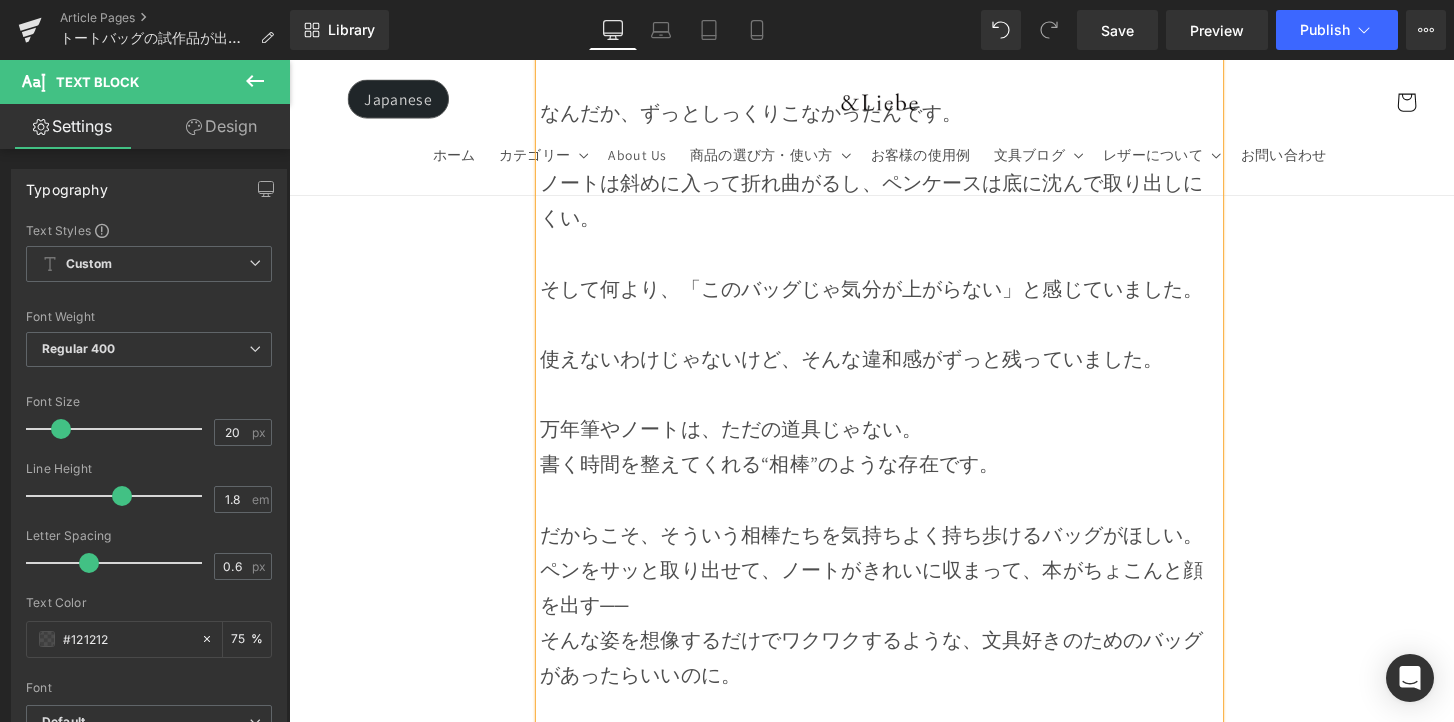 click on "万年筆やノートは、ただの道具じゃない。" at bounding box center (894, 438) 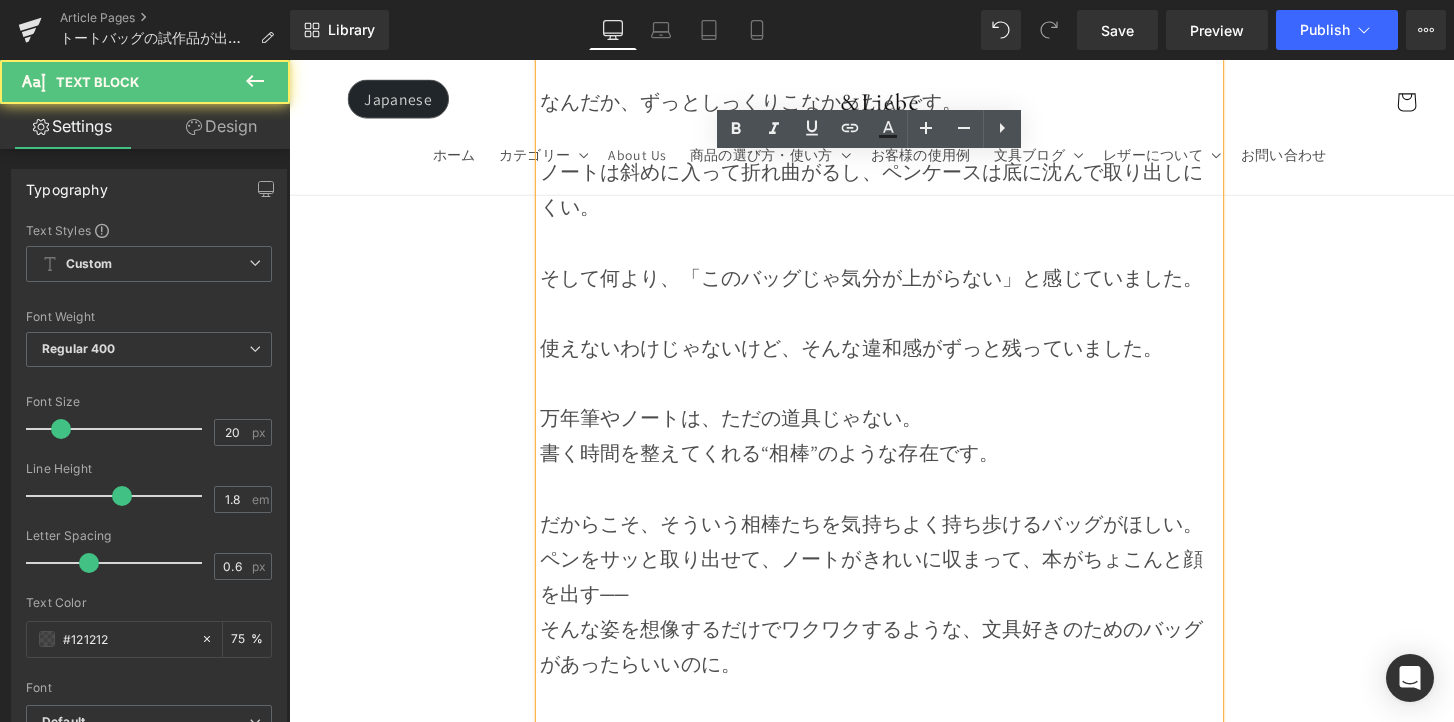 scroll, scrollTop: 1722, scrollLeft: 0, axis: vertical 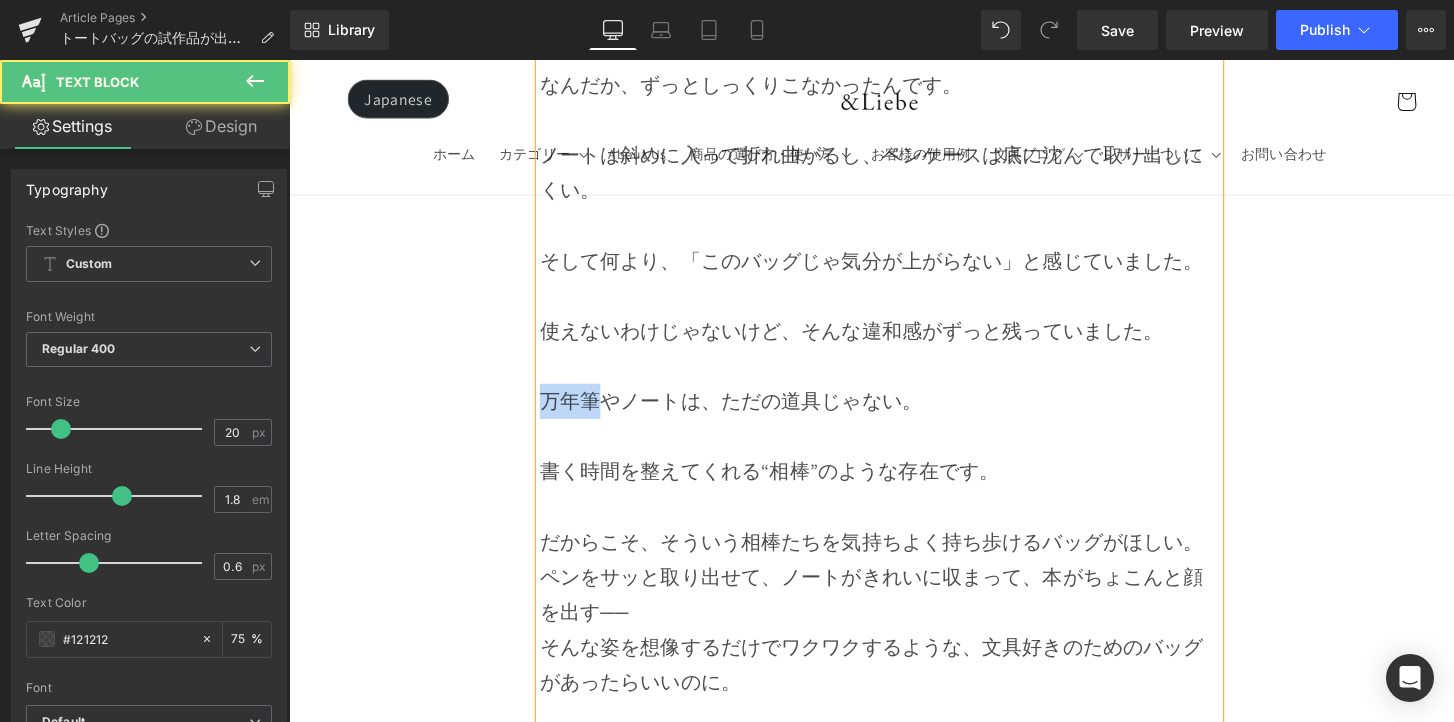 drag, startPoint x: 595, startPoint y: 401, endPoint x: 550, endPoint y: 399, distance: 45.044422 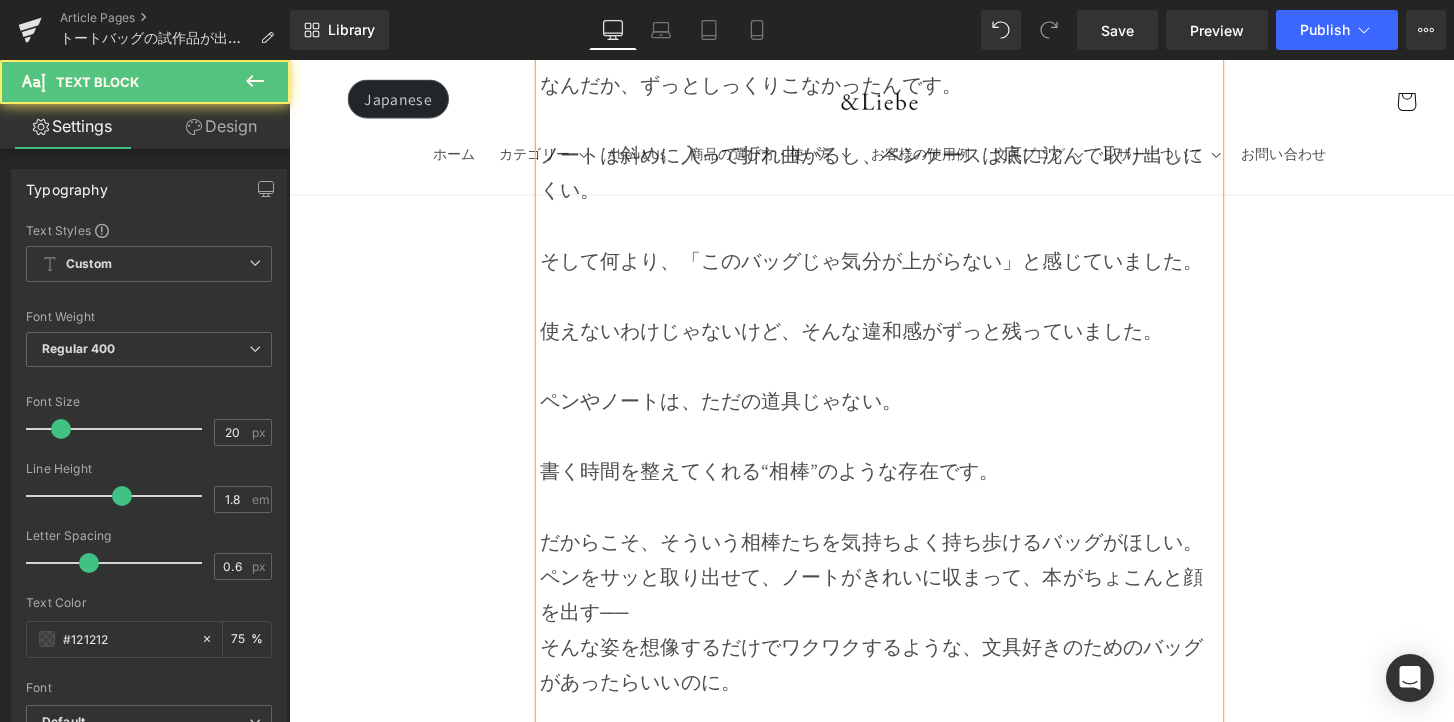 click on "書く時間を整えてくれる“相棒”のような存在です。" at bounding box center (894, 482) 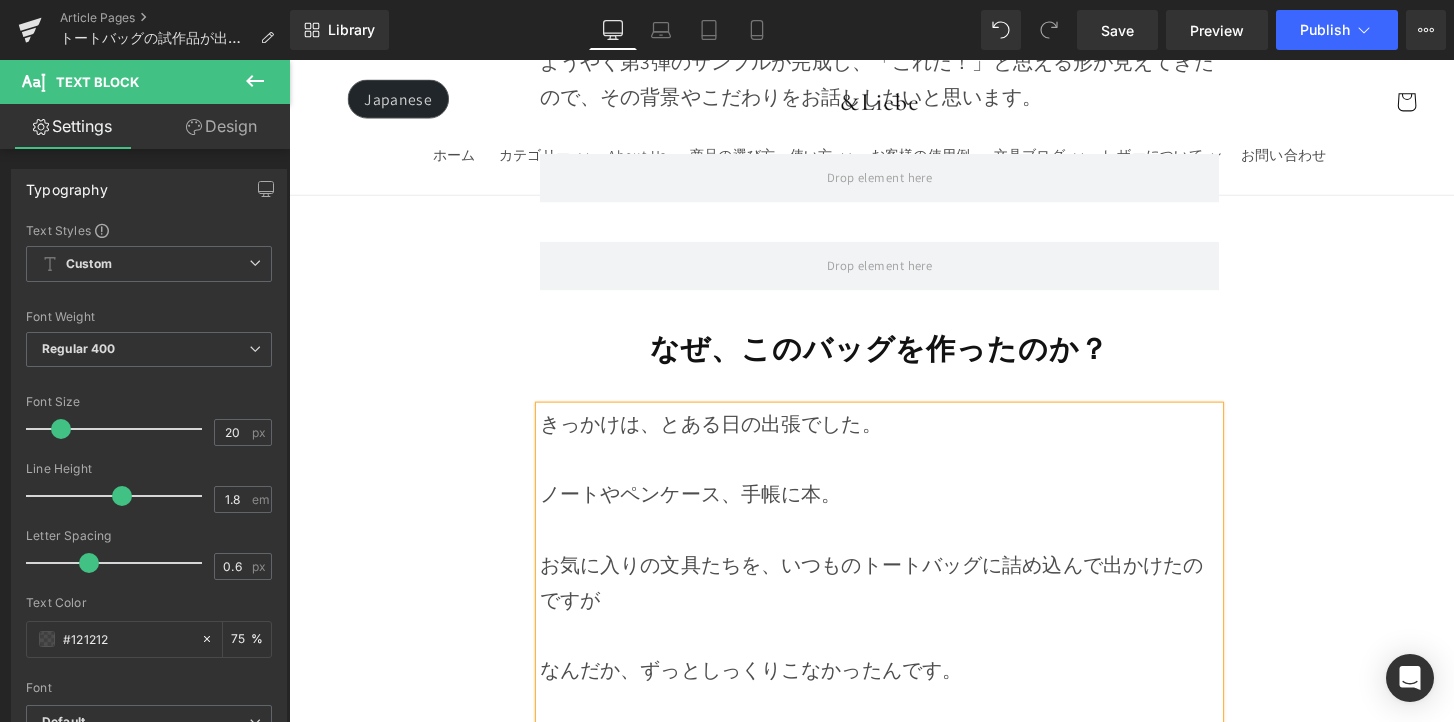 scroll, scrollTop: 1087, scrollLeft: 0, axis: vertical 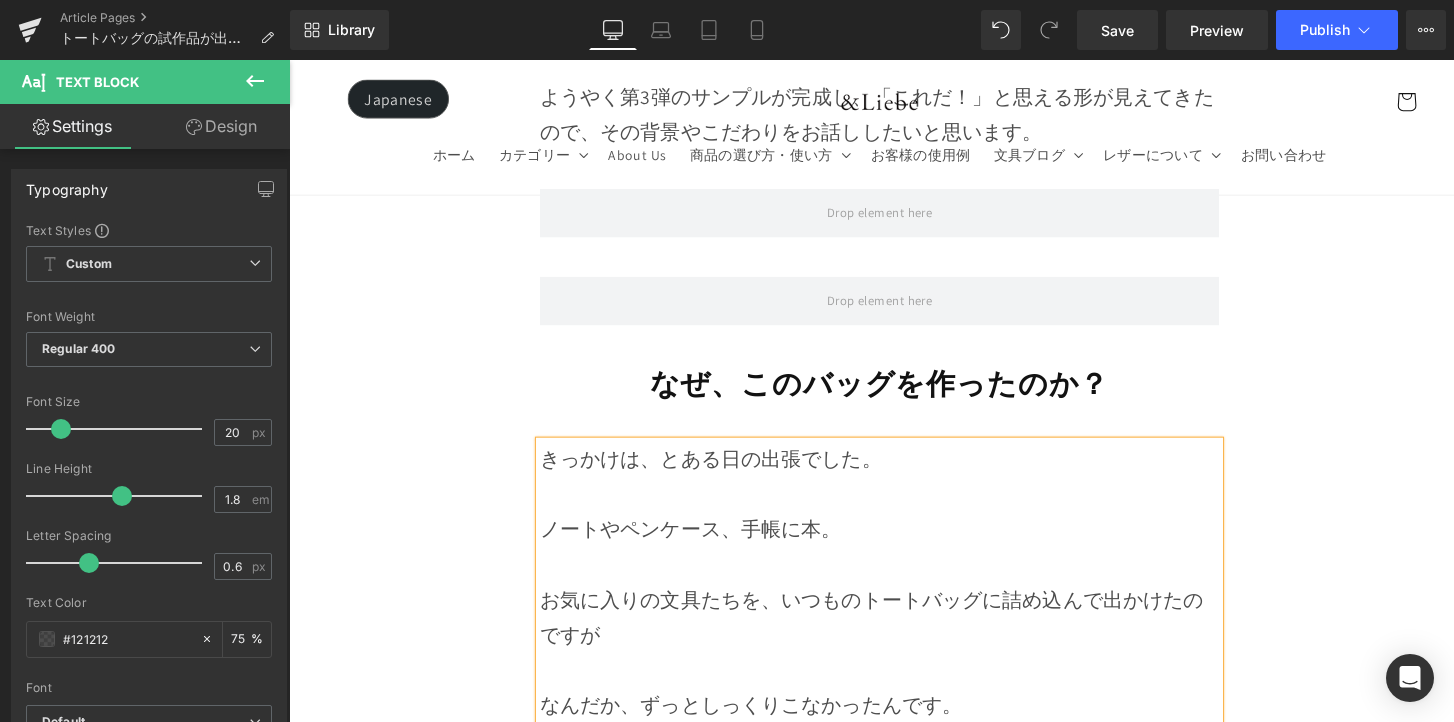 click on "Image         Row
文具好きのトートバッグ
Heading         Row
ずっと試作を重ねてきた「文具好きのためのトートバッグ」。
ようやく第3弾のサンプルが完成し、「これだ！」と思える形が見えてきたので、その背景やこだわりをお話ししたいと思います。
Text Block         Row         Row         Row
なぜ、このバッグを作ったのか？
Heading         Row
きっかけは、とある日の出張でした。 ノートやペンケース、手帳に本。 お気に入りの文具たちを、いつものトートバッグに詰め込んで出かけたのですが なんだか、ずっとしっくりこなかったんです。 ノートは斜めに入って折れ曲がるし、ペンケースは底に沈んで取り出しにくい。 使えないわけじゃないけど、 なら、自分で作るしかない。 ." at bounding box center (894, 8624) 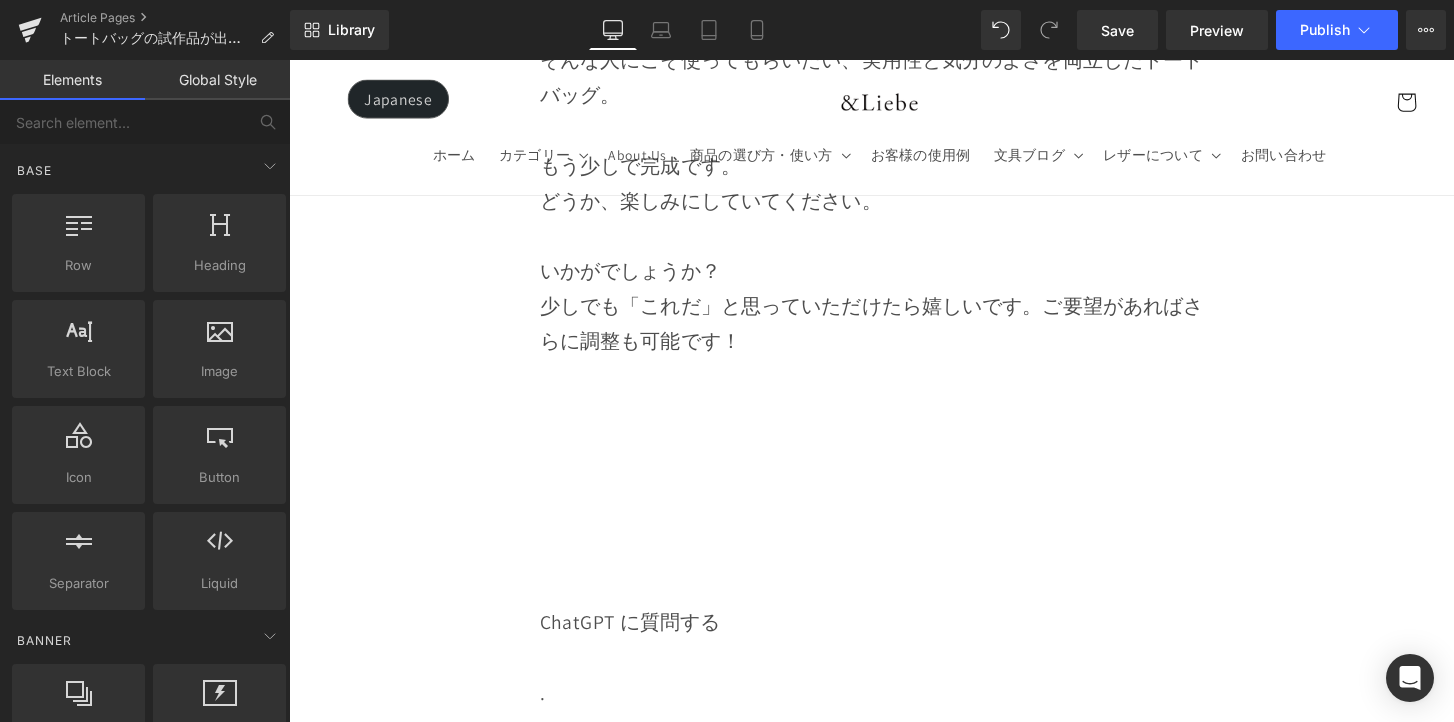 scroll, scrollTop: 3513, scrollLeft: 0, axis: vertical 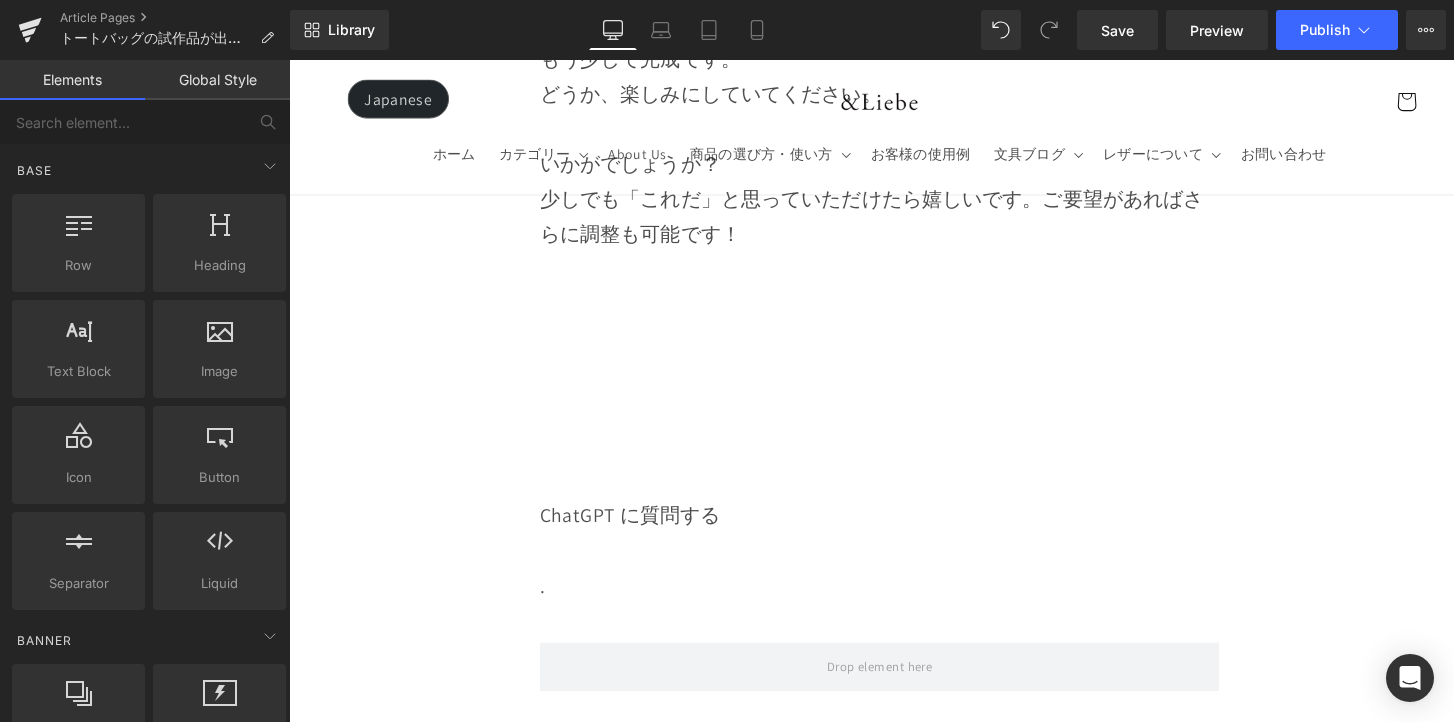 click at bounding box center (894, 491) 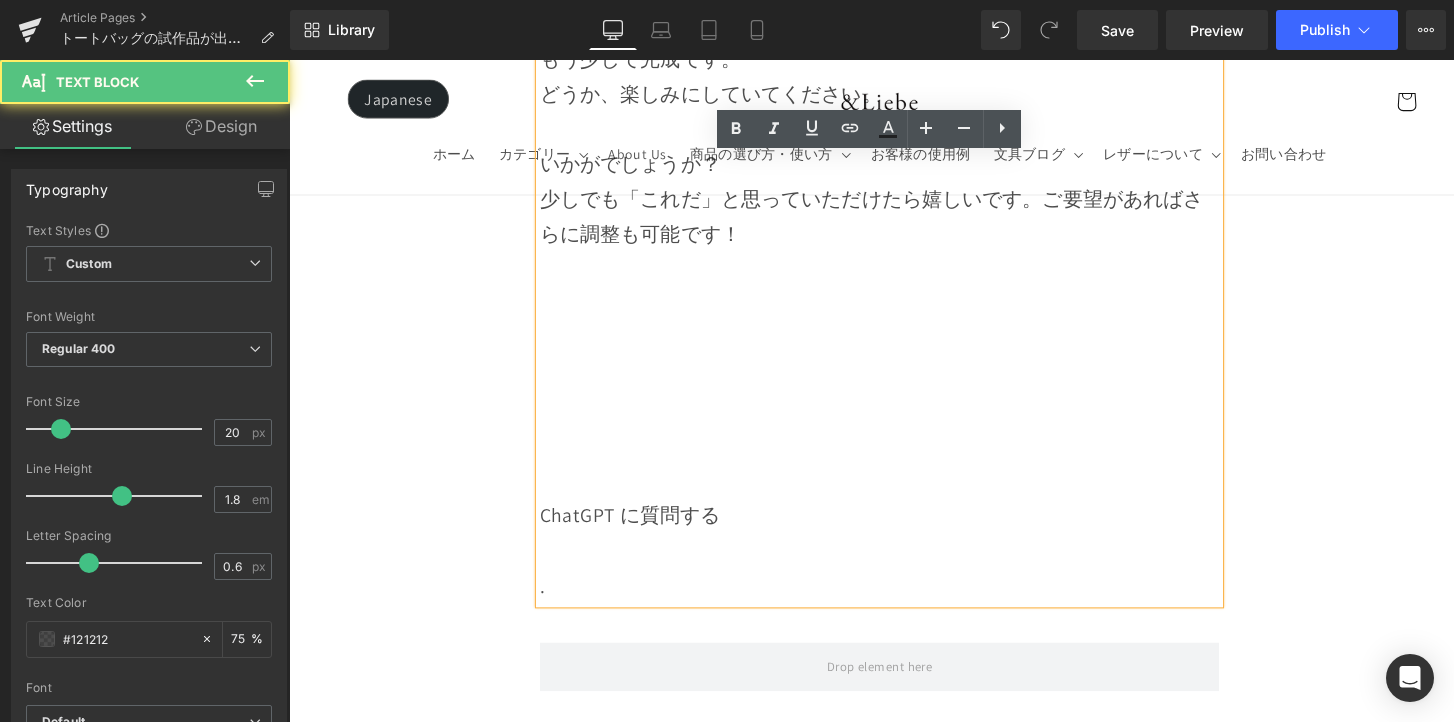click on "ChatGPT に質問する" at bounding box center [894, 527] 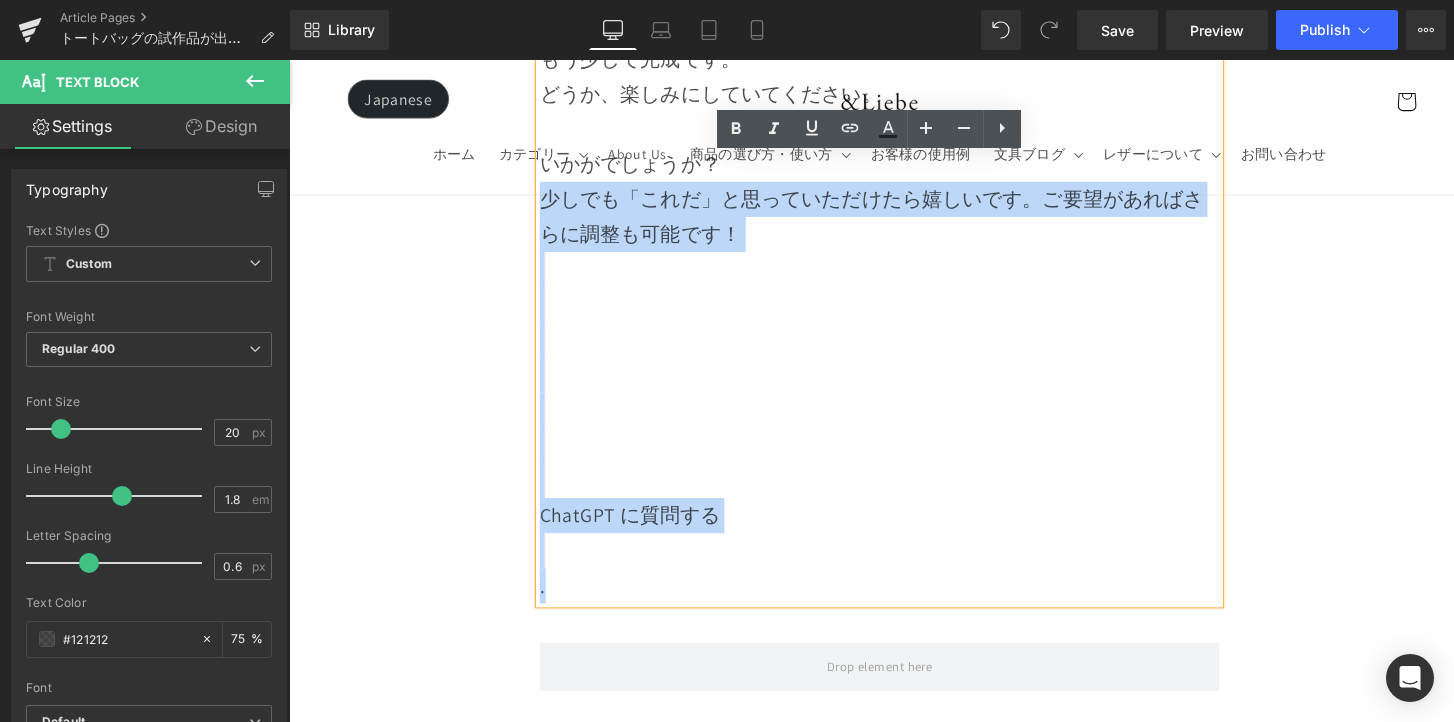 drag, startPoint x: 627, startPoint y: 587, endPoint x: 525, endPoint y: 184, distance: 415.70782 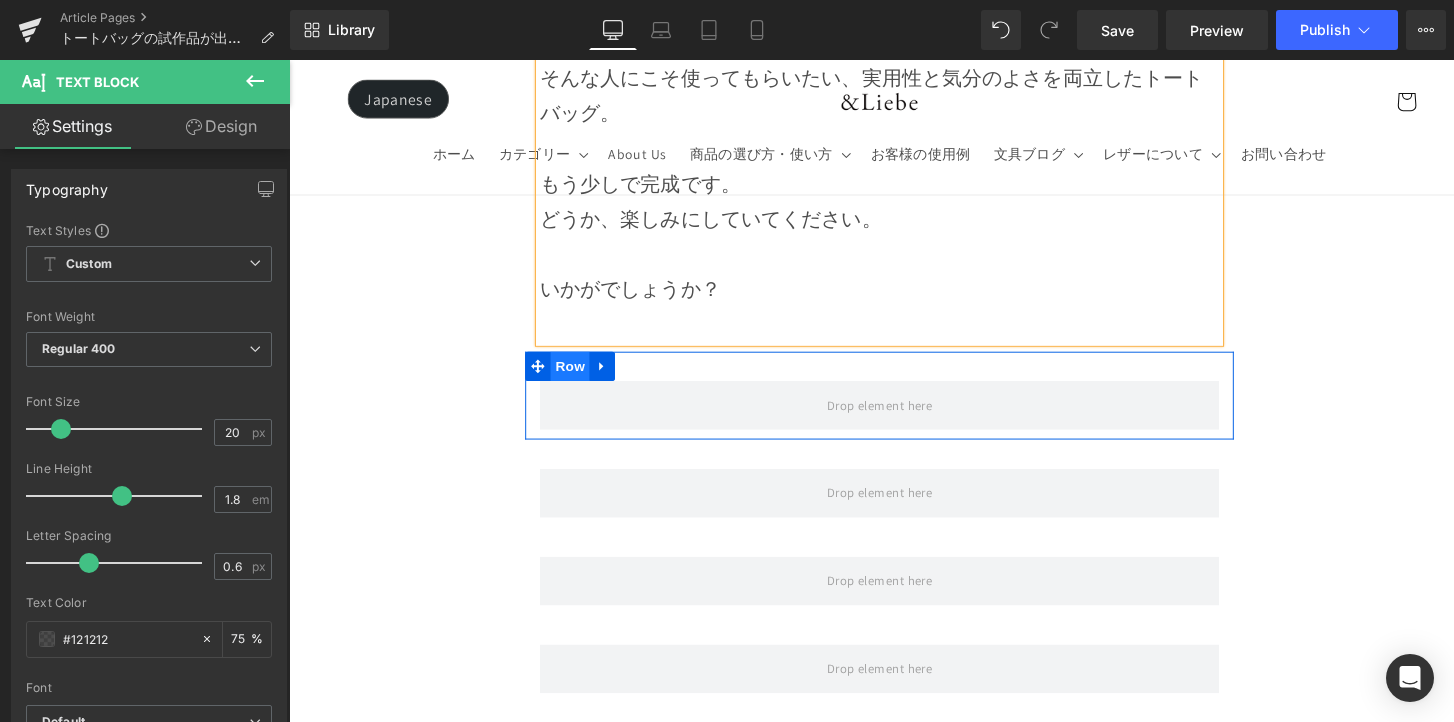 scroll, scrollTop: 3088, scrollLeft: 0, axis: vertical 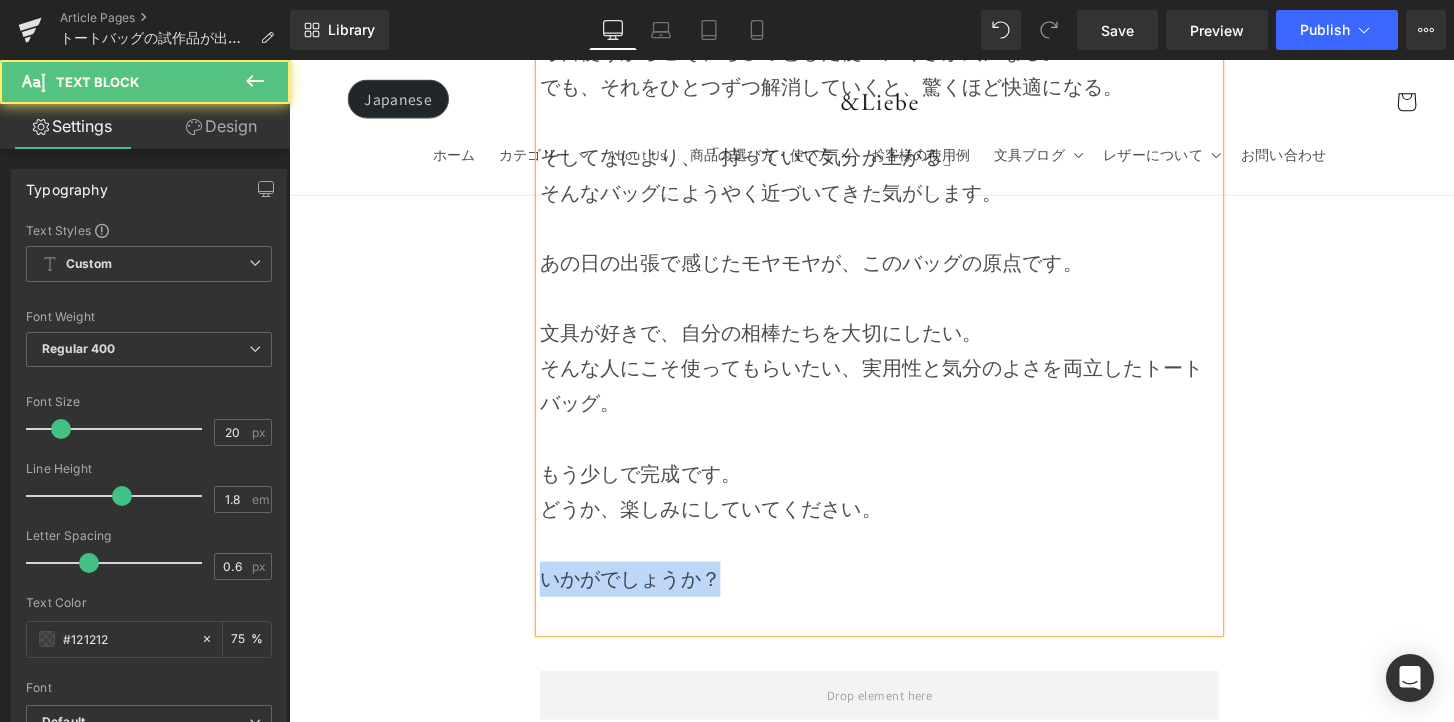 drag, startPoint x: 683, startPoint y: 581, endPoint x: 517, endPoint y: 567, distance: 166.58931 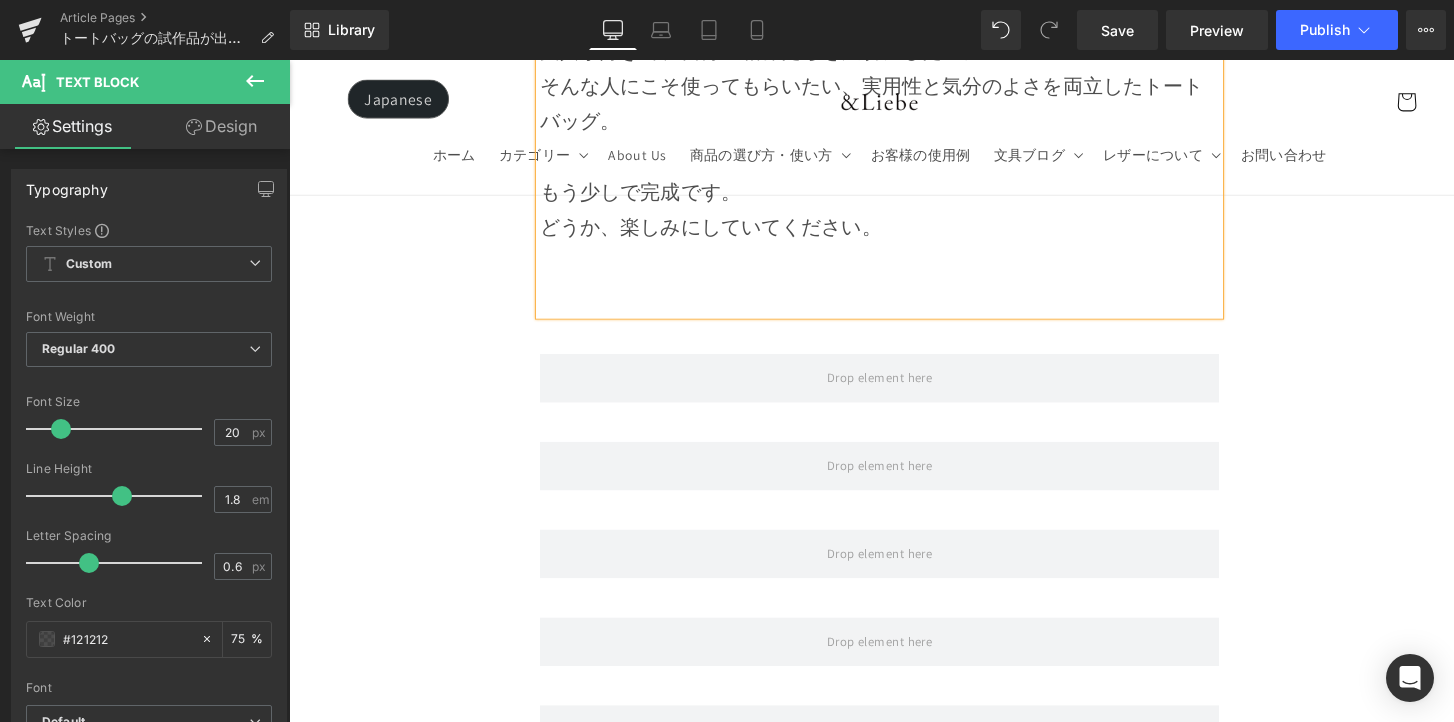 scroll, scrollTop: 3488, scrollLeft: 0, axis: vertical 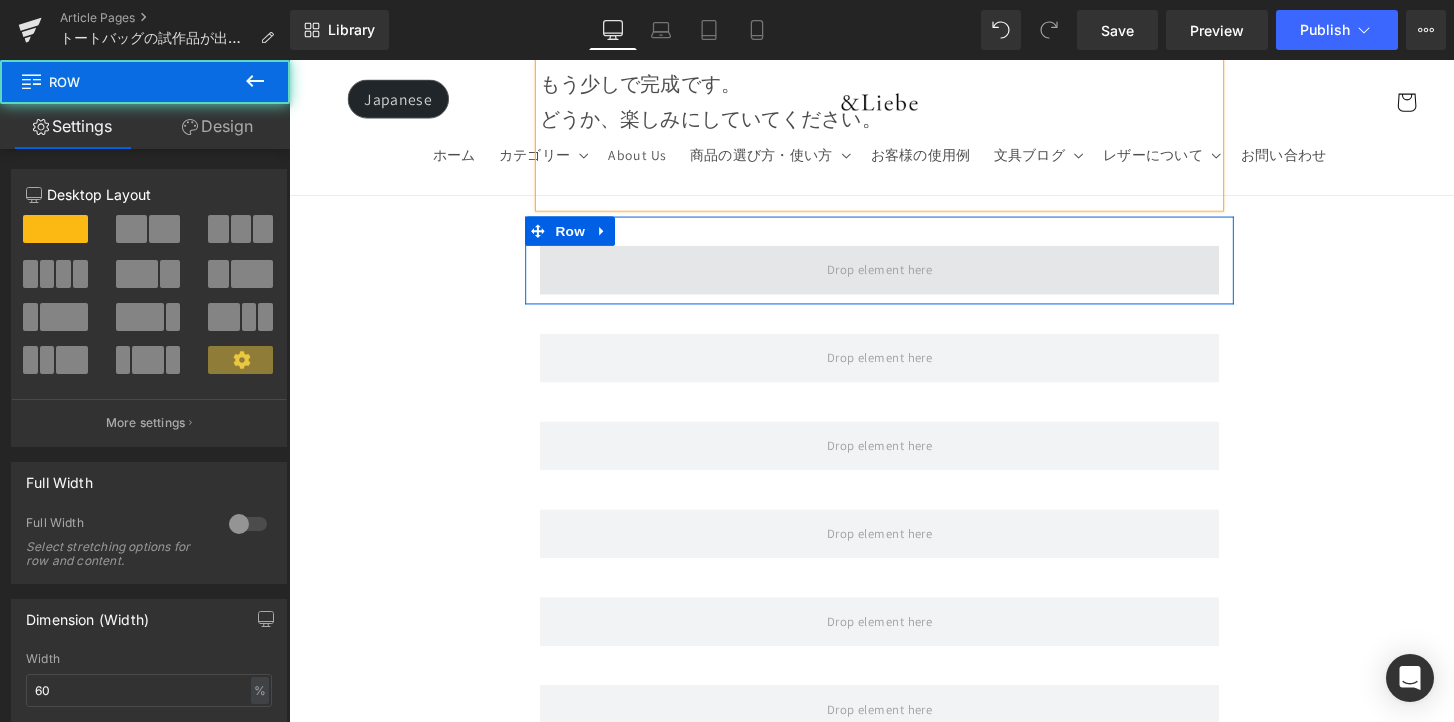 click at bounding box center [894, 275] 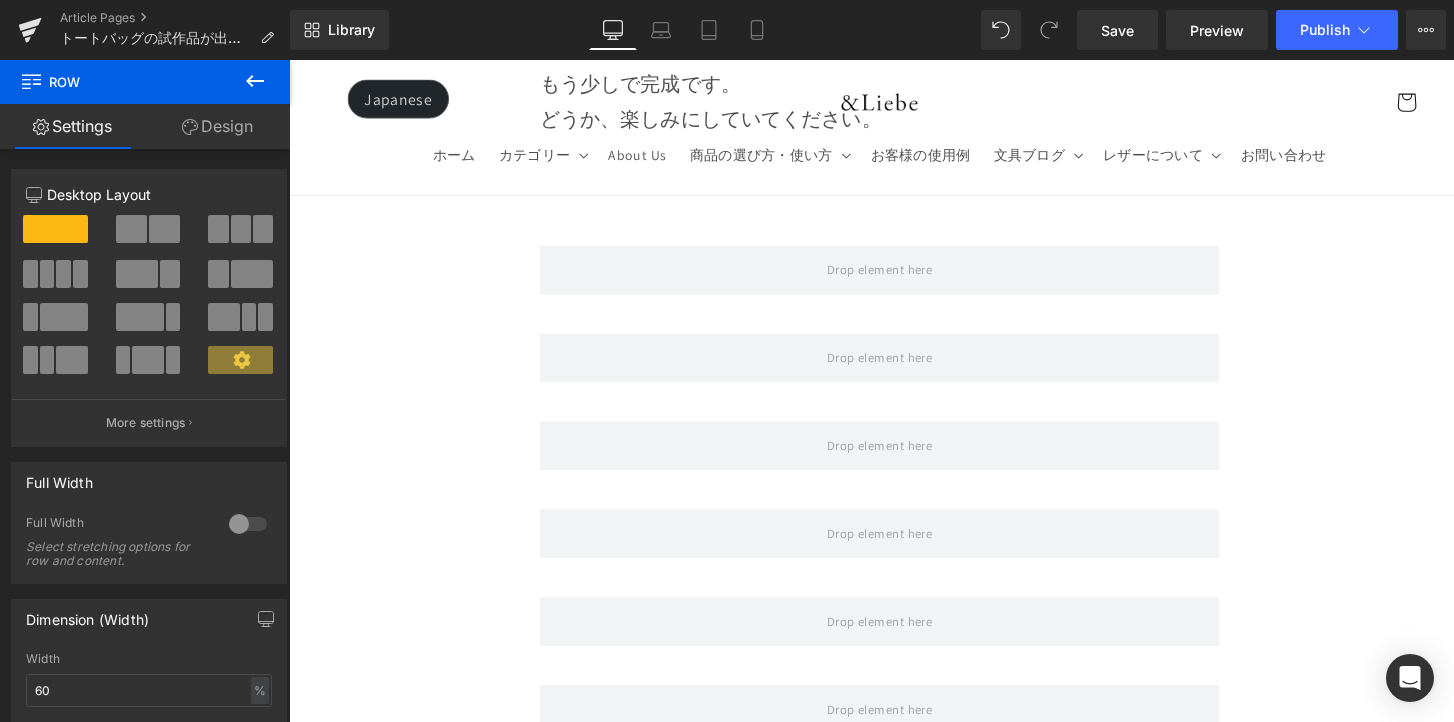click 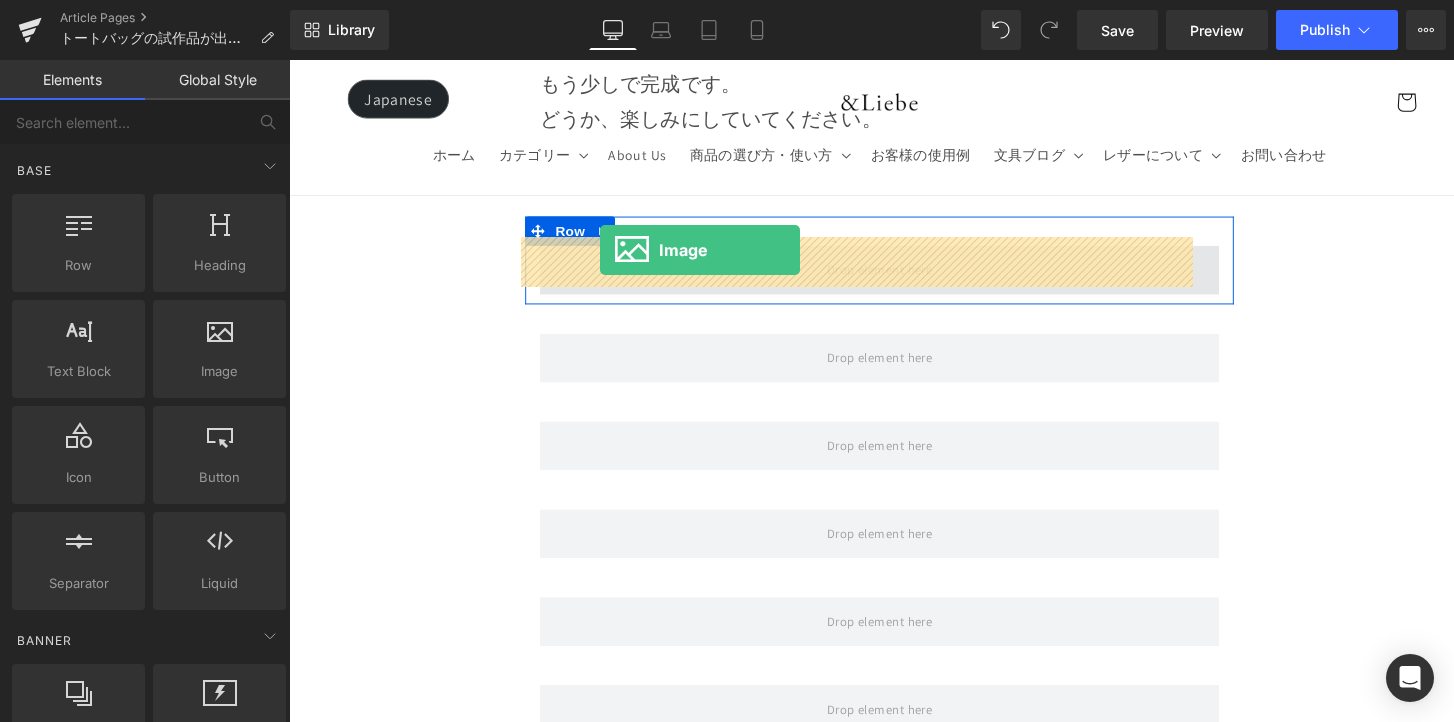 drag, startPoint x: 500, startPoint y: 412, endPoint x: 608, endPoint y: 255, distance: 190.55971 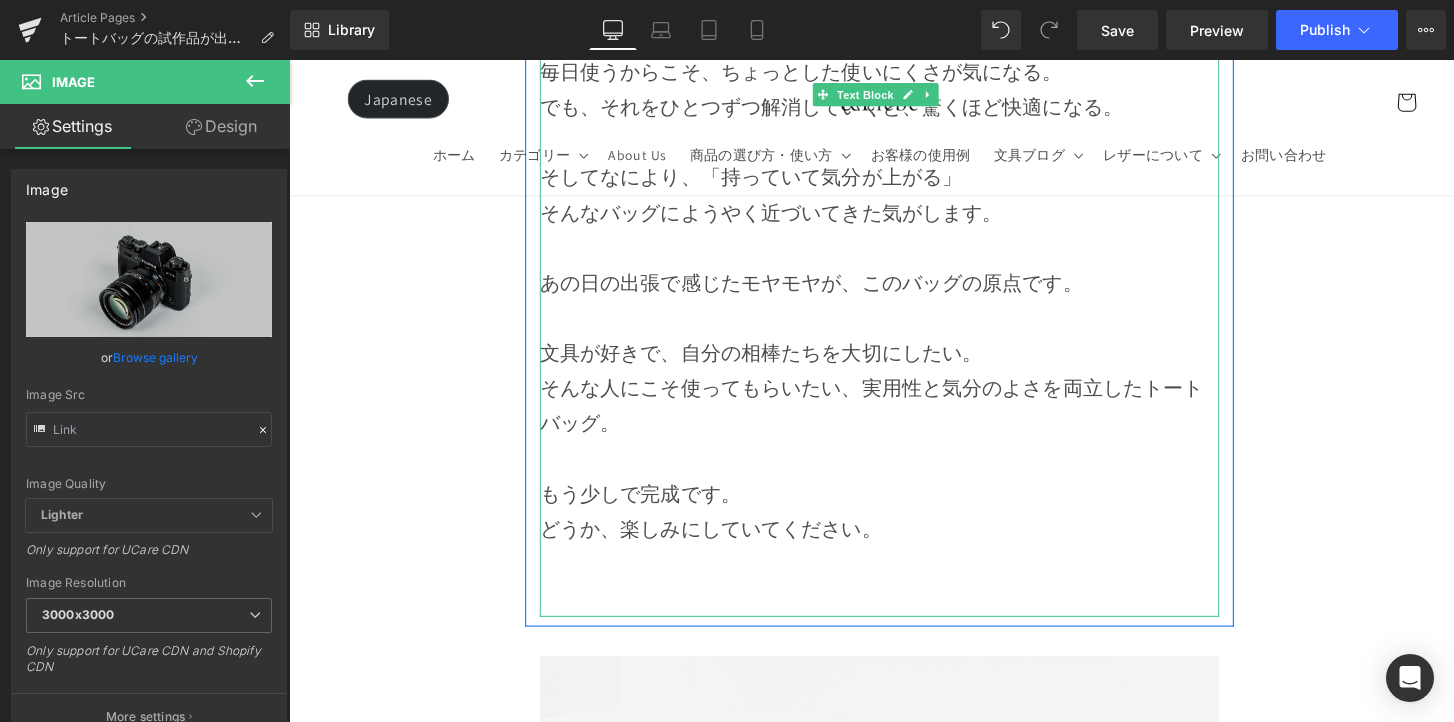 scroll, scrollTop: 3490, scrollLeft: 0, axis: vertical 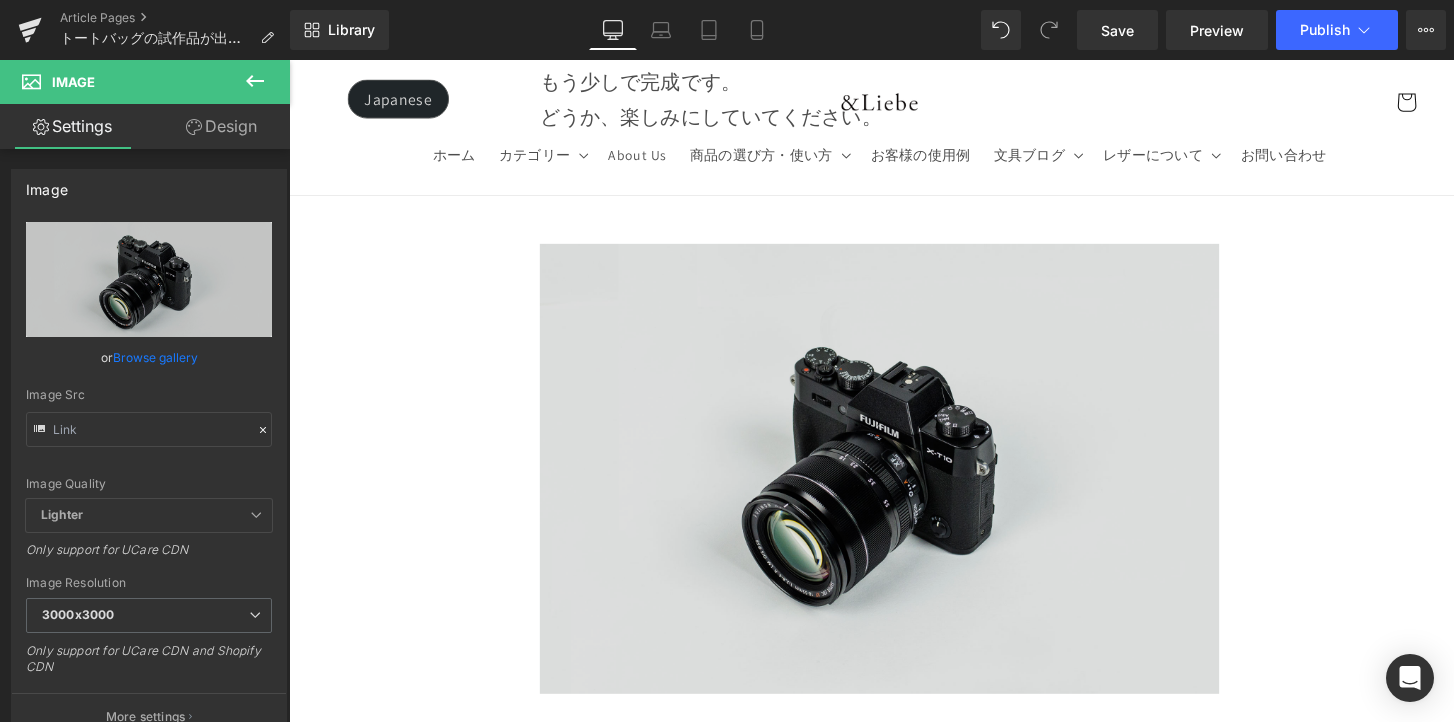 click at bounding box center [894, 478] 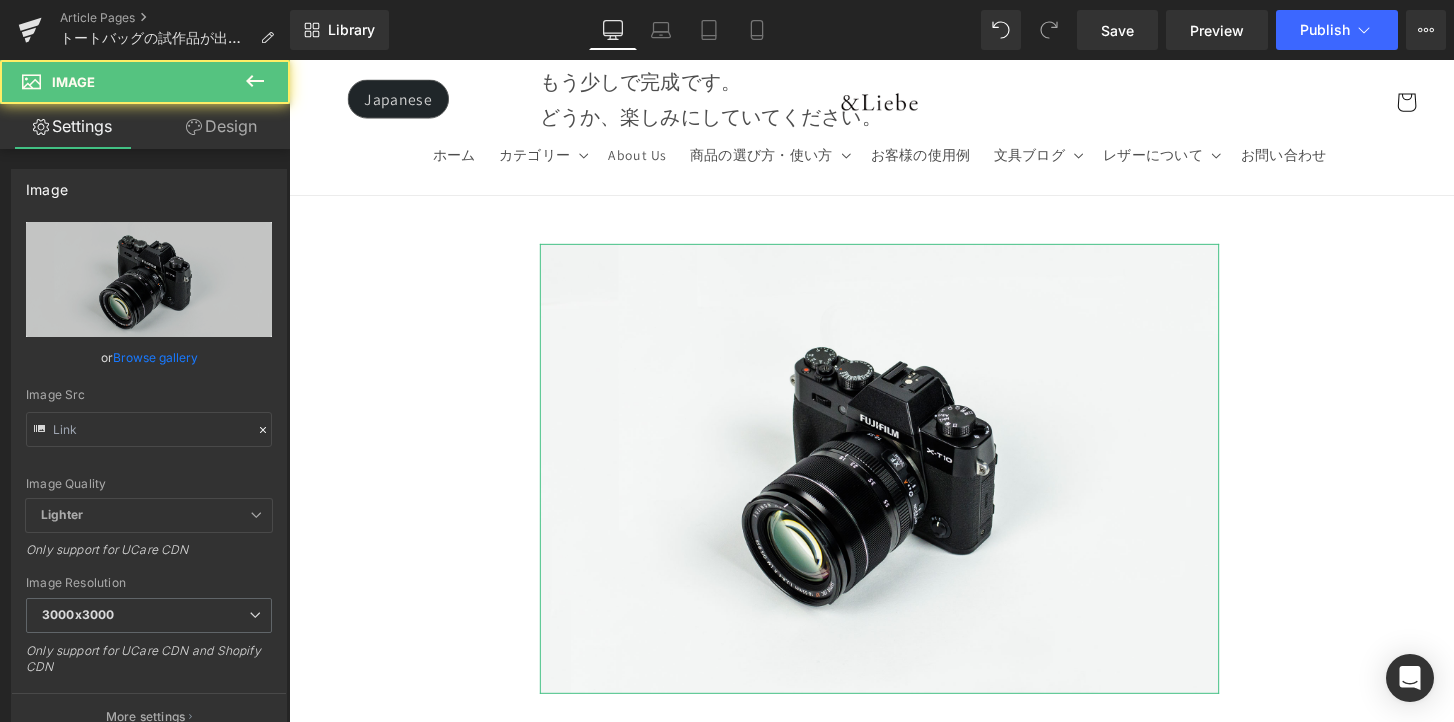 click on "Browse gallery" at bounding box center (155, 357) 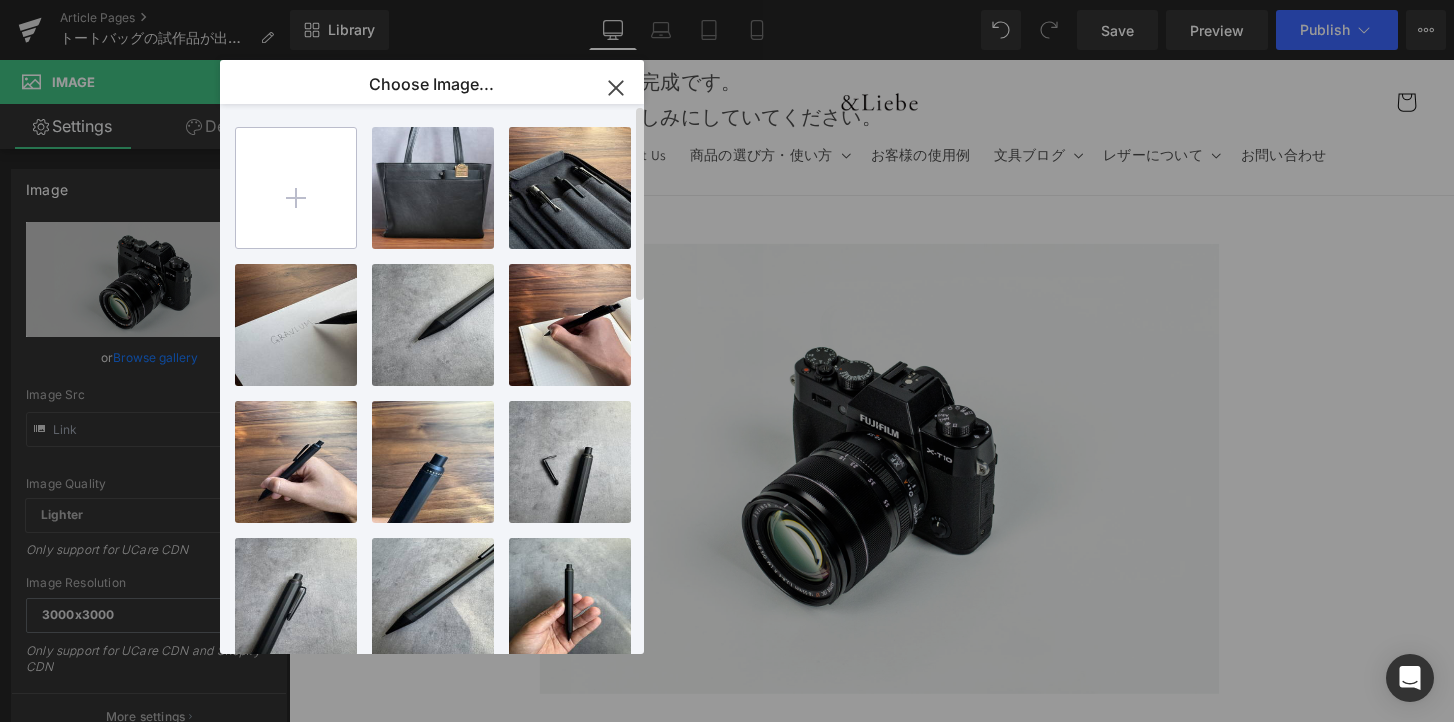 click at bounding box center (296, 188) 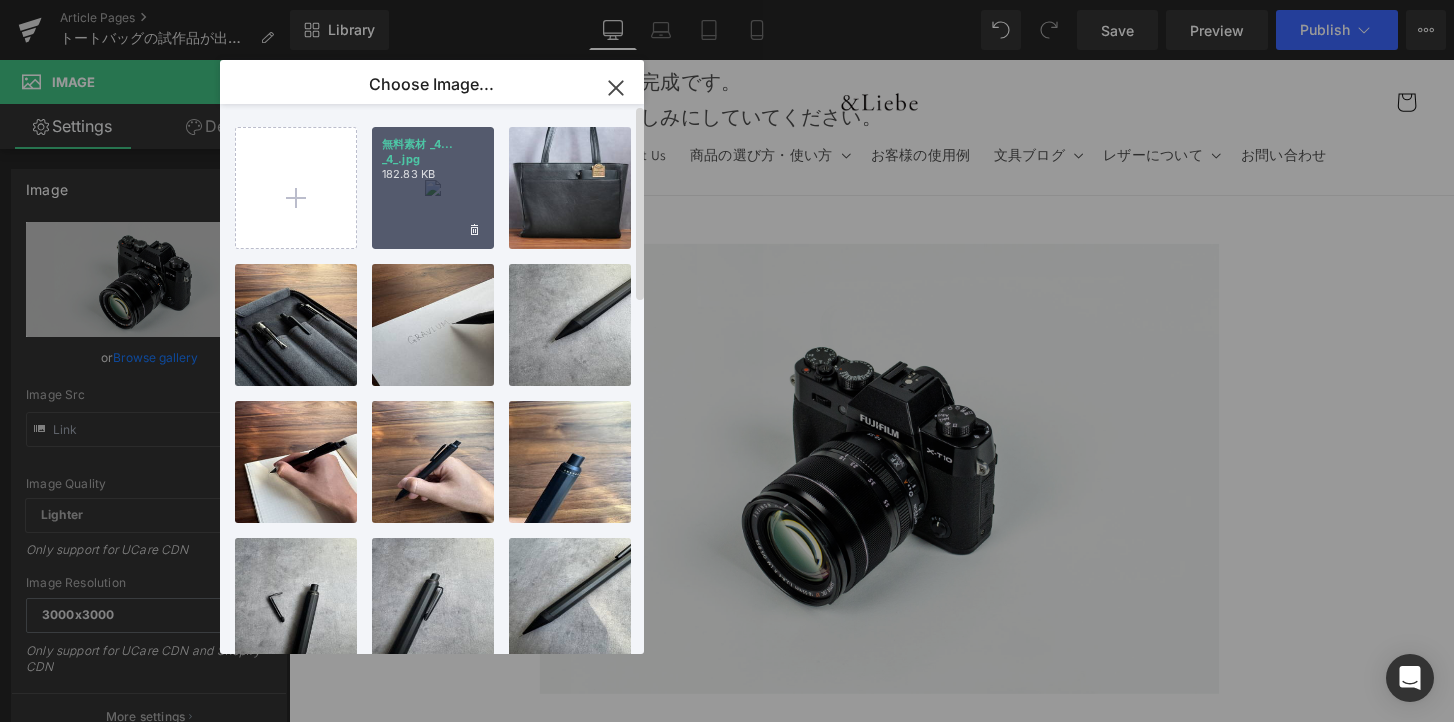 click on "無料素材 _4... _4_.jpg 182.83 KB" at bounding box center [433, 188] 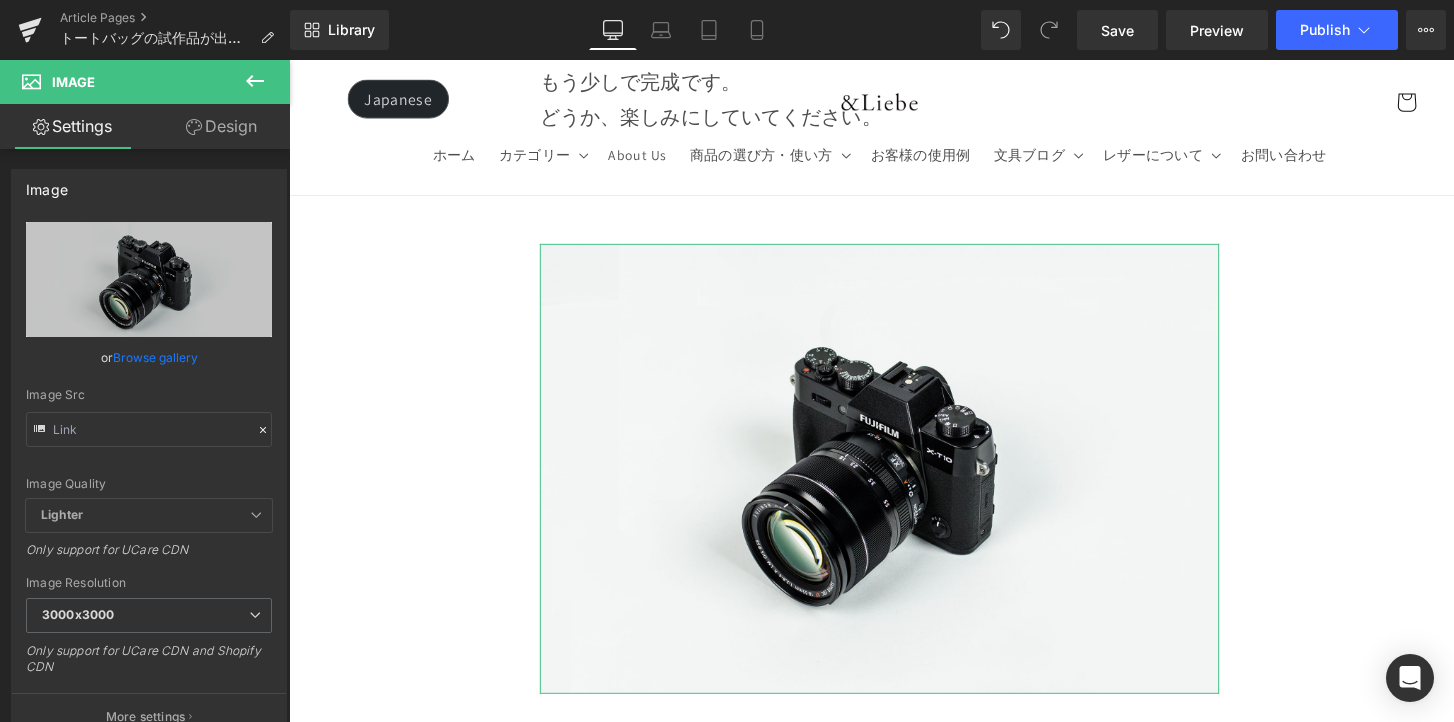 click on "Browse gallery" at bounding box center (155, 357) 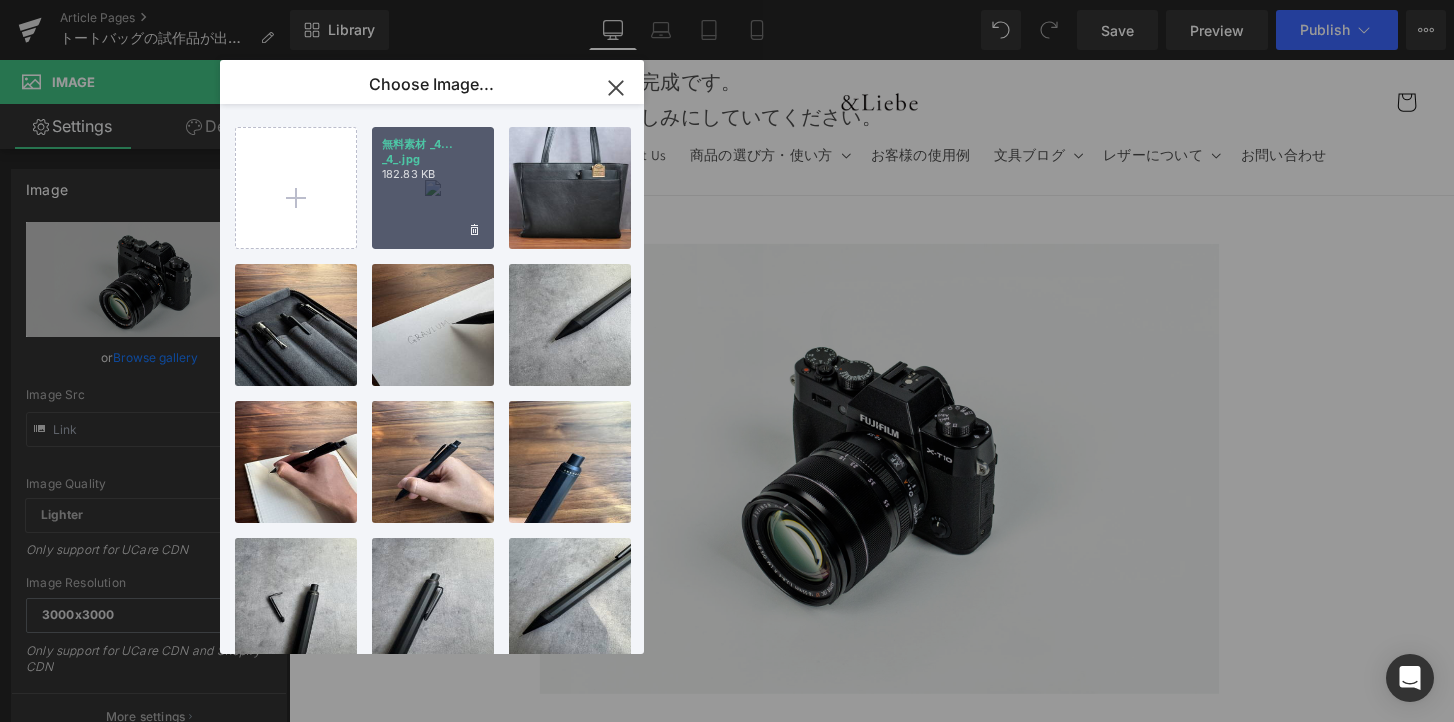 click on "無料素材 _4... _4_.jpg 182.83 KB" at bounding box center (433, 188) 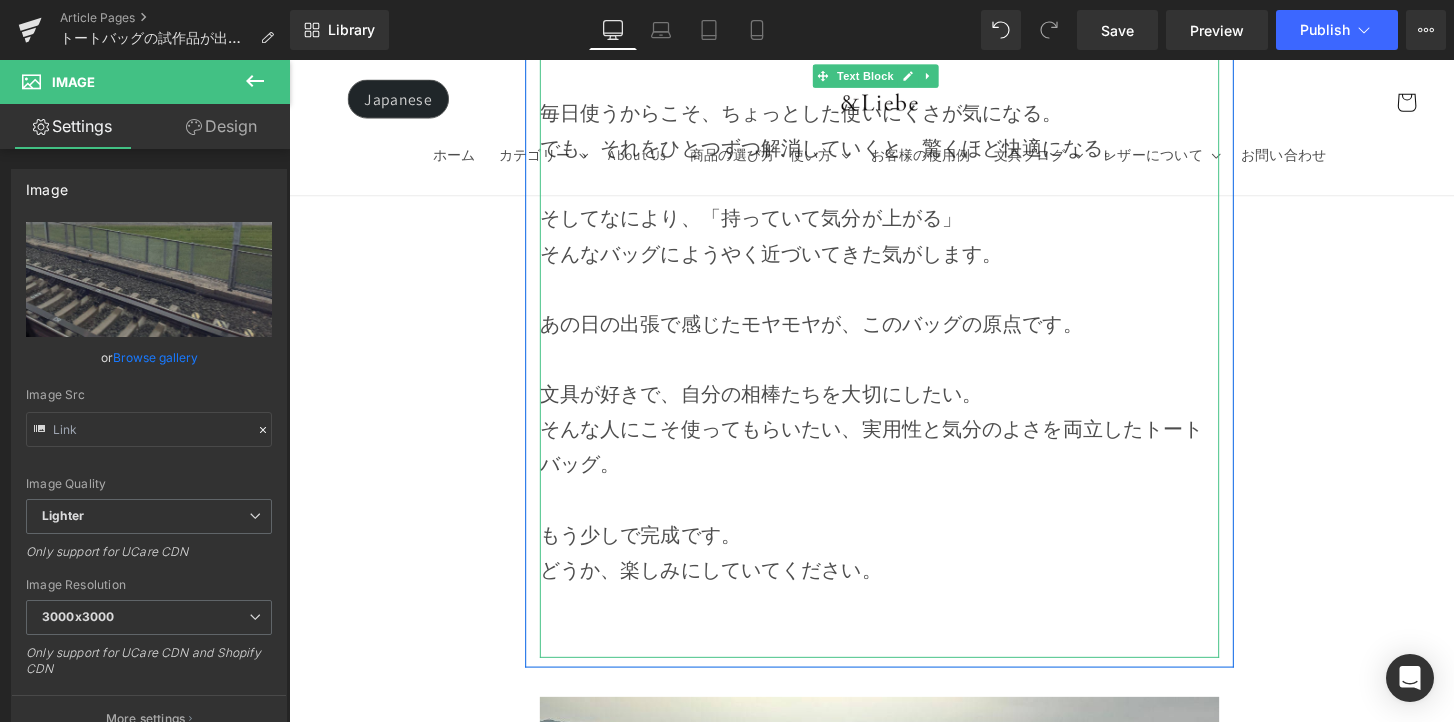 scroll, scrollTop: 3013, scrollLeft: 0, axis: vertical 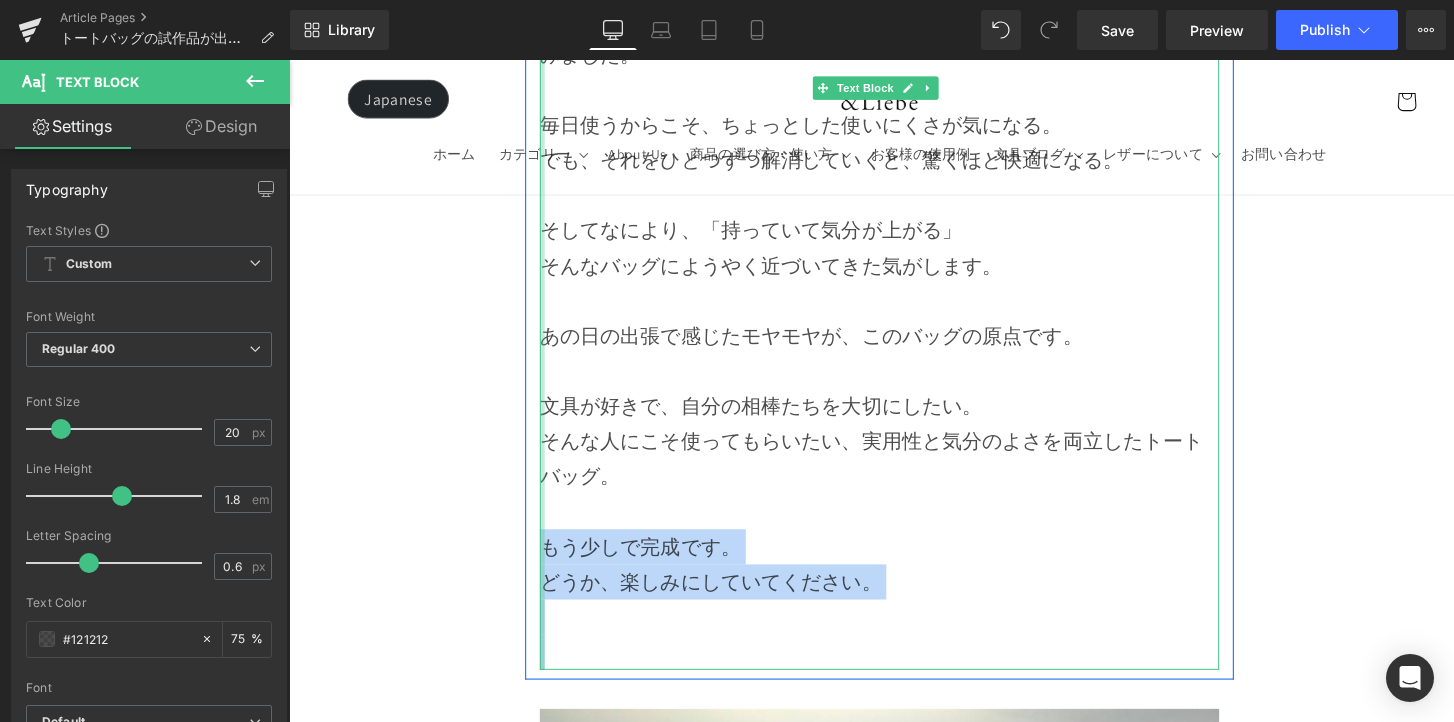drag, startPoint x: 884, startPoint y: 667, endPoint x: 543, endPoint y: 558, distance: 357.9972 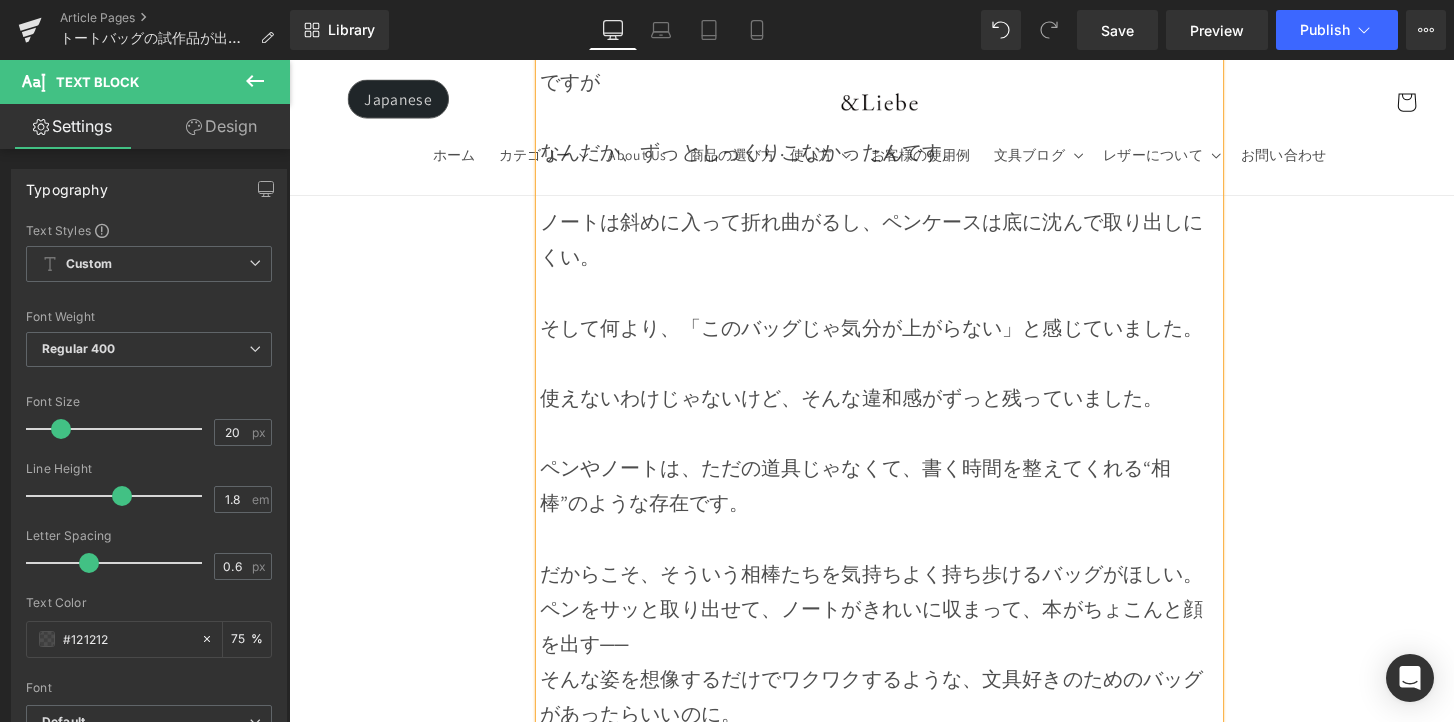 scroll, scrollTop: 1660, scrollLeft: 0, axis: vertical 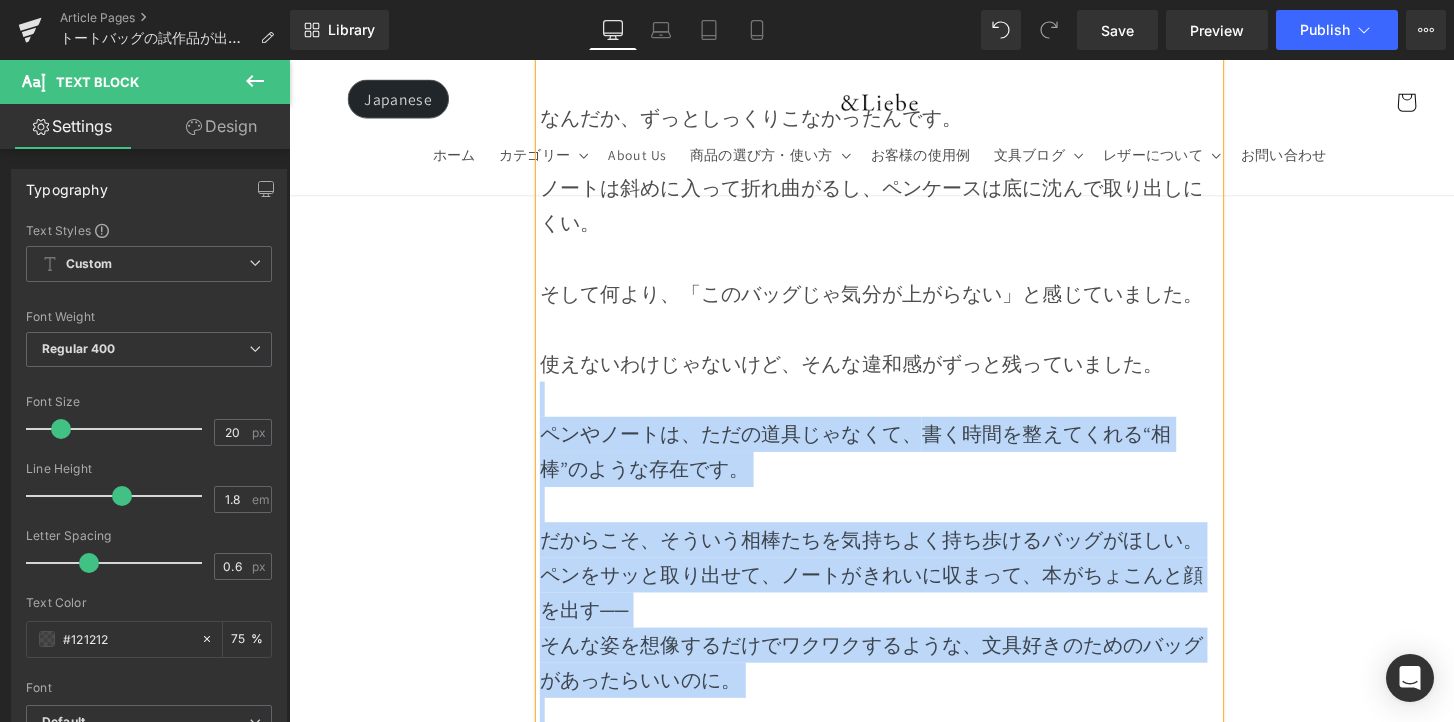 drag, startPoint x: 562, startPoint y: 427, endPoint x: 930, endPoint y: 804, distance: 526.833 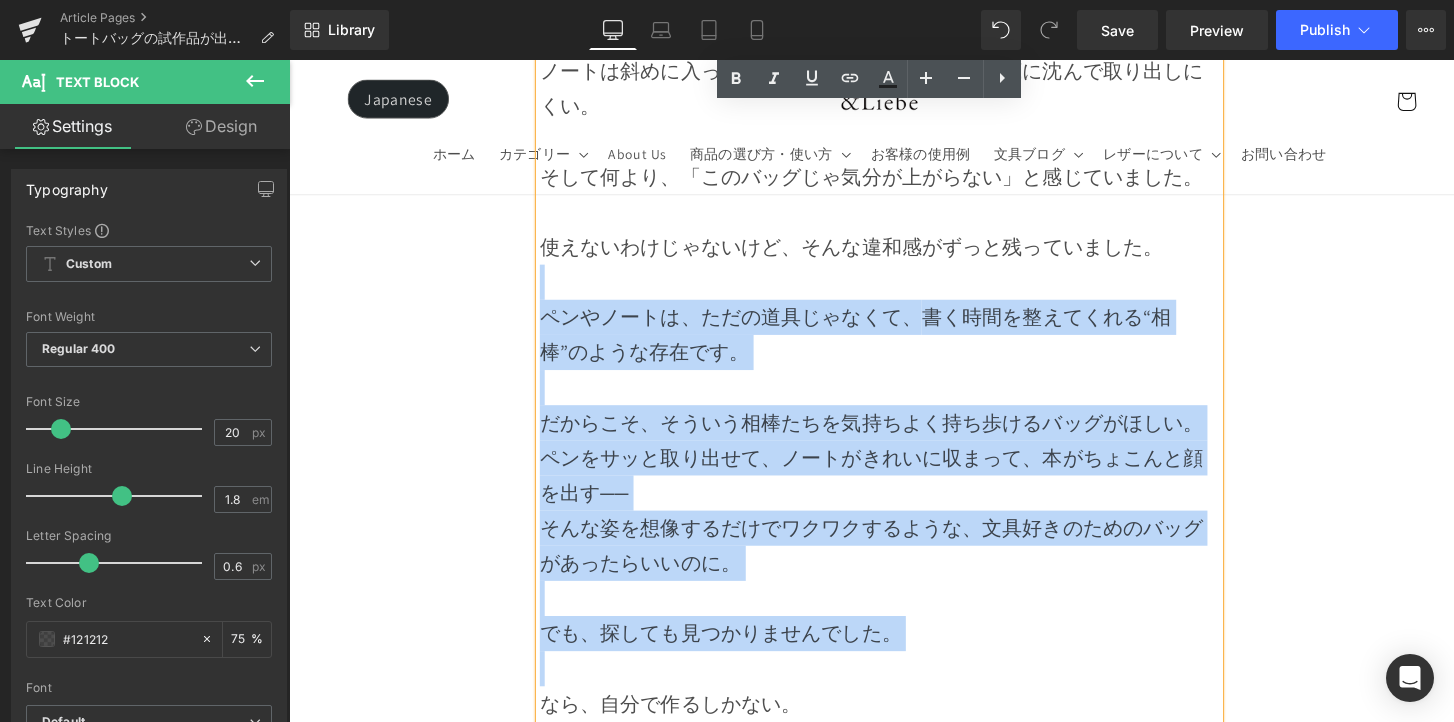 scroll, scrollTop: 1926, scrollLeft: 0, axis: vertical 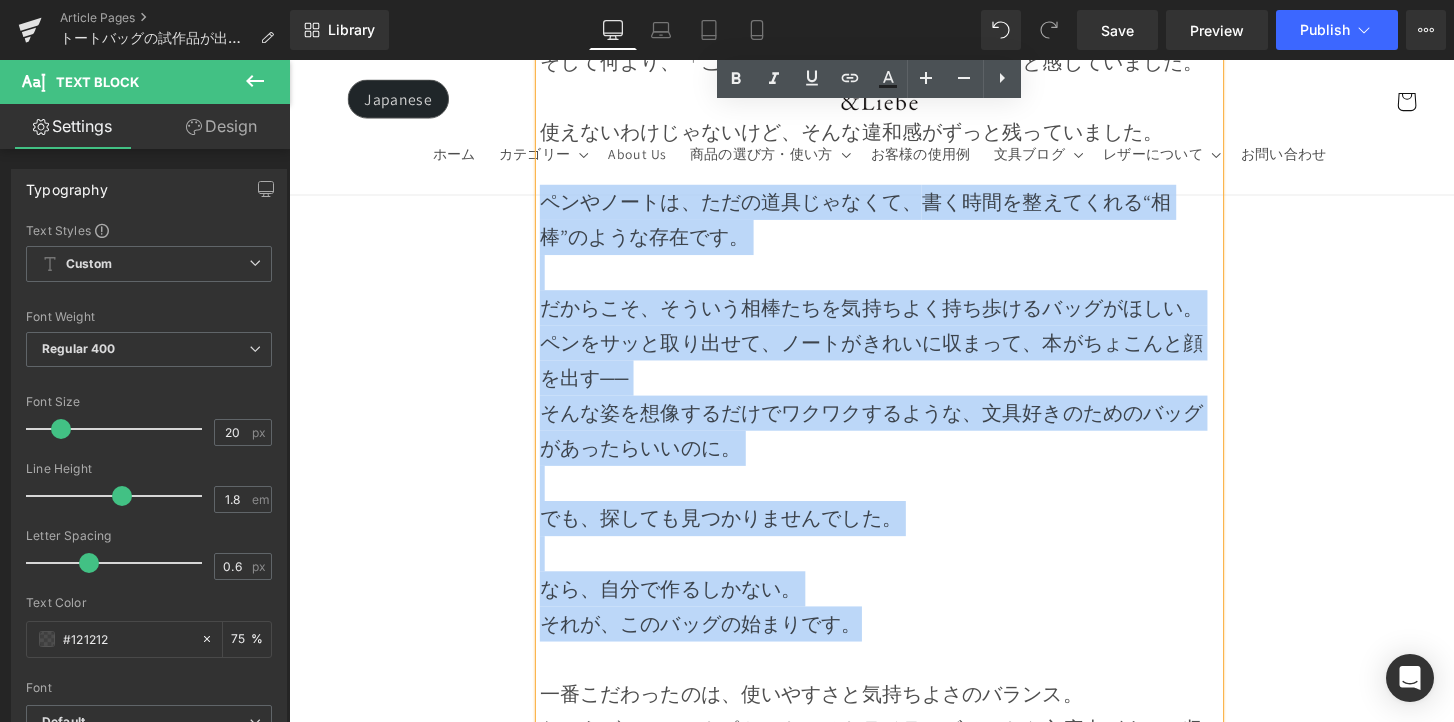 drag, startPoint x: 892, startPoint y: 627, endPoint x: 535, endPoint y: 207, distance: 551.225 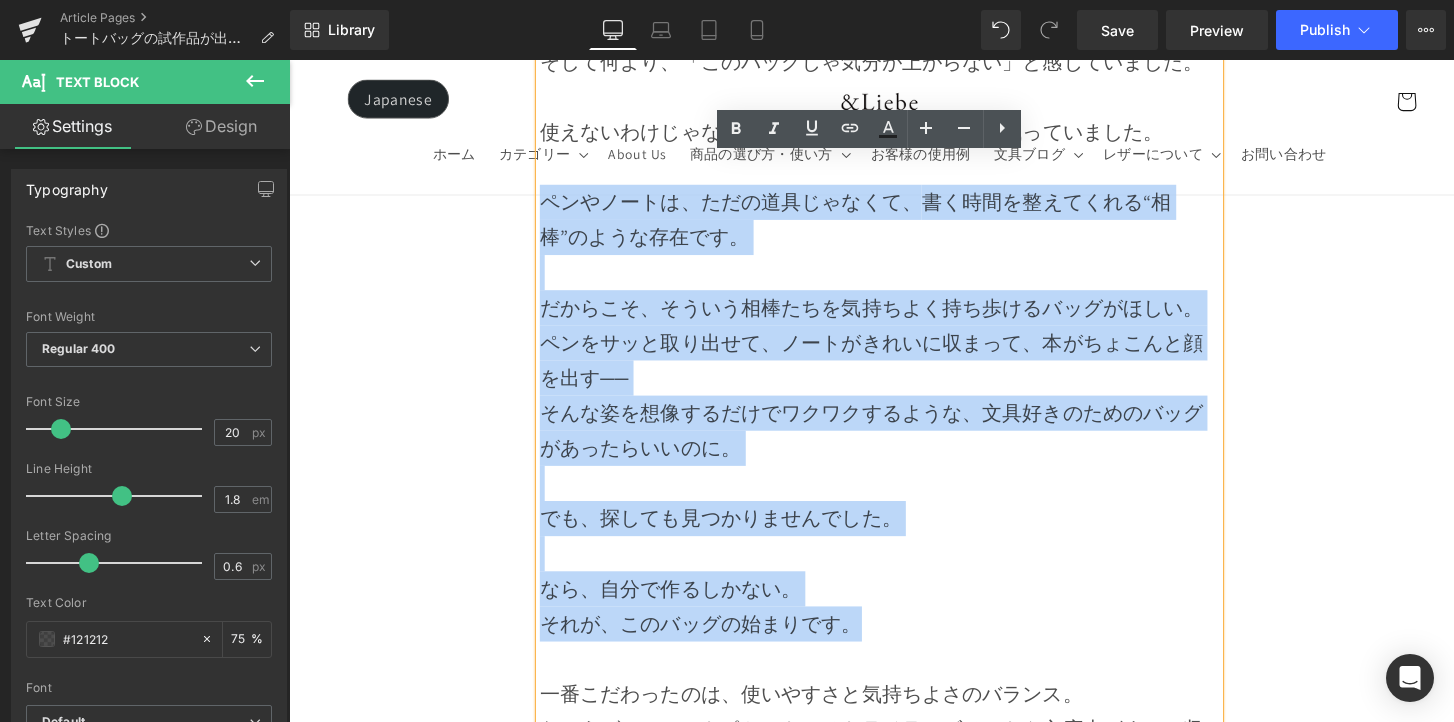 scroll, scrollTop: 1741, scrollLeft: 0, axis: vertical 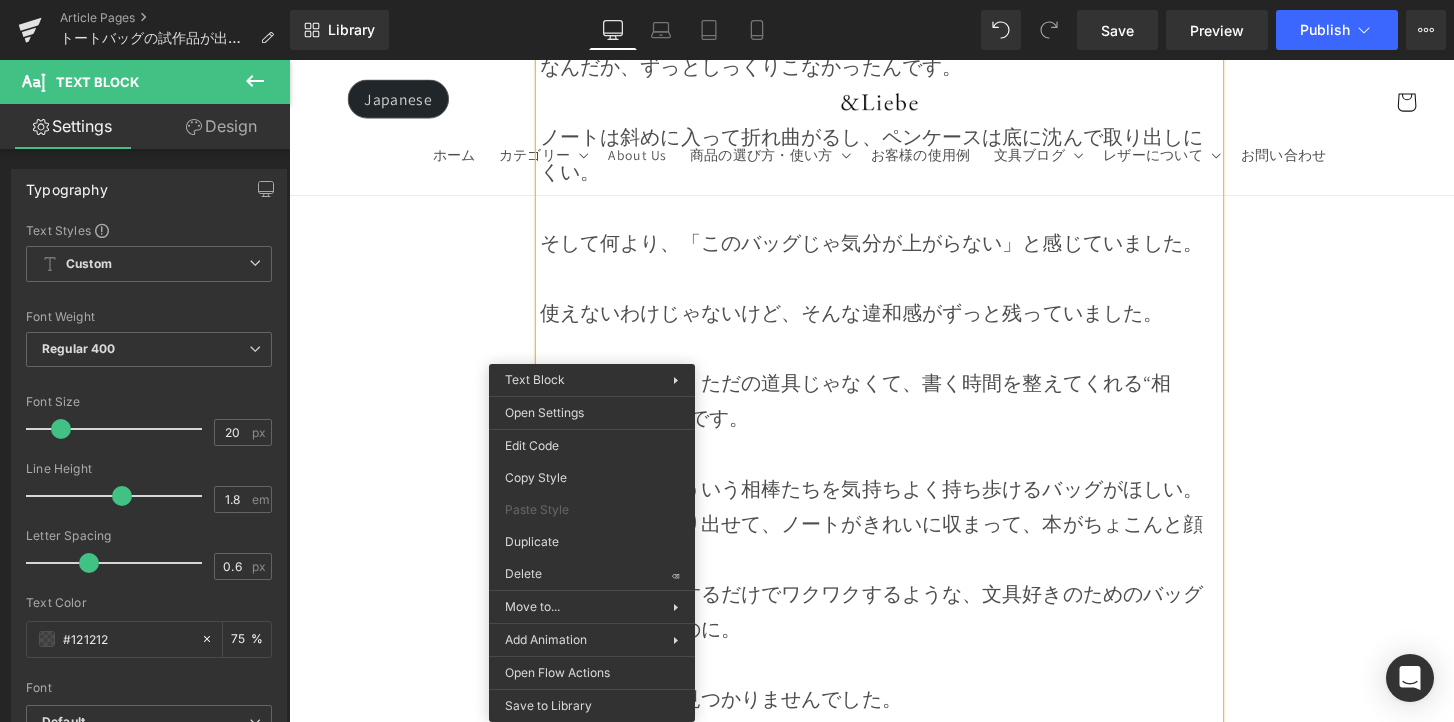 click at bounding box center [894, 355] 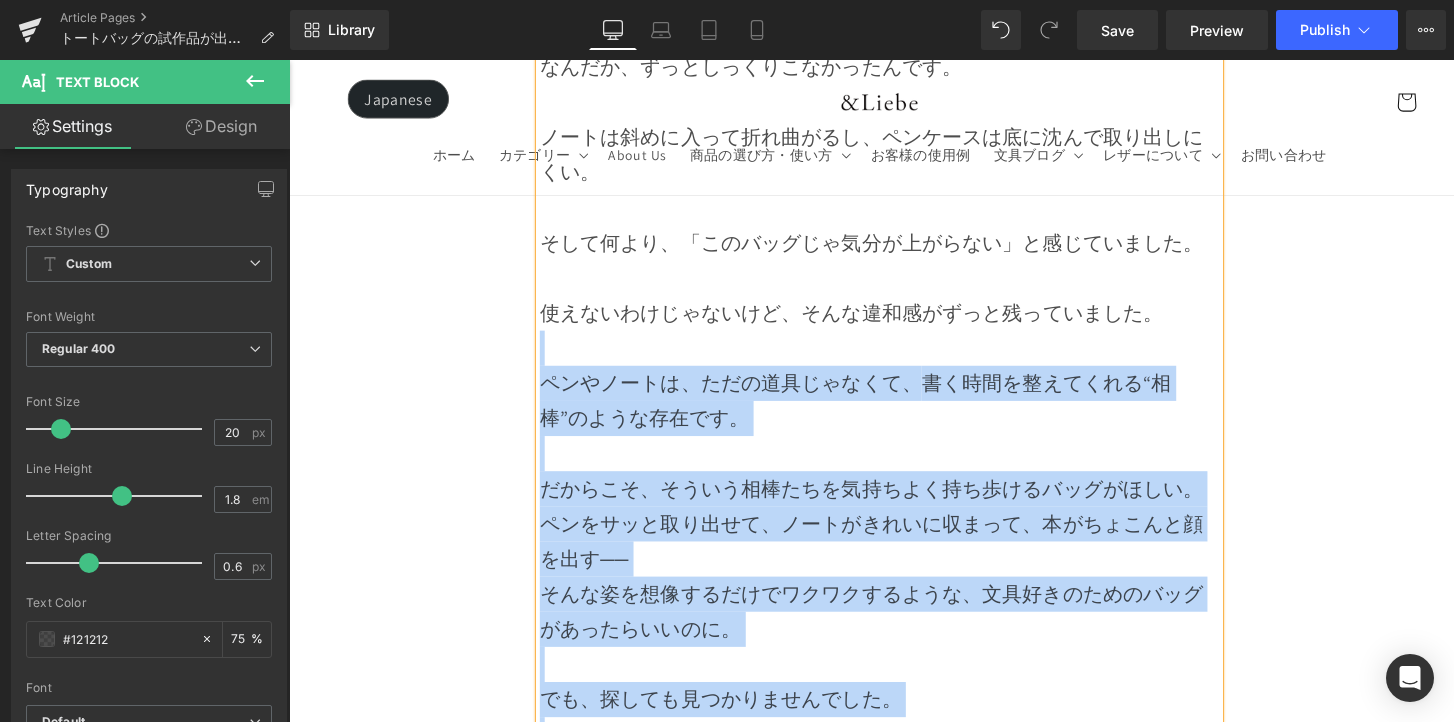drag, startPoint x: 569, startPoint y: 348, endPoint x: 895, endPoint y: 780, distance: 541.2024 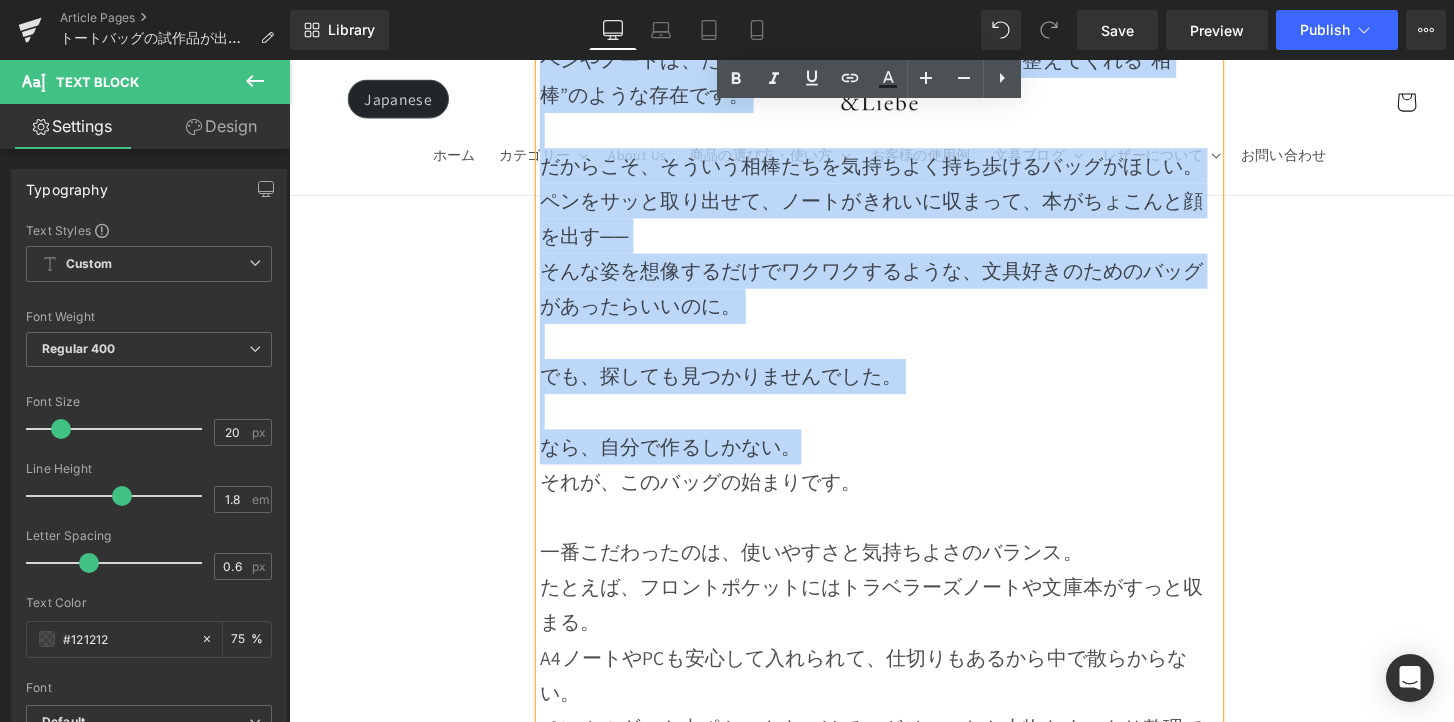 scroll, scrollTop: 2014, scrollLeft: 0, axis: vertical 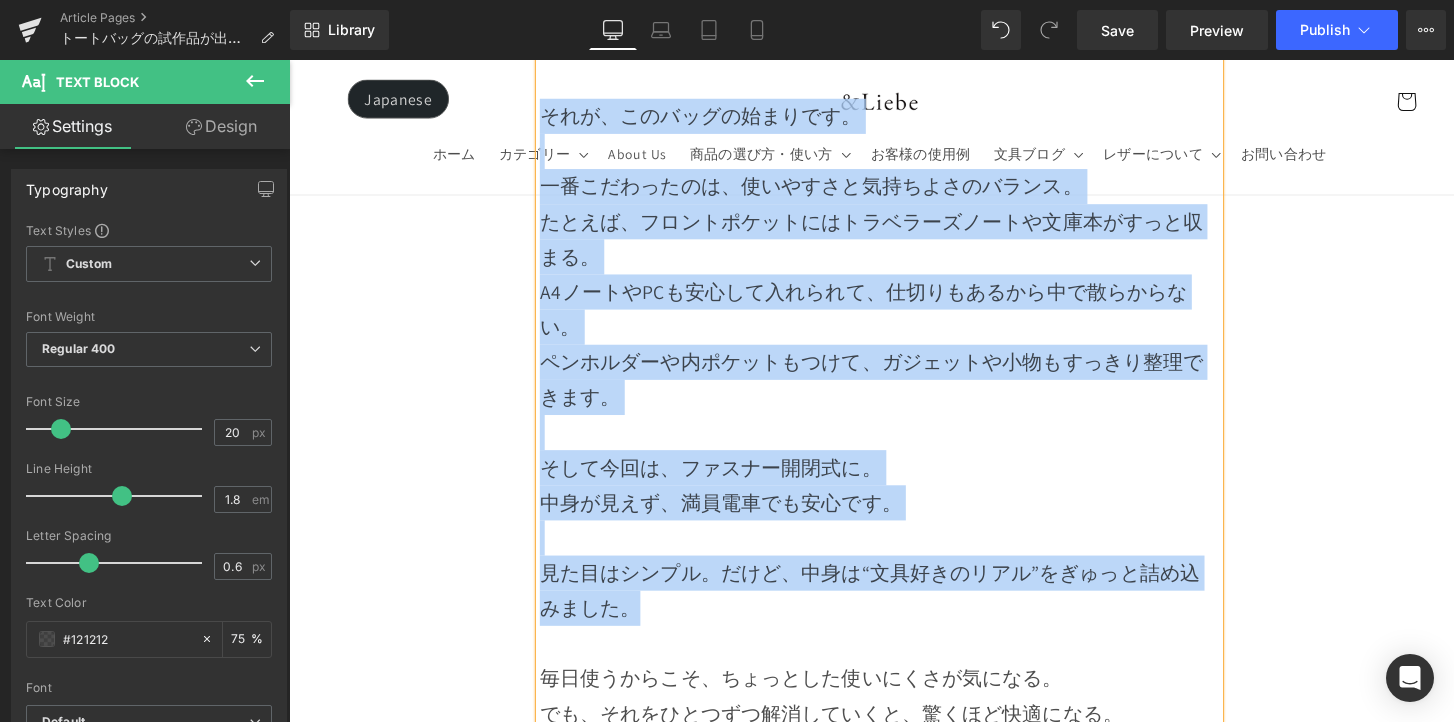 drag, startPoint x: 788, startPoint y: 566, endPoint x: 531, endPoint y: 117, distance: 517.349 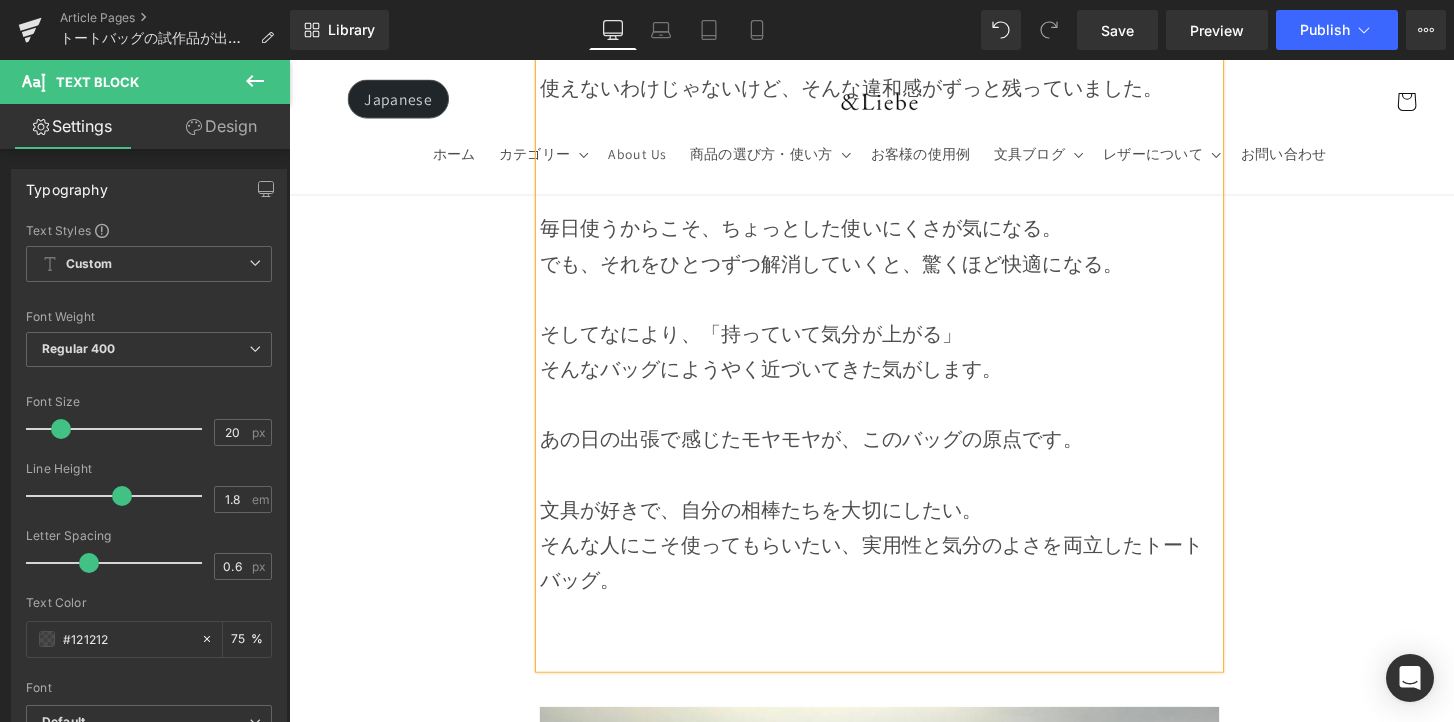 scroll, scrollTop: 2079, scrollLeft: 0, axis: vertical 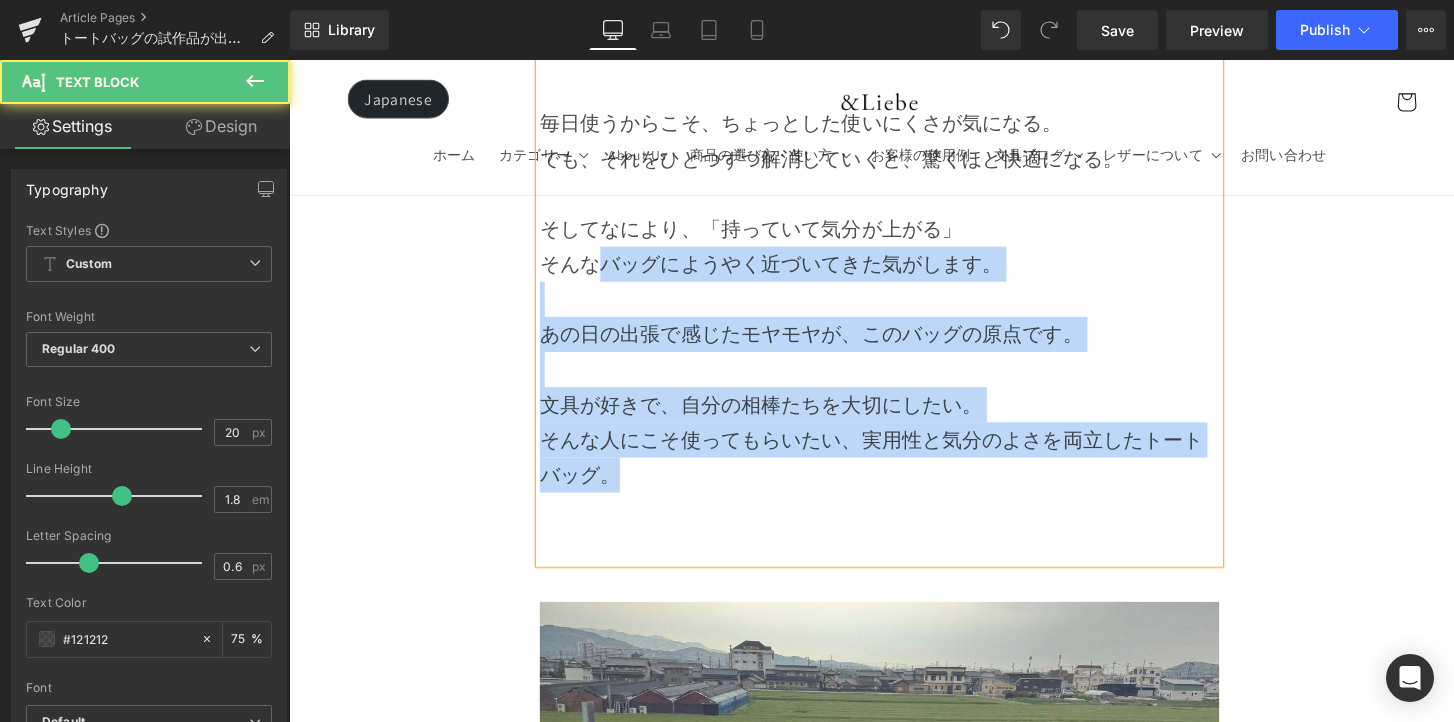 drag, startPoint x: 598, startPoint y: 277, endPoint x: 980, endPoint y: 483, distance: 434.0046 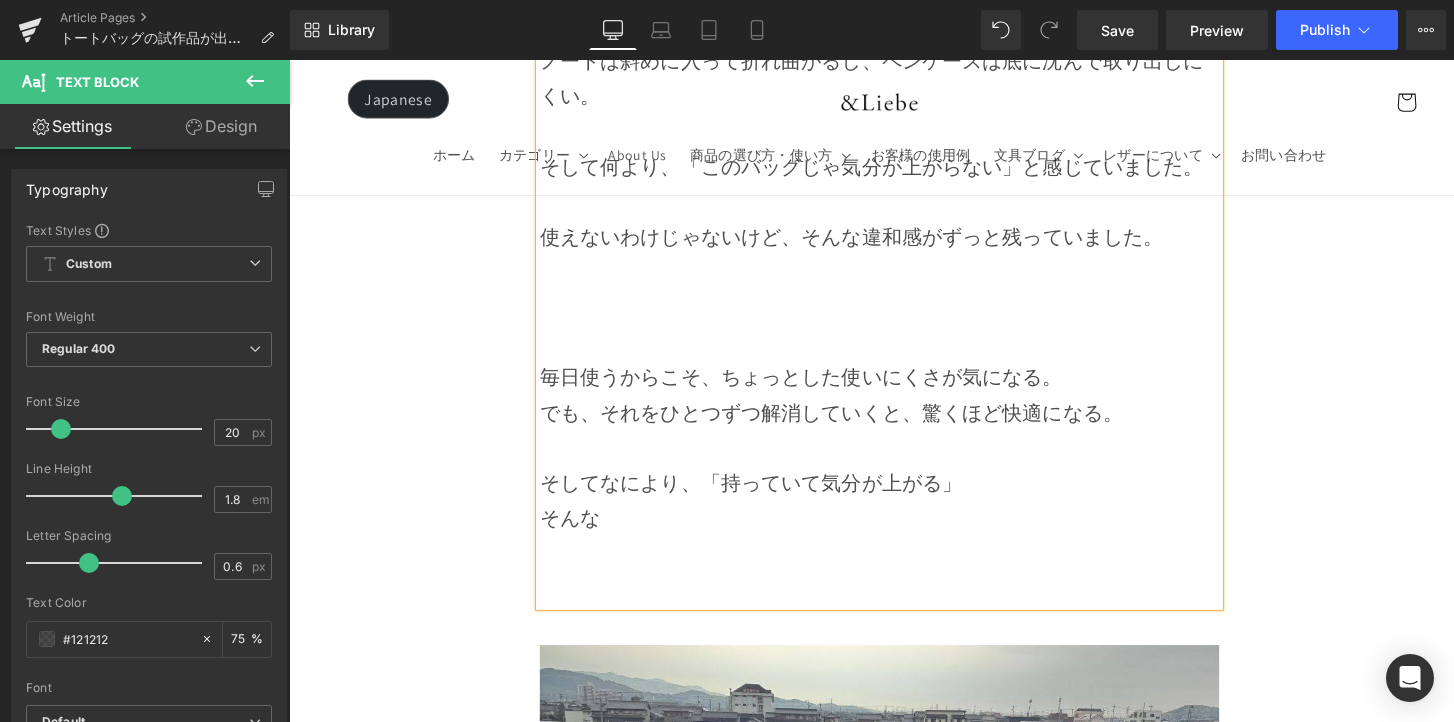 scroll, scrollTop: 1668, scrollLeft: 0, axis: vertical 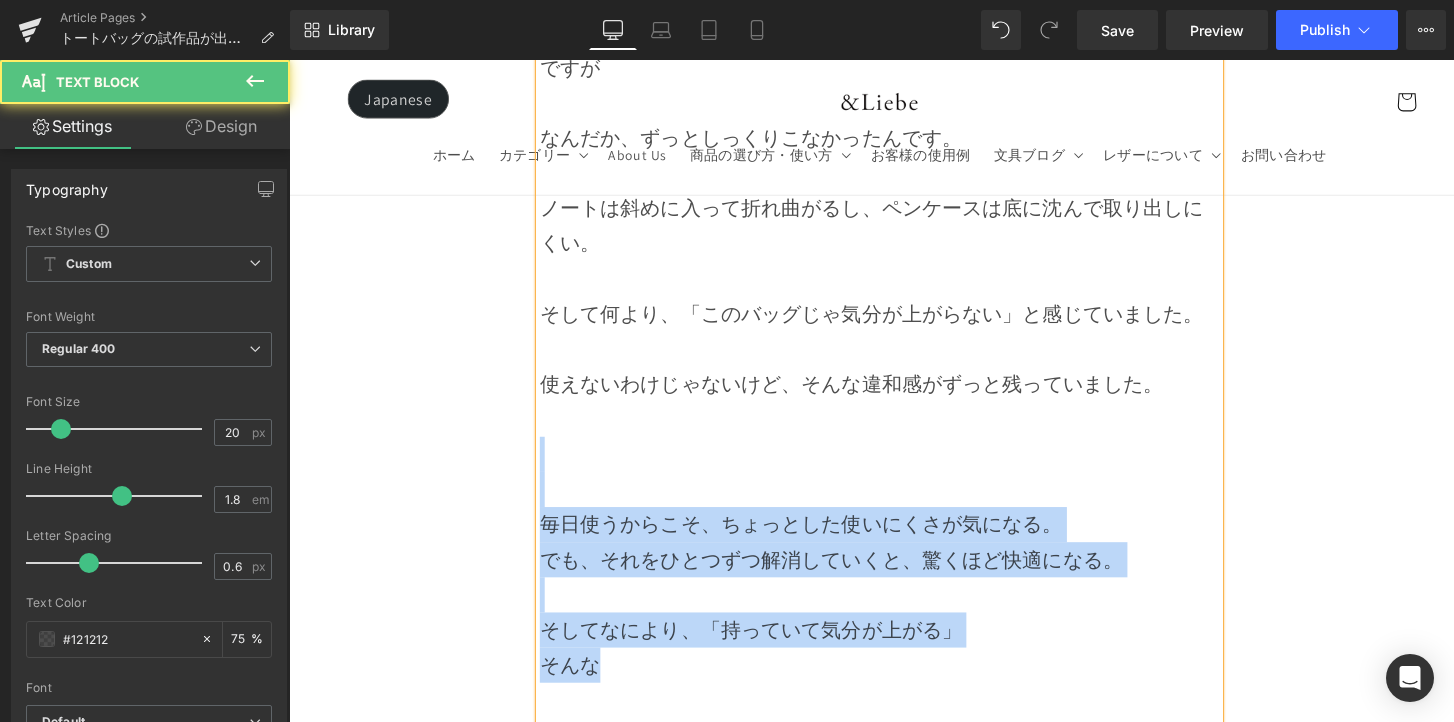 drag, startPoint x: 675, startPoint y: 455, endPoint x: 740, endPoint y: 677, distance: 231.32013 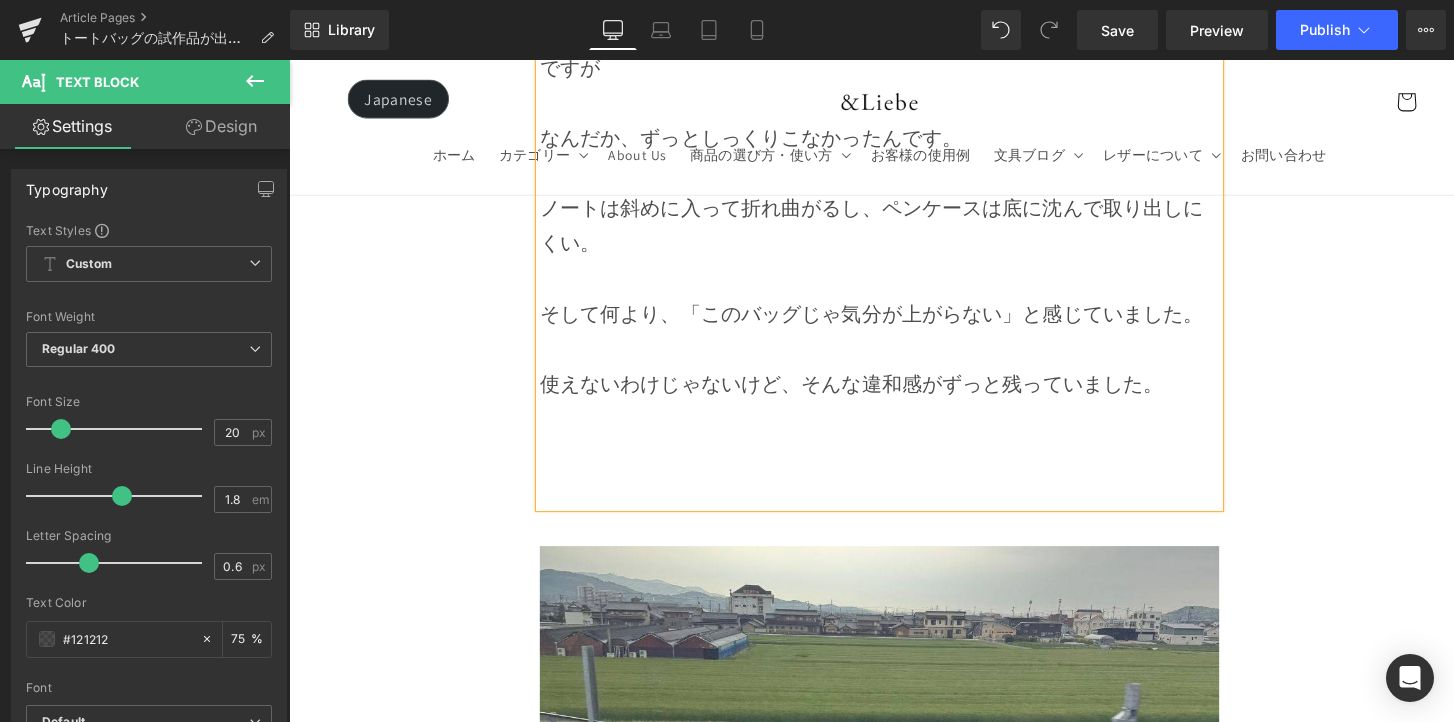 click on "Image         Row
文具好きのトートバッグ
Heading         Row
ずっと試作を重ねてきた「文具好きのためのトートバッグ」。
ようやく第3弾のサンプルが完成し、「これだ！」と思える形が見えてきたので、その背景やこだわりをお話ししたいと思います。
Text Block         Row         Row         Row
なぜ、このバッグを作ったのか？
Heading         Row
きっかけは、とある日の出張でした。 ノートやペンケース、手帳に本。 お気に入りの文具たちを、いつものトートバッグに詰め込んで出かけたのですが なんだか、ずっとしっくりこなかったんです。 ノートは斜めに入って折れ曲がるし、ペンケースは底に沈んで取り出しにくい。 使えないわけじゃないけど、
Text Block         Row" at bounding box center [894, 7394] 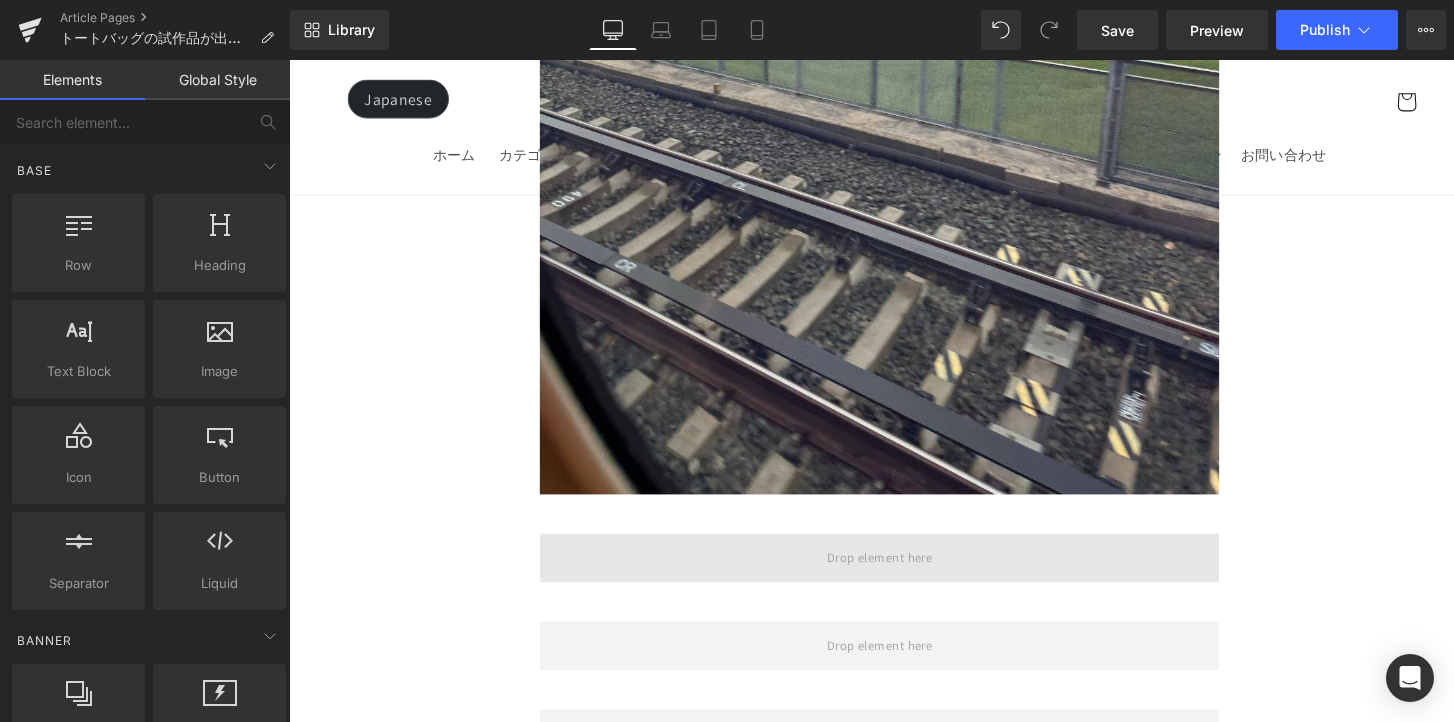 scroll, scrollTop: 2469, scrollLeft: 0, axis: vertical 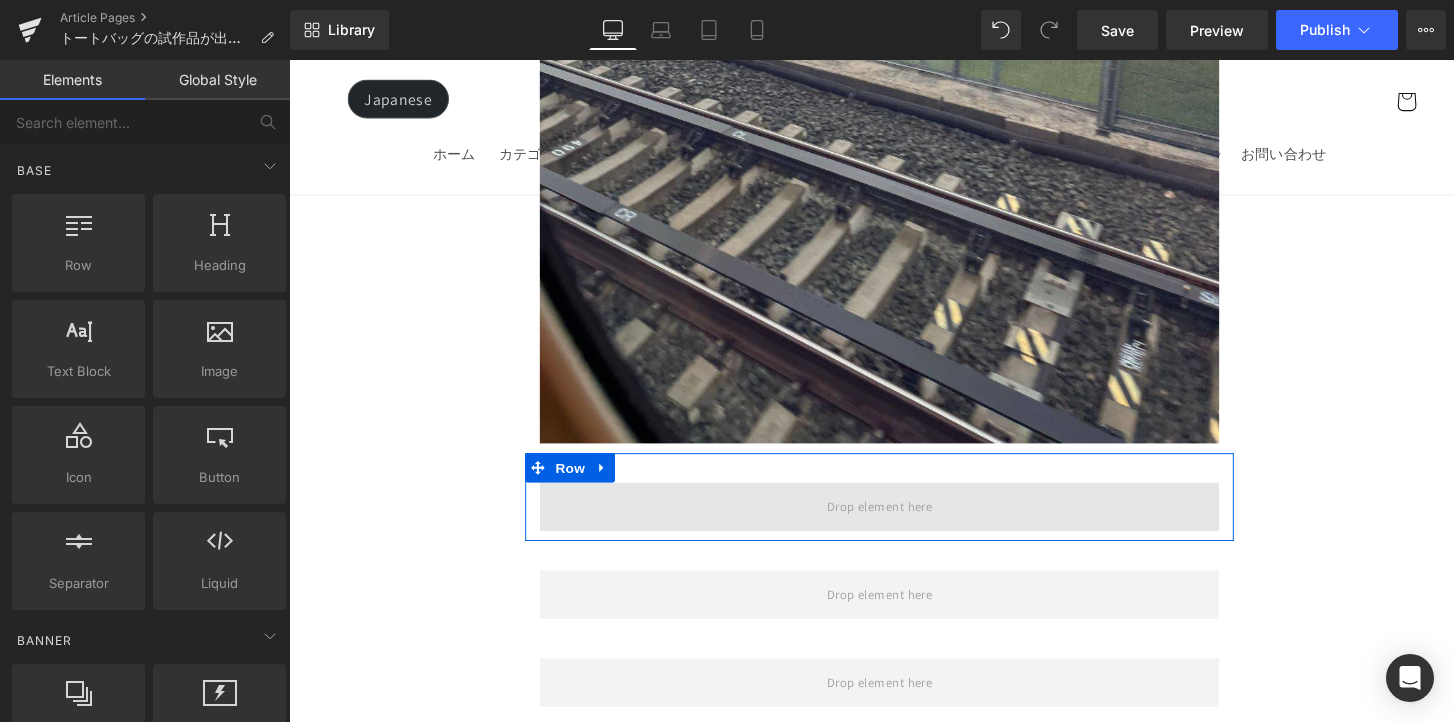 click at bounding box center (894, 518) 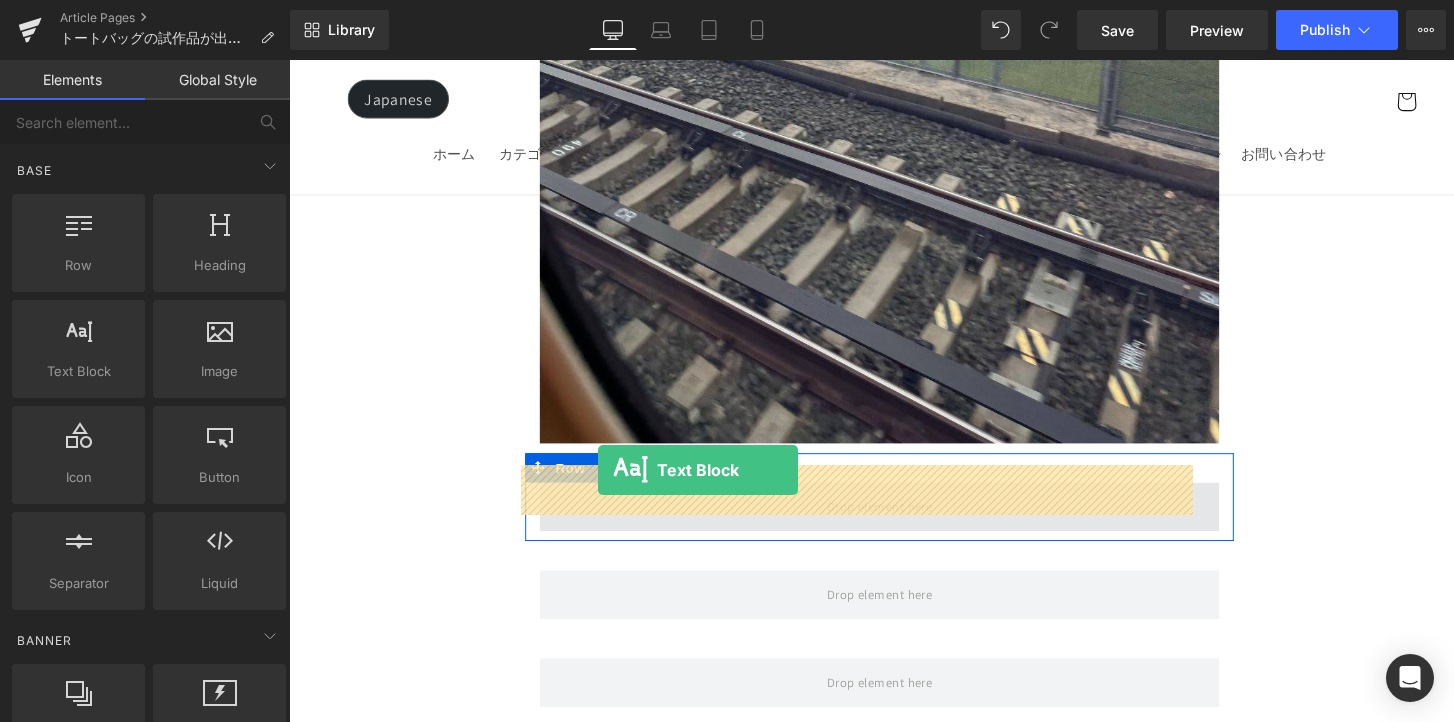drag, startPoint x: 449, startPoint y: 445, endPoint x: 606, endPoint y: 481, distance: 161.07452 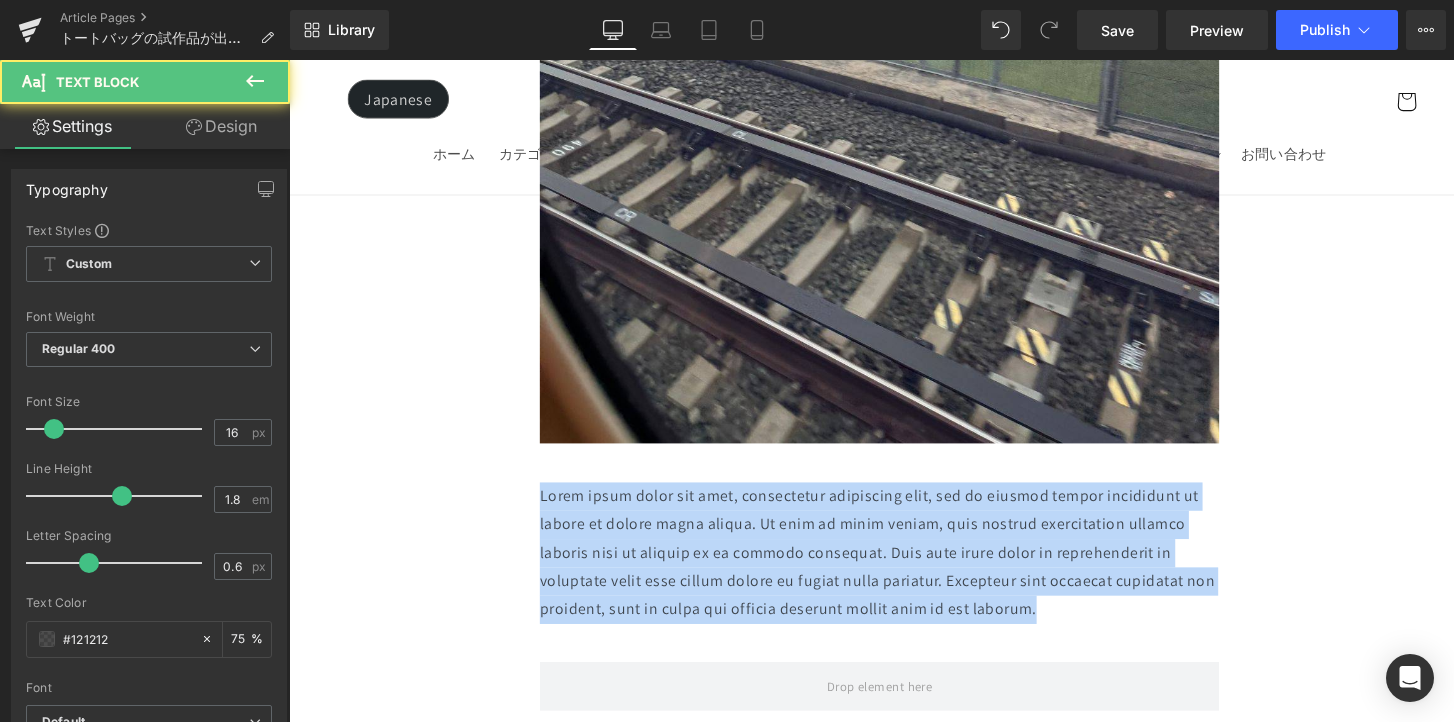 drag, startPoint x: 1001, startPoint y: 590, endPoint x: 483, endPoint y: 486, distance: 528.33704 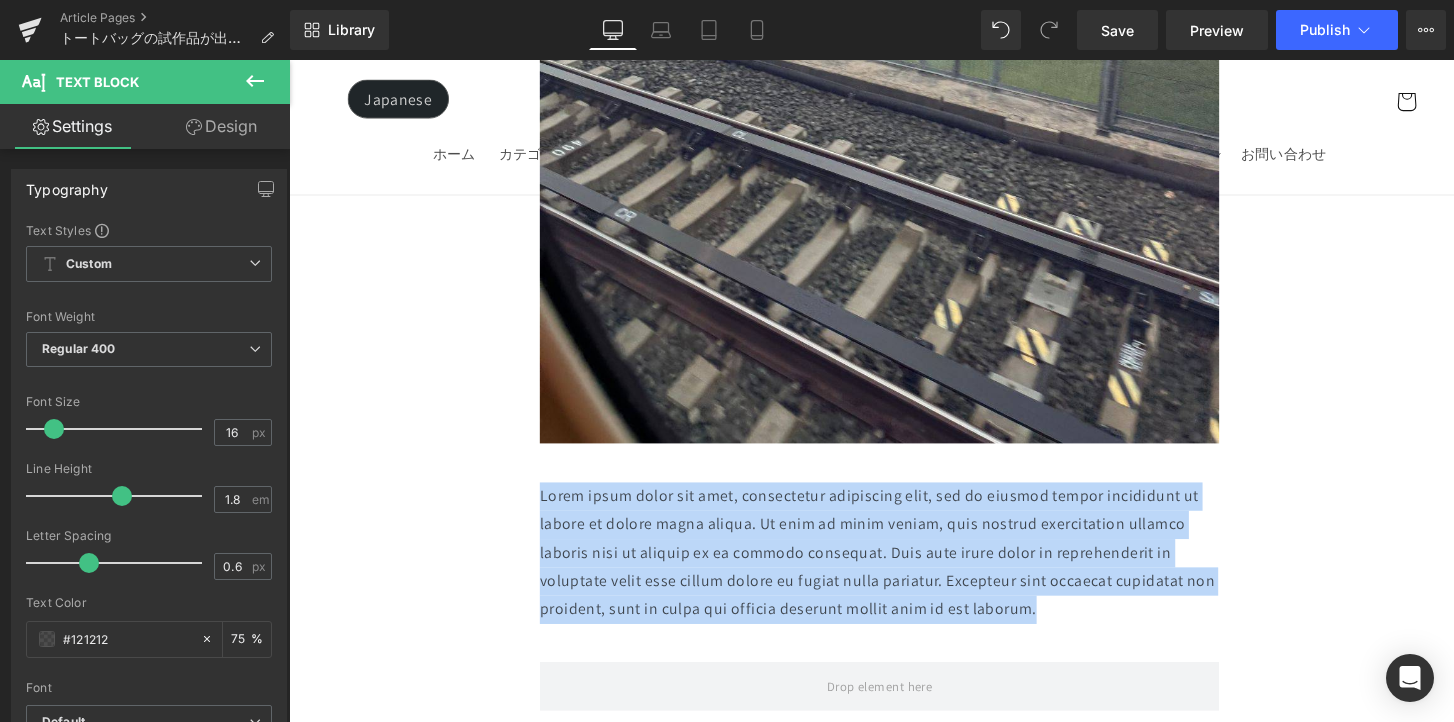 type 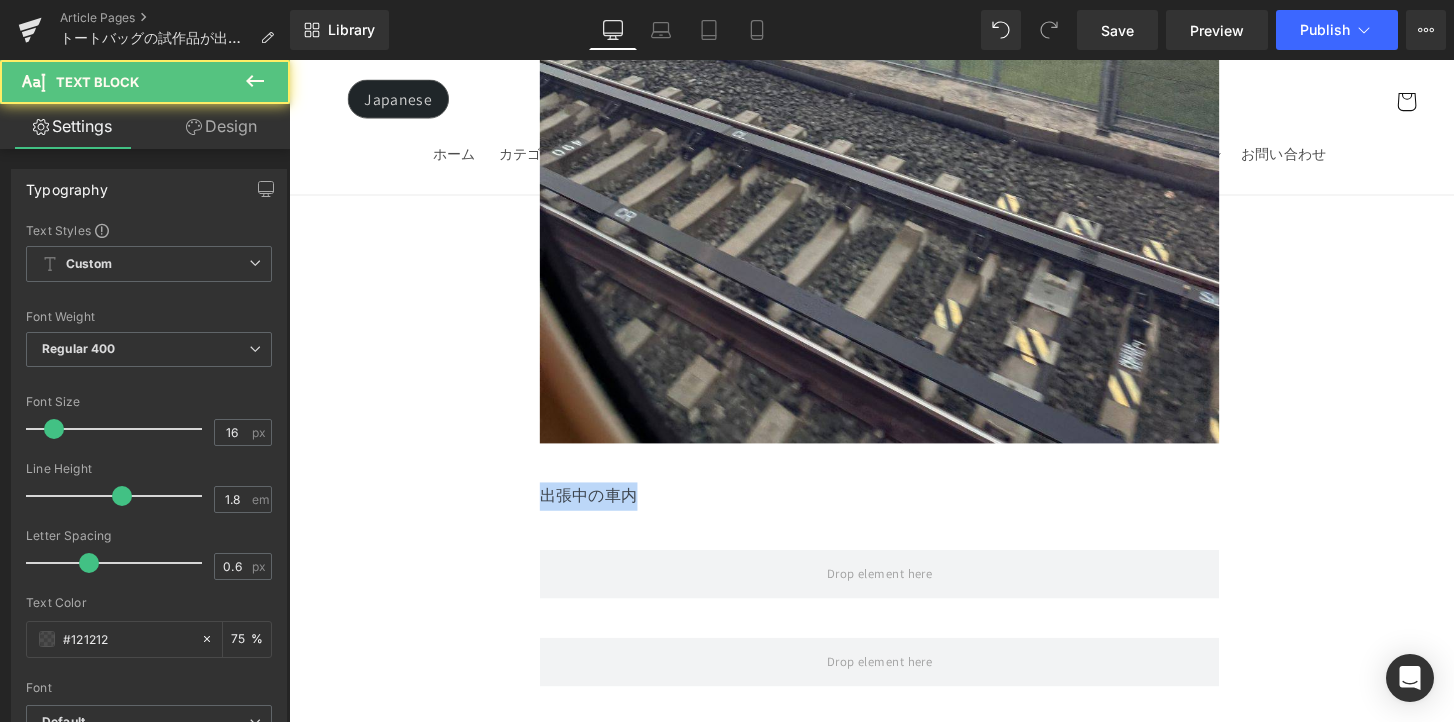 drag, startPoint x: 662, startPoint y: 490, endPoint x: 508, endPoint y: 495, distance: 154.08115 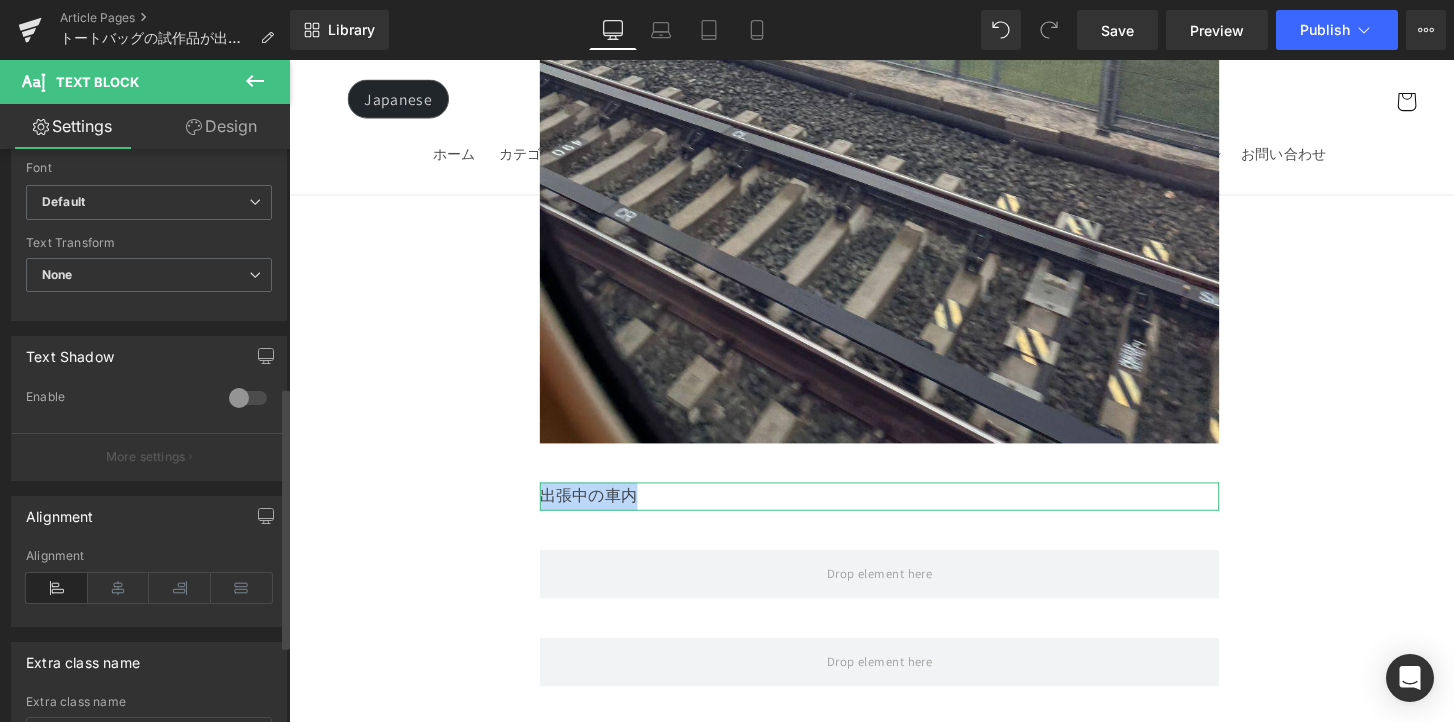 scroll, scrollTop: 521, scrollLeft: 0, axis: vertical 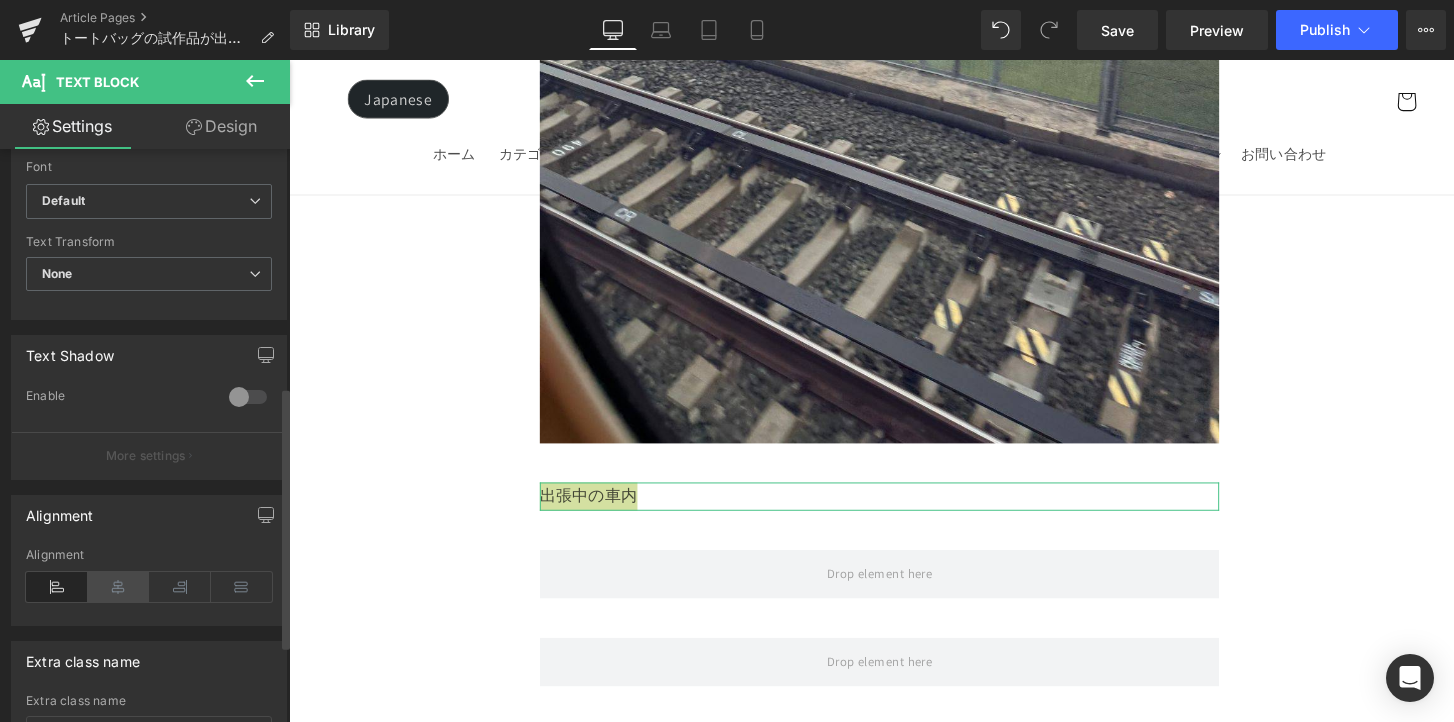 click at bounding box center [119, 587] 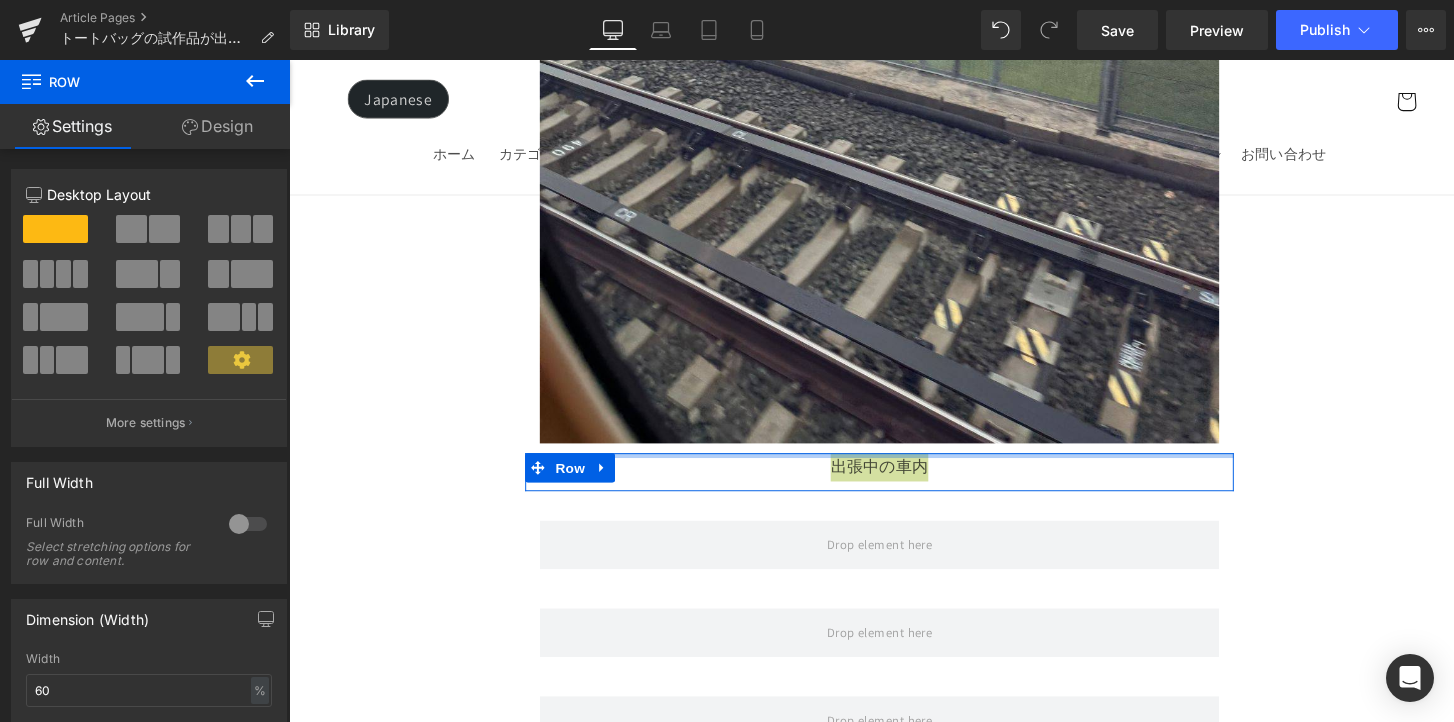 click on "出張中の車内
Text Block         Row" at bounding box center (894, 482) 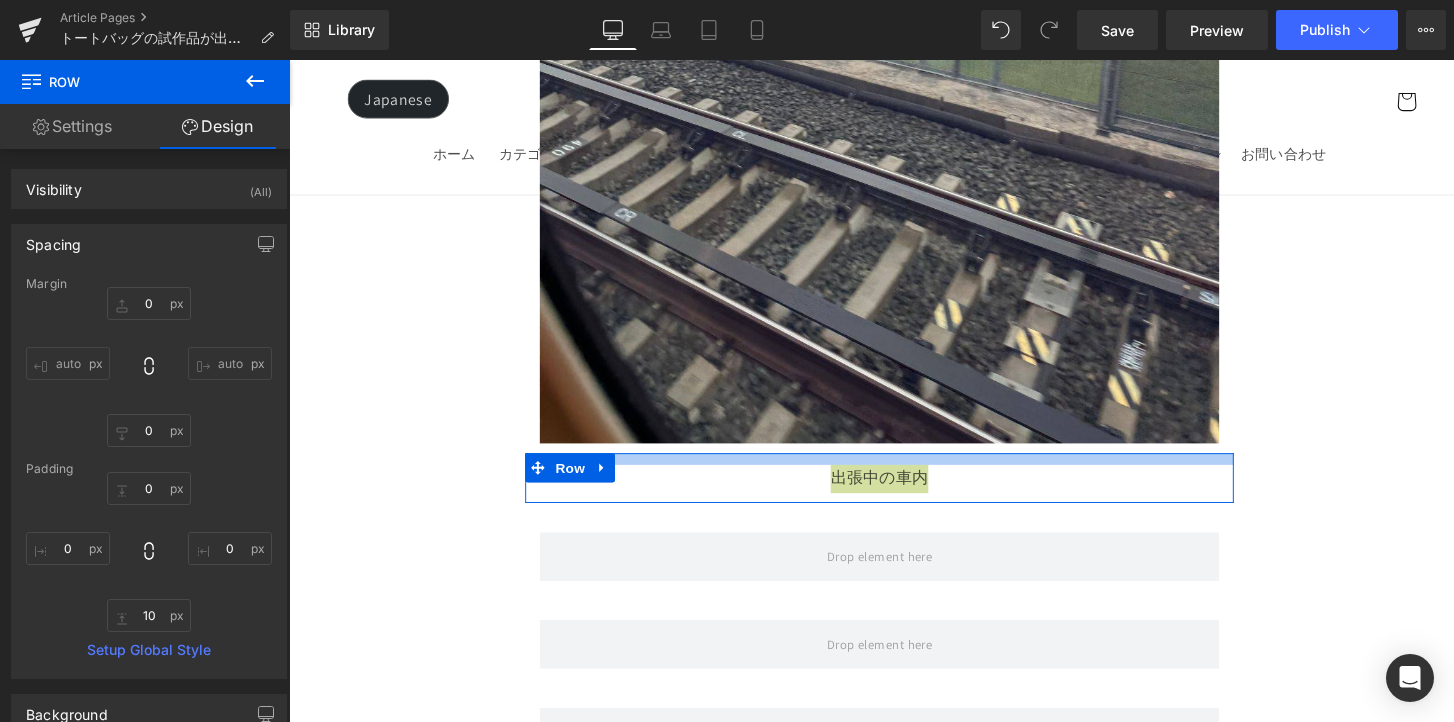 drag, startPoint x: 875, startPoint y: 449, endPoint x: 876, endPoint y: 461, distance: 12.0415945 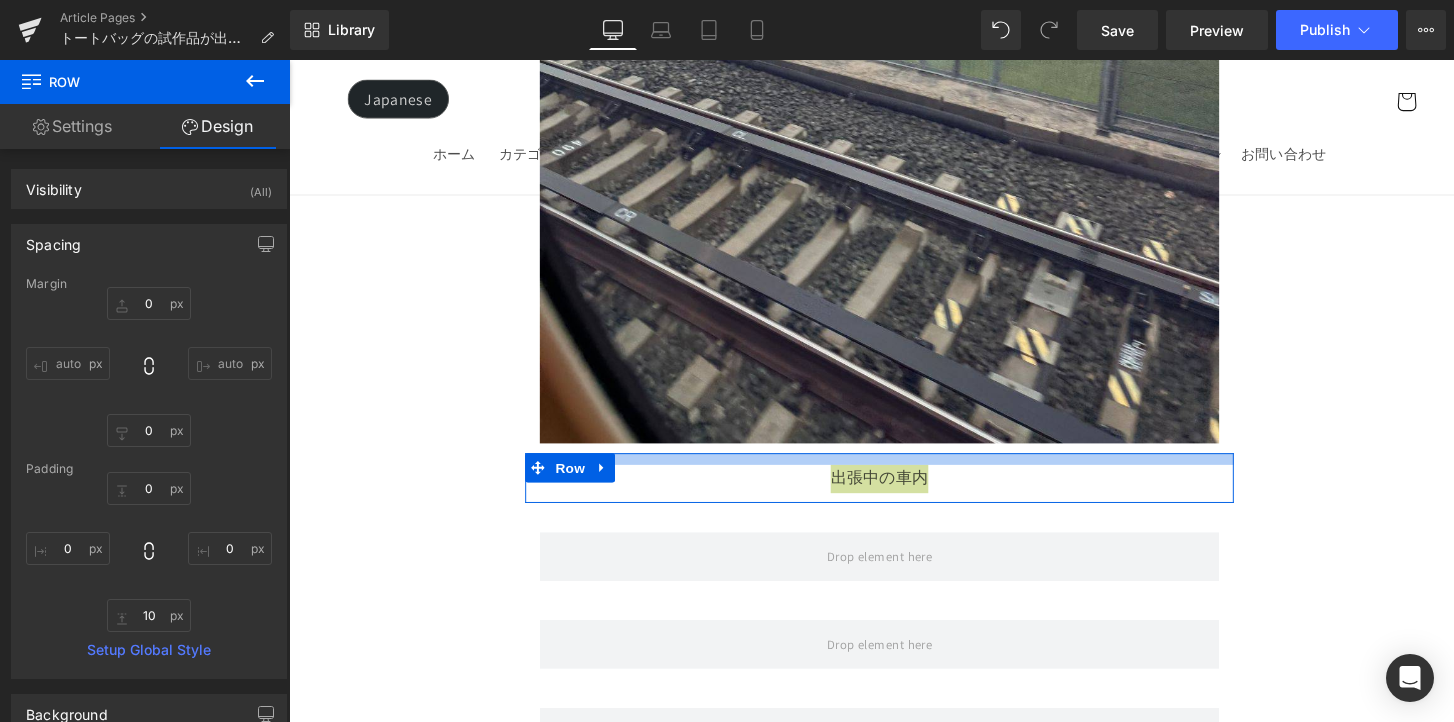 click on "出張中の車内
Text Block         Row" at bounding box center [894, 488] 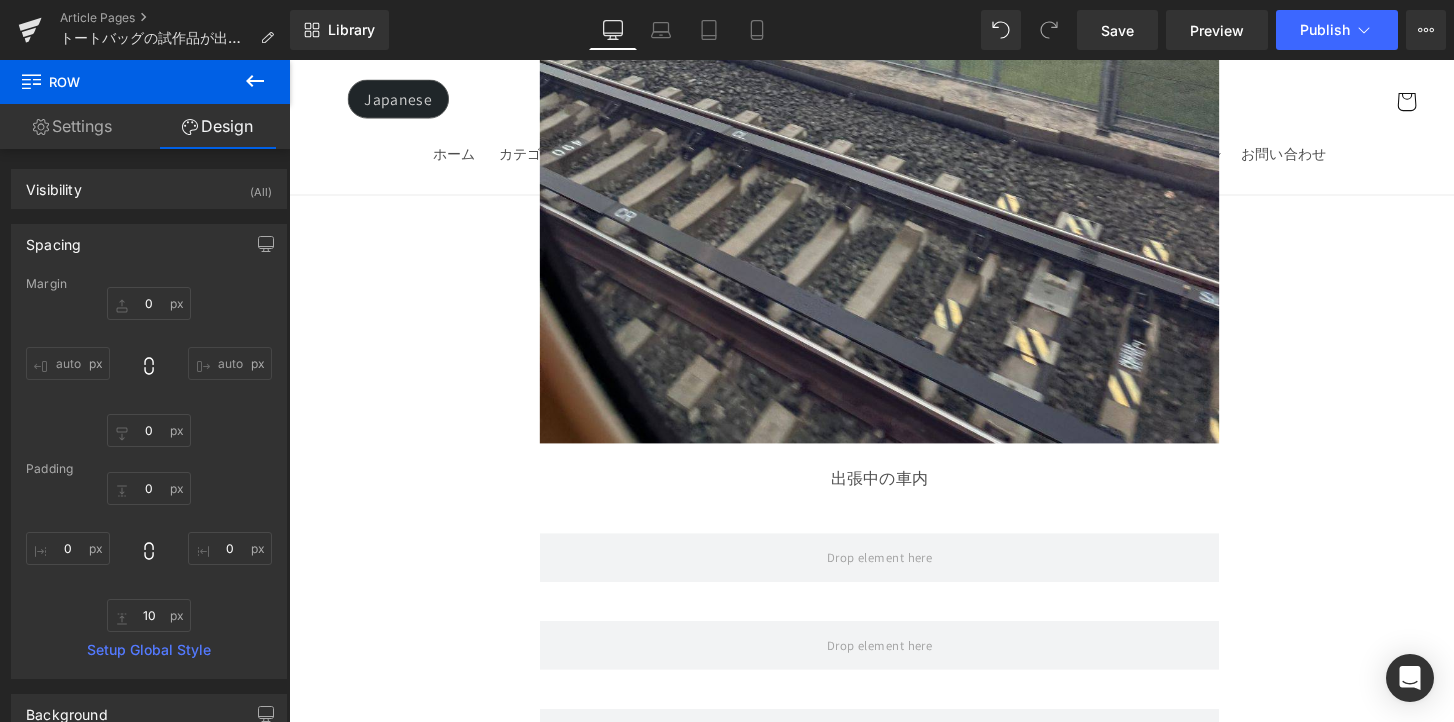 click on "Image         Row
文具好きのトートバッグ
Heading         Row
ずっと試作を重ねてきた「文具好きのためのトートバッグ」。
ようやく第3弾のサンプルが完成し、「これだ！」と思える形が見えてきたので、その背景やこだわりをお話ししたいと思います。
Text Block         Row         Row         Row
なぜ、このバッグを作ったのか？
Heading         Row
きっかけは、とある日の出張でした。 ノートやペンケース、手帳に本。 お気に入りの文具たちを、いつものトートバッグに詰め込んで出かけたのですが なんだか、ずっとしっくりこなかったんです。 ノートは斜めに入って折れ曲がるし、ペンケースは底に沈んで取り出しにくい。 使えないわけじゃないけど、
Text Block         Row" at bounding box center (894, 6574) 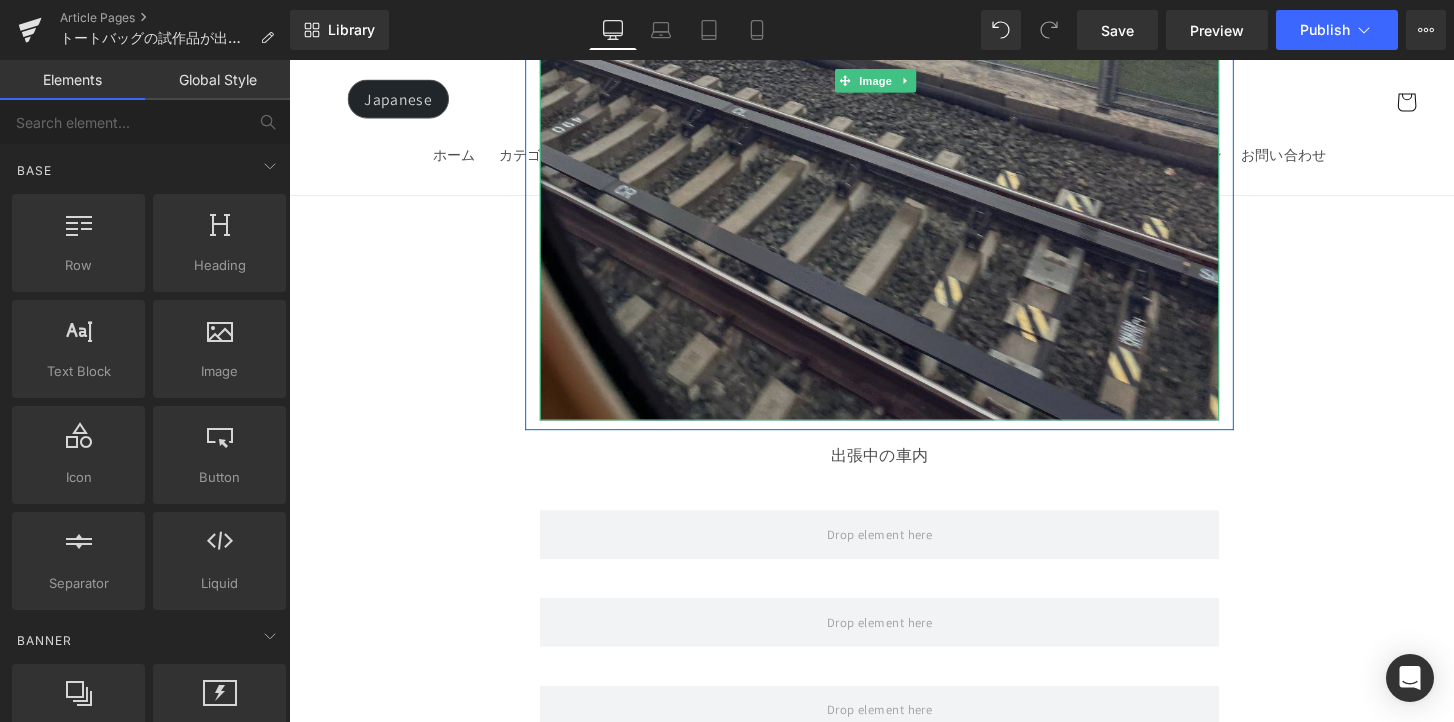 scroll, scrollTop: 2494, scrollLeft: 0, axis: vertical 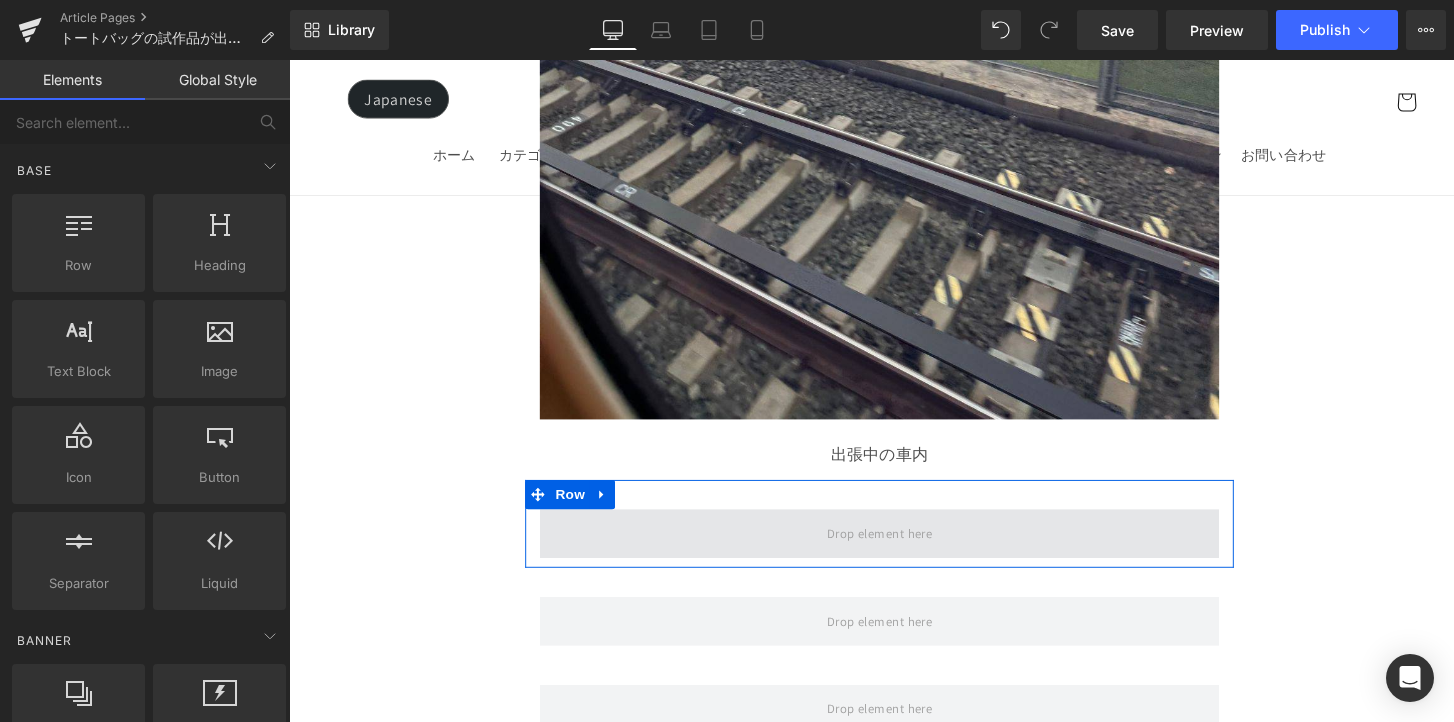 click at bounding box center [894, 545] 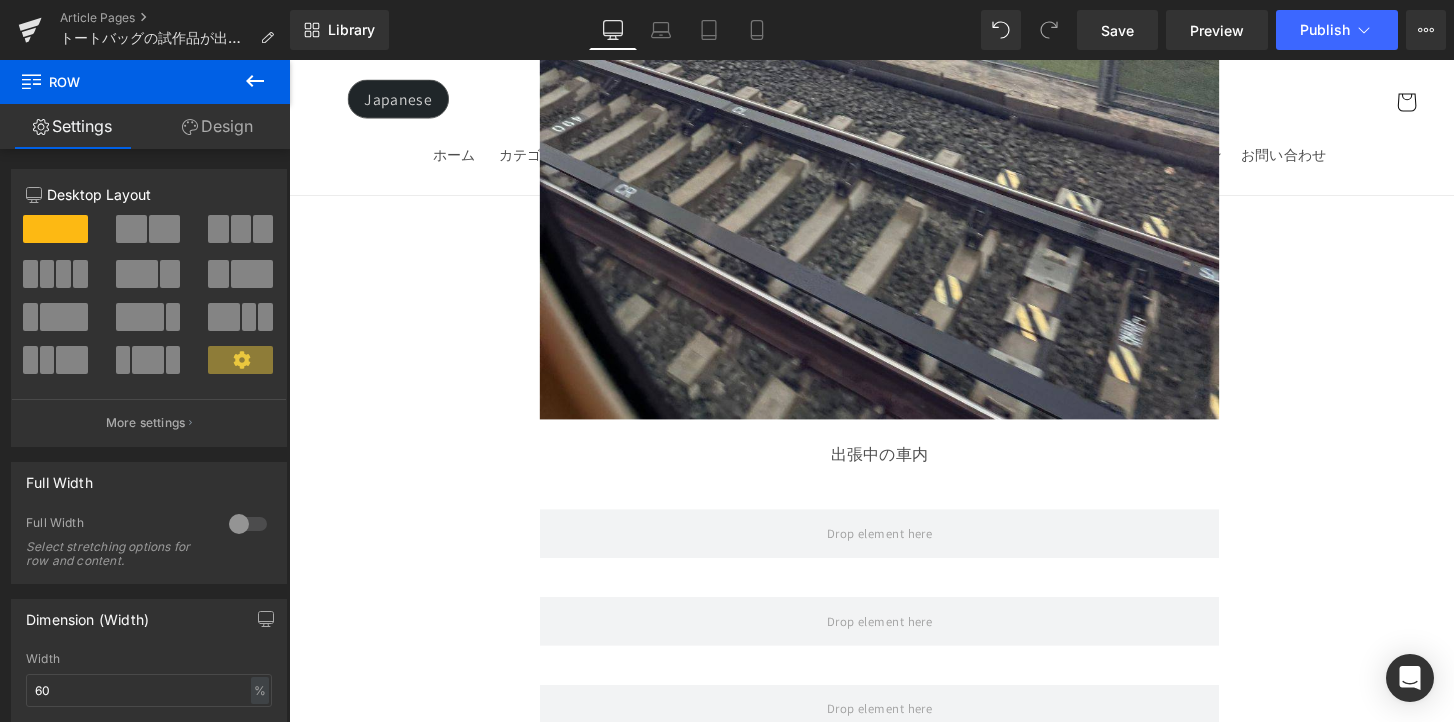 click at bounding box center [255, 82] 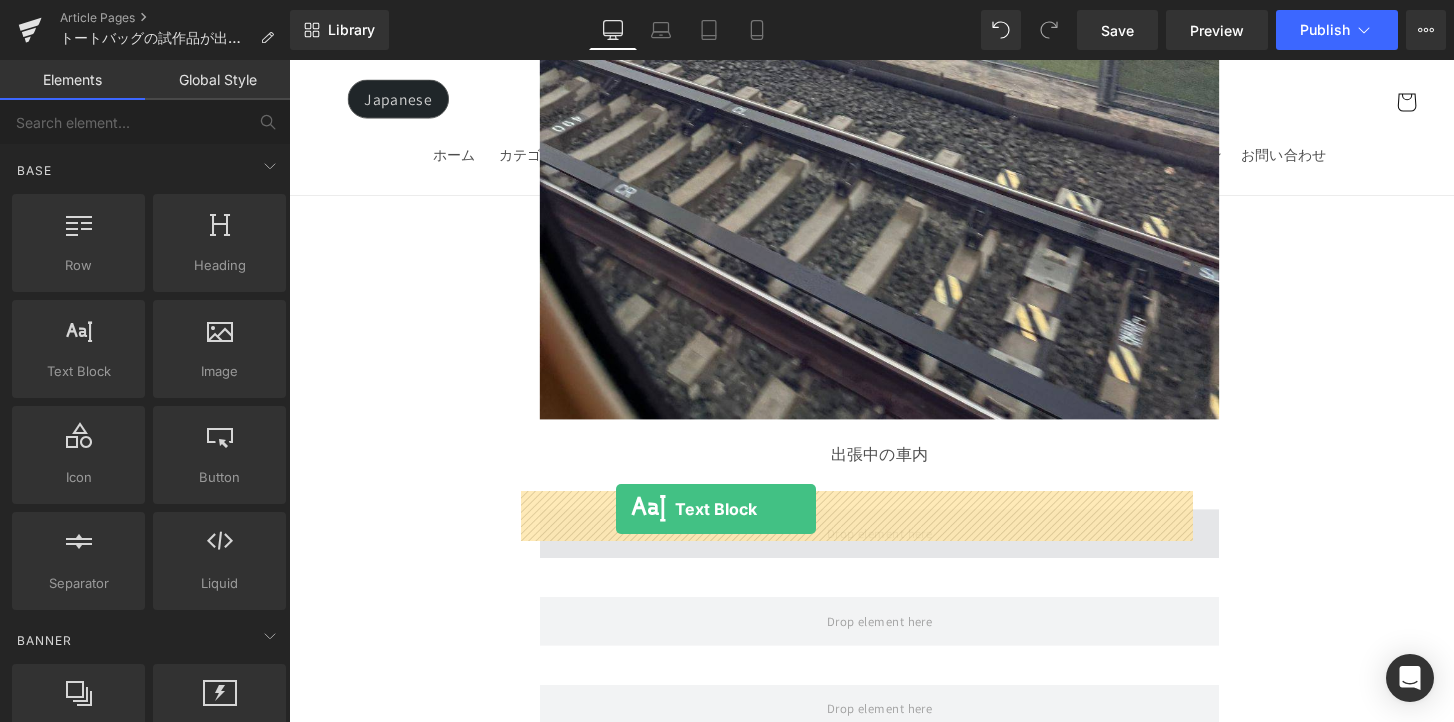 drag, startPoint x: 390, startPoint y: 411, endPoint x: 624, endPoint y: 520, distance: 258.14145 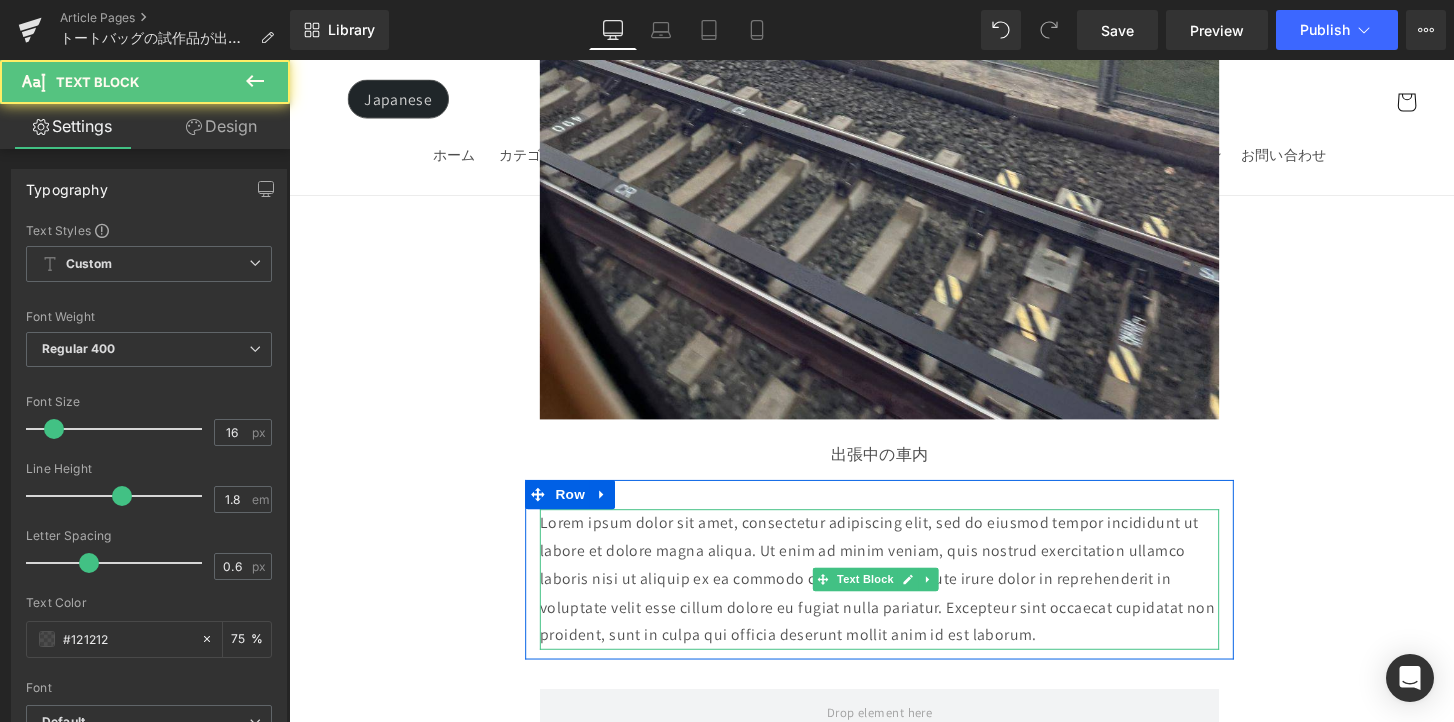 click on "Lorem ipsum dolor sit amet, consectetur adipiscing elit, sed do eiusmod tempor incididunt ut labore et dolore magna aliqua. Ut enim ad minim veniam, quis nostrud exercitation ullamco laboris nisi ut aliquip ex ea commodo consequat. Duis aute irure dolor in reprehenderit in voluptate velit esse cillum dolore eu fugiat nulla pariatur. Excepteur sint occaecat cupidatat non proident, sunt in culpa qui officia deserunt mollit anim id est laborum." at bounding box center (894, 592) 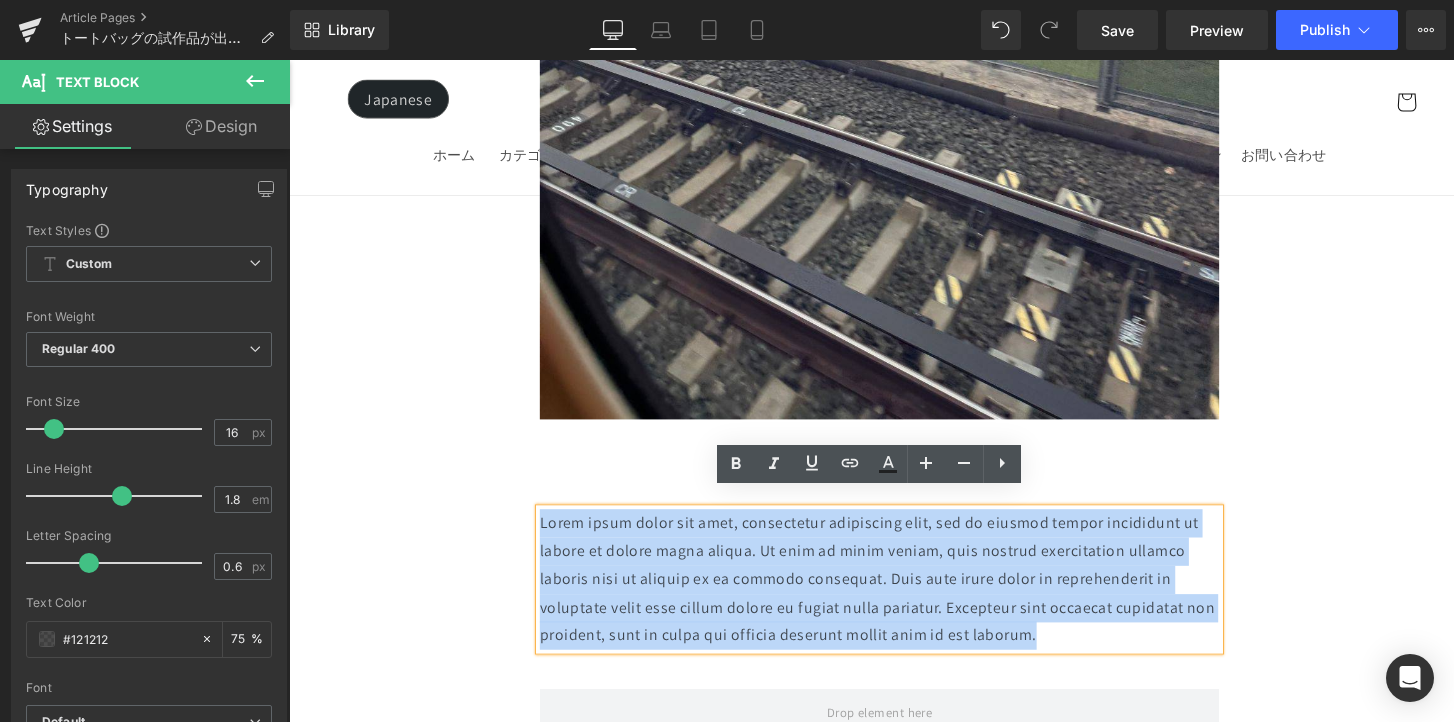 drag, startPoint x: 1053, startPoint y: 627, endPoint x: 449, endPoint y: 517, distance: 613.9349 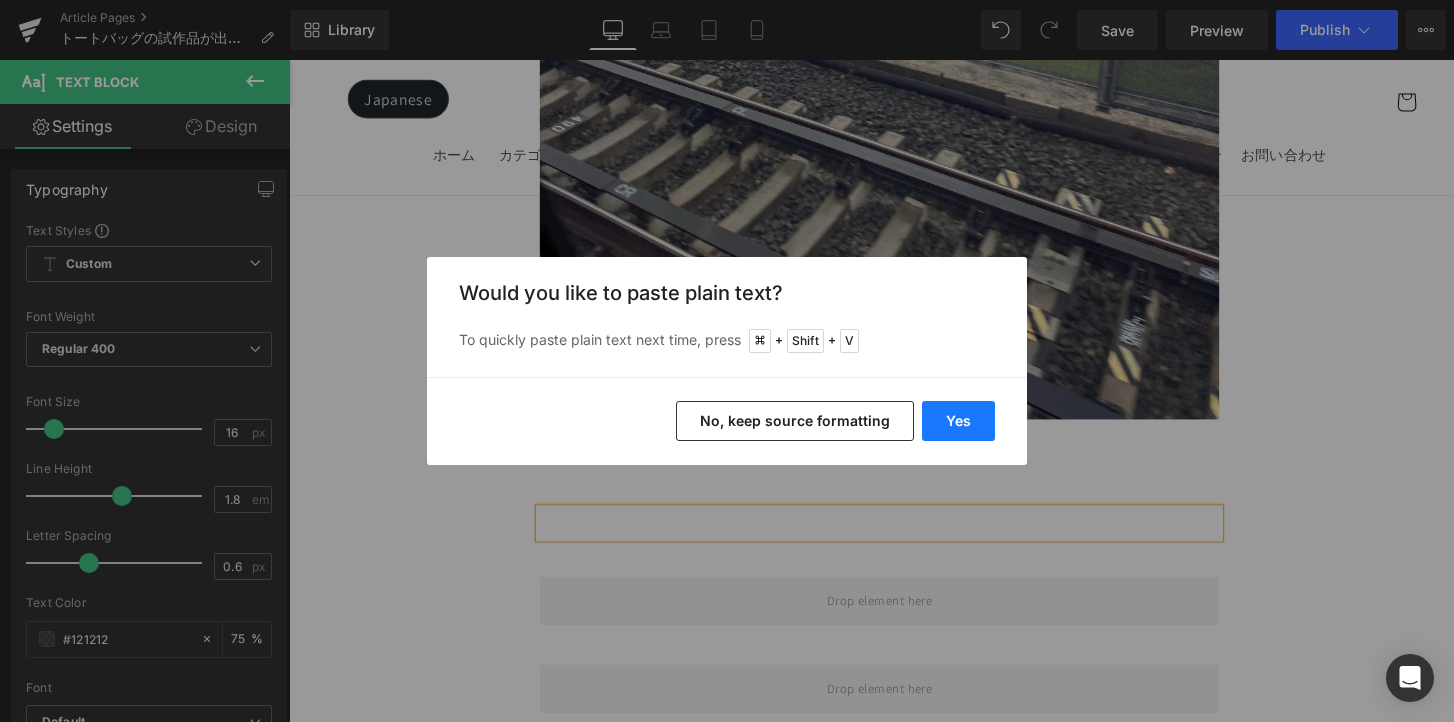 click on "Yes" at bounding box center (958, 421) 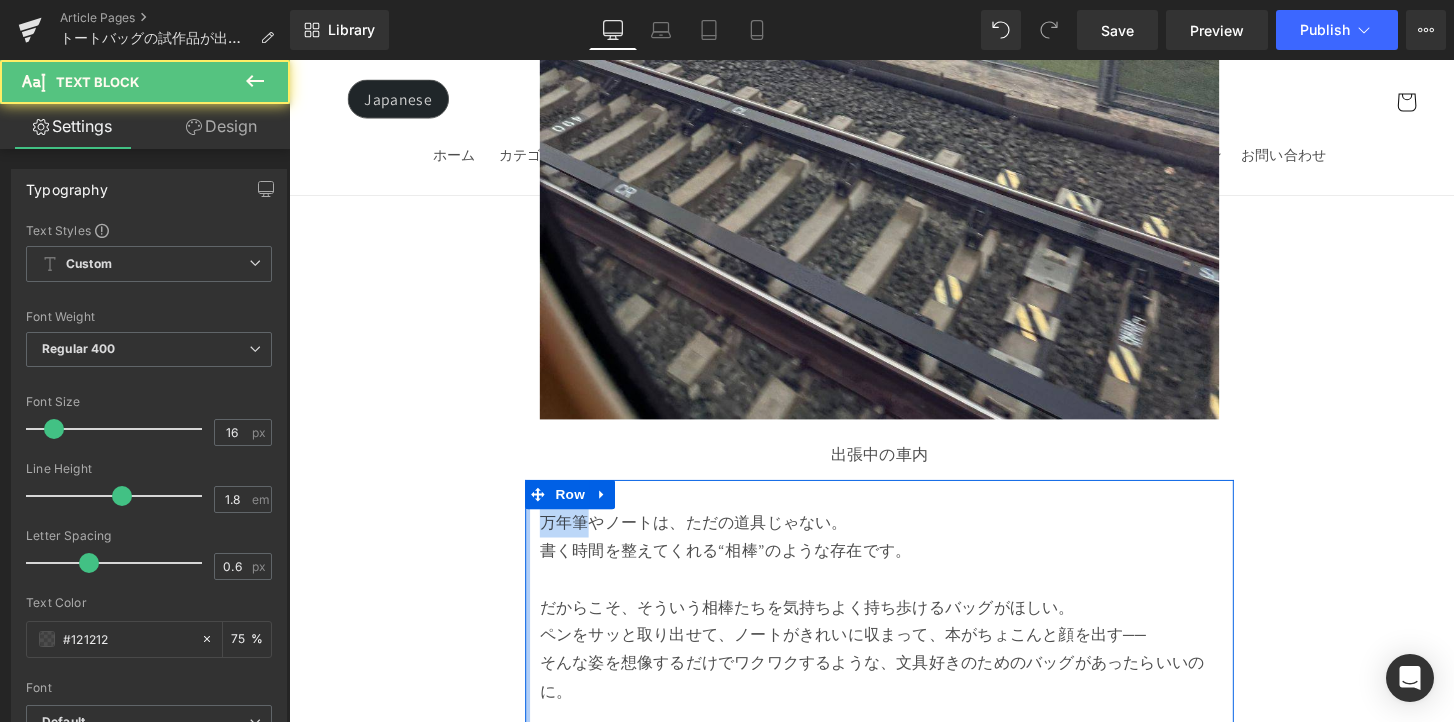 drag, startPoint x: 593, startPoint y: 519, endPoint x: 531, endPoint y: 518, distance: 62.008064 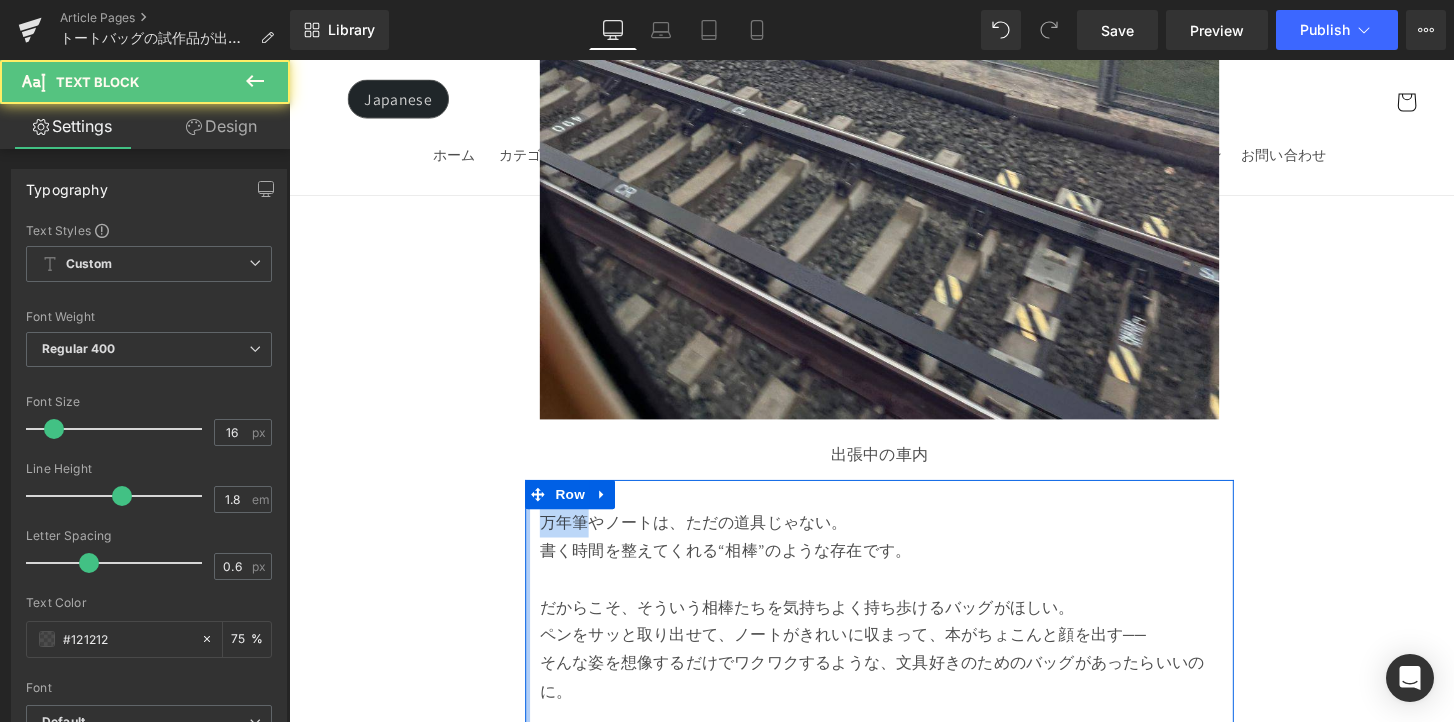 click on "万年筆やノートは、ただの道具じゃない。 書く時間を整えてくれる“相棒”のような存在です。 だからこそ、そういう相棒たちを気持ちよく持ち歩けるバッグがほしい。 ペンをサッと取り出せて、ノートがきれいに収まって、本がちょこんと顔を出す── そんな姿を想像するだけでワクワクするような、文具好きのためのバッグがあったらいいのに。 でも、探しても見つかりませんでした。 なら、自分で作るしかない。 それが、このバッグの始まりです。
Text Block         Row" at bounding box center (894, 683) 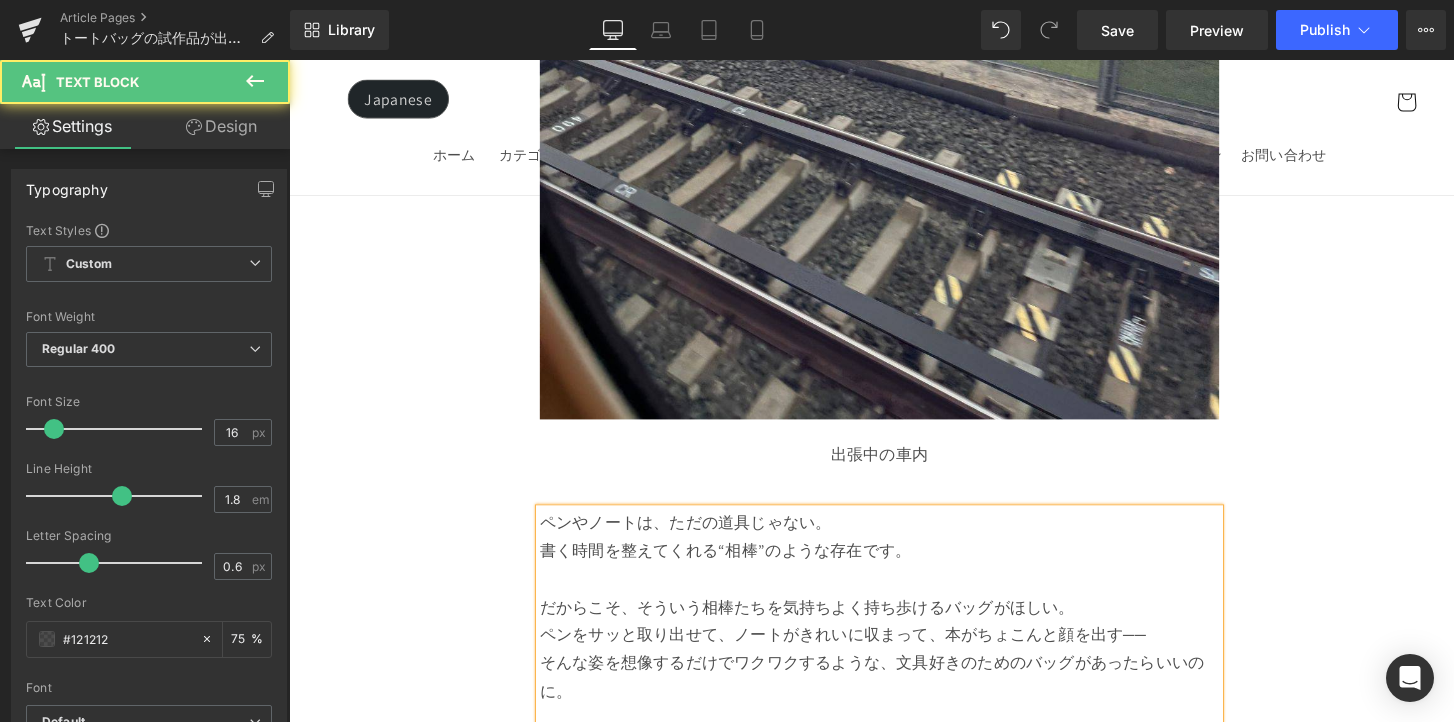 click on "ペンやノートは、ただの道具じゃない。" at bounding box center [894, 534] 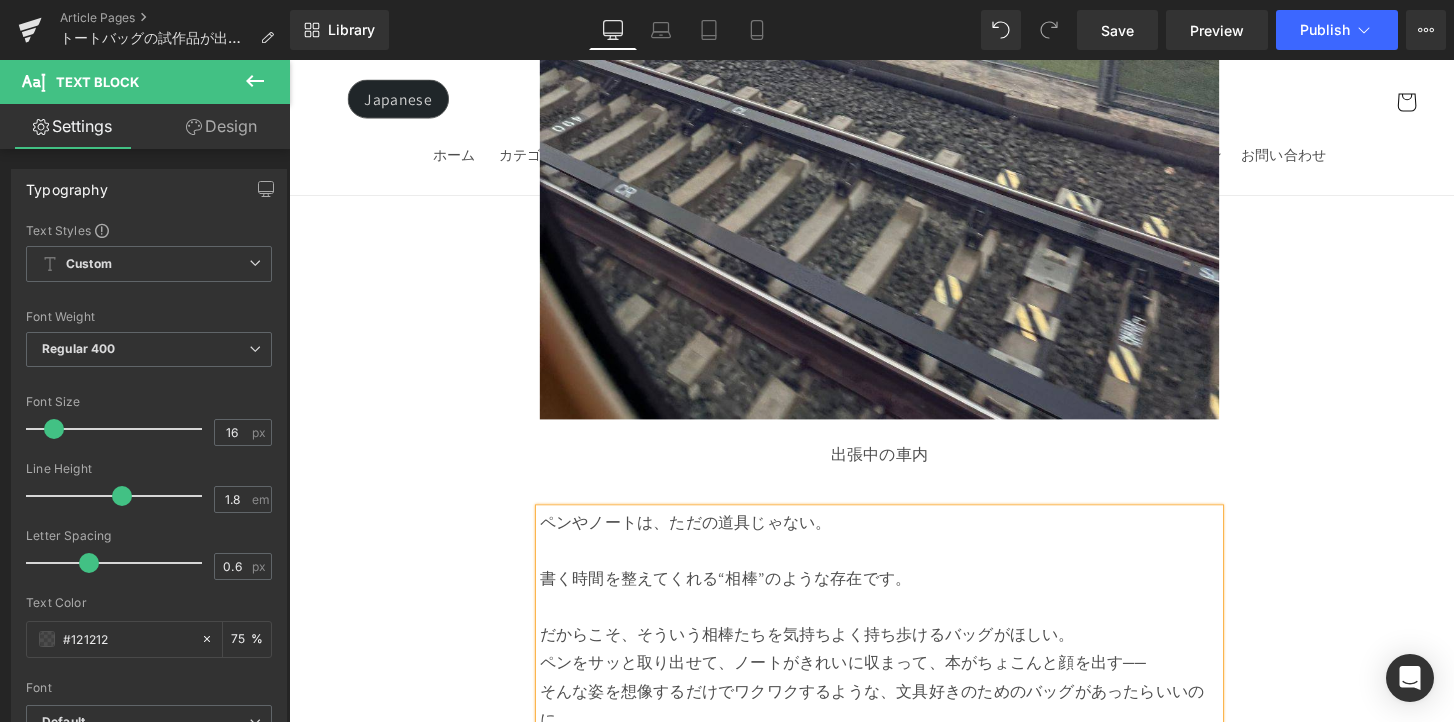 scroll, scrollTop: 2636, scrollLeft: 0, axis: vertical 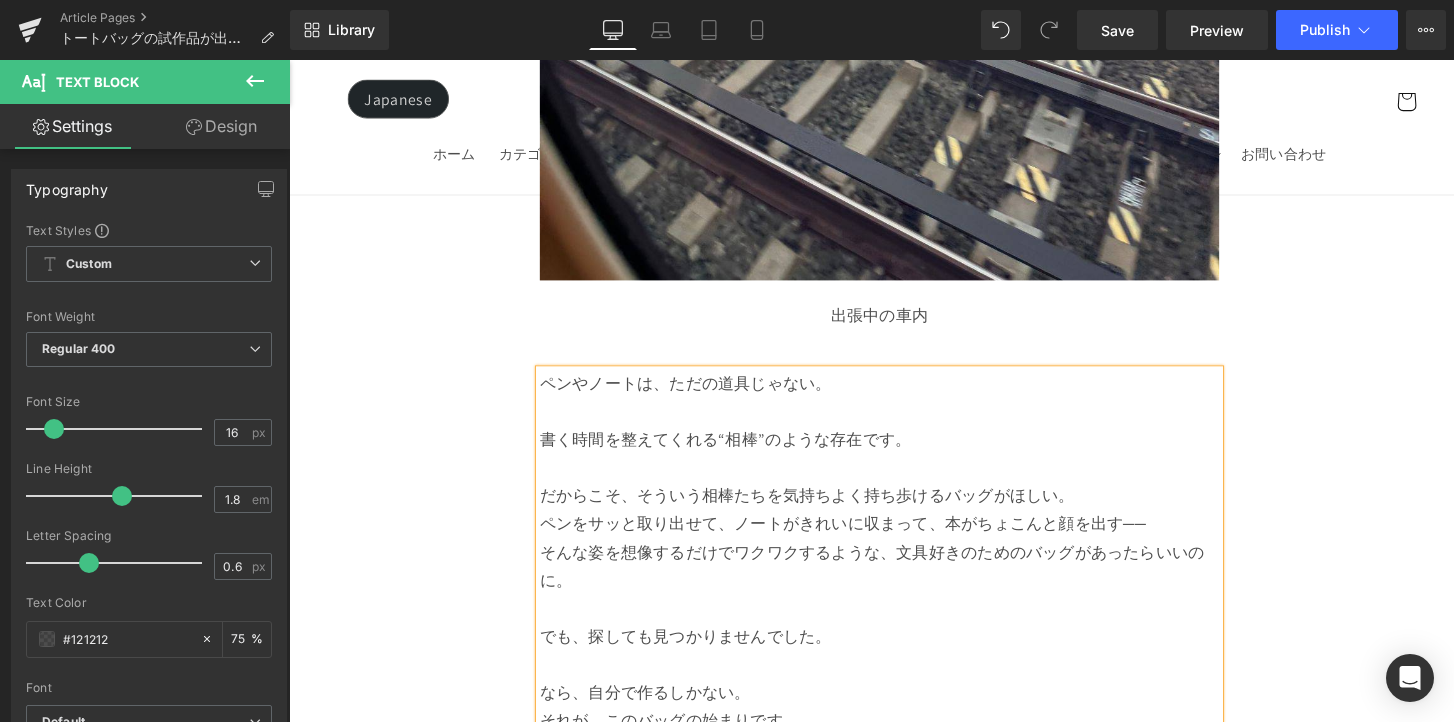 click on "だからこそ、そういう相棒たちを気持ちよく持ち歩けるバッグがほしい。" at bounding box center (894, 507) 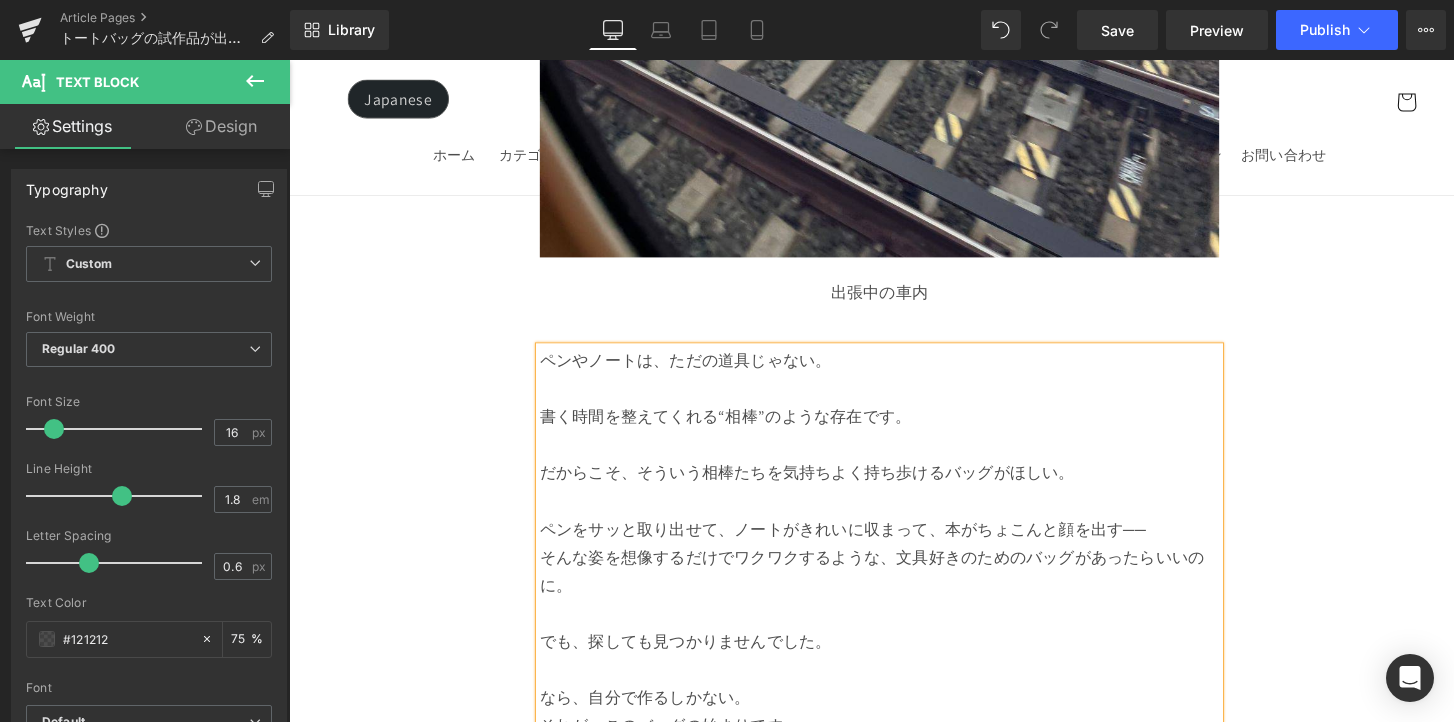 scroll, scrollTop: 2661, scrollLeft: 0, axis: vertical 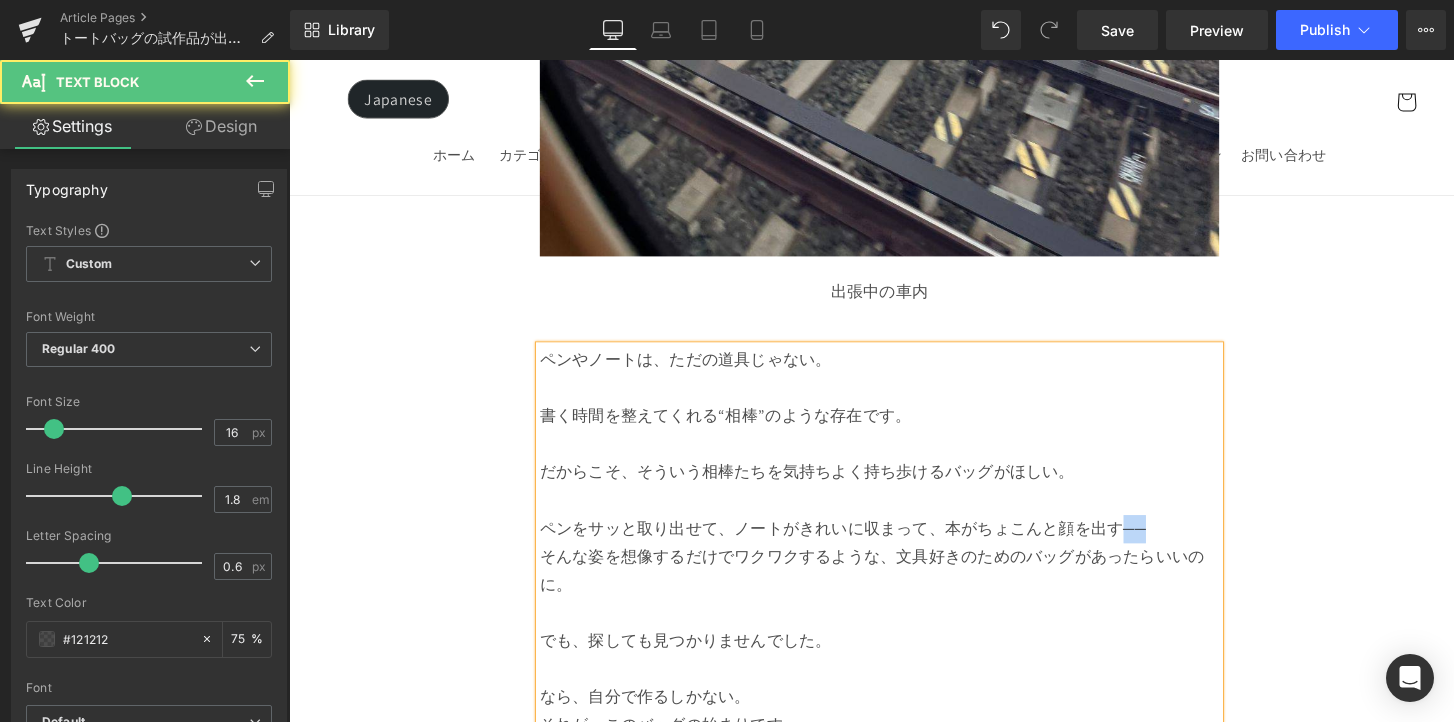 drag, startPoint x: 1143, startPoint y: 523, endPoint x: 1202, endPoint y: 523, distance: 59 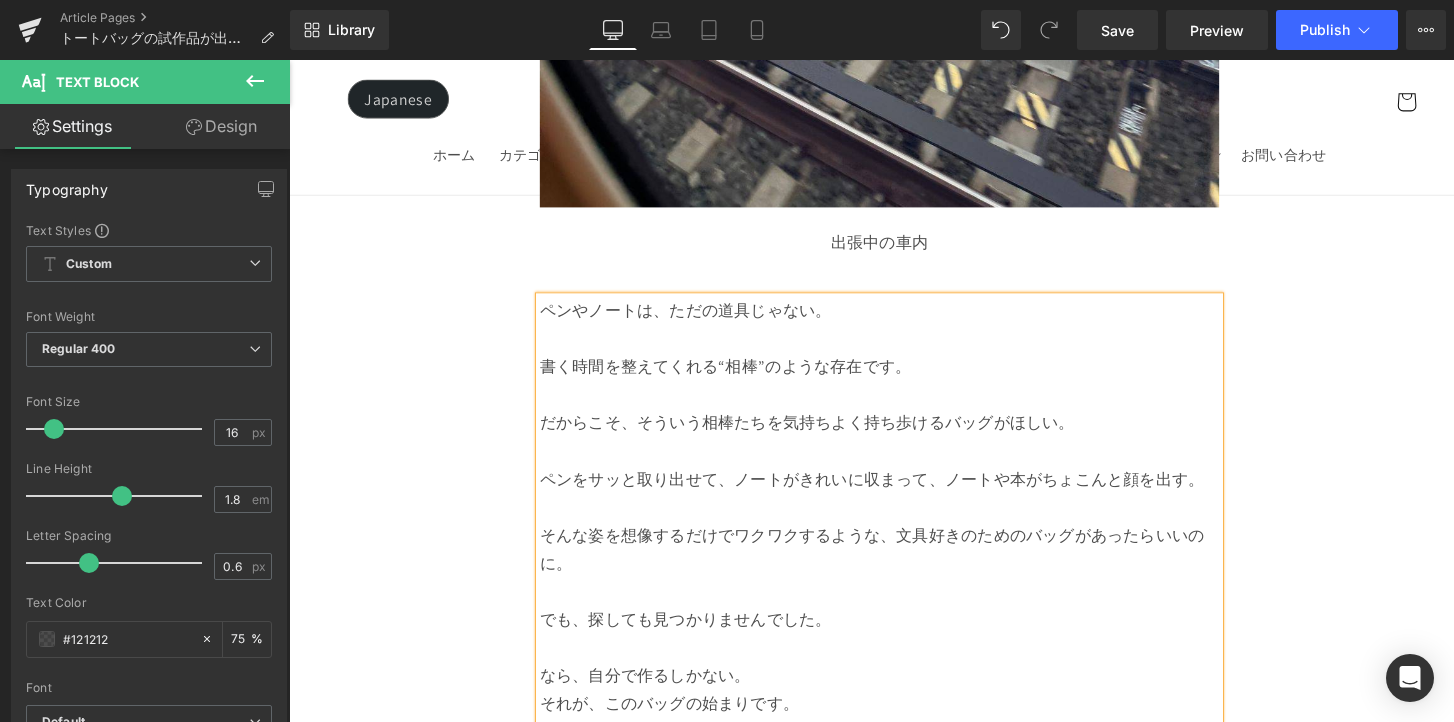 scroll, scrollTop: 2839, scrollLeft: 0, axis: vertical 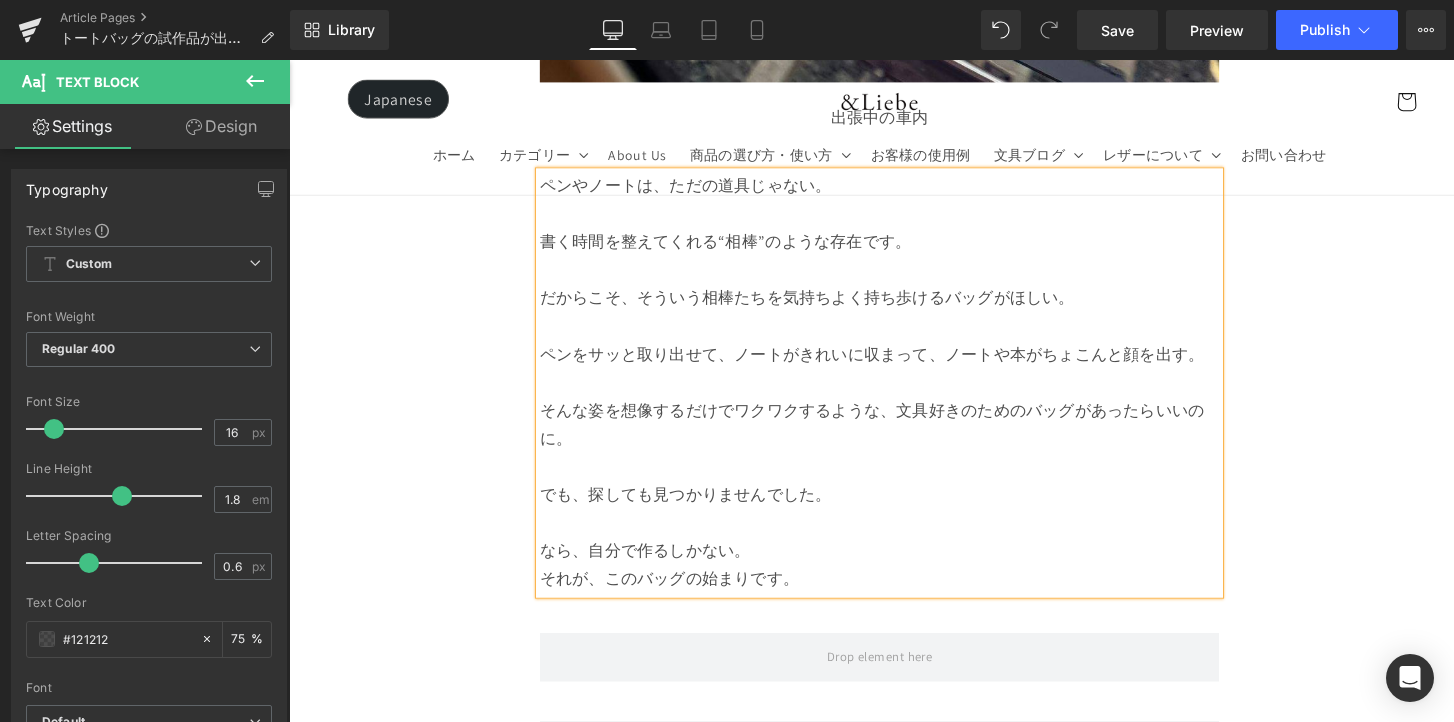 click on "なら、自分で作るしかない。" at bounding box center (894, 563) 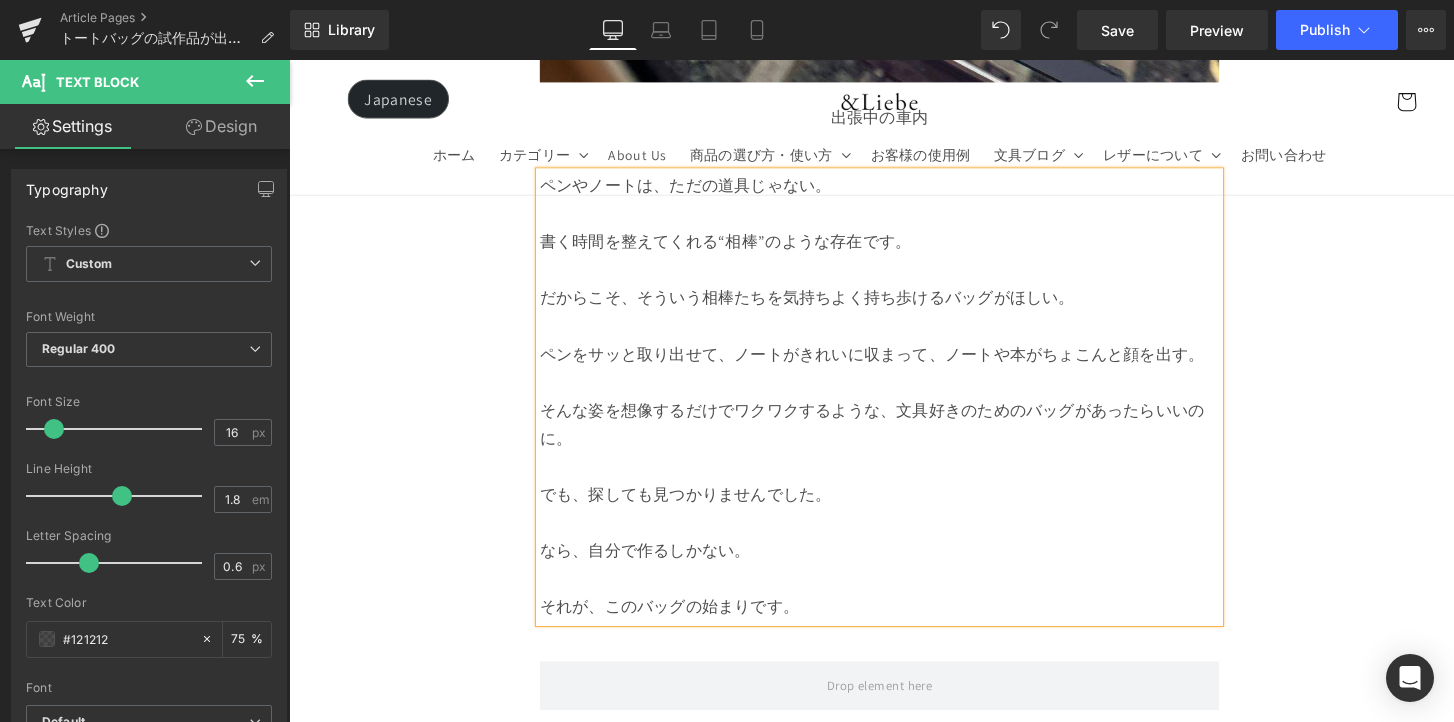 click on "Image         Row
文具好きのトートバッグ
Heading         Row
ずっと試作を重ねてきた「文具好きのためのトートバッグ」。
ようやく第3弾のサンプルが完成し、「これだ！」と思える形が見えてきたので、その背景やこだわりをお話ししたいと思います。
Text Block         Row         Row         Row
なぜ、このバッグを作ったのか？
Heading         Row
きっかけは、とある日の出張でした。 ノートやペンケース、手帳に本。 お気に入りの文具たちを、いつものトートバッグに詰め込んで出かけたのですが なんだか、ずっとしっくりこなかったんです。 ノートは斜めに入って折れ曲がるし、ペンケースは底に沈んで取り出しにくい。 使えないわけじゃないけど、
Text Block         Row" at bounding box center [894, 6409] 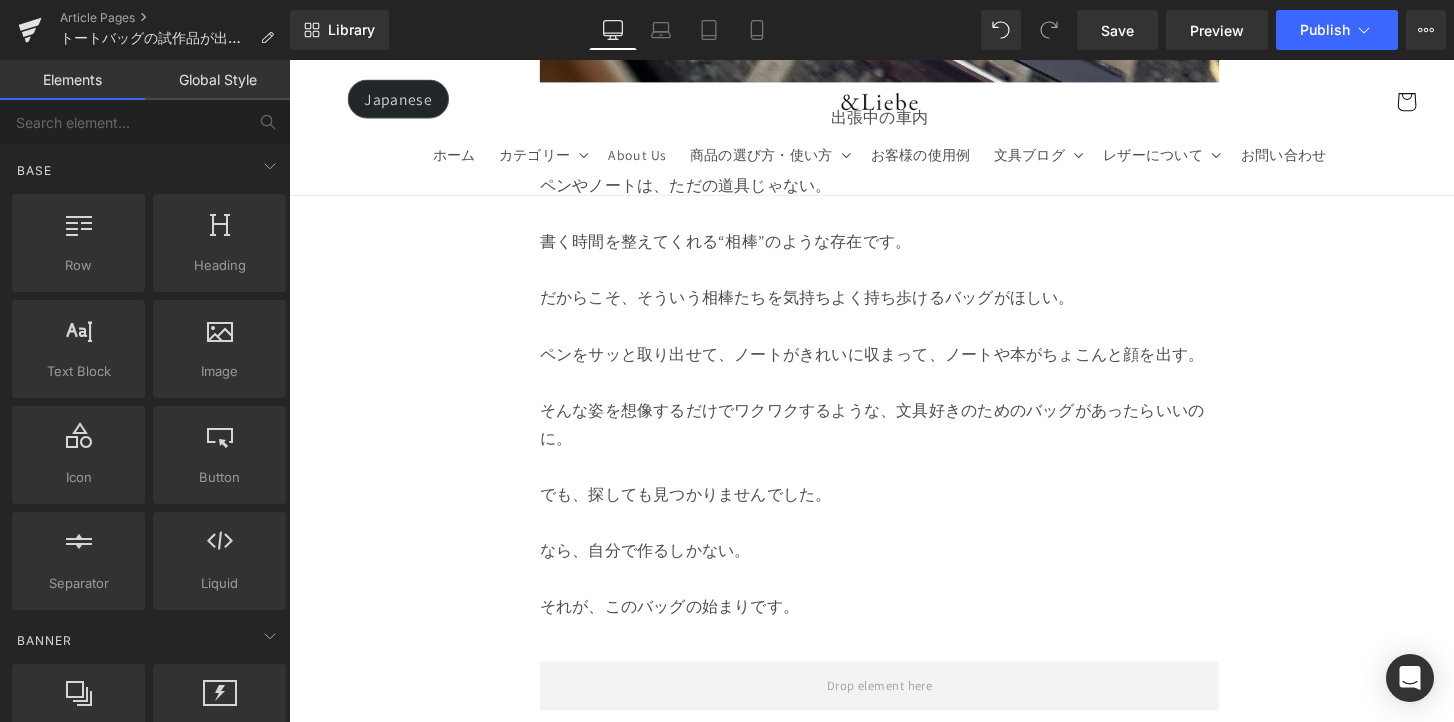 click at bounding box center (894, 592) 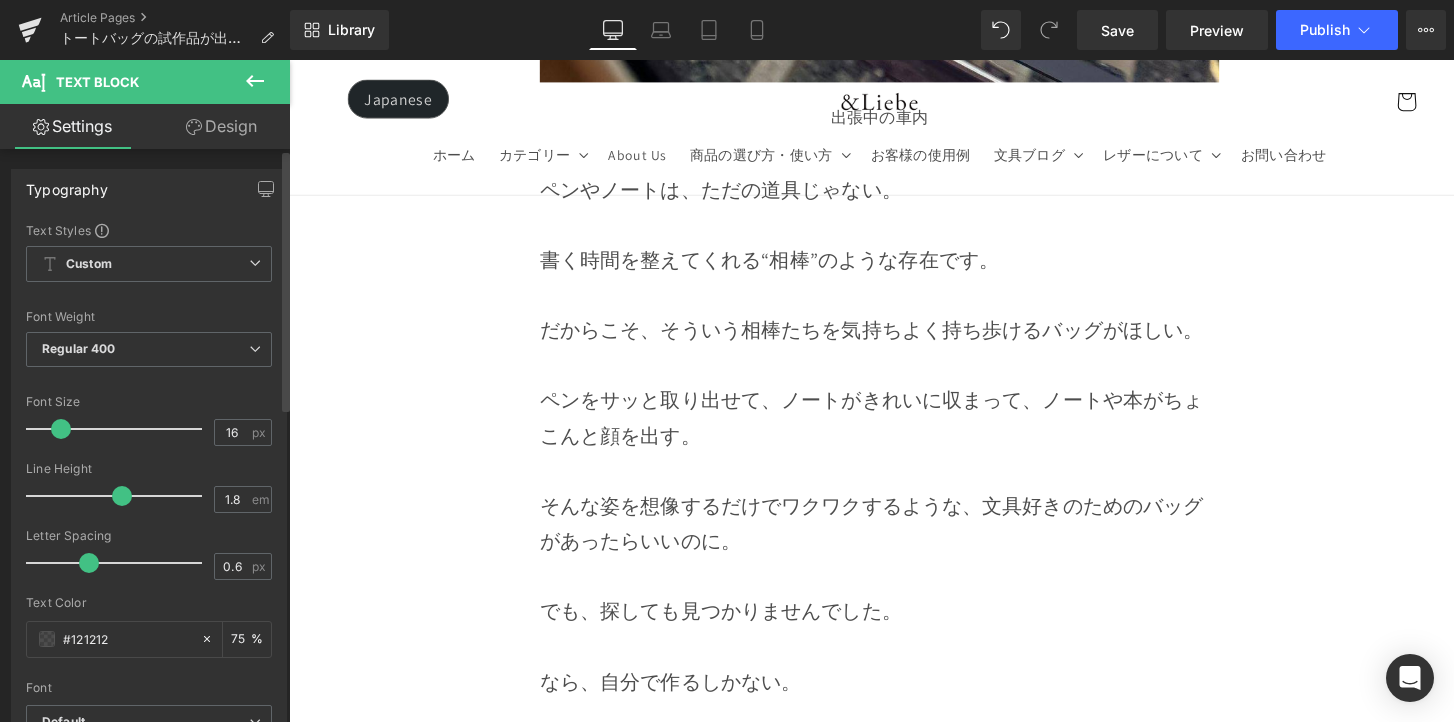 click at bounding box center (61, 429) 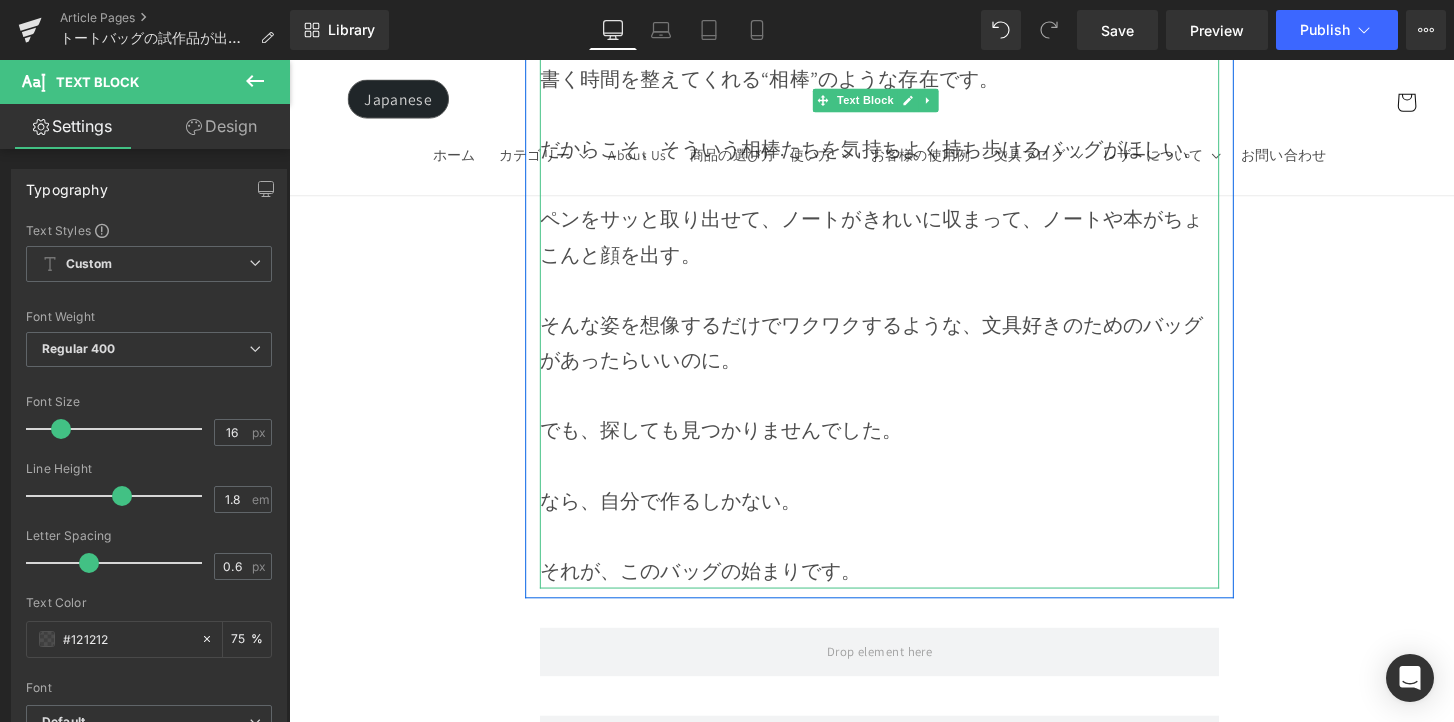 scroll, scrollTop: 3063, scrollLeft: 0, axis: vertical 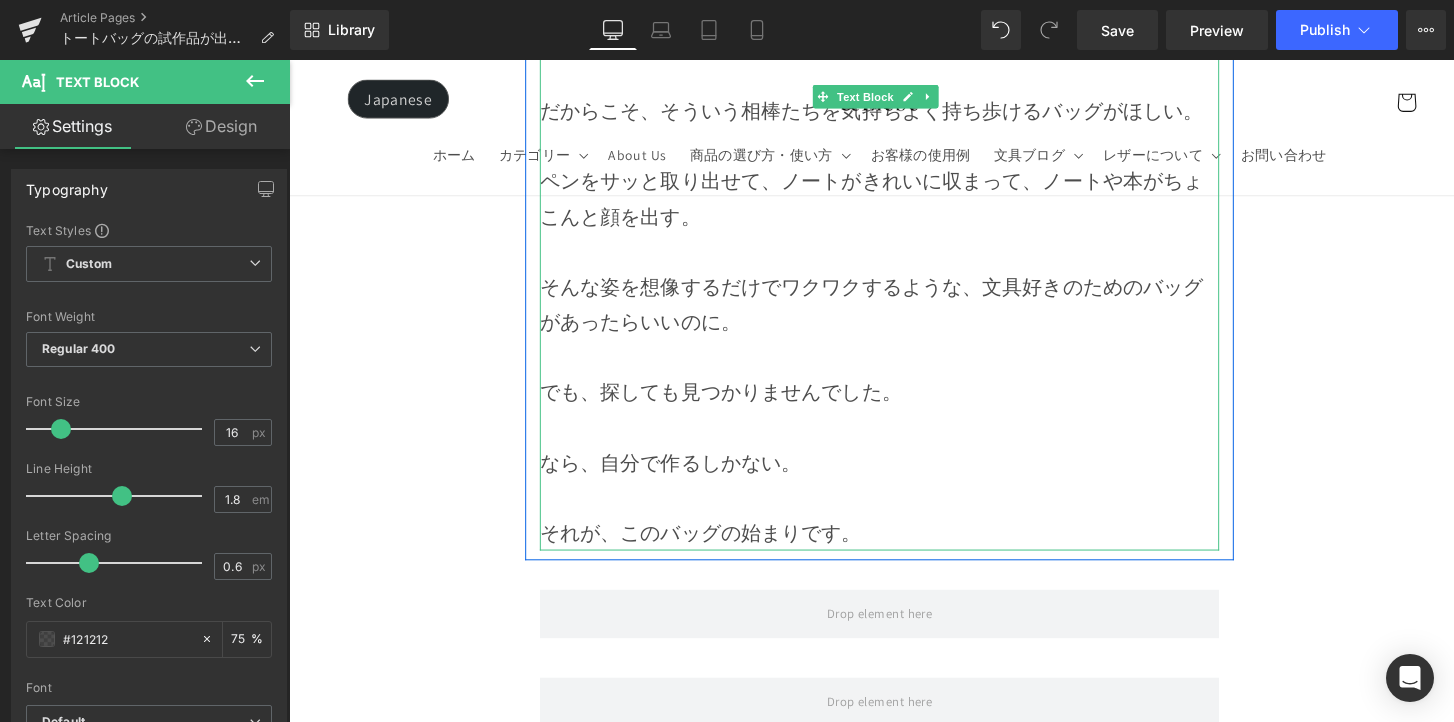 click on "それが、このバッグの始まりです。" at bounding box center (894, 545) 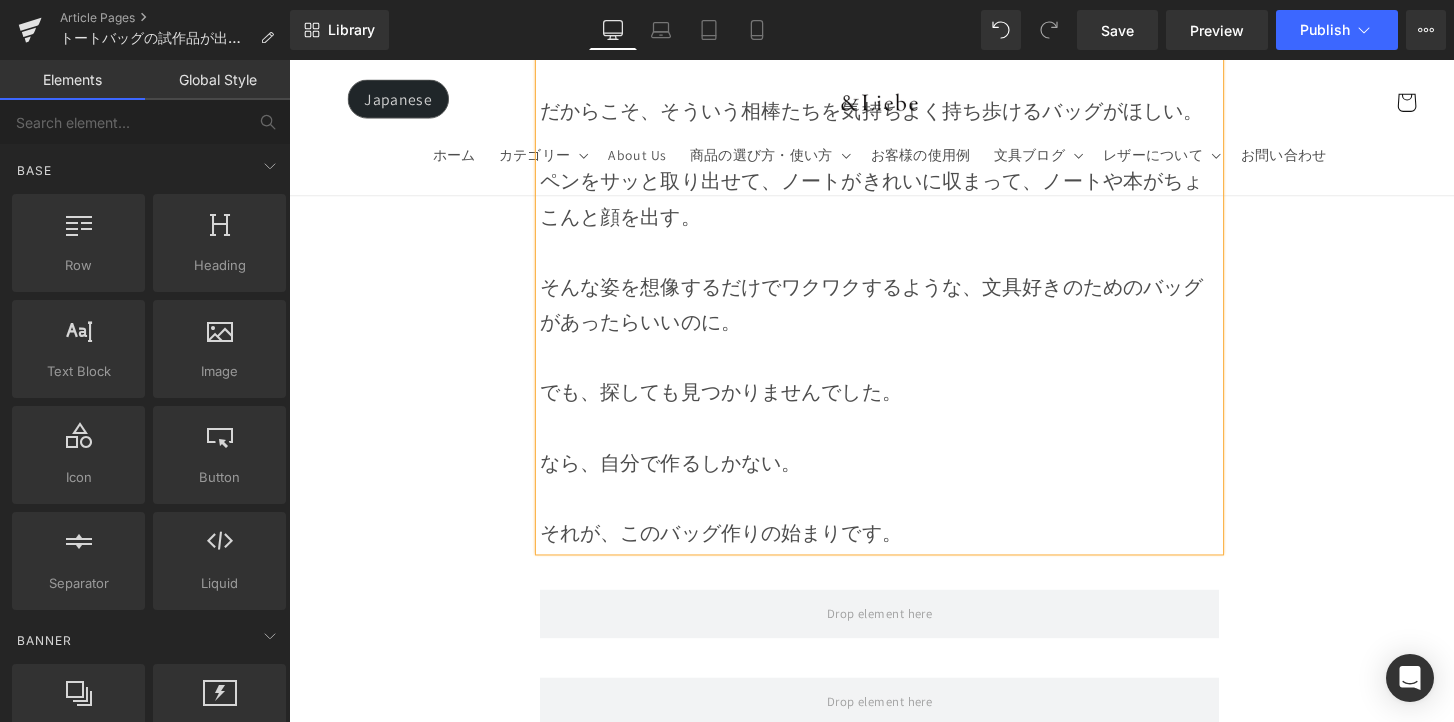 click on "Image         Row
文具好きのトートバッグ
Heading         Row
ずっと試作を重ねてきた「文具好きのためのトートバッグ」。
ようやく第3弾のサンプルが完成し、「これだ！」と思える形が見えてきたので、その背景やこだわりをお話ししたいと思います。
Text Block         Row         Row         Row
なぜ、このバッグを作ったのか？
Heading         Row
きっかけは、とある日の出張でした。 ノートやペンケース、手帳に本。 お気に入りの文具たちを、いつものトートバッグに詰め込んで出かけたのですが なんだか、ずっとしっくりこなかったんです。 ノートは斜めに入って折れ曲がるし、ペンケースは底に沈んで取り出しにくい。 使えないわけじゃないけど、
Text Block         Row" at bounding box center (894, 6261) 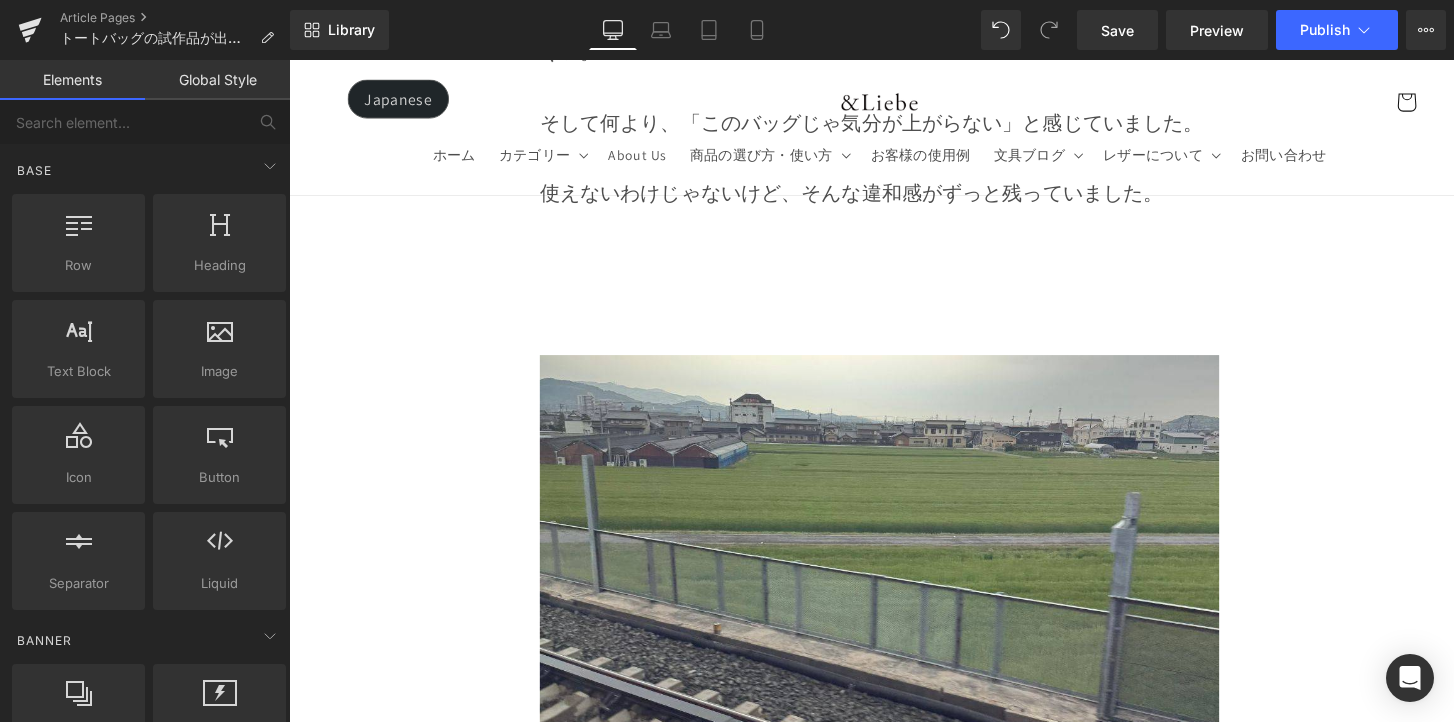 scroll, scrollTop: 1814, scrollLeft: 0, axis: vertical 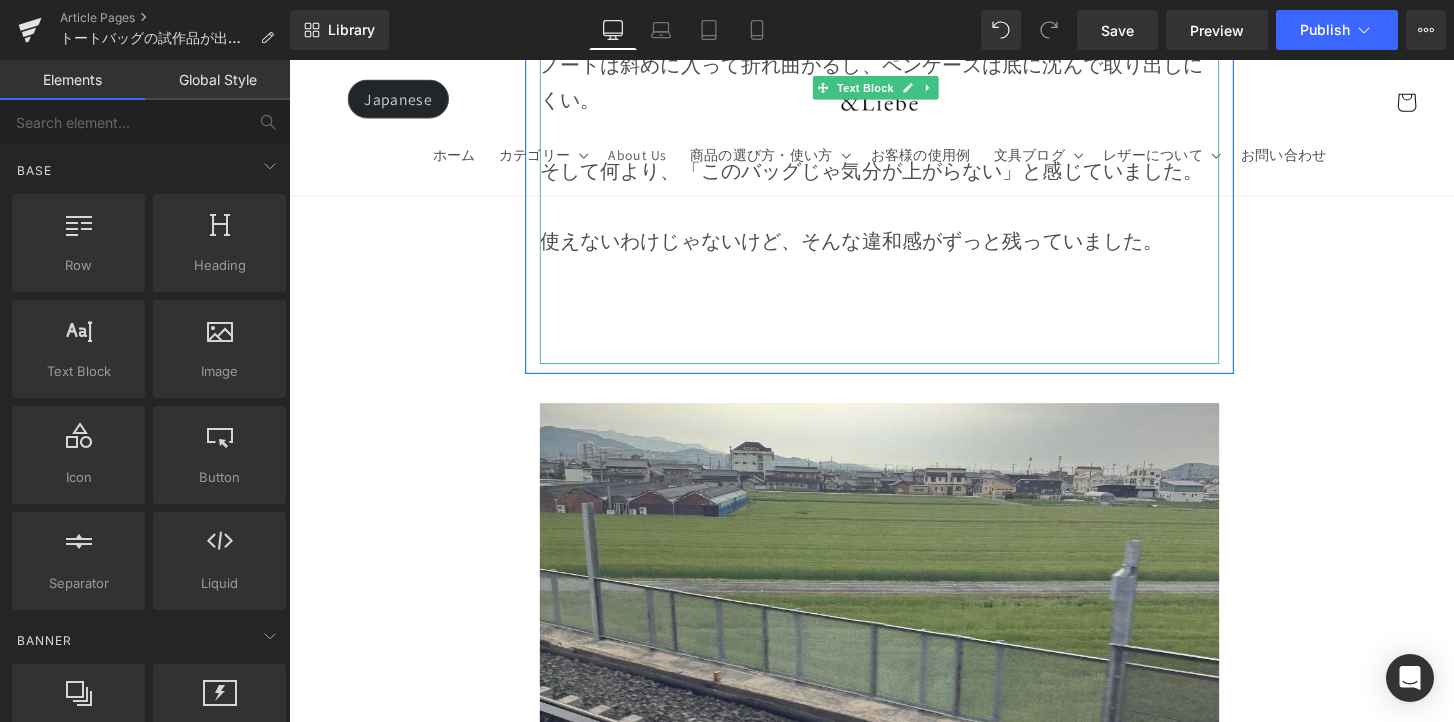 click at bounding box center (894, 354) 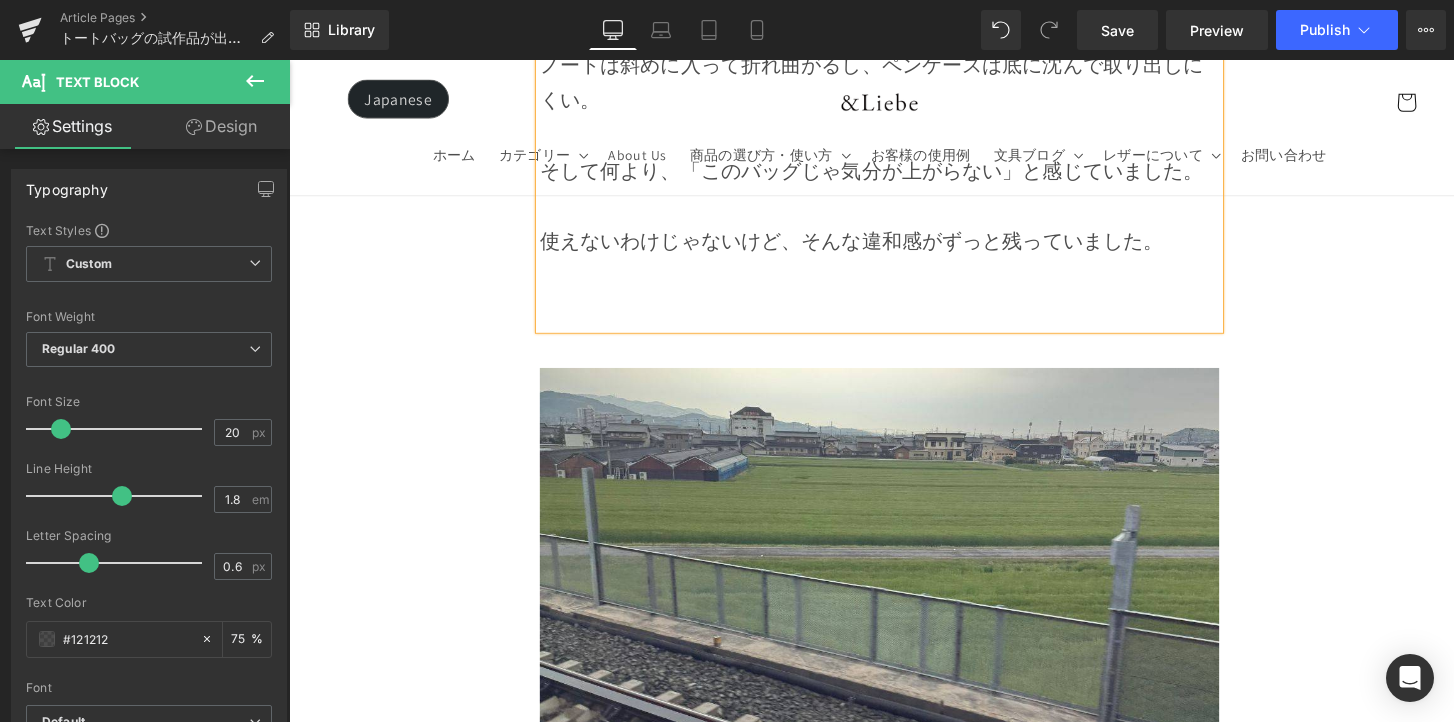click on "Image         Row
文具好きのトートバッグ
Heading         Row
ずっと試作を重ねてきた「文具好きのためのトートバッグ」。
ようやく第3弾のサンプルが完成し、「これだ！」と思える形が見えてきたので、その背景やこだわりをお話ししたいと思います。
Text Block         Row         Row         Row
なぜ、このバッグを作ったのか？
Heading         Row
きっかけは、とある日の出張でした。 ノートやペンケース、手帳に本。 お気に入りの文具たちを、いつものトートバッグに詰め込んで出かけたのですが なんだか、ずっとしっくりこなかったんです。 ノートは斜めに入って折れ曲がるし、ペンケースは底に沈んで取り出しにくい。 使えないわけじゃないけど、
Text Block         Row" at bounding box center [894, 7492] 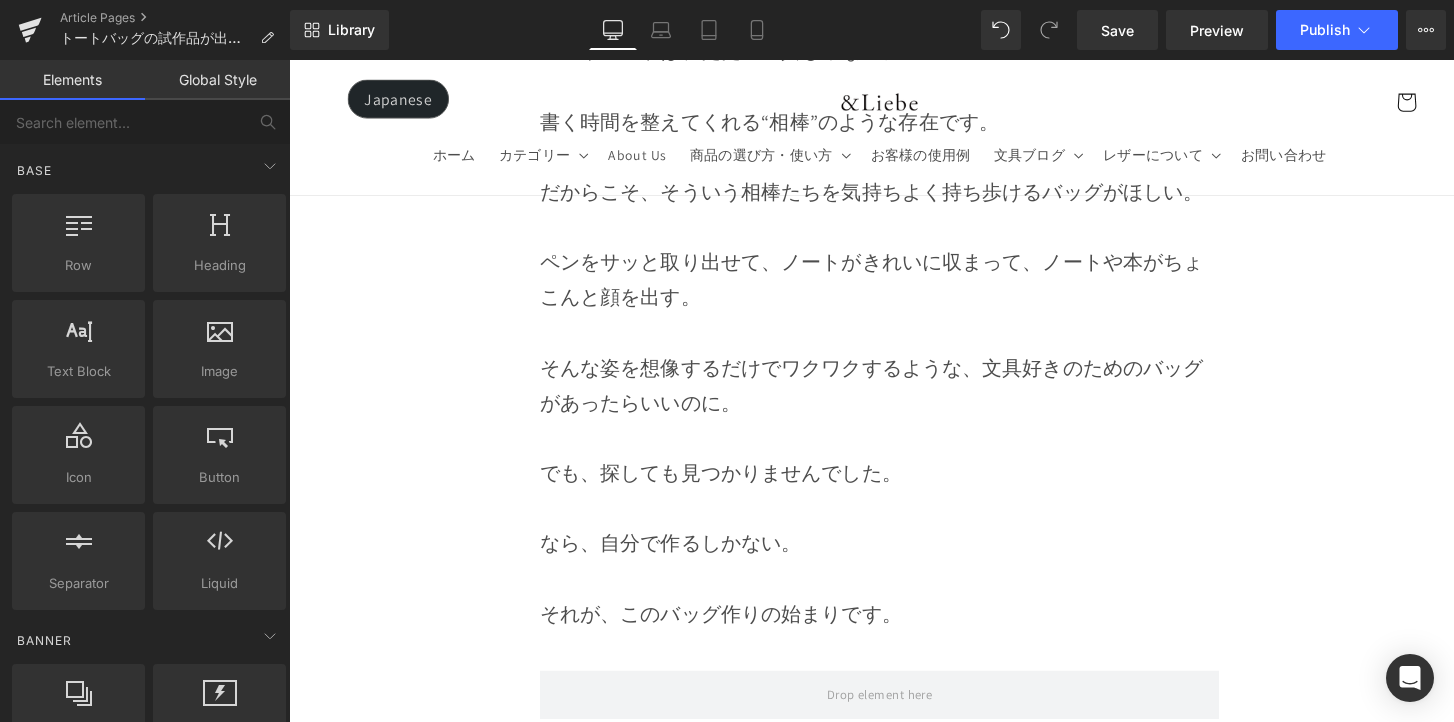 scroll, scrollTop: 3234, scrollLeft: 0, axis: vertical 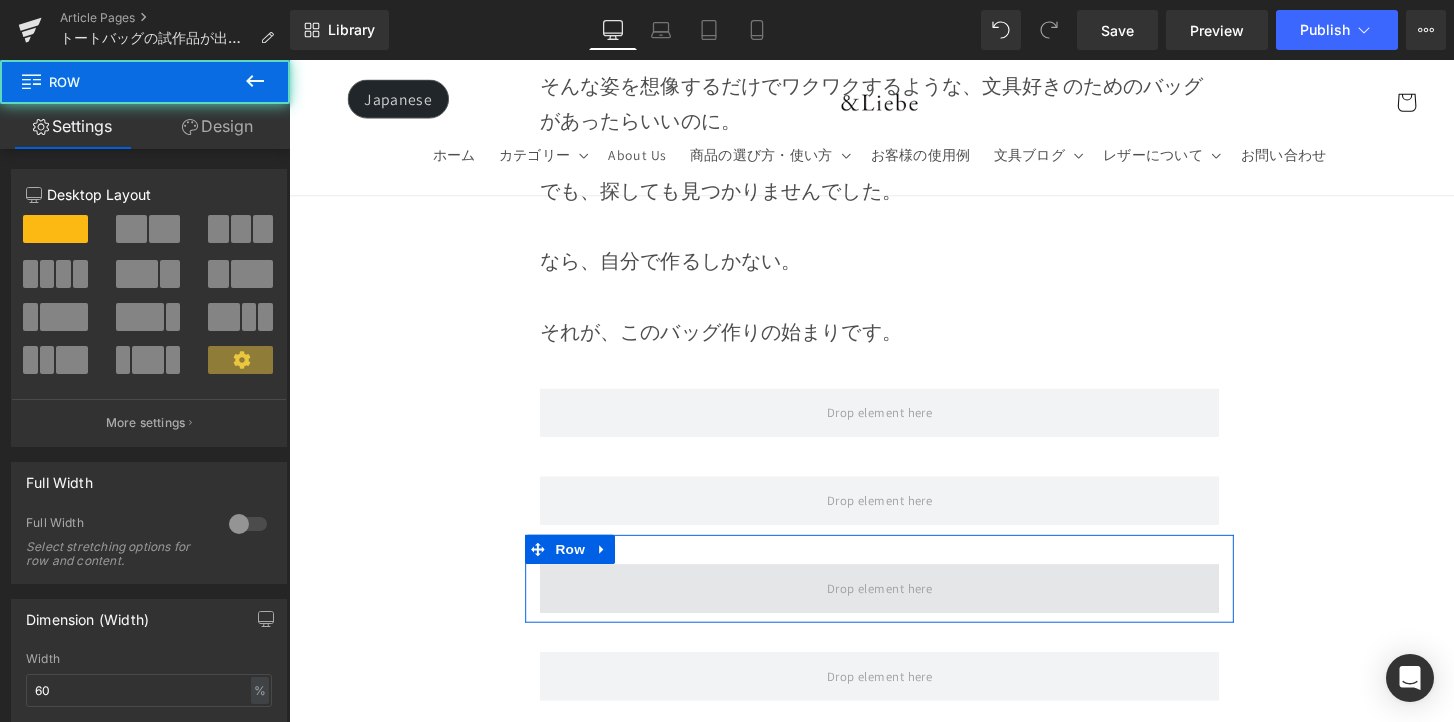 click at bounding box center [894, 601] 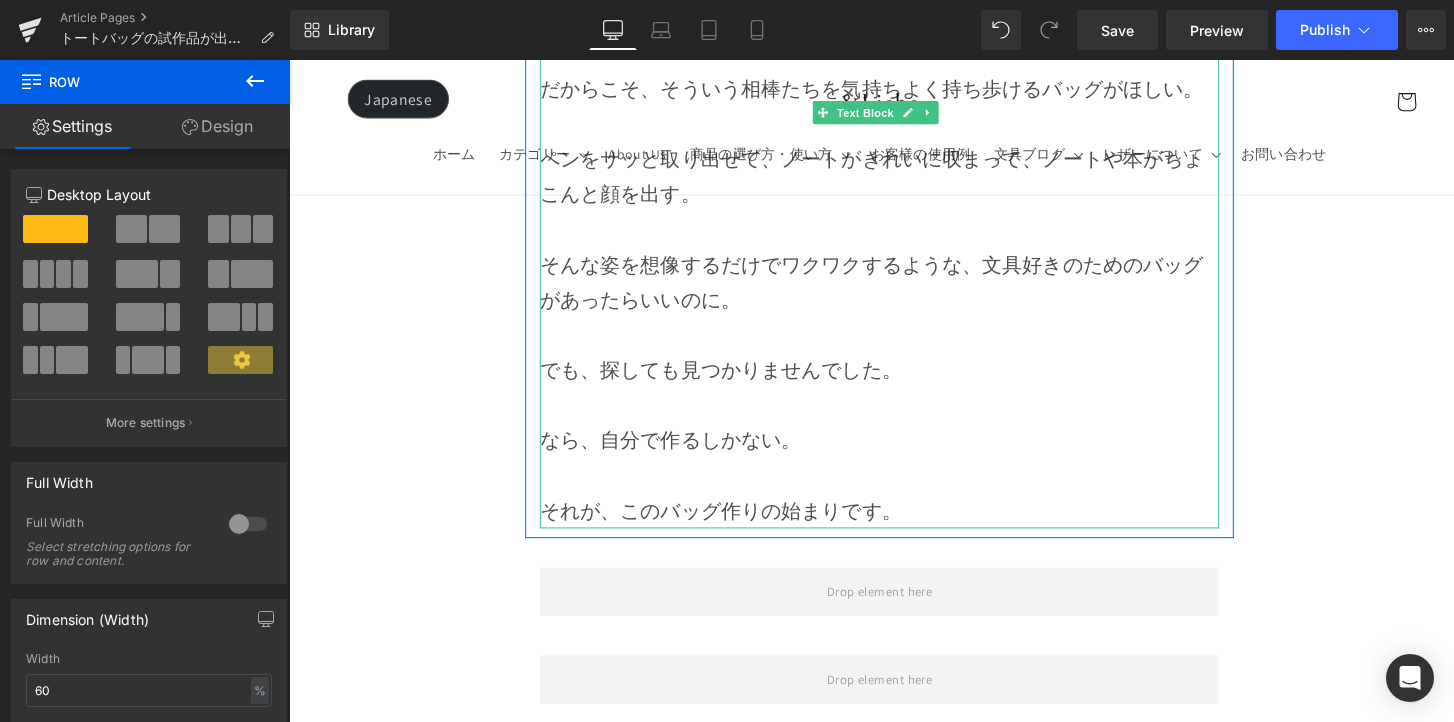 scroll, scrollTop: 3237, scrollLeft: 0, axis: vertical 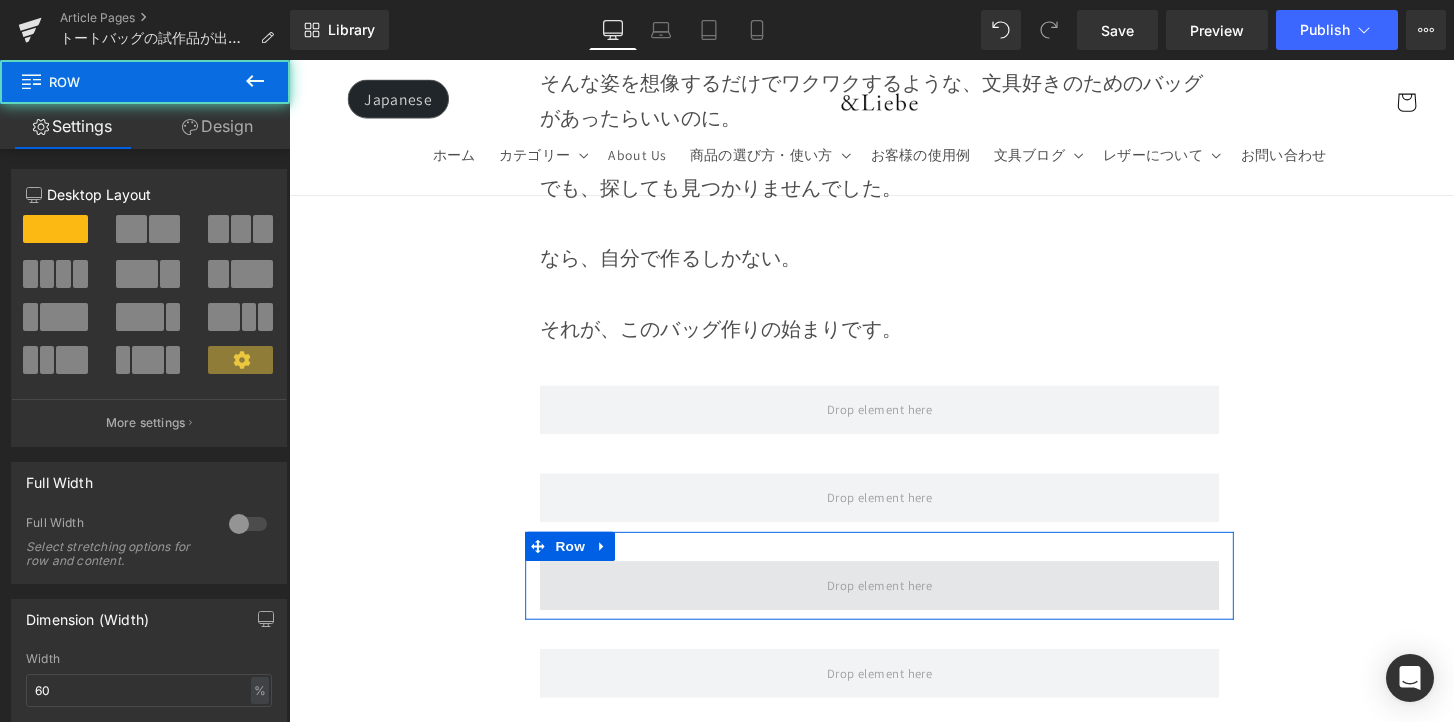 click at bounding box center [894, 598] 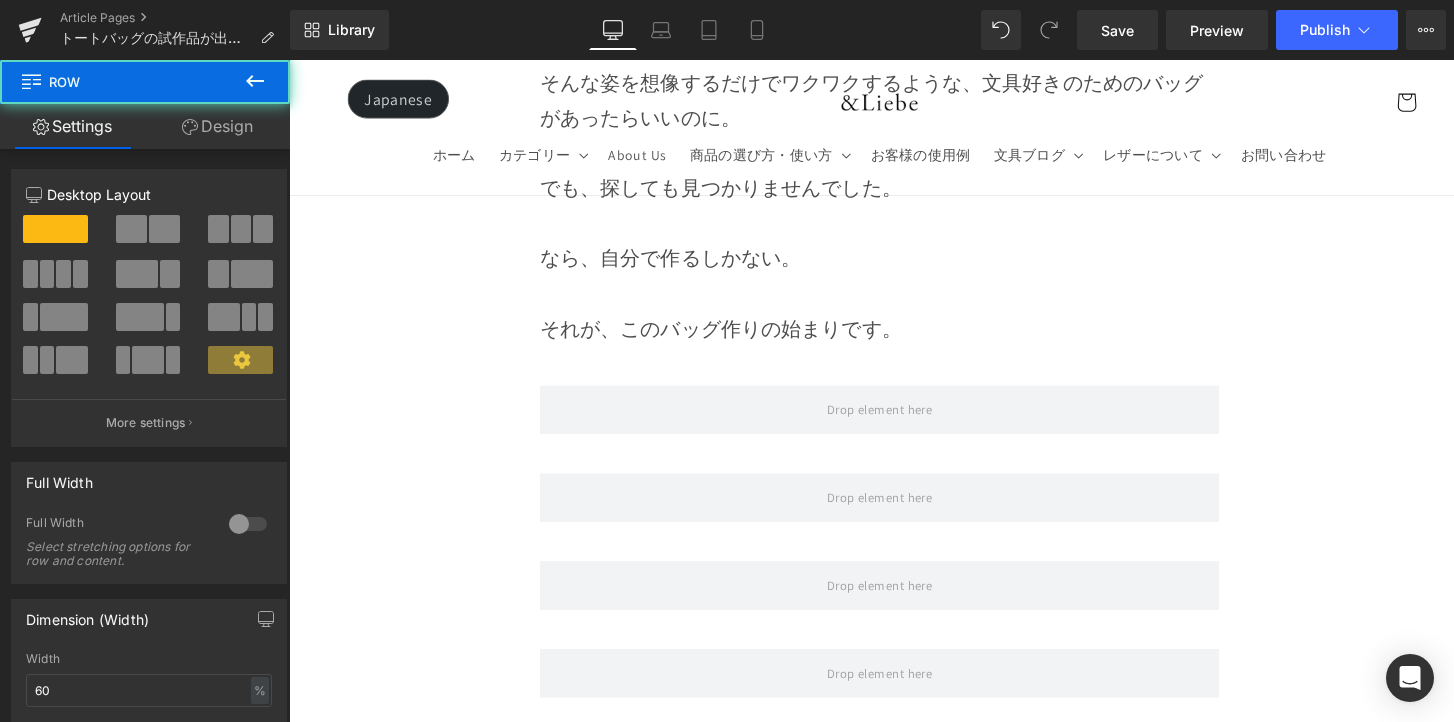 drag, startPoint x: 269, startPoint y: 86, endPoint x: 283, endPoint y: 129, distance: 45.221676 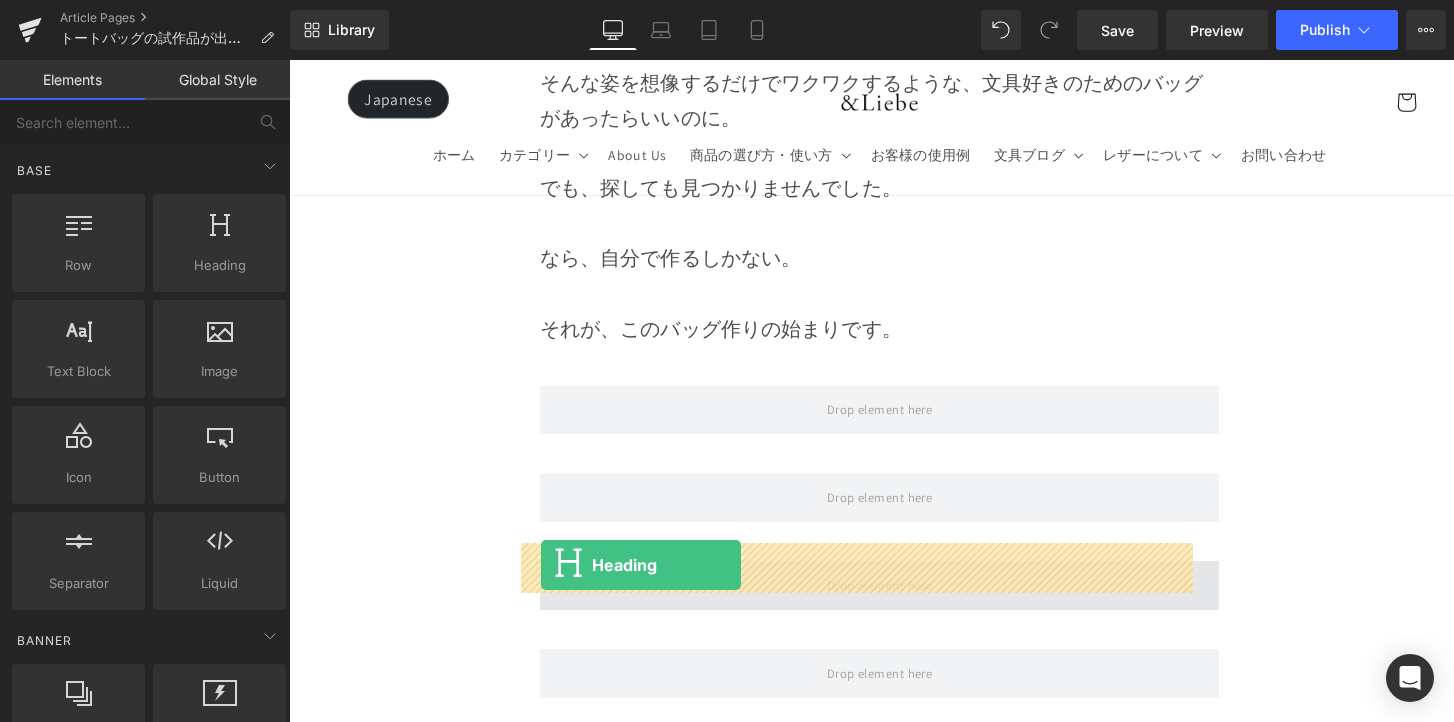 drag, startPoint x: 540, startPoint y: 367, endPoint x: 547, endPoint y: 578, distance: 211.11609 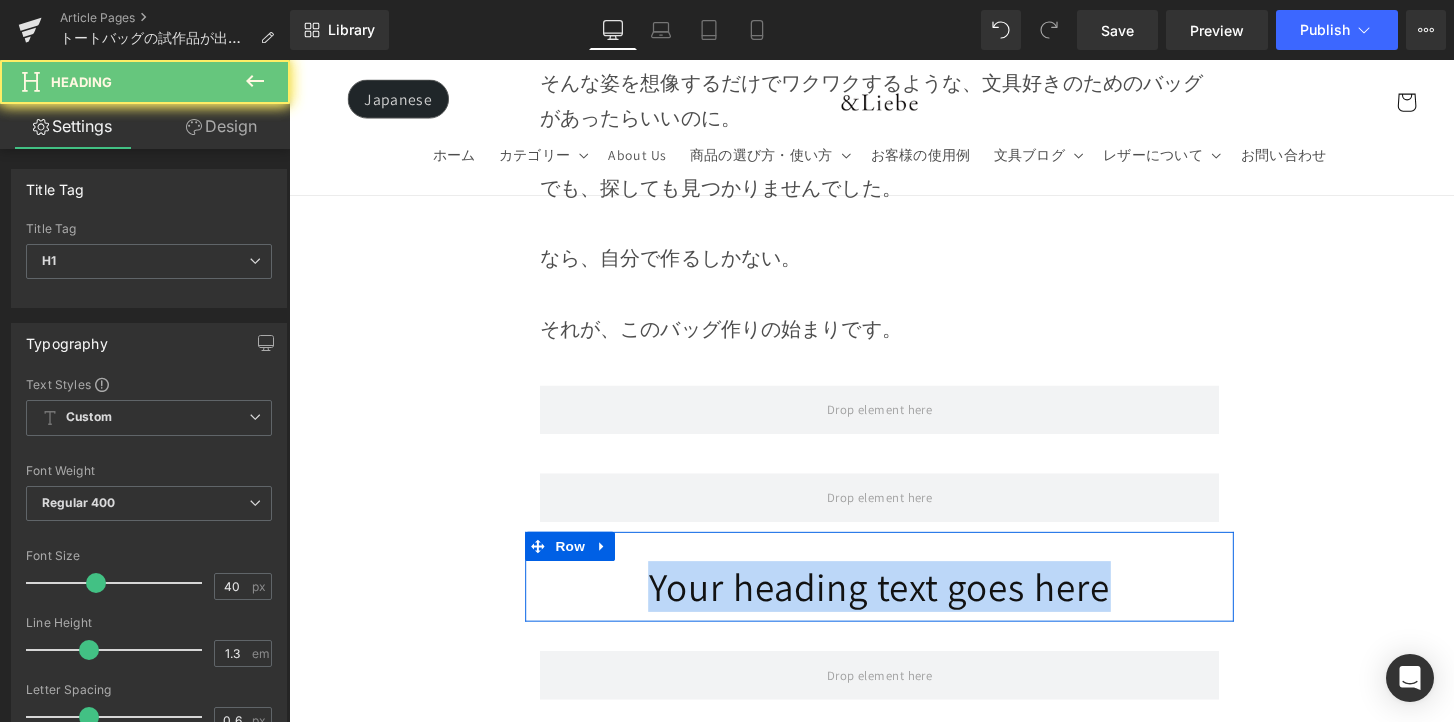 drag, startPoint x: 724, startPoint y: 583, endPoint x: 1117, endPoint y: 608, distance: 393.79437 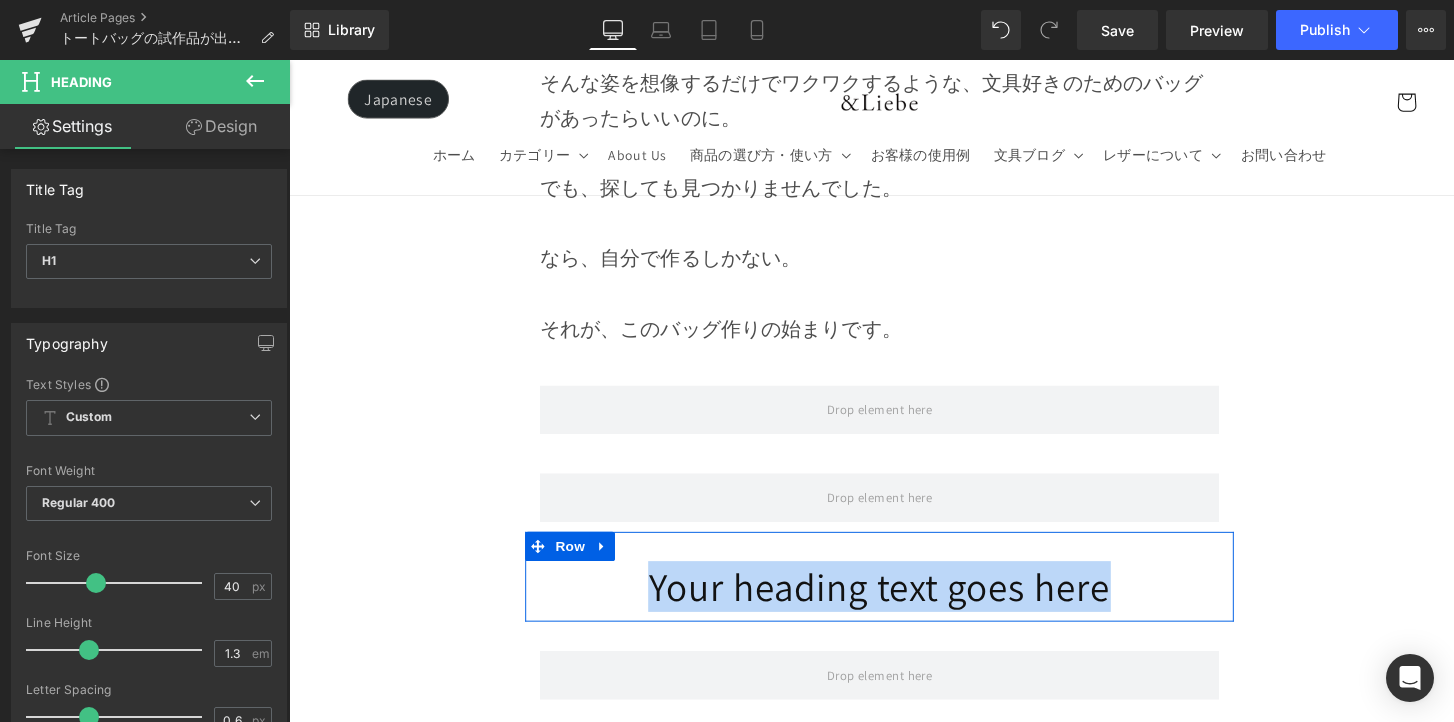type 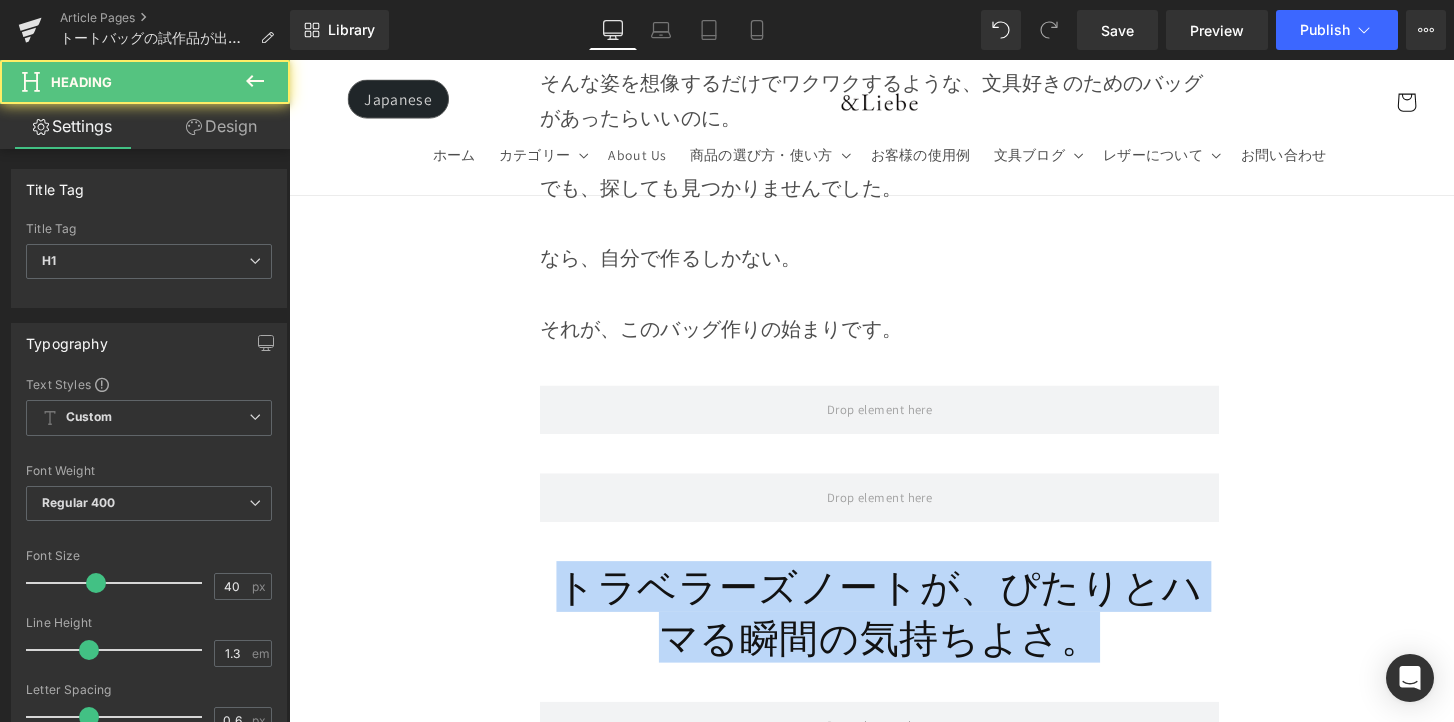 drag, startPoint x: 1110, startPoint y: 635, endPoint x: 460, endPoint y: 577, distance: 652.5826 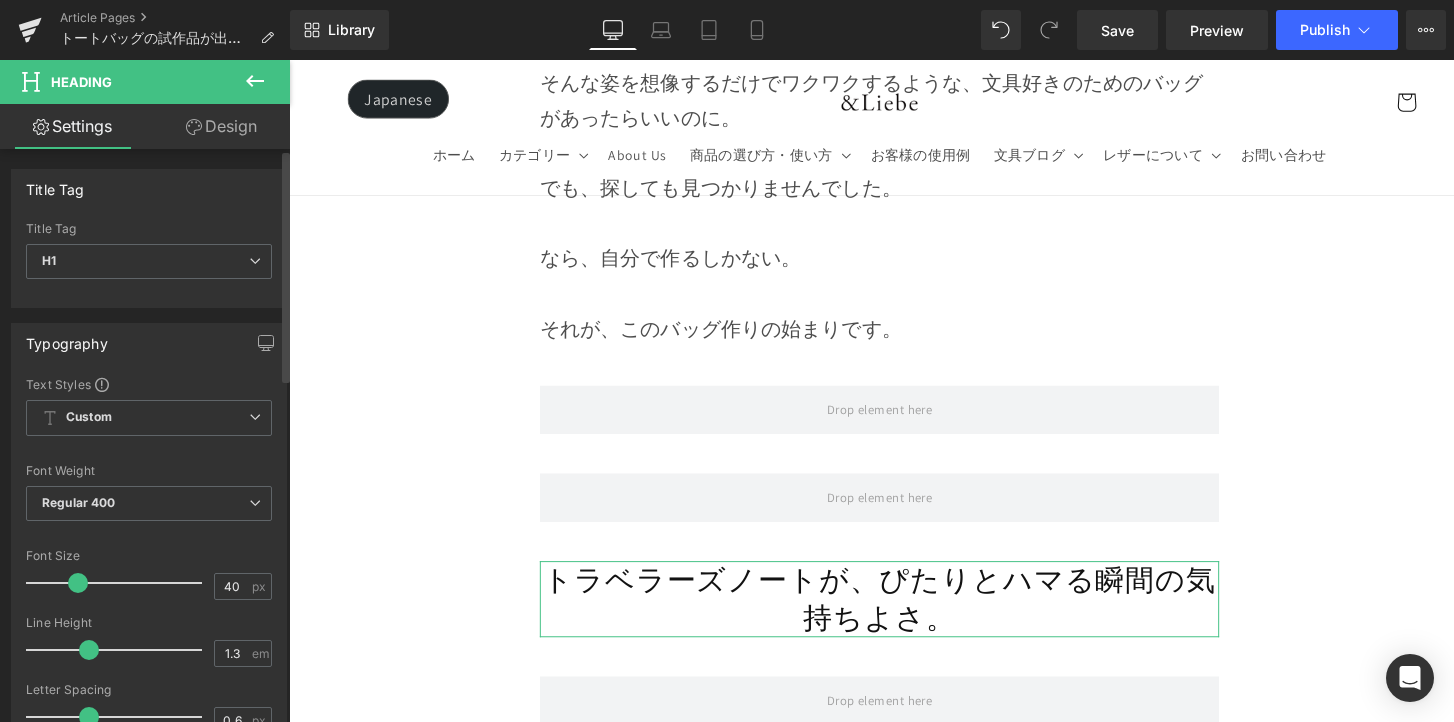 drag, startPoint x: 84, startPoint y: 580, endPoint x: 70, endPoint y: 584, distance: 14.56022 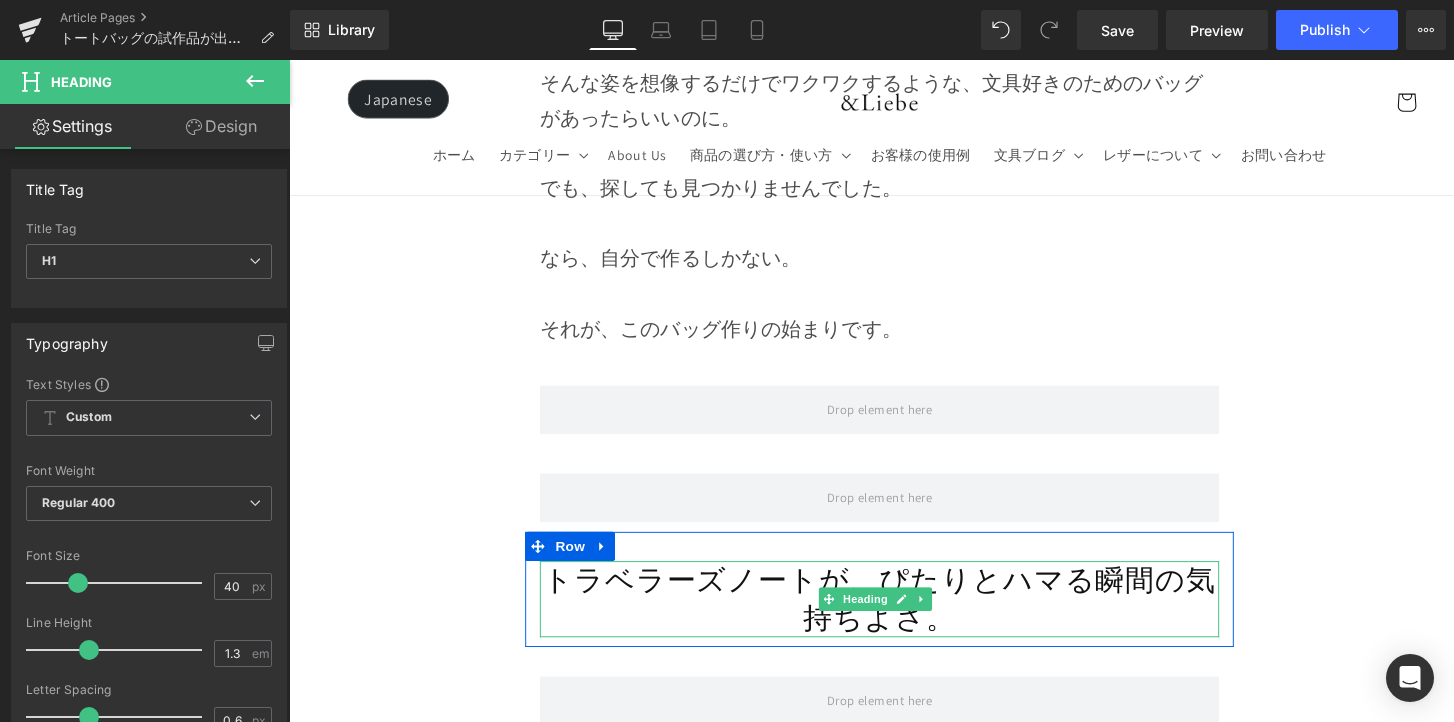click on "トラベラーズノートが、ぴたりとハマる瞬間の気持ちよさ。" at bounding box center [894, 612] 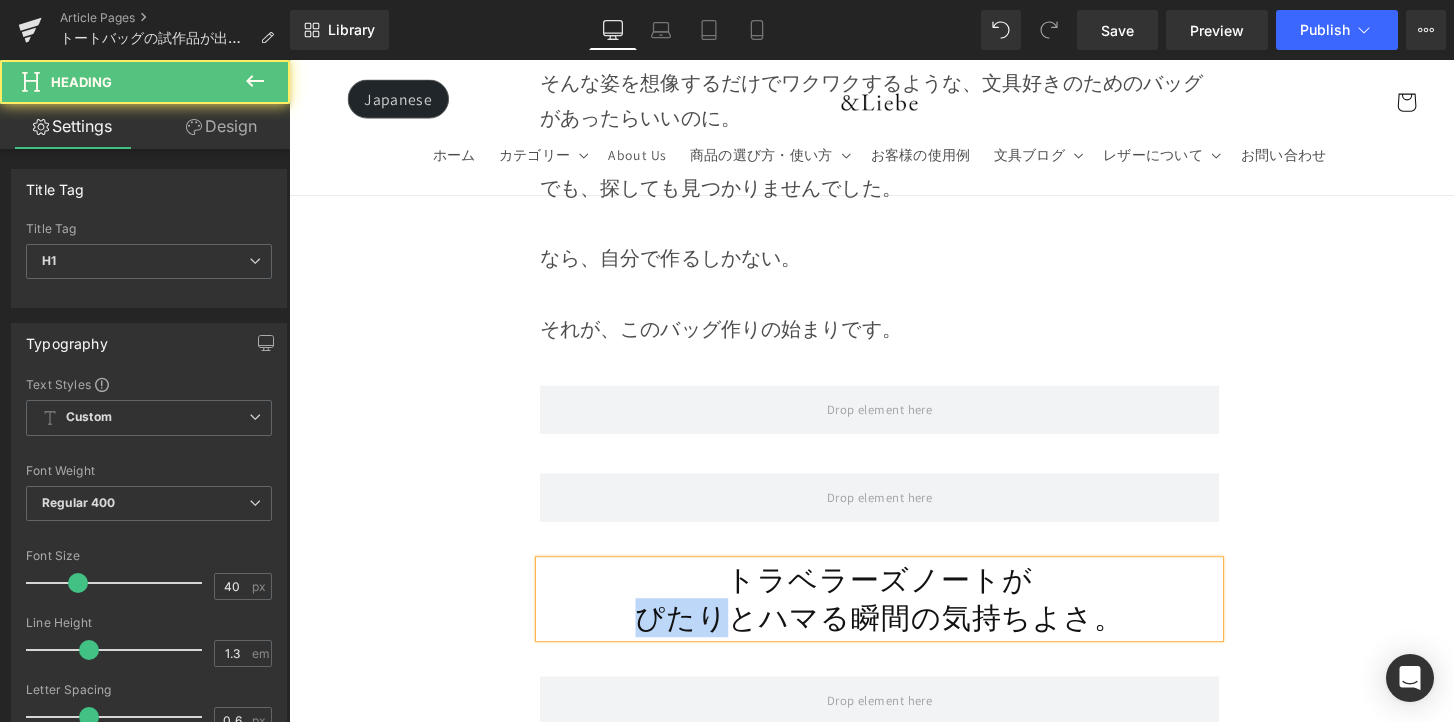 drag, startPoint x: 725, startPoint y: 625, endPoint x: 632, endPoint y: 625, distance: 93 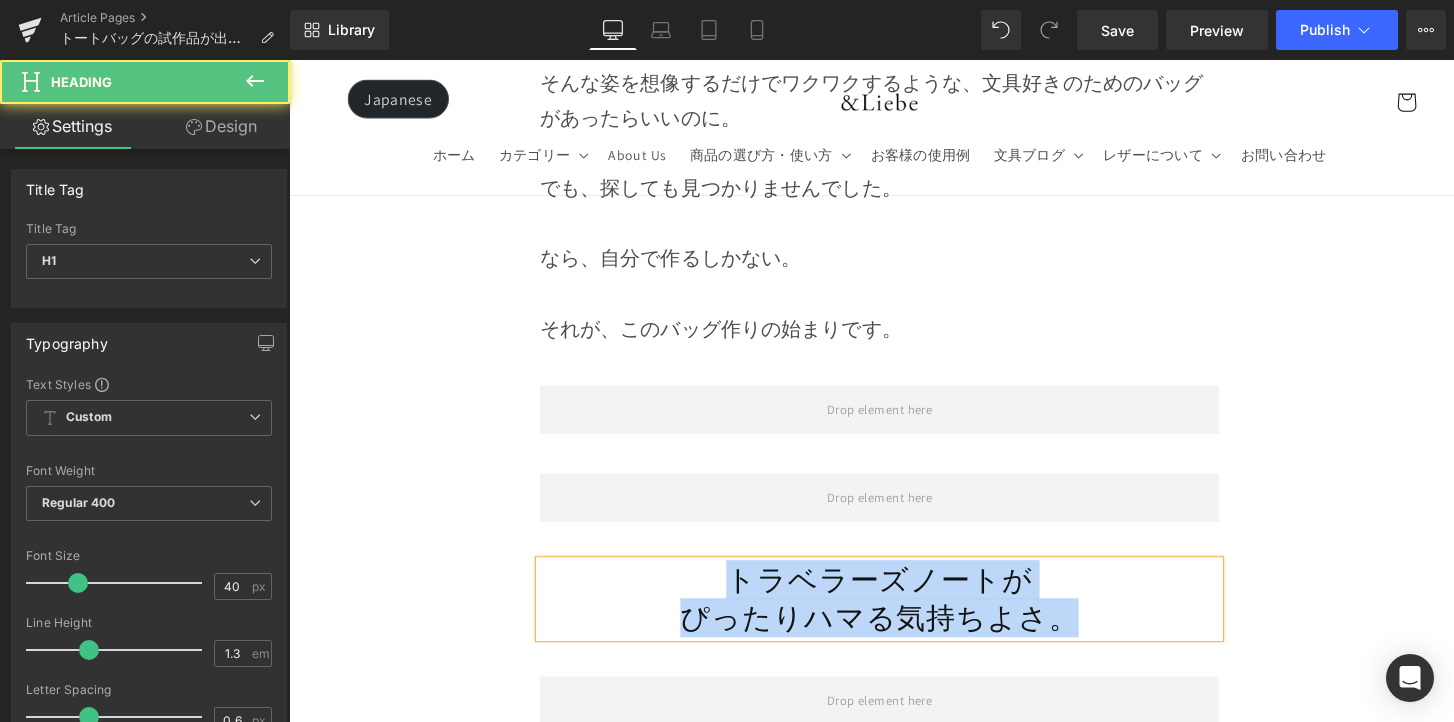 drag, startPoint x: 717, startPoint y: 588, endPoint x: 1101, endPoint y: 628, distance: 386.0777 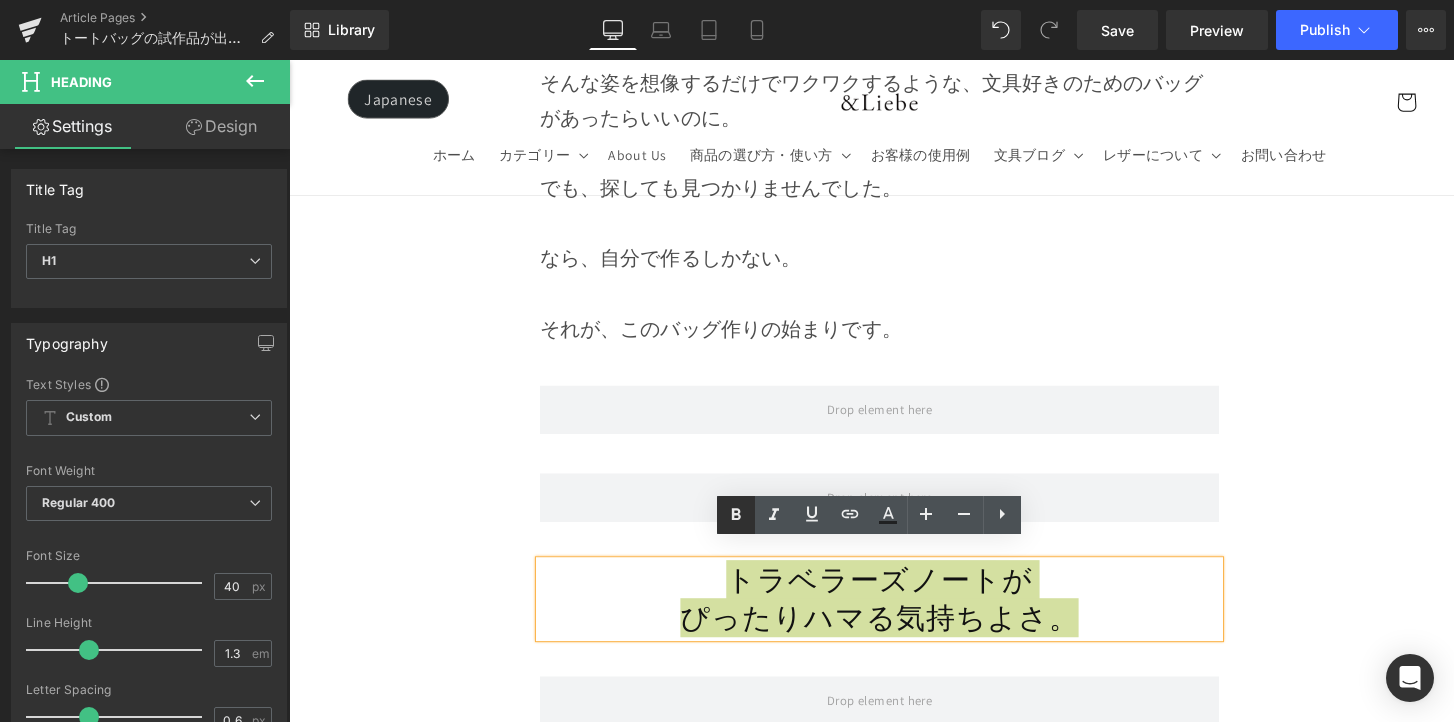 click 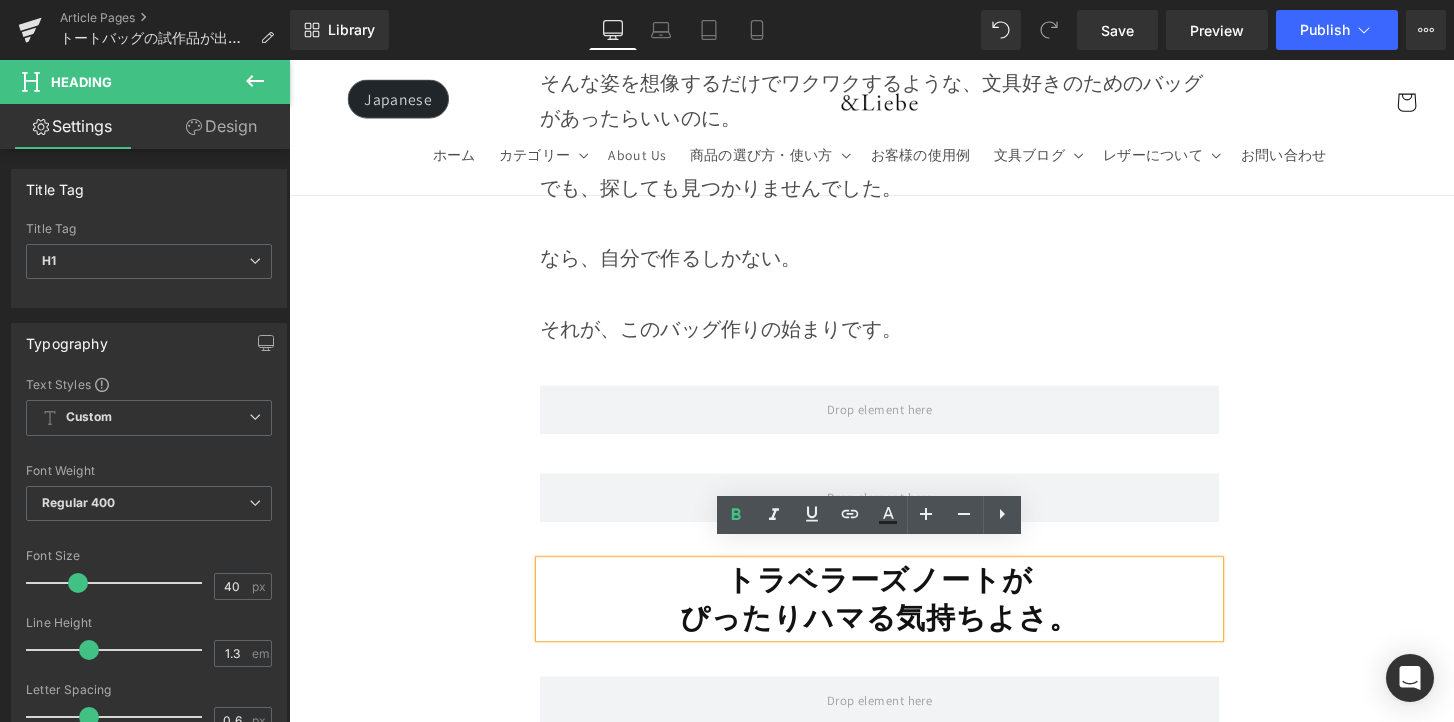 click on "ぴったりハマる気持ちよさ。" at bounding box center [894, 631] 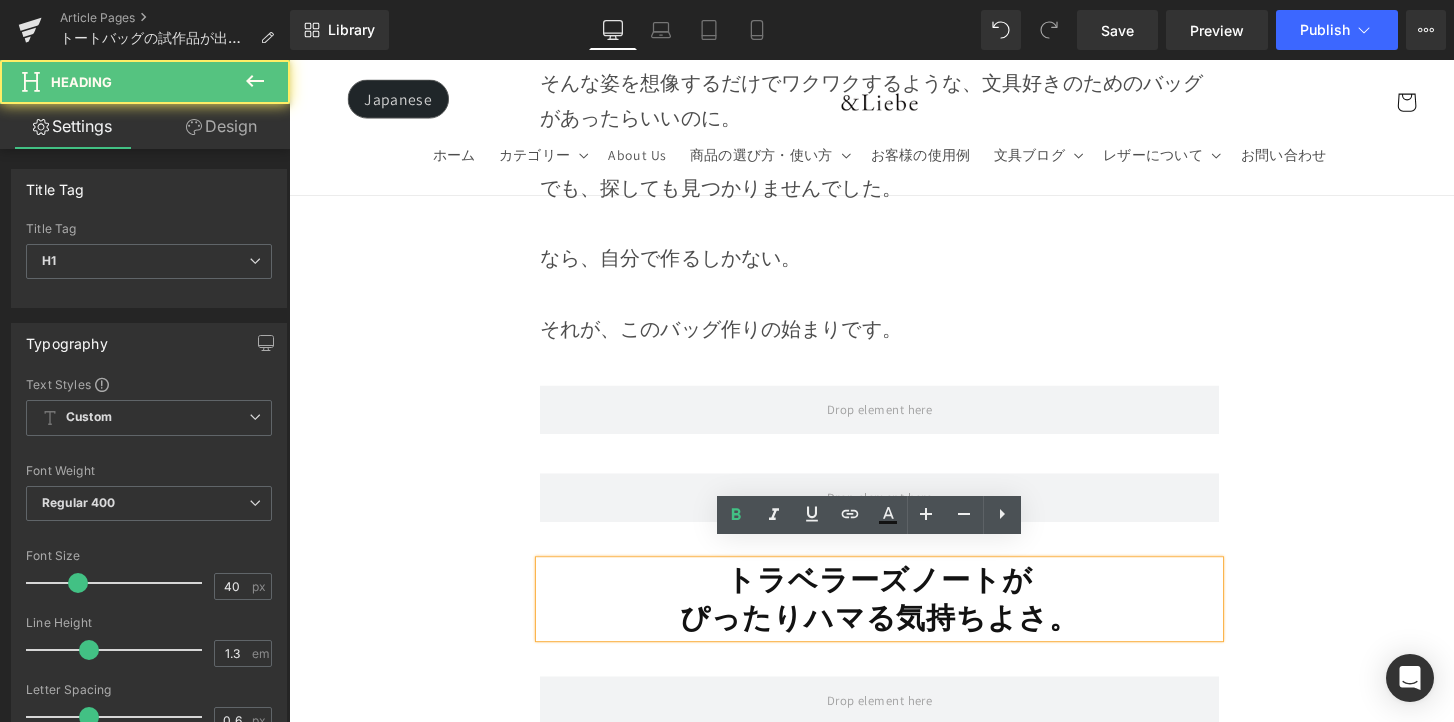 type 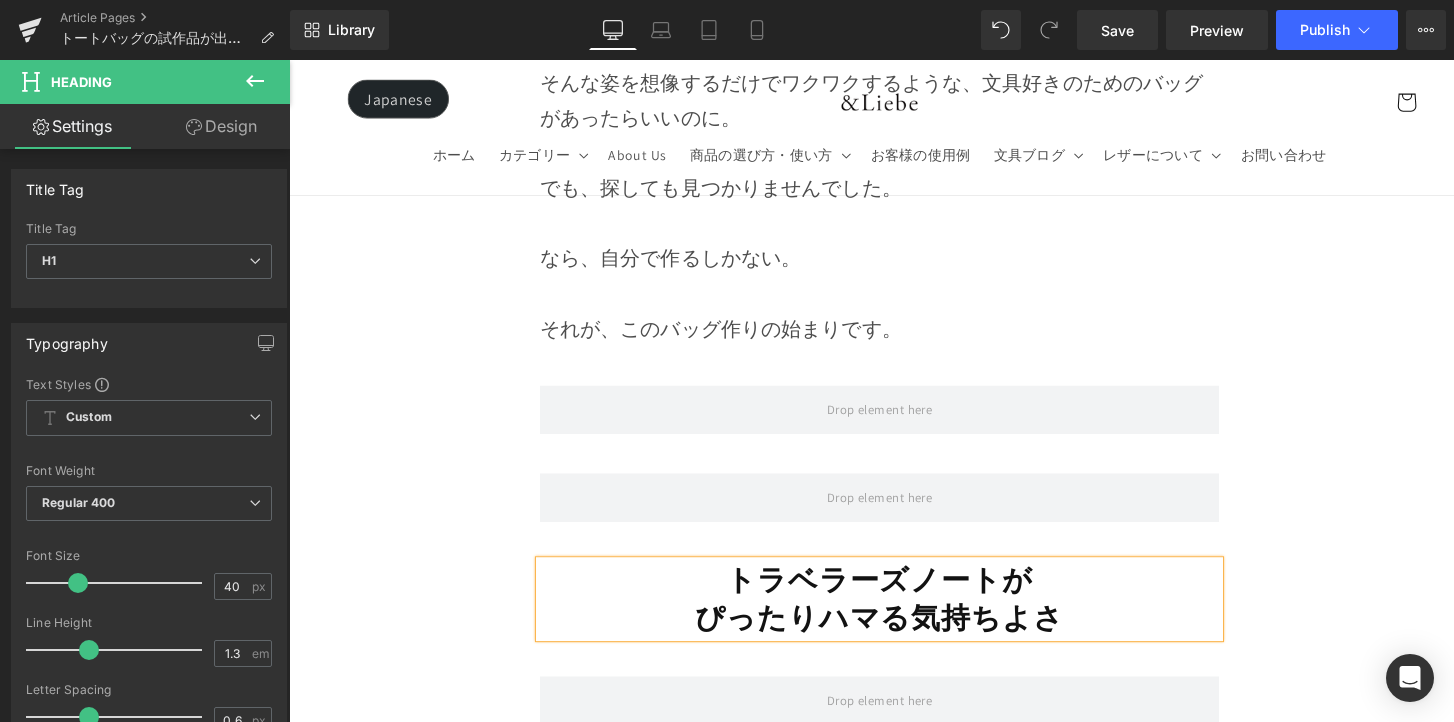 click on "Image         Row
文具好きのトートバッグ
Heading         Row
ずっと試作を重ねてきた「文具好きのためのトートバッグ」。
ようやく第3弾のサンプルが完成し、「これだ！」と思える形が見えてきたので、その背景やこだわりをお話ししたいと思います。
Text Block         Row         Row         Row
なぜ、このバッグを作ったのか？
Heading         Row
きっかけは、とある日の出張でした。 ノートやペンケース、手帳に本。 お気に入りの文具たちを、いつものトートバッグに詰め込んで出かけたのですが なんだか、ずっとしっくりこなかったんです。 ノートは斜めに入って折れ曲がるし、ペンケースは底に沈んで取り出しにくい。 使えないわけじゃないけど、
Text Block         Row" at bounding box center [894, 6083] 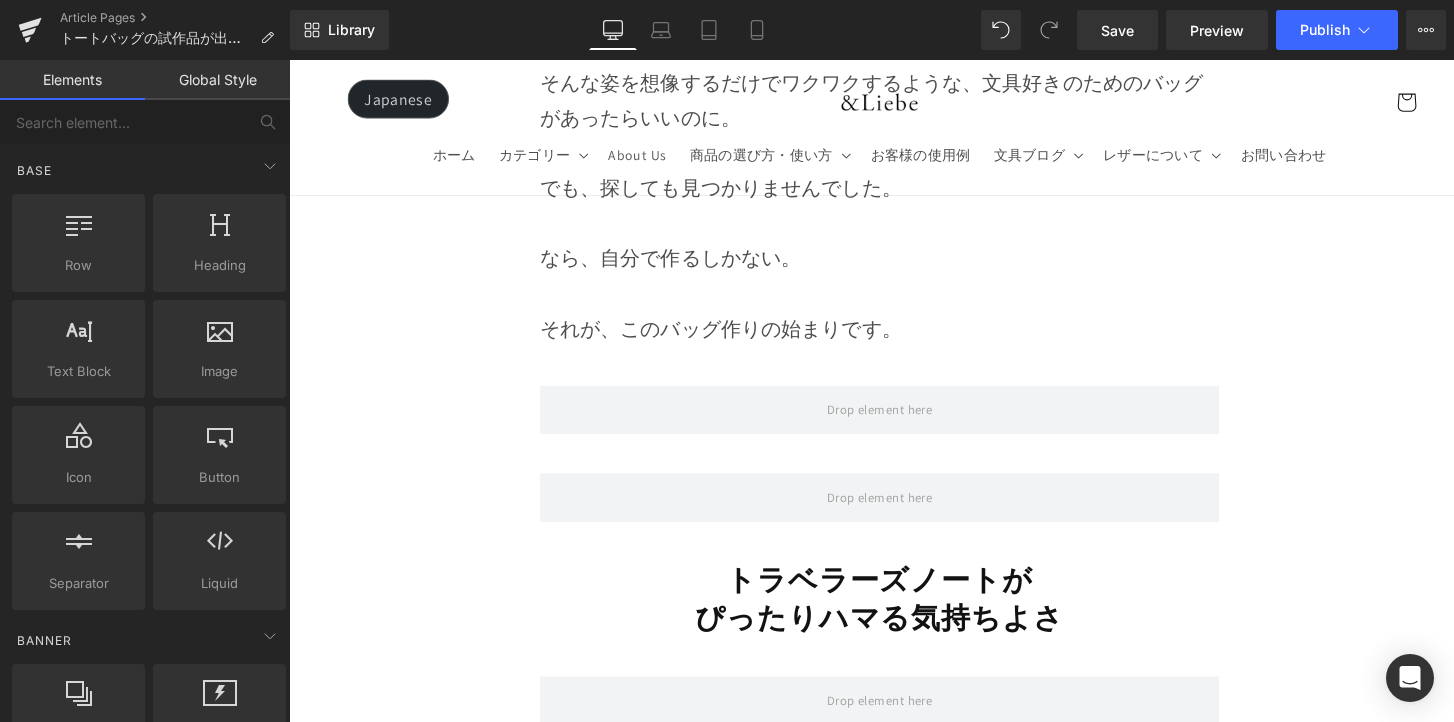 click on "ぴったりハマる気持ちよさ" at bounding box center (894, 631) 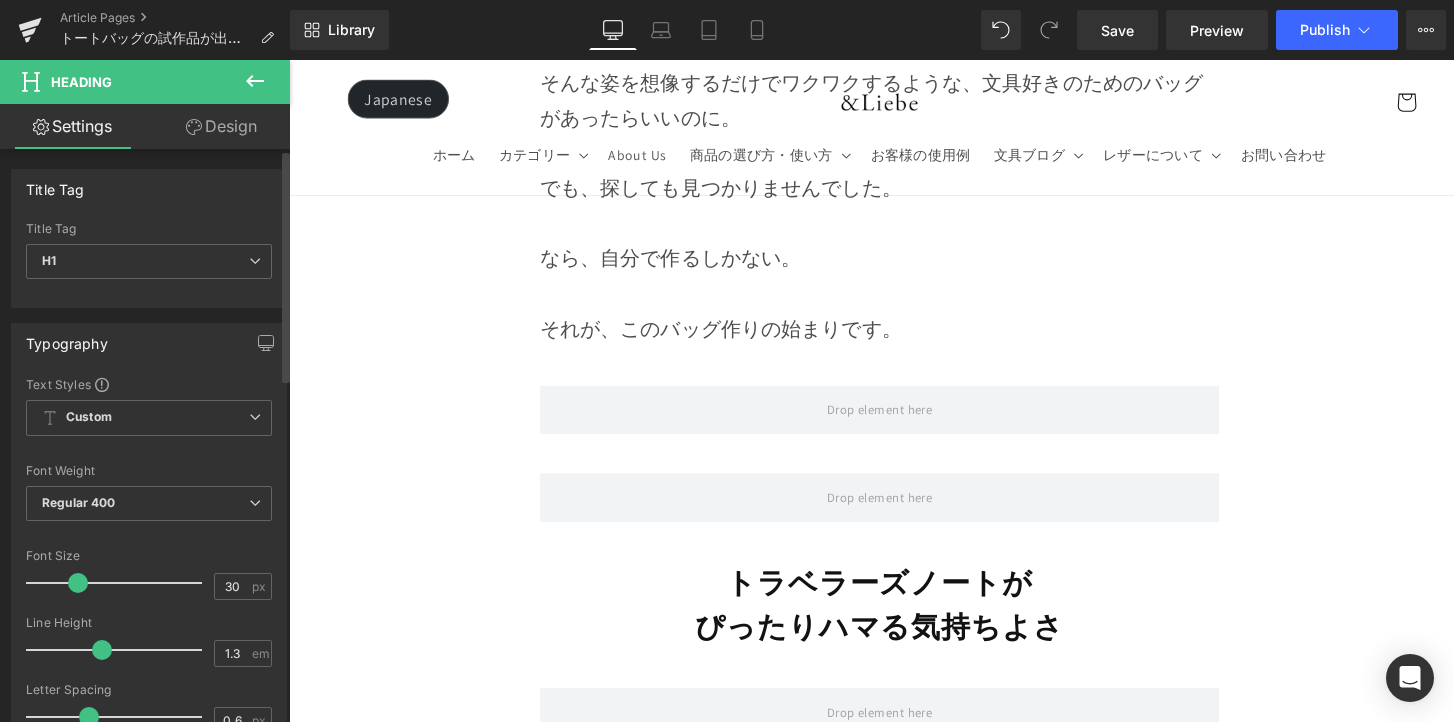 drag, startPoint x: 81, startPoint y: 647, endPoint x: 95, endPoint y: 650, distance: 14.3178215 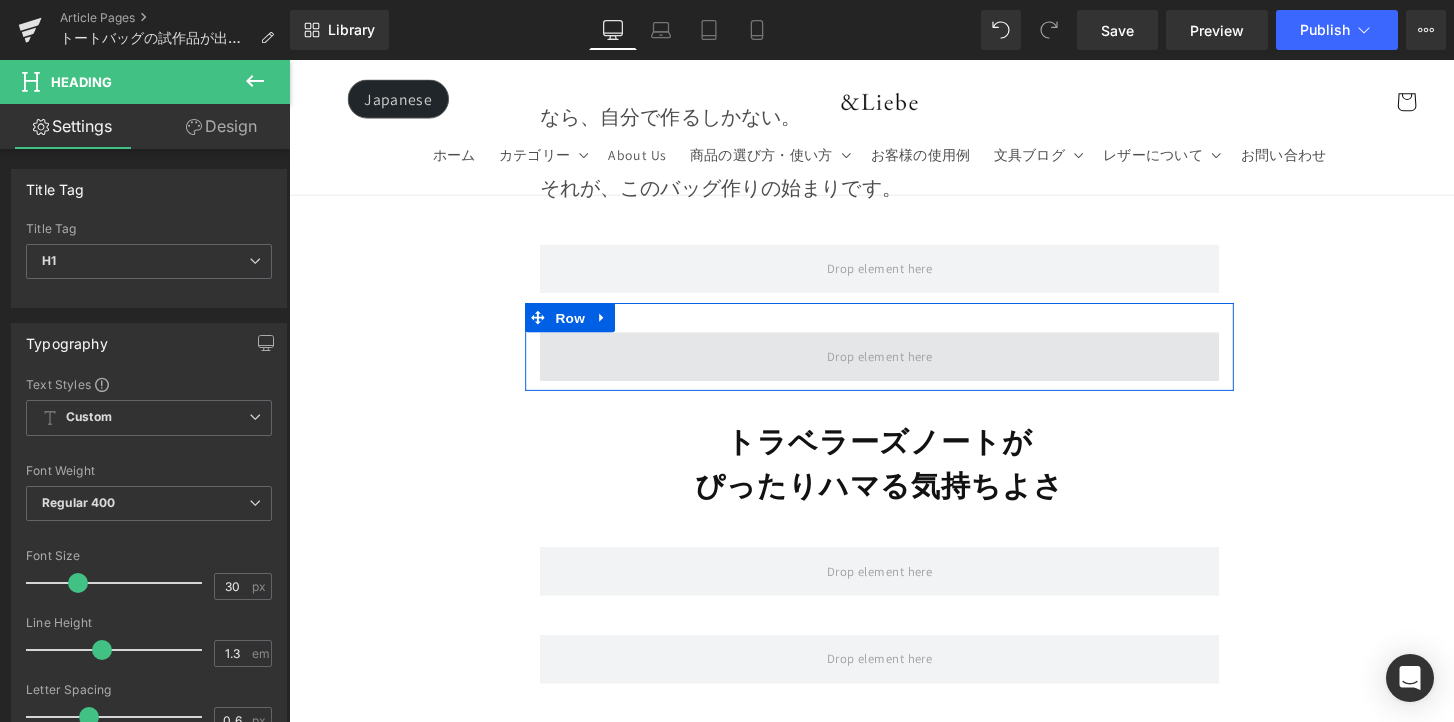 scroll, scrollTop: 3433, scrollLeft: 0, axis: vertical 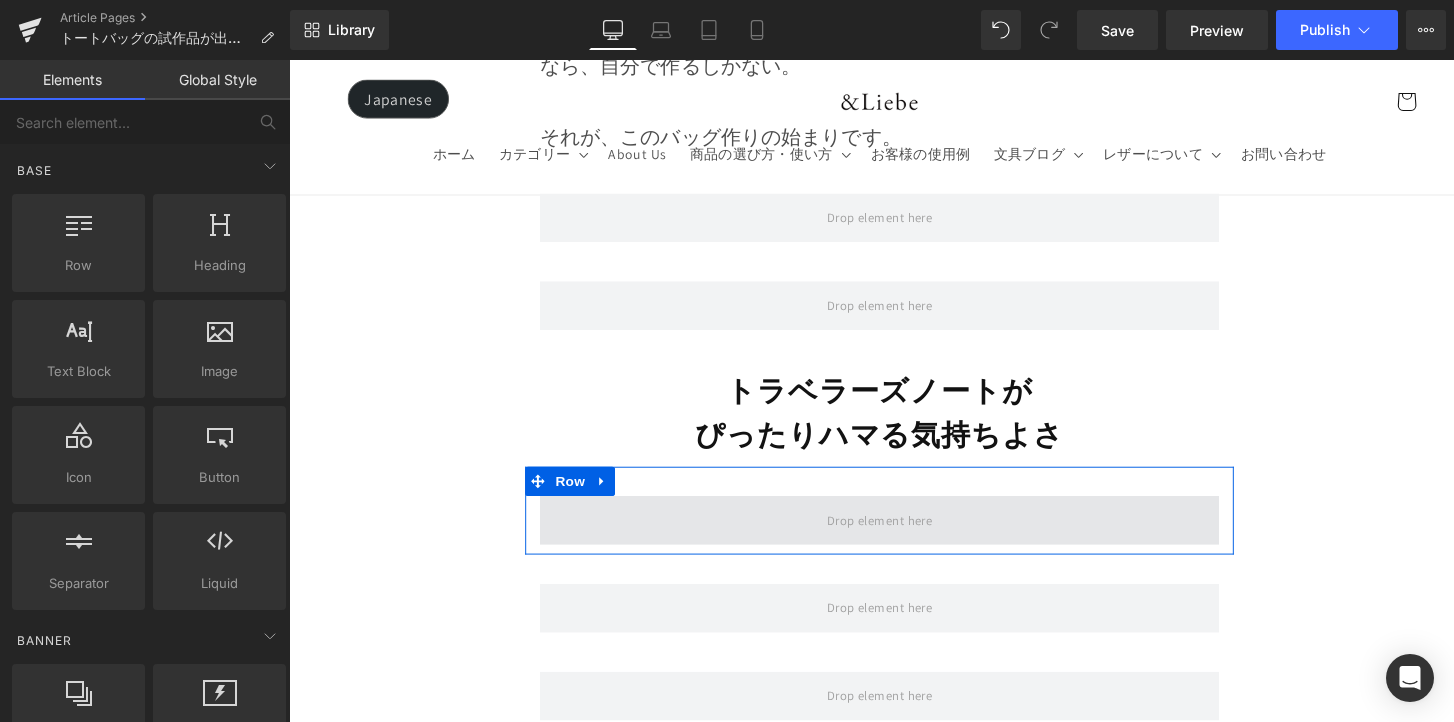 click at bounding box center (894, 531) 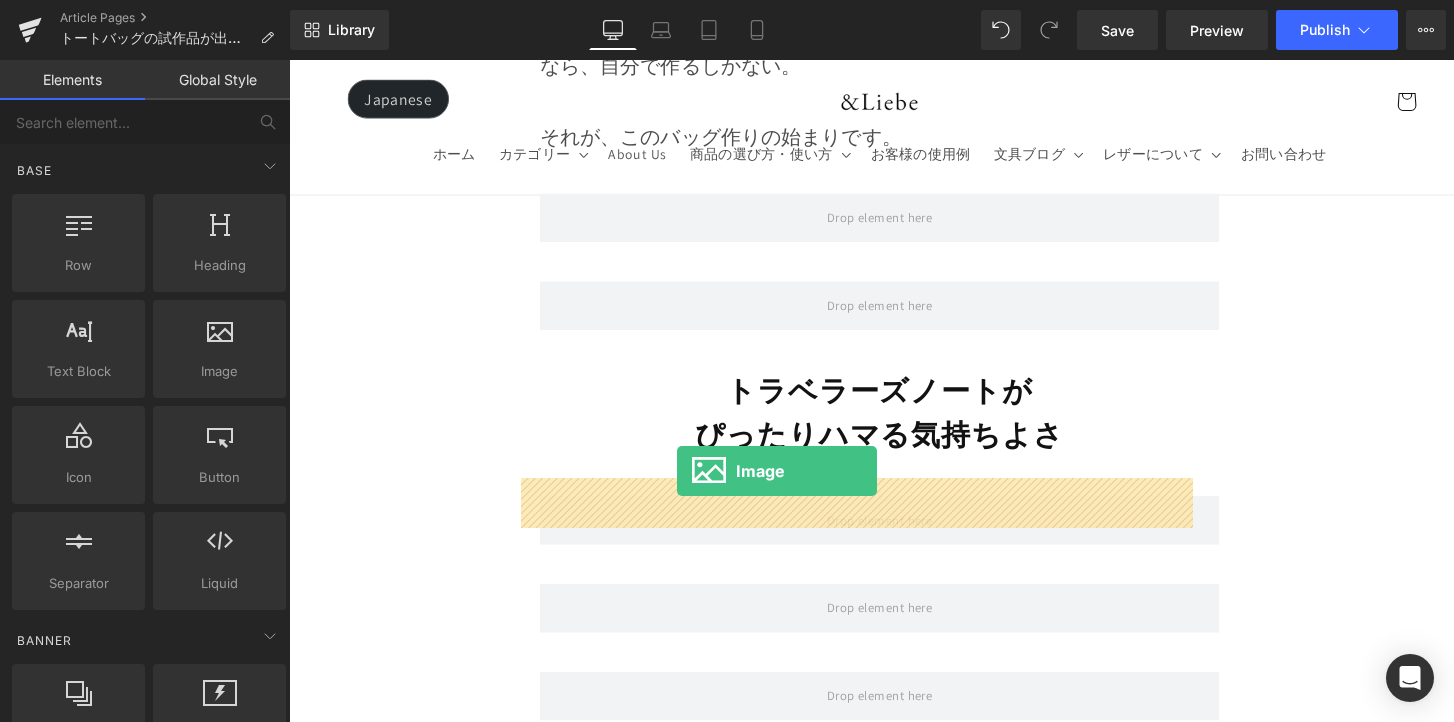 drag, startPoint x: 532, startPoint y: 411, endPoint x: 687, endPoint y: 481, distance: 170.07352 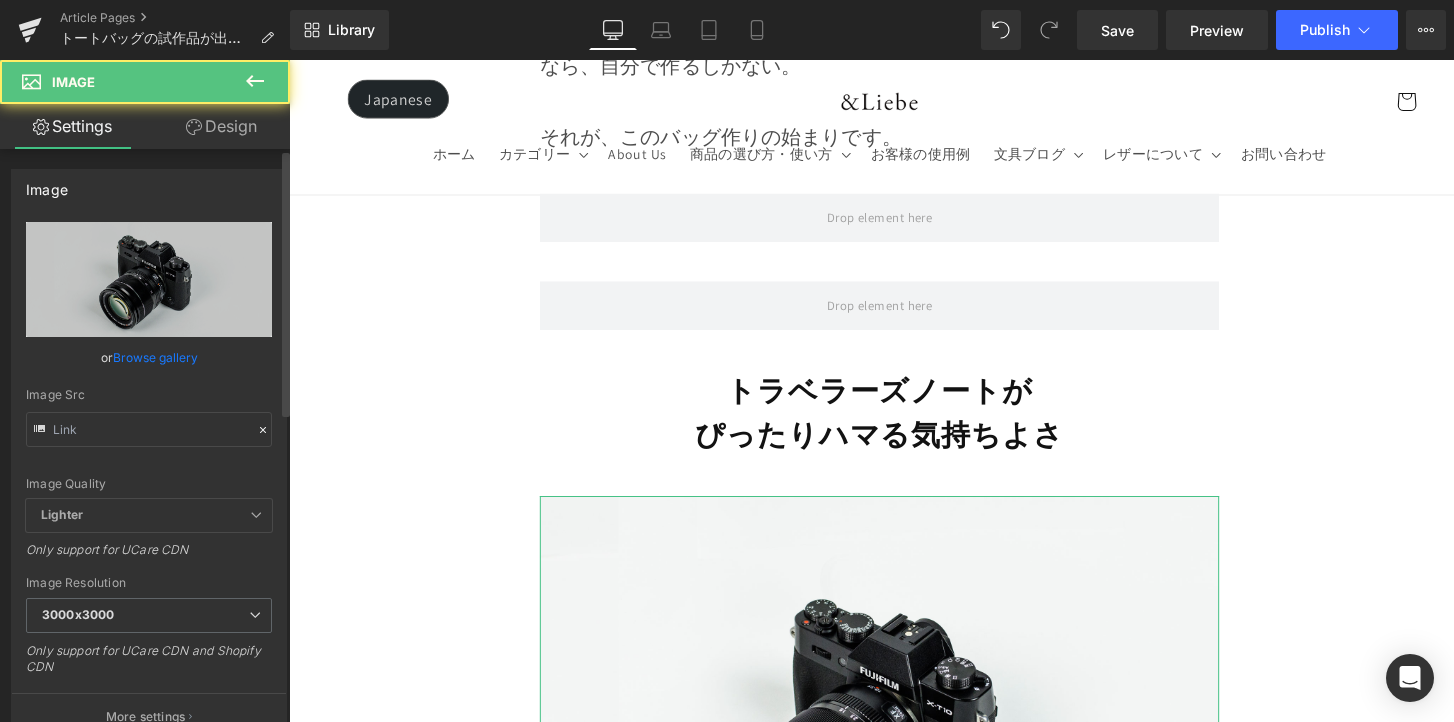 click on "Browse gallery" at bounding box center [155, 357] 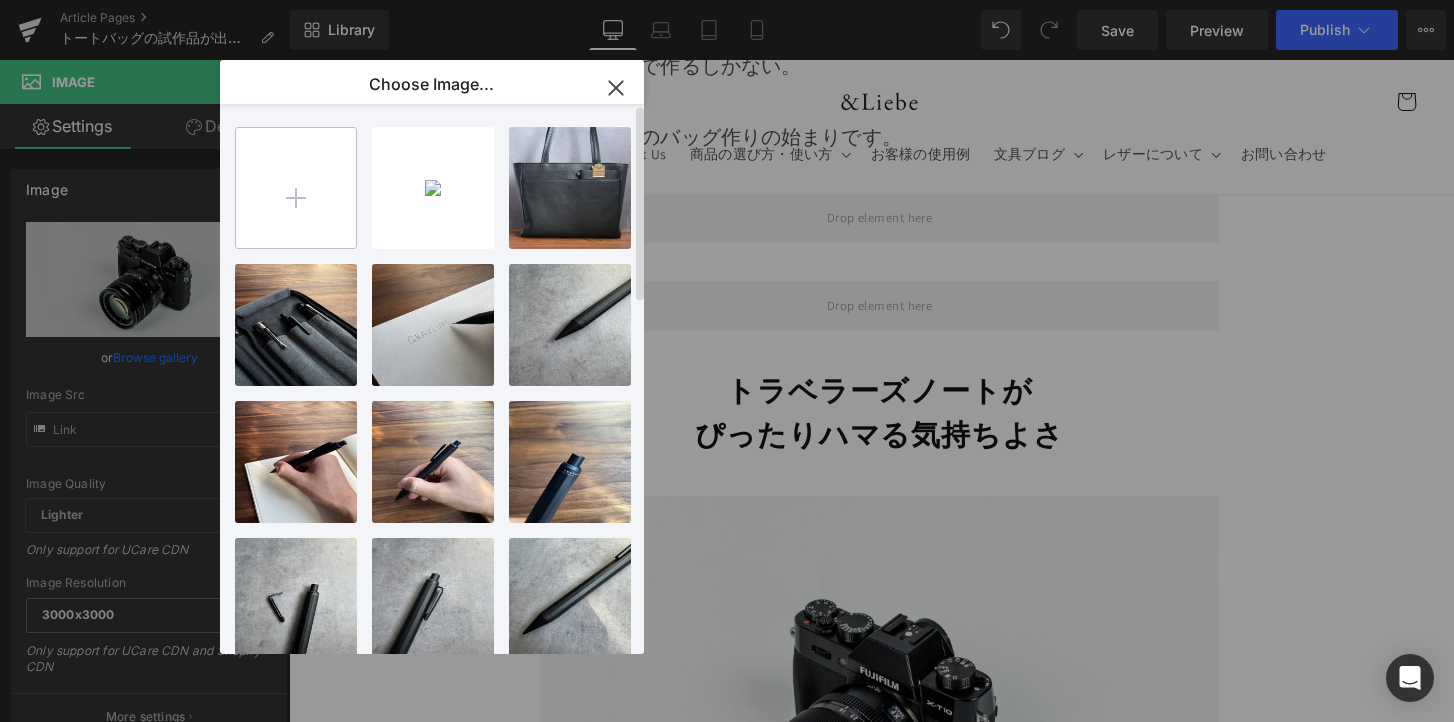 click at bounding box center (296, 188) 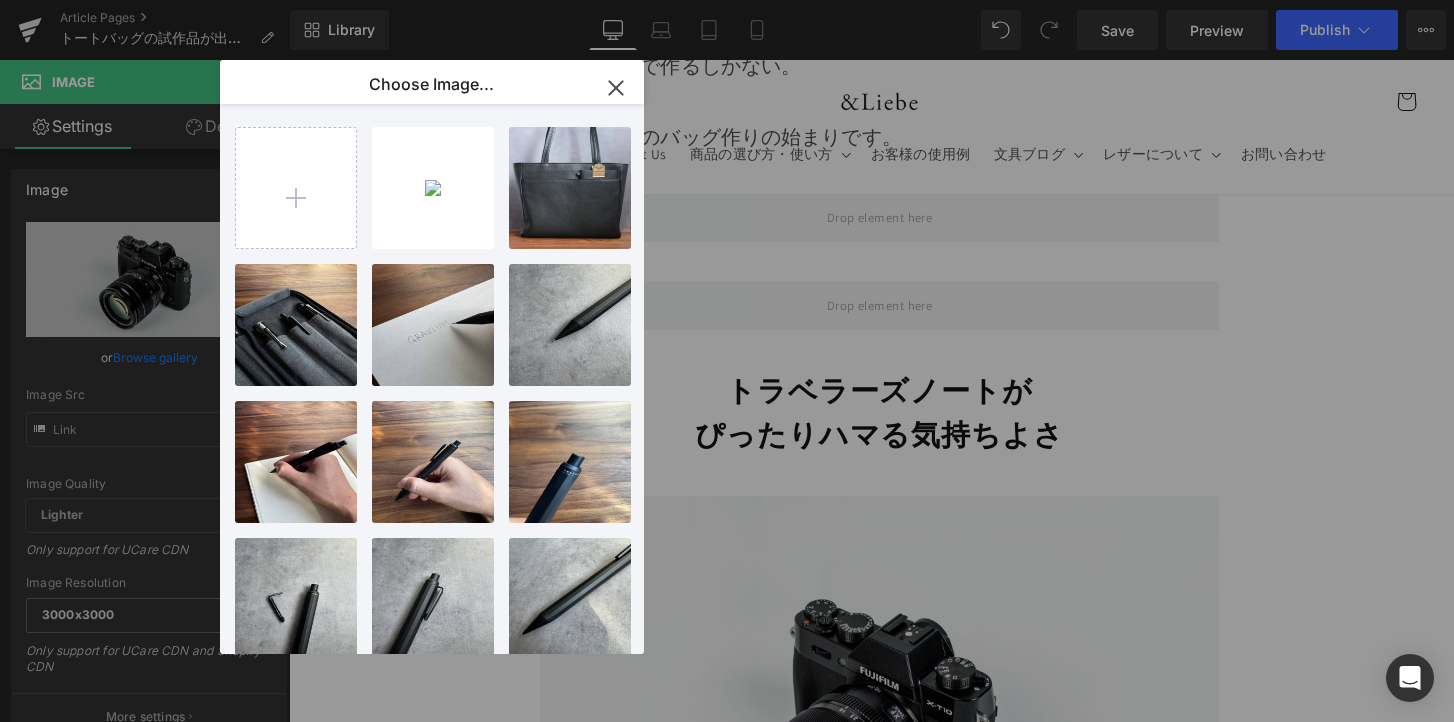type on "C:\fakepath\6FA9839A-F3F9-45C9-845B-23275FD957EA-10102-000004898575C7D2.JPG" 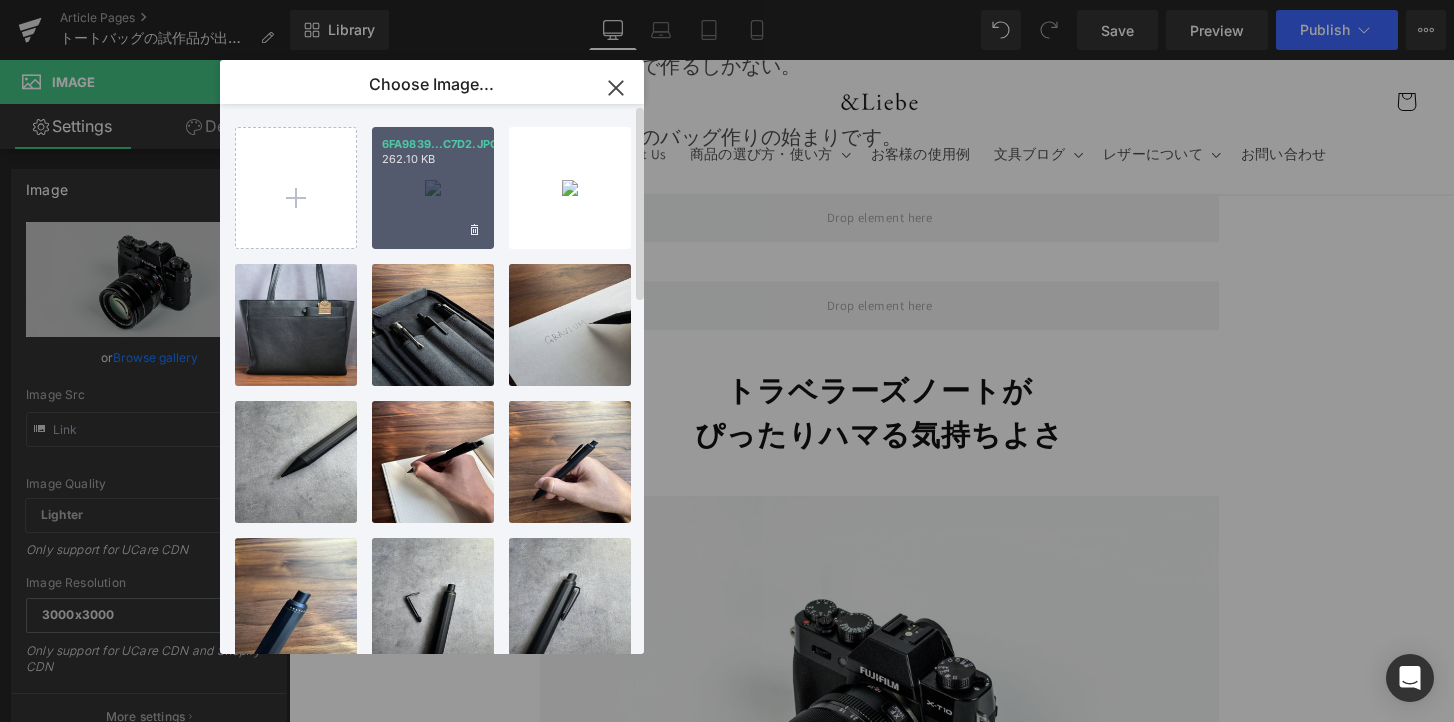 click on "6FA9839...C7D2.JPG 262.10 KB" at bounding box center [433, 188] 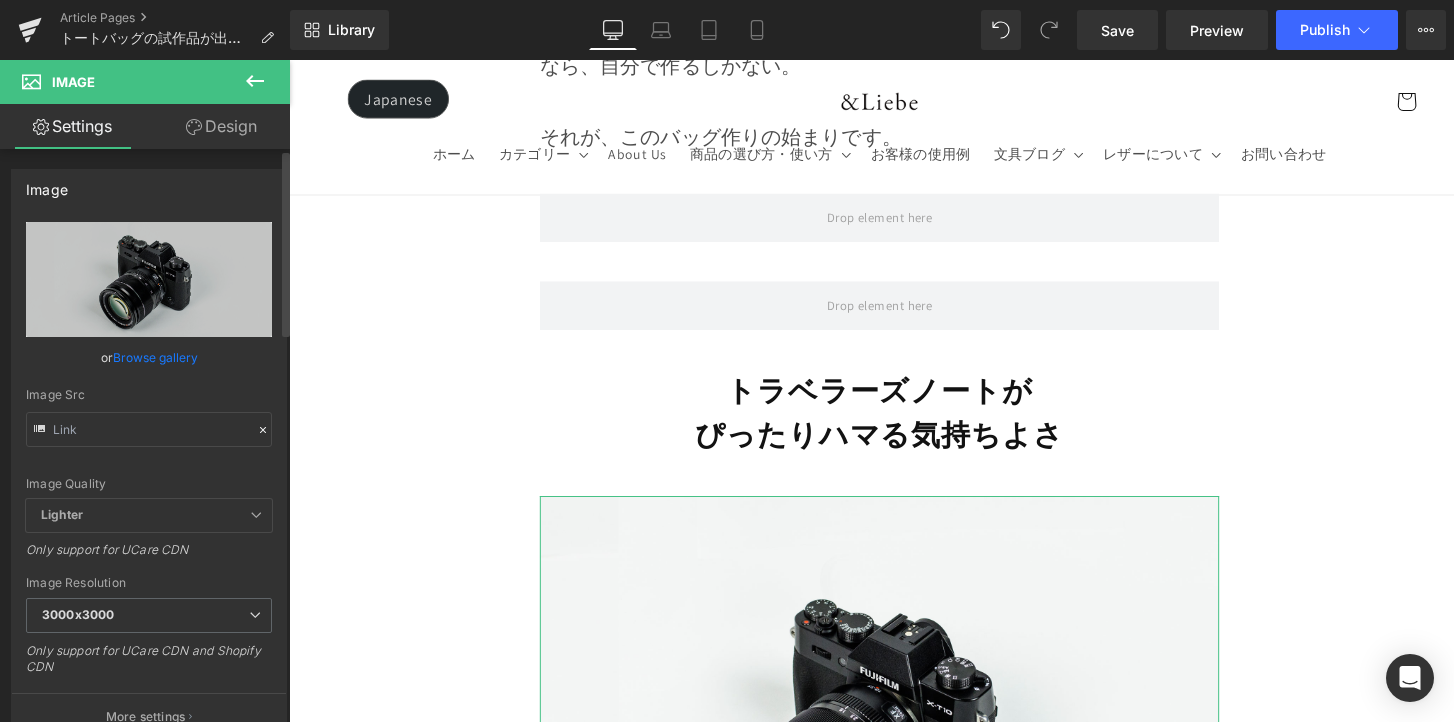 click on "Browse gallery" at bounding box center [155, 357] 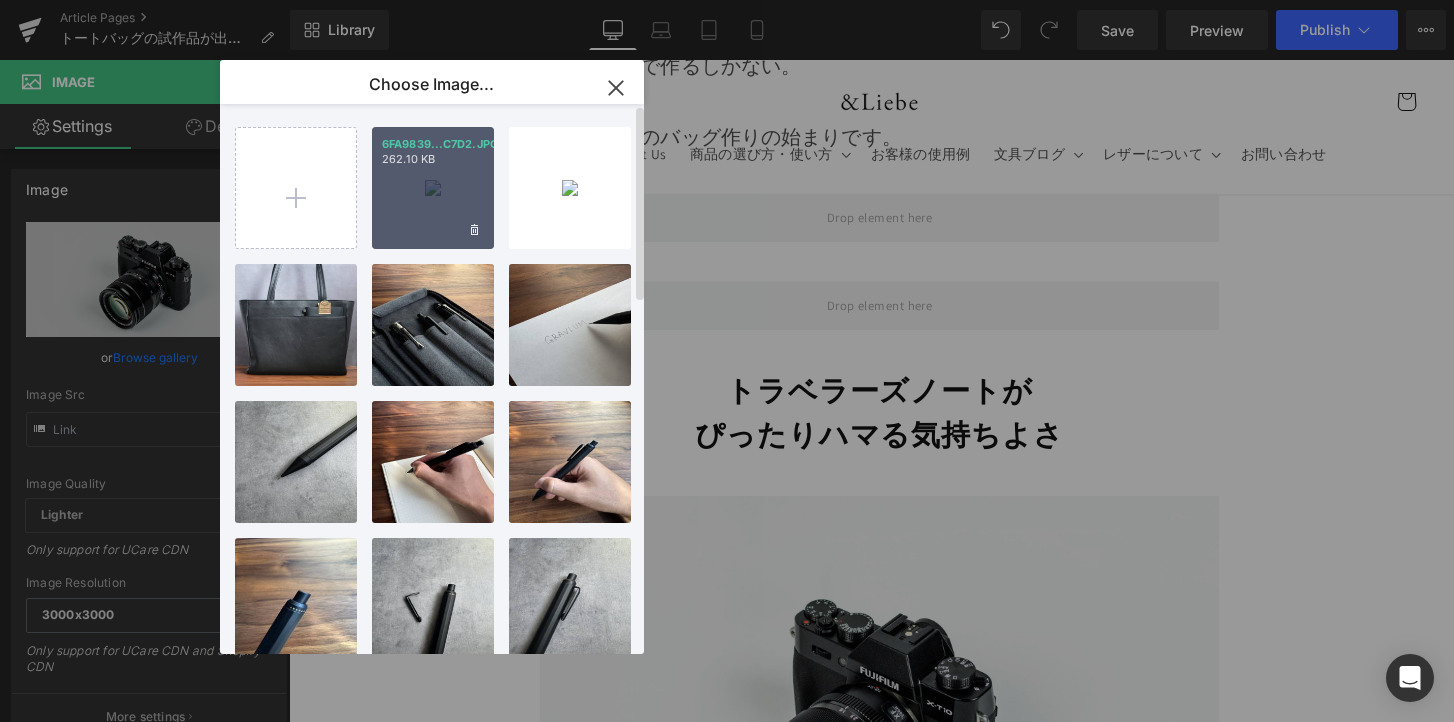 click on "6FA9839...C7D2.JPG 262.10 KB" at bounding box center [433, 188] 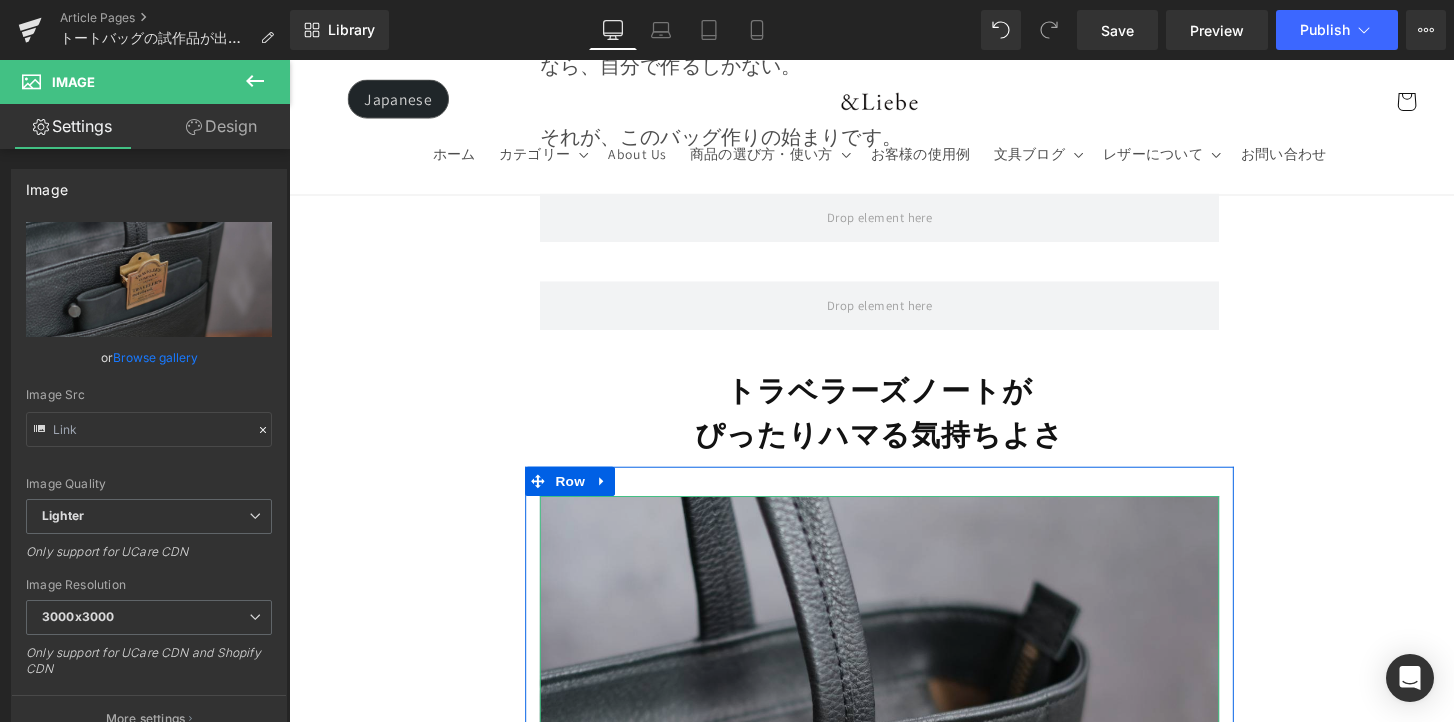 click at bounding box center (894, 855) 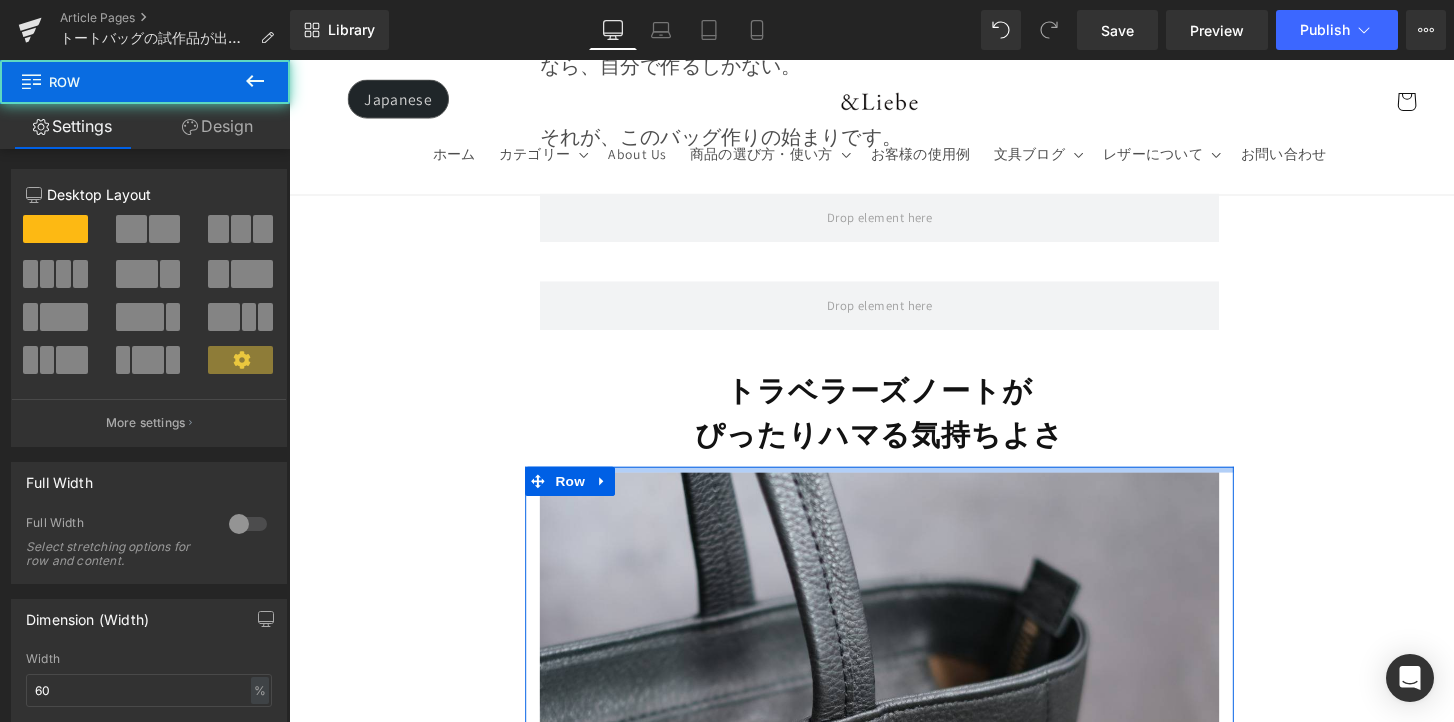 drag, startPoint x: 829, startPoint y: 462, endPoint x: 823, endPoint y: 436, distance: 26.683329 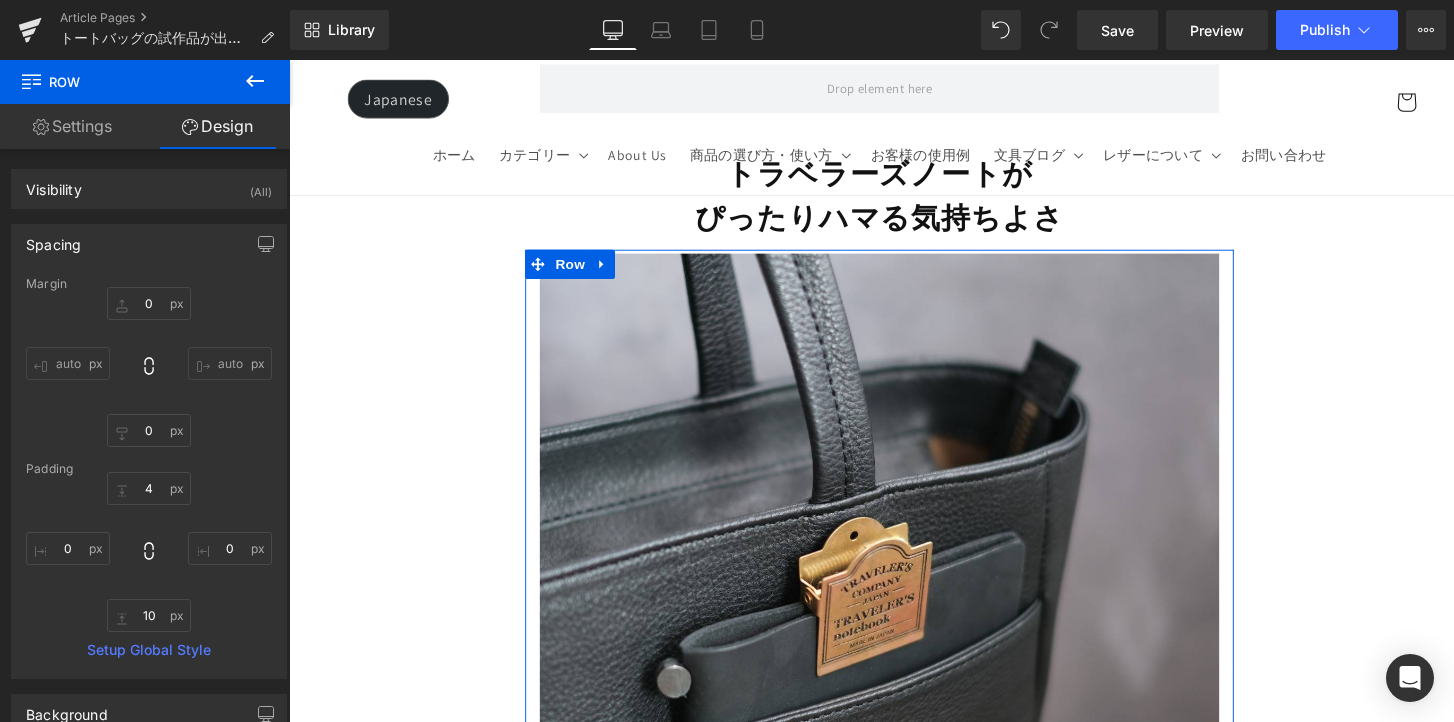 scroll, scrollTop: 3657, scrollLeft: 0, axis: vertical 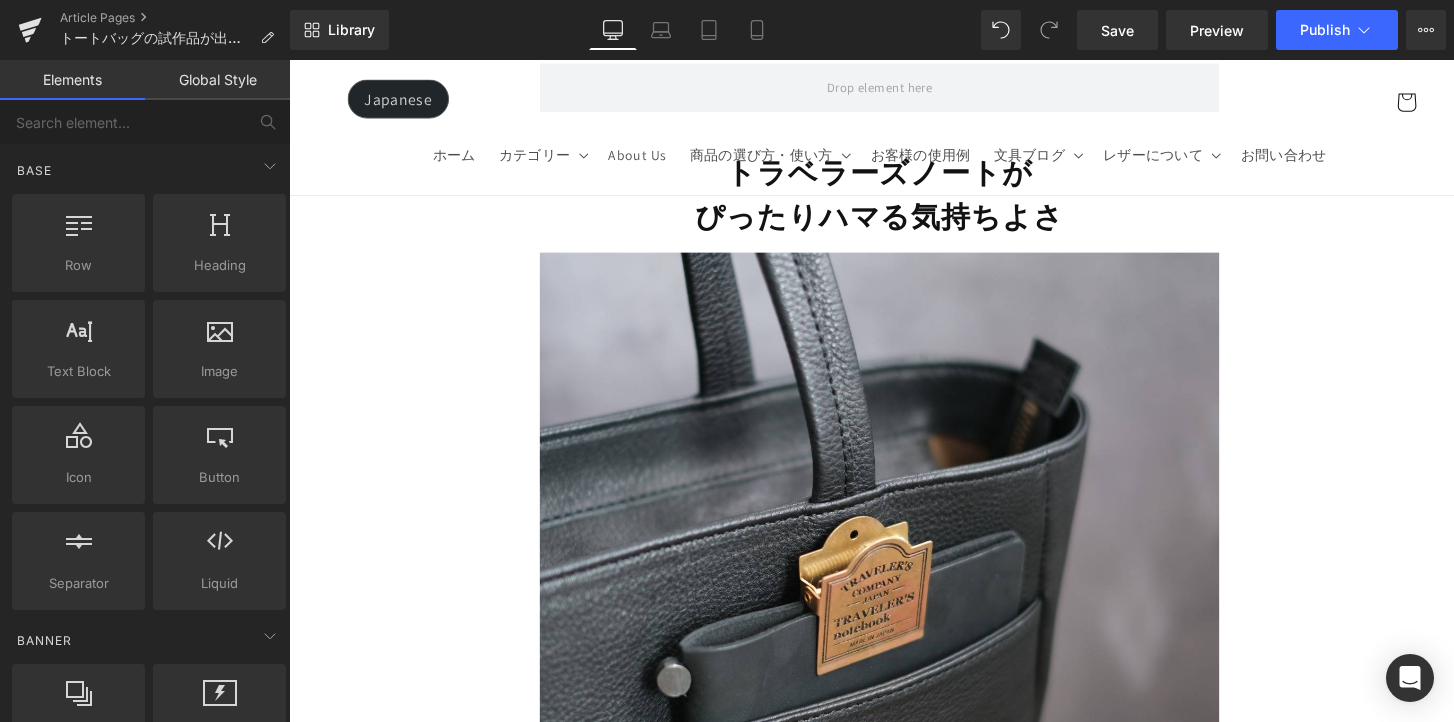 click on "Image         Row
文具好きのトートバッグ
Heading         Row
ずっと試作を重ねてきた「文具好きのためのトートバッグ」。
ようやく第3弾のサンプルが完成し、「これだ！」と思える形が見えてきたので、その背景やこだわりをお話ししたいと思います。
Text Block         Row         Row         Row
なぜ、このバッグを作ったのか？
Heading         Row
きっかけは、とある日の出張でした。 ノートやペンケース、手帳に本。 お気に入りの文具たちを、いつものトートバッグに詰め込んで出かけたのですが なんだか、ずっとしっくりこなかったんです。 ノートは斜めに入って折れ曲がるし、ペンケースは底に沈んで取り出しにくい。 使えないわけじゃないけど、
Text Block         Row" at bounding box center [894, 5979] 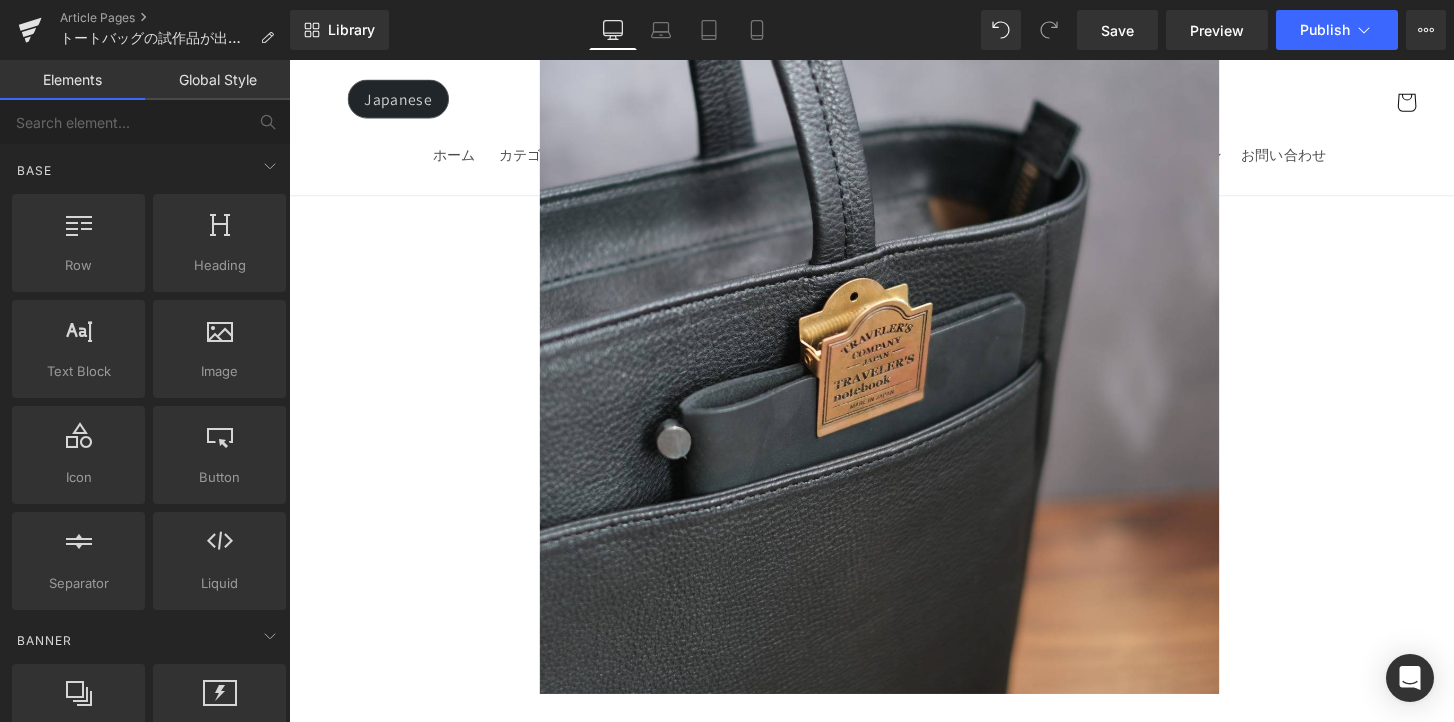 scroll, scrollTop: 4319, scrollLeft: 0, axis: vertical 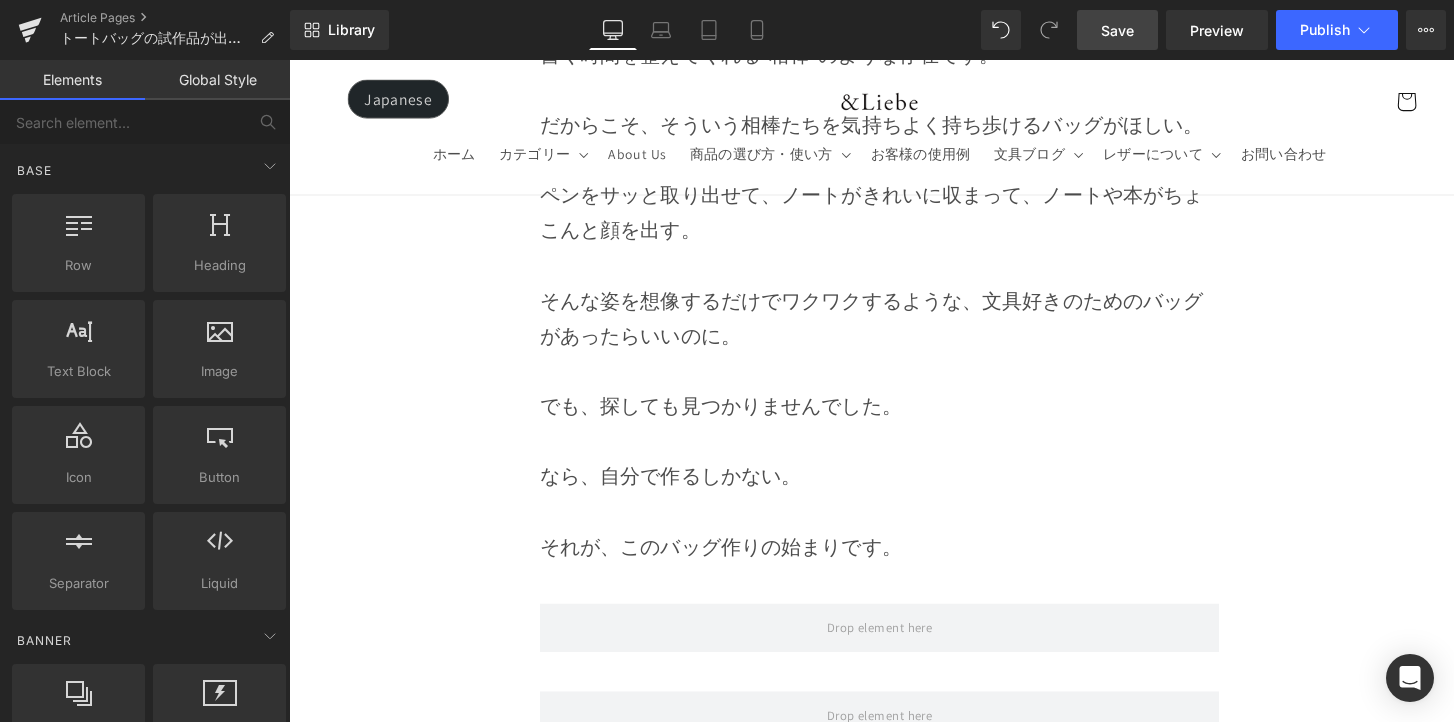 click on "Save" at bounding box center (1117, 30) 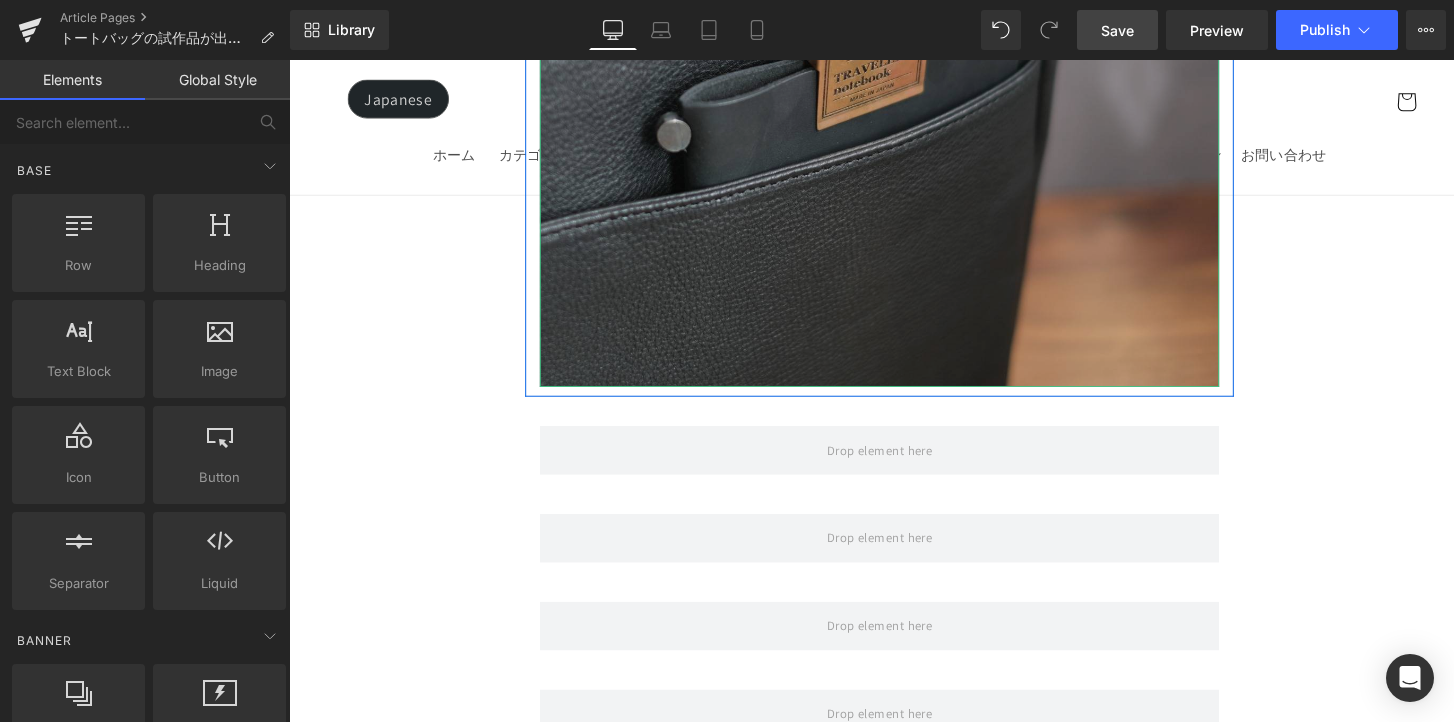 scroll, scrollTop: 4440, scrollLeft: 0, axis: vertical 